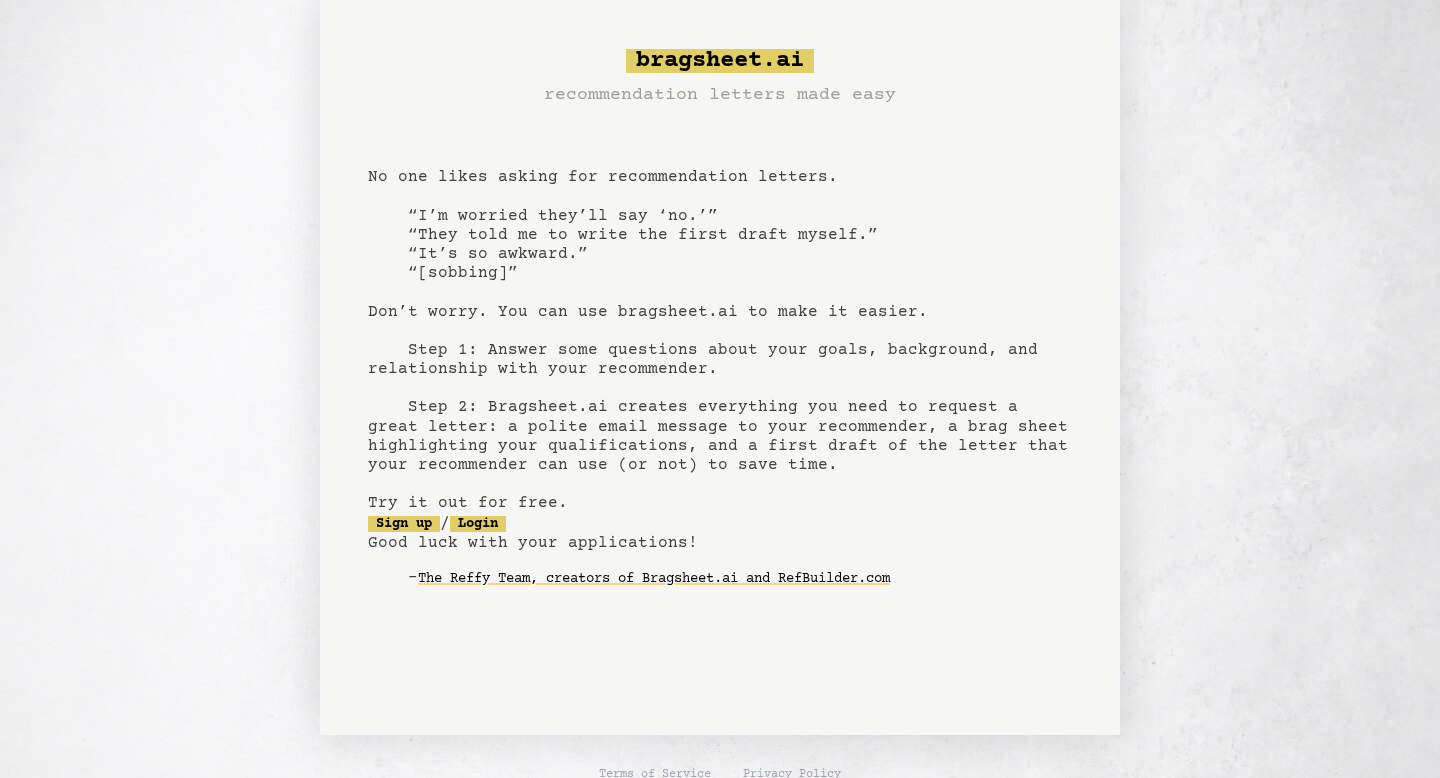scroll, scrollTop: 0, scrollLeft: 0, axis: both 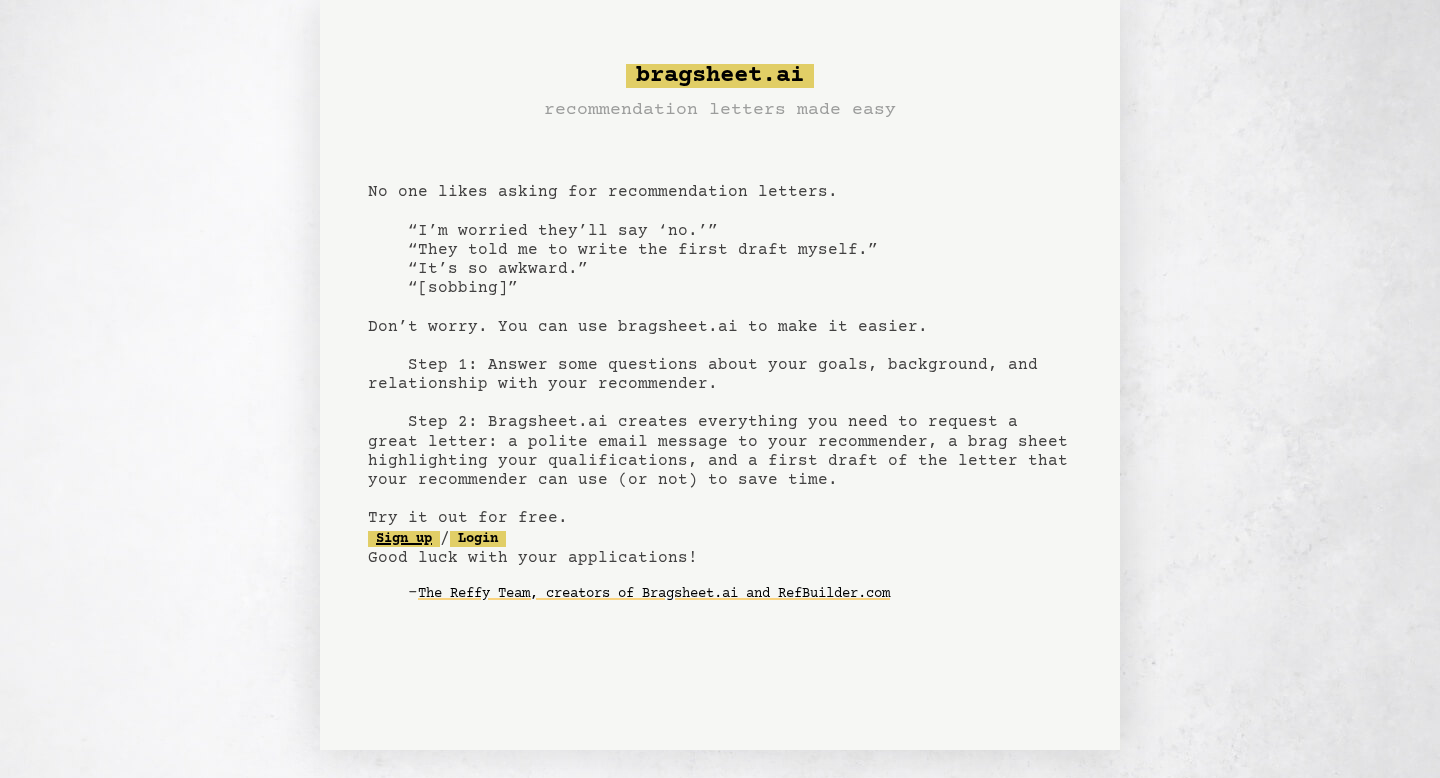 click on "Sign up" at bounding box center (404, 539) 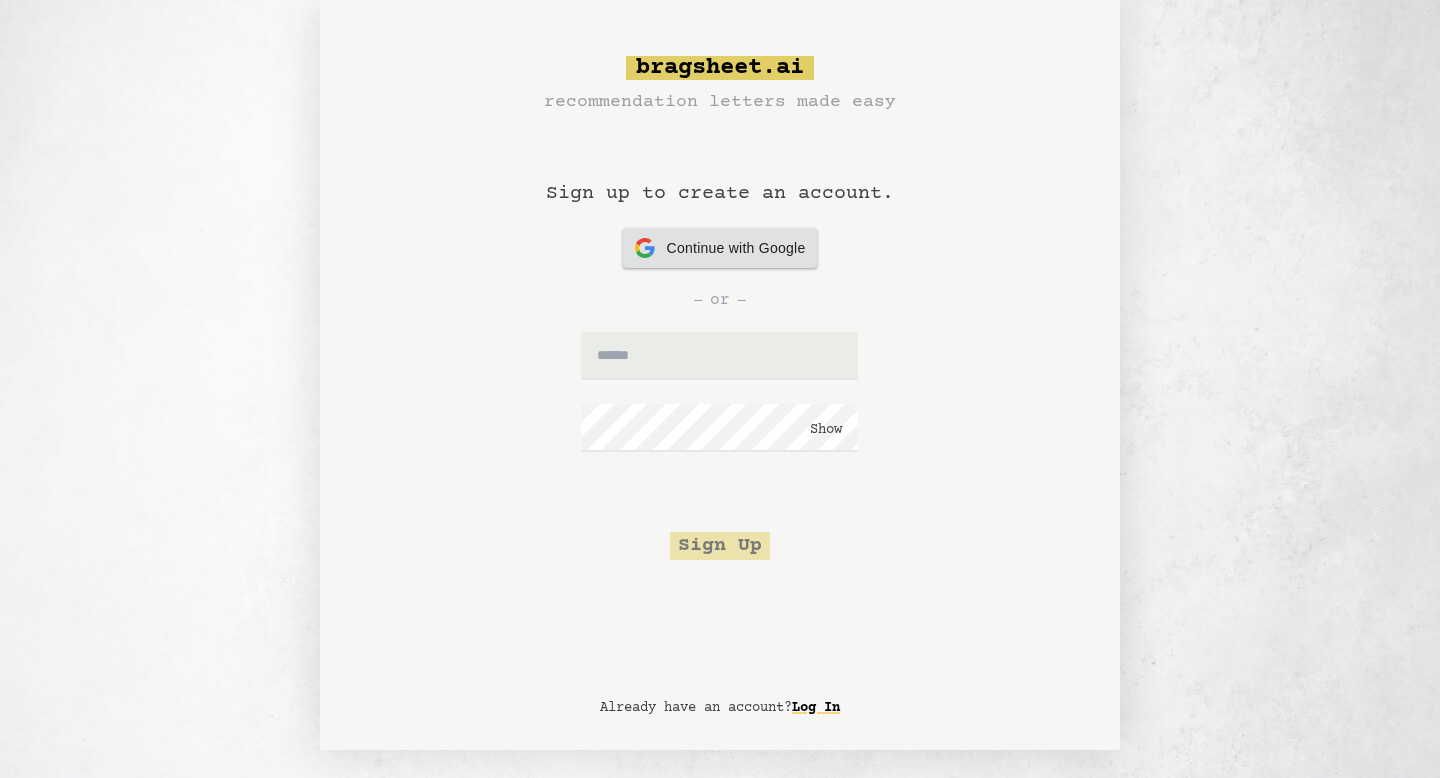 click on "Continue with Google" at bounding box center (736, 248) 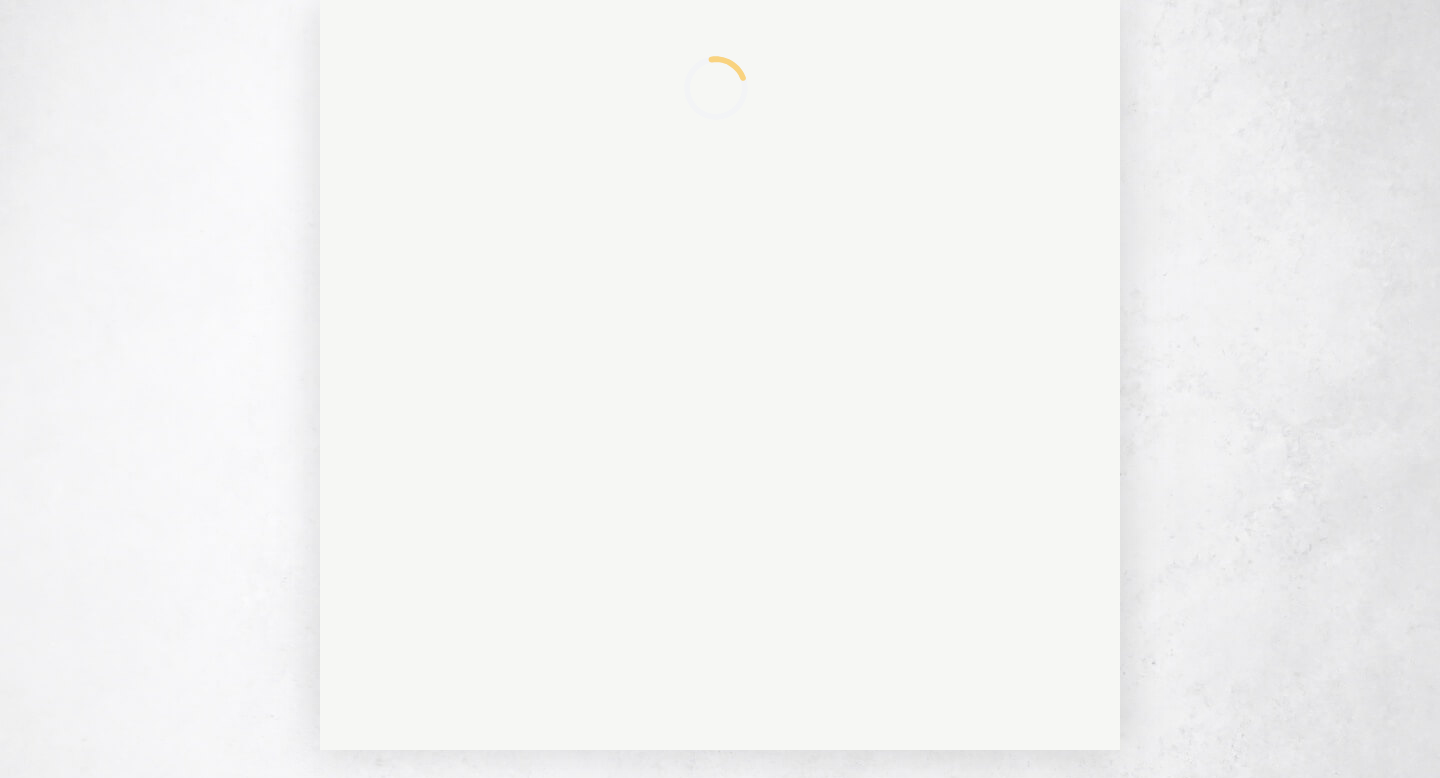 scroll, scrollTop: 0, scrollLeft: 0, axis: both 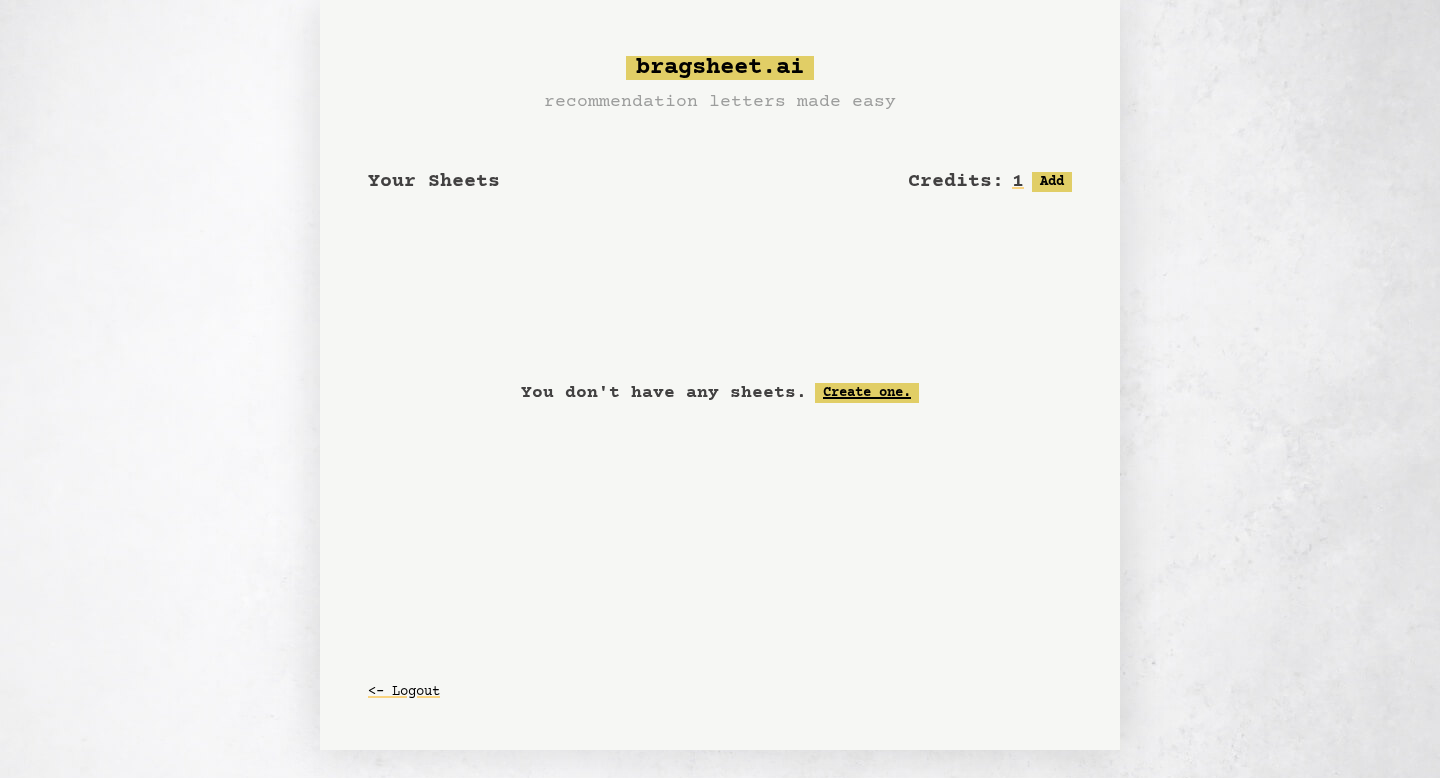 click on "Create one." at bounding box center [867, 393] 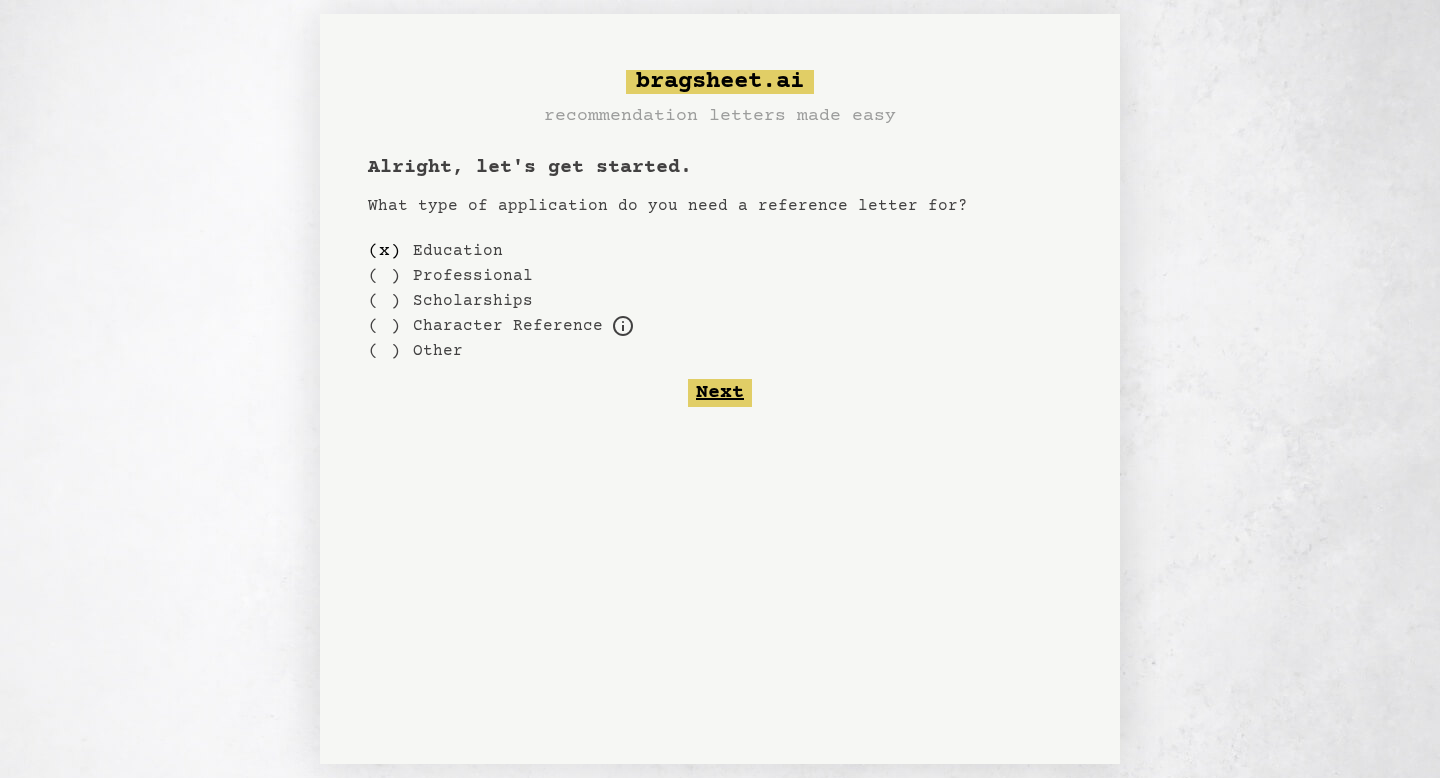 click on "Next" at bounding box center [720, 393] 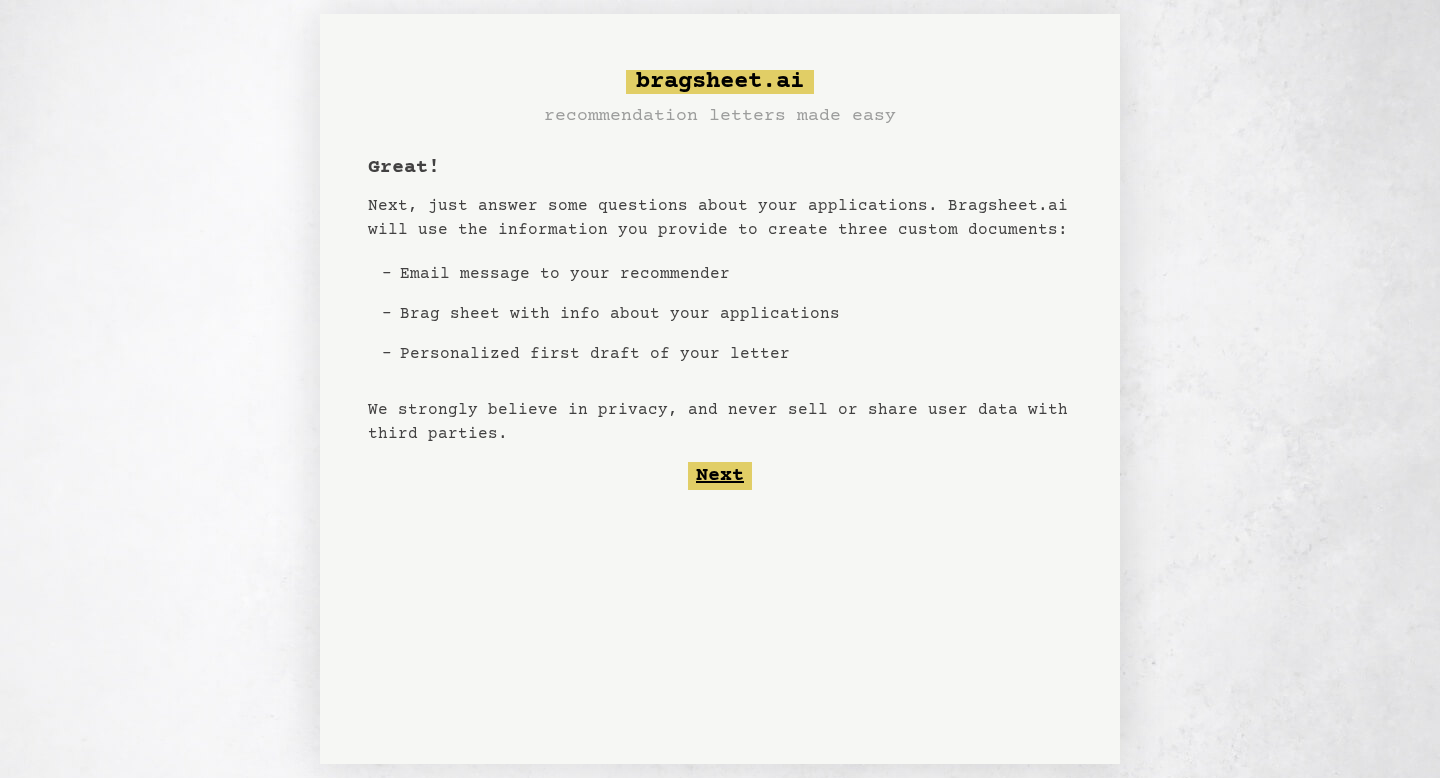 click on "Next" at bounding box center (720, 476) 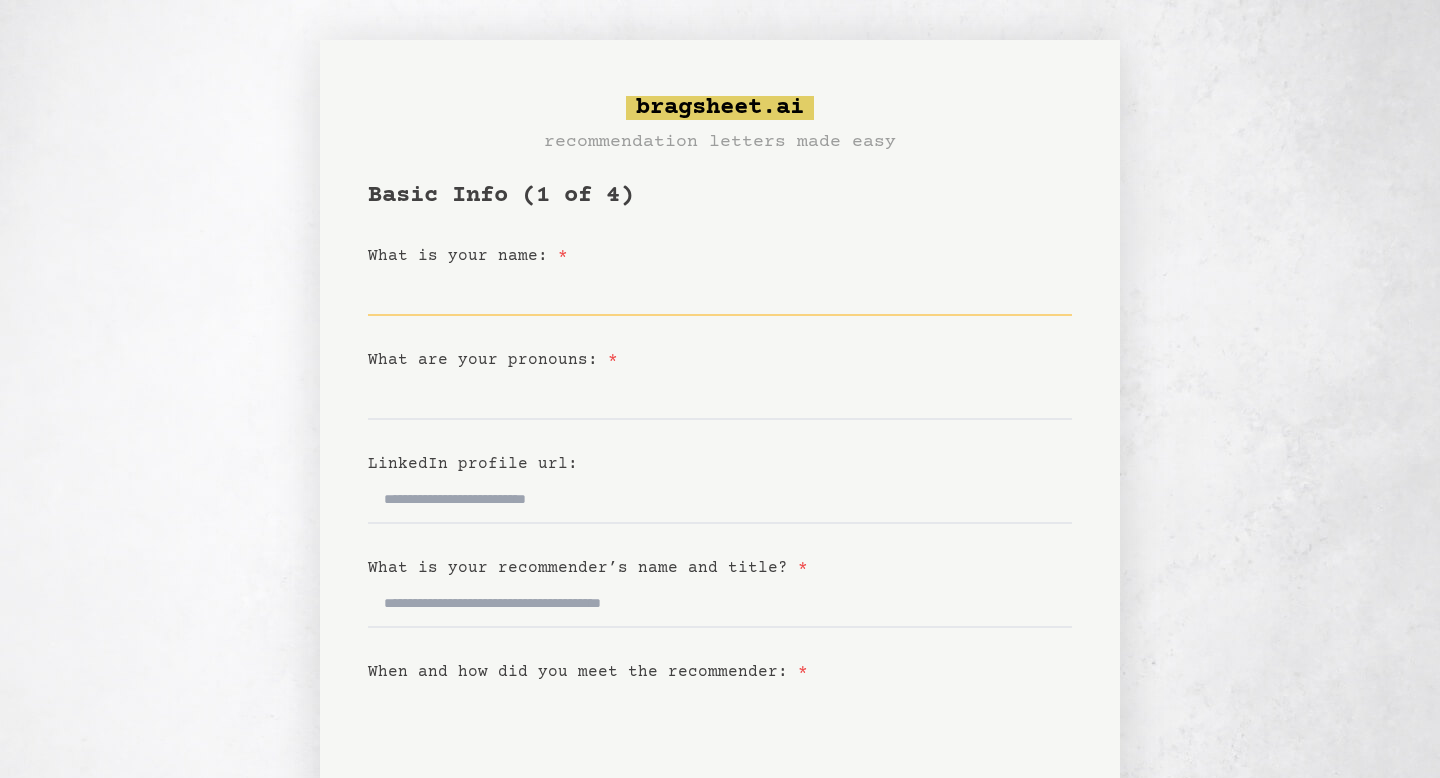 click on "What is your name:   *" at bounding box center [720, 292] 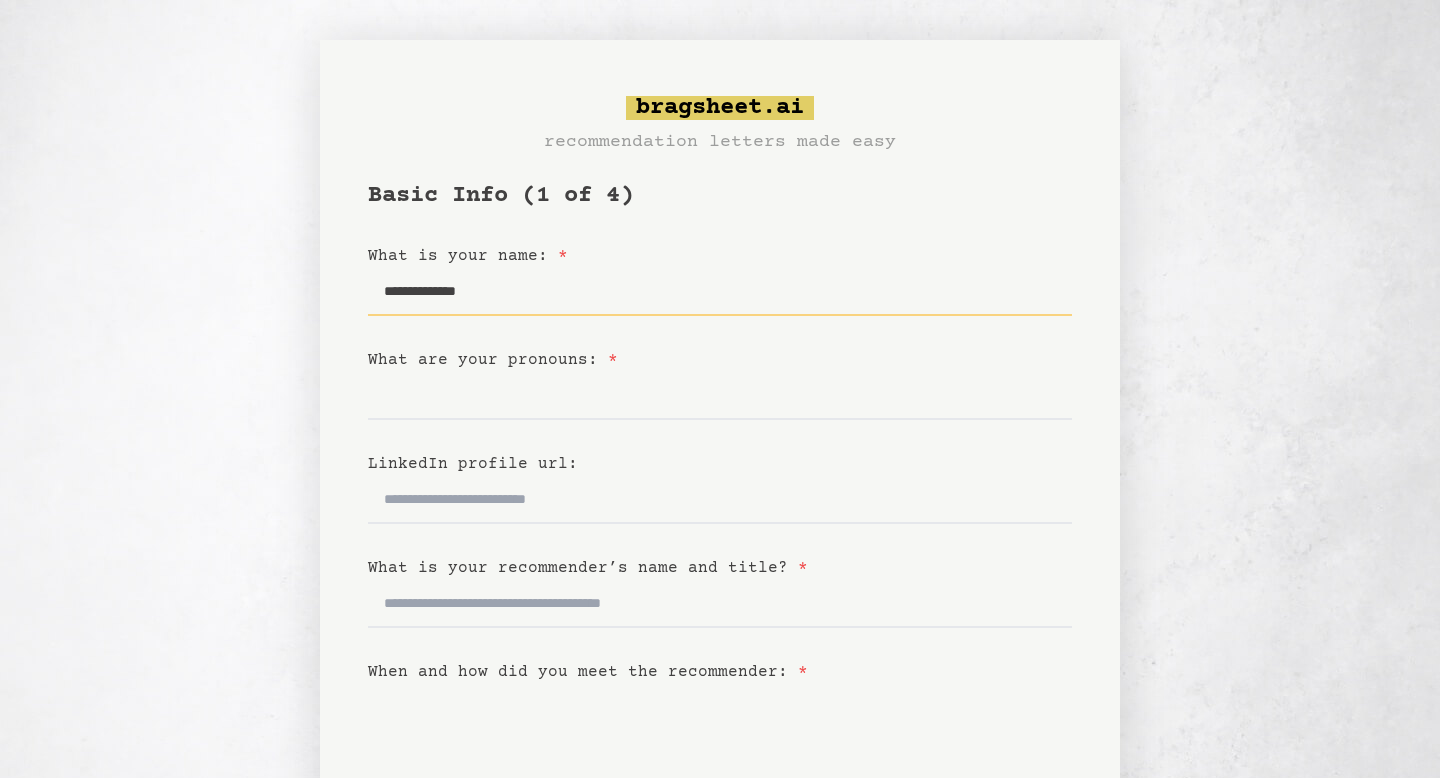 type on "**********" 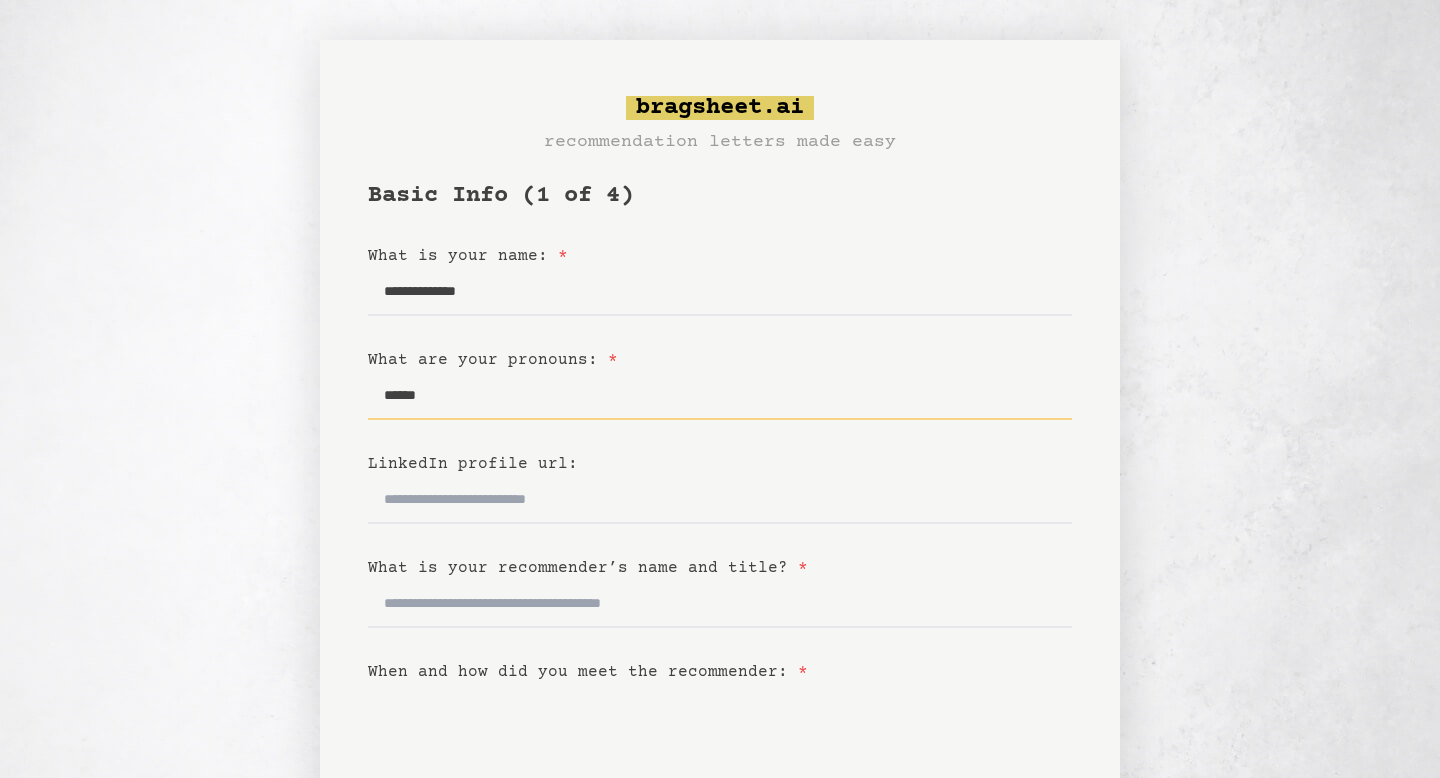 type on "******" 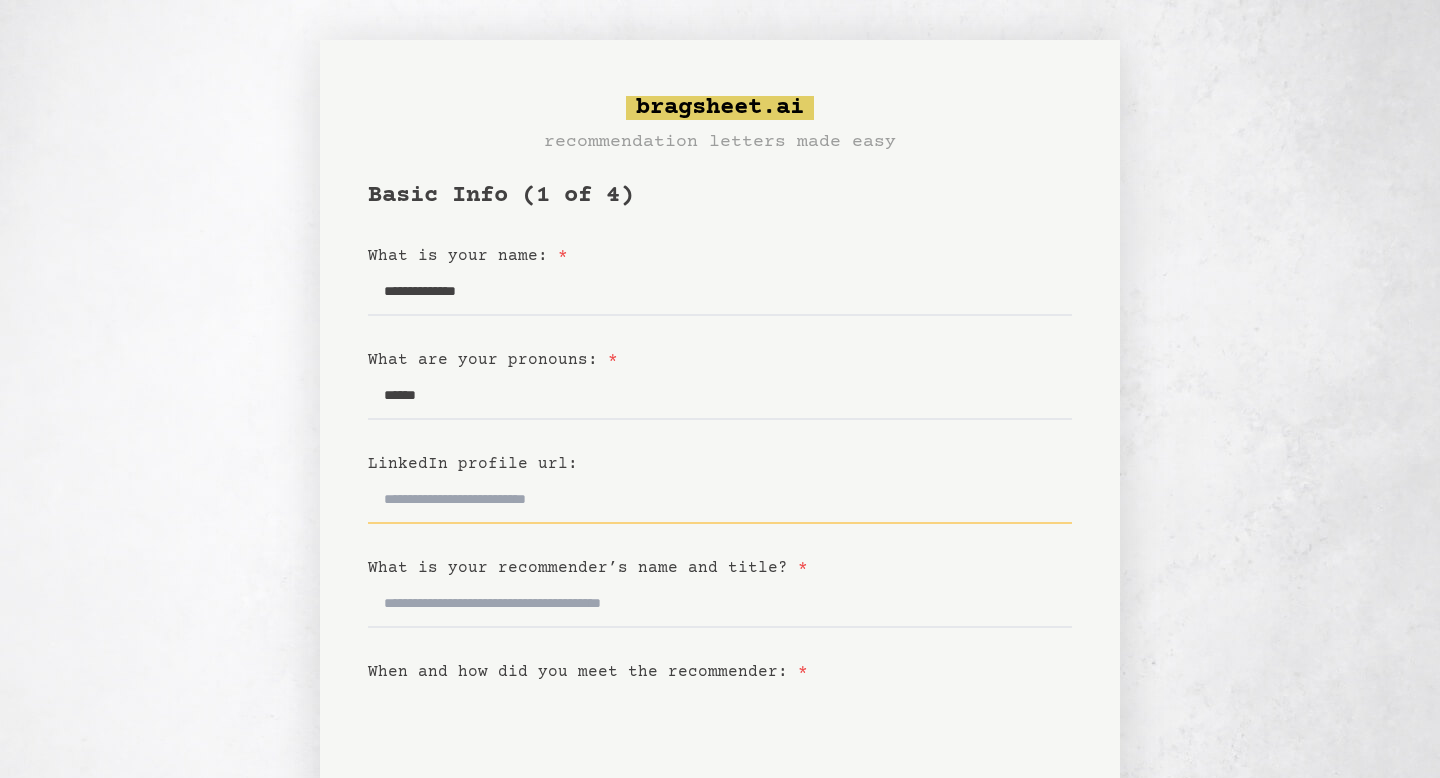 click on "LinkedIn profile url:" at bounding box center (720, 500) 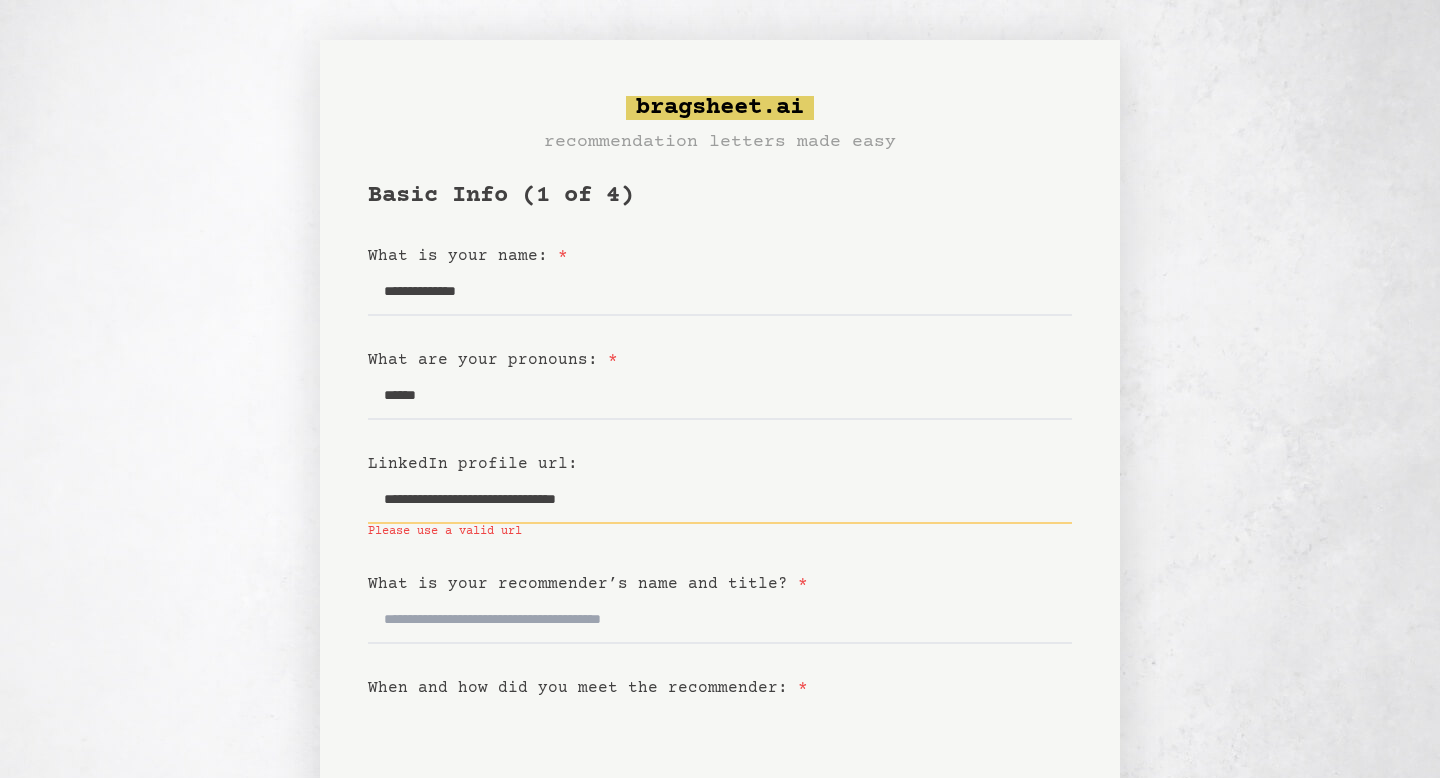 type on "**********" 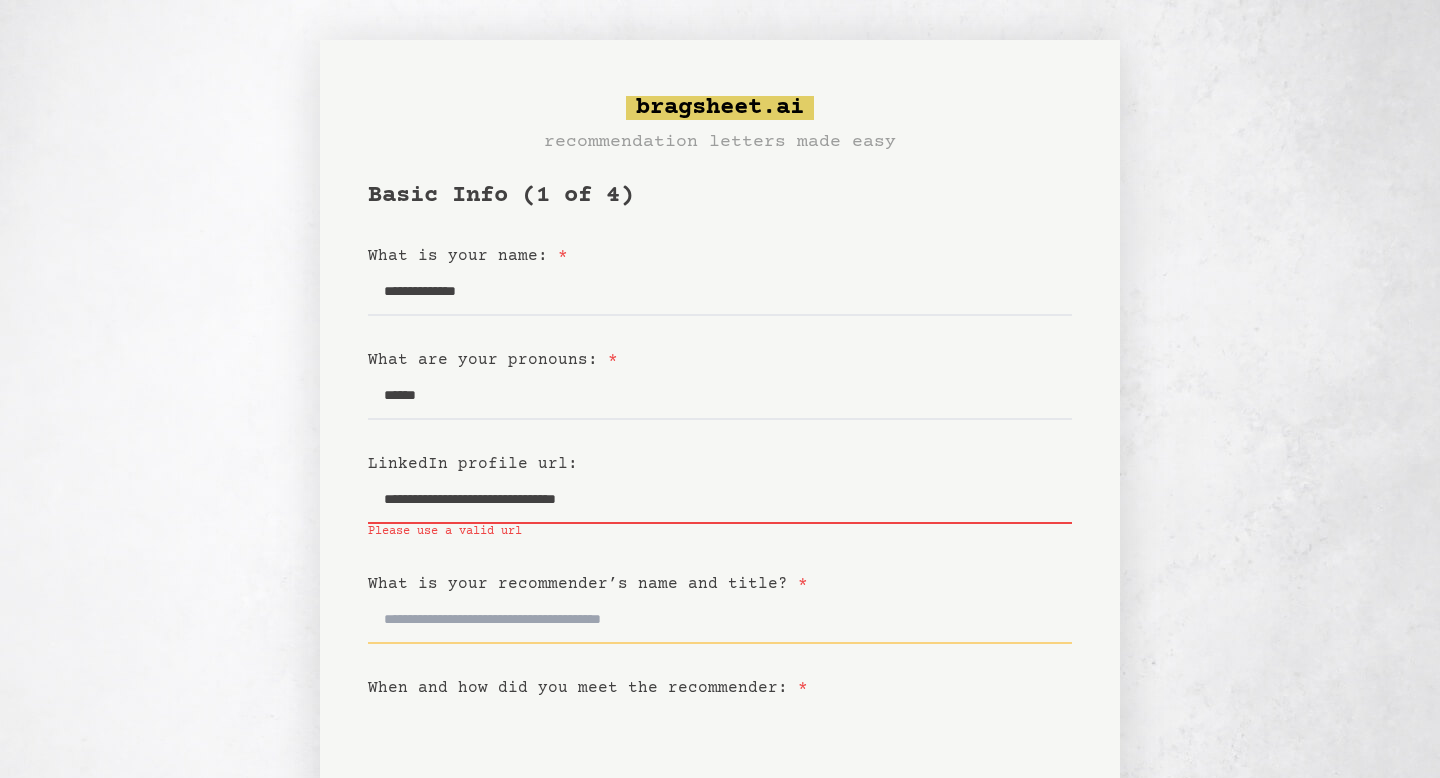 click on "What is your recommender’s name and title?   *" at bounding box center (720, 620) 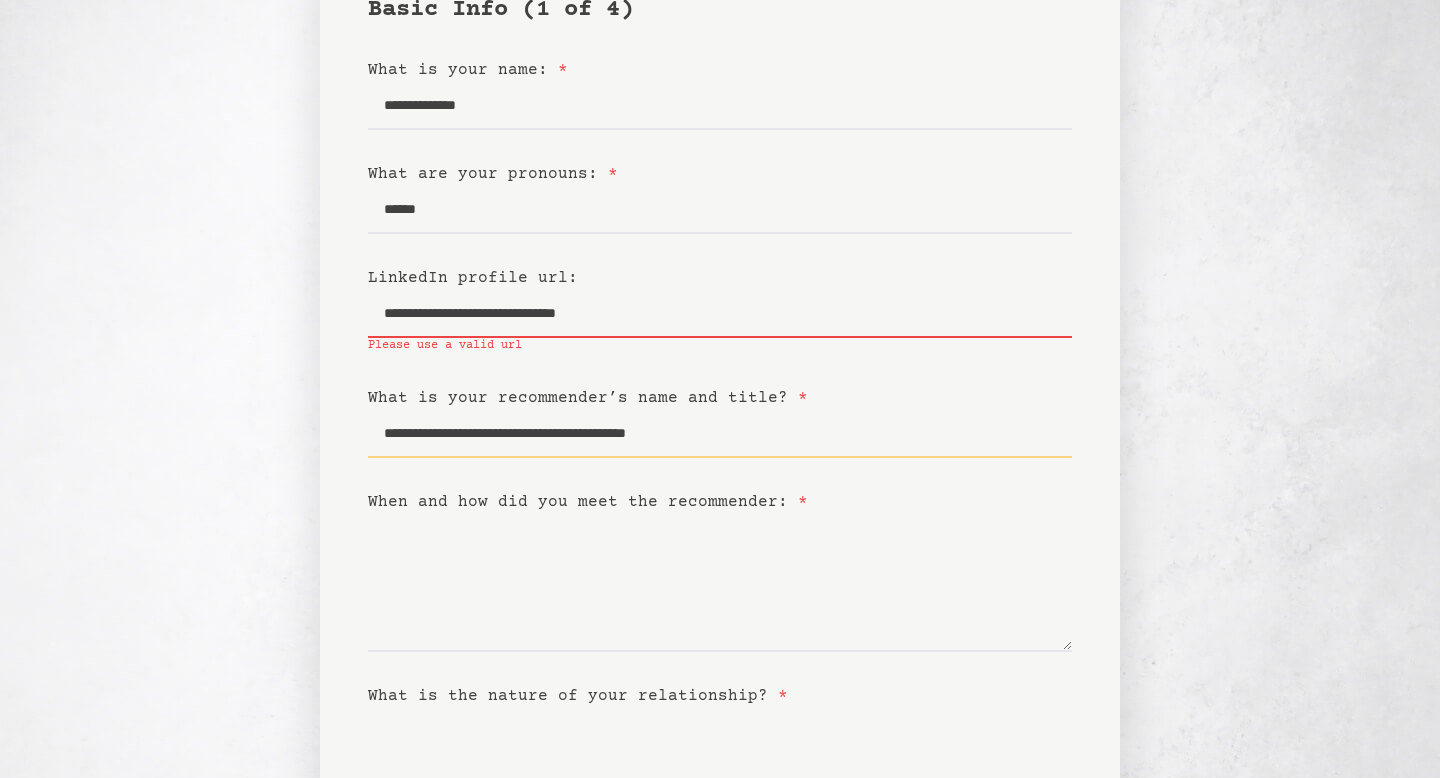 scroll, scrollTop: 187, scrollLeft: 0, axis: vertical 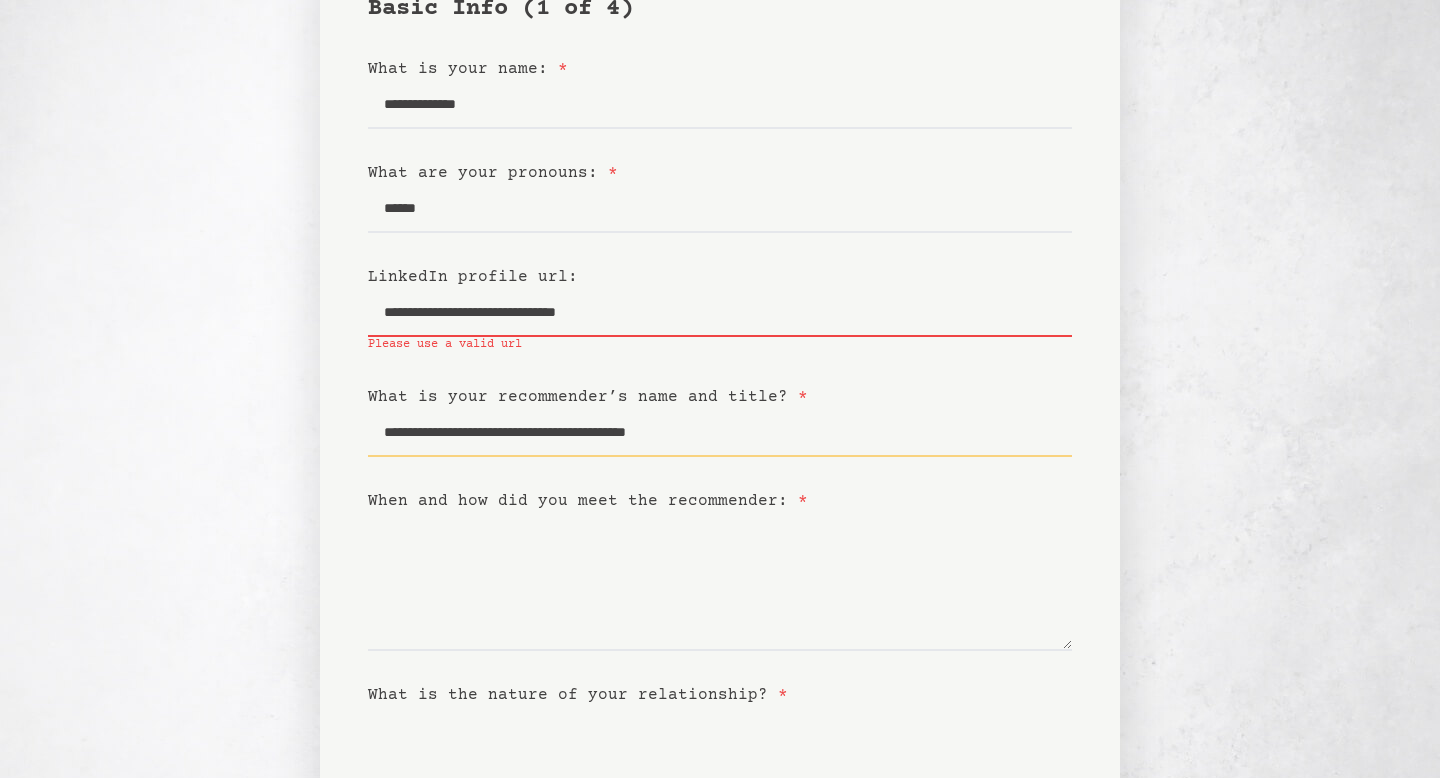 type on "**********" 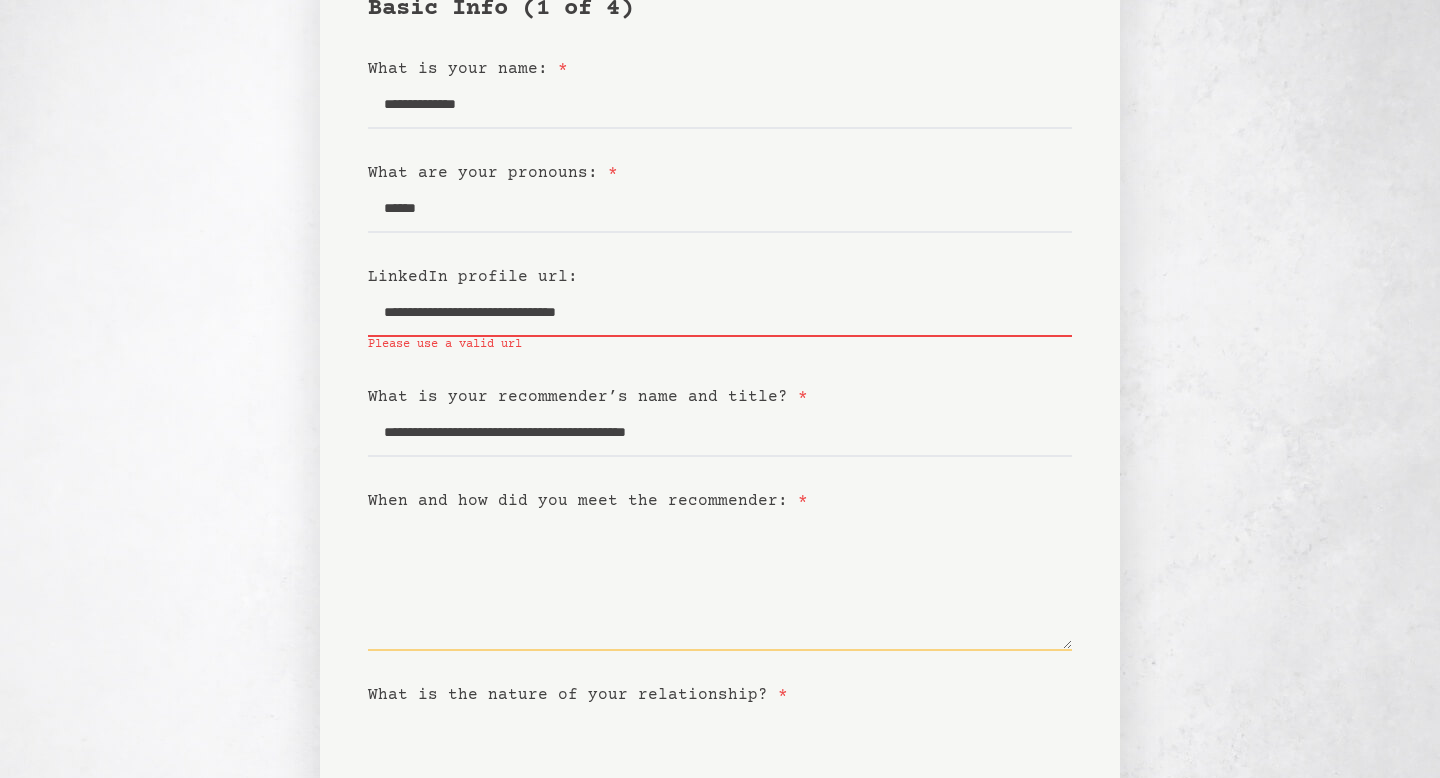 click on "When and how did you meet the recommender:   *" at bounding box center (720, 582) 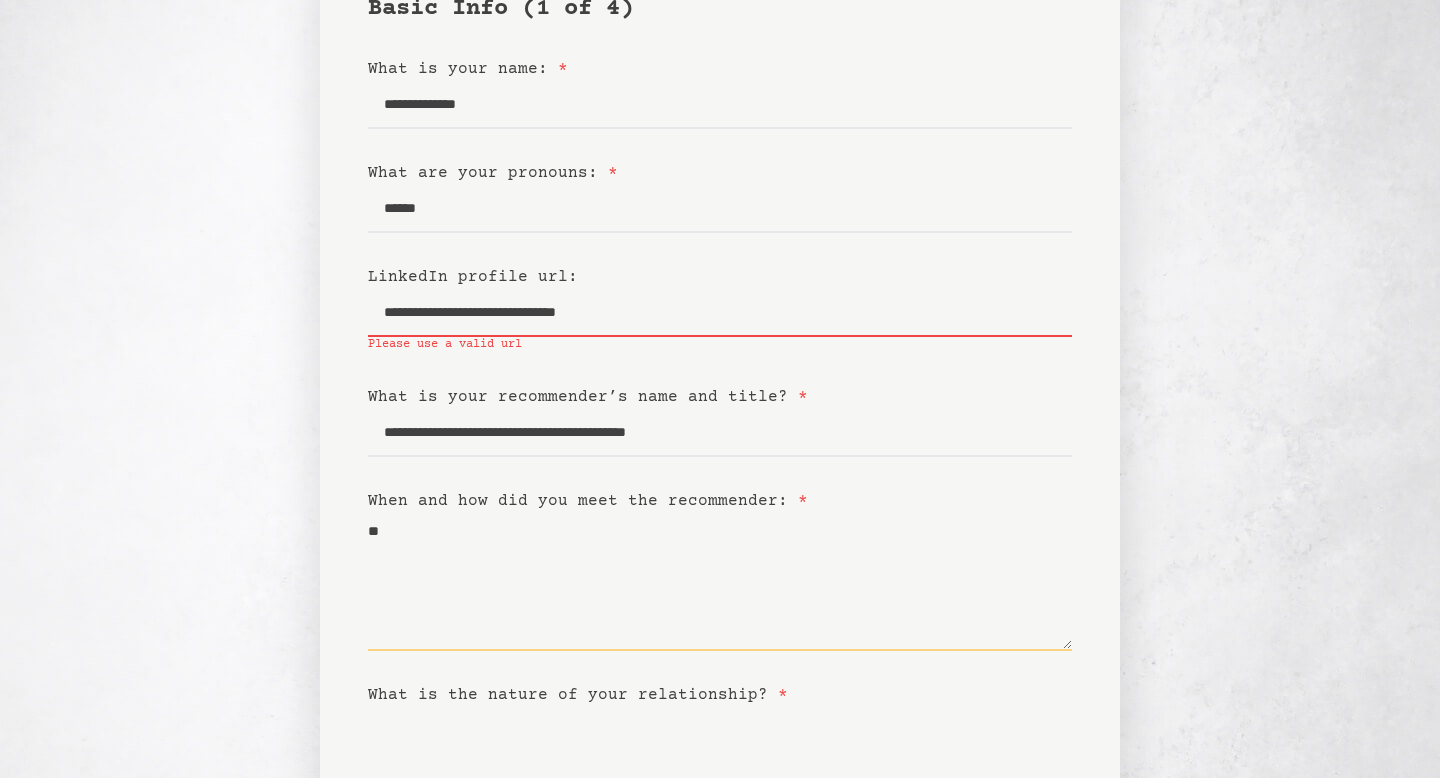 type on "*" 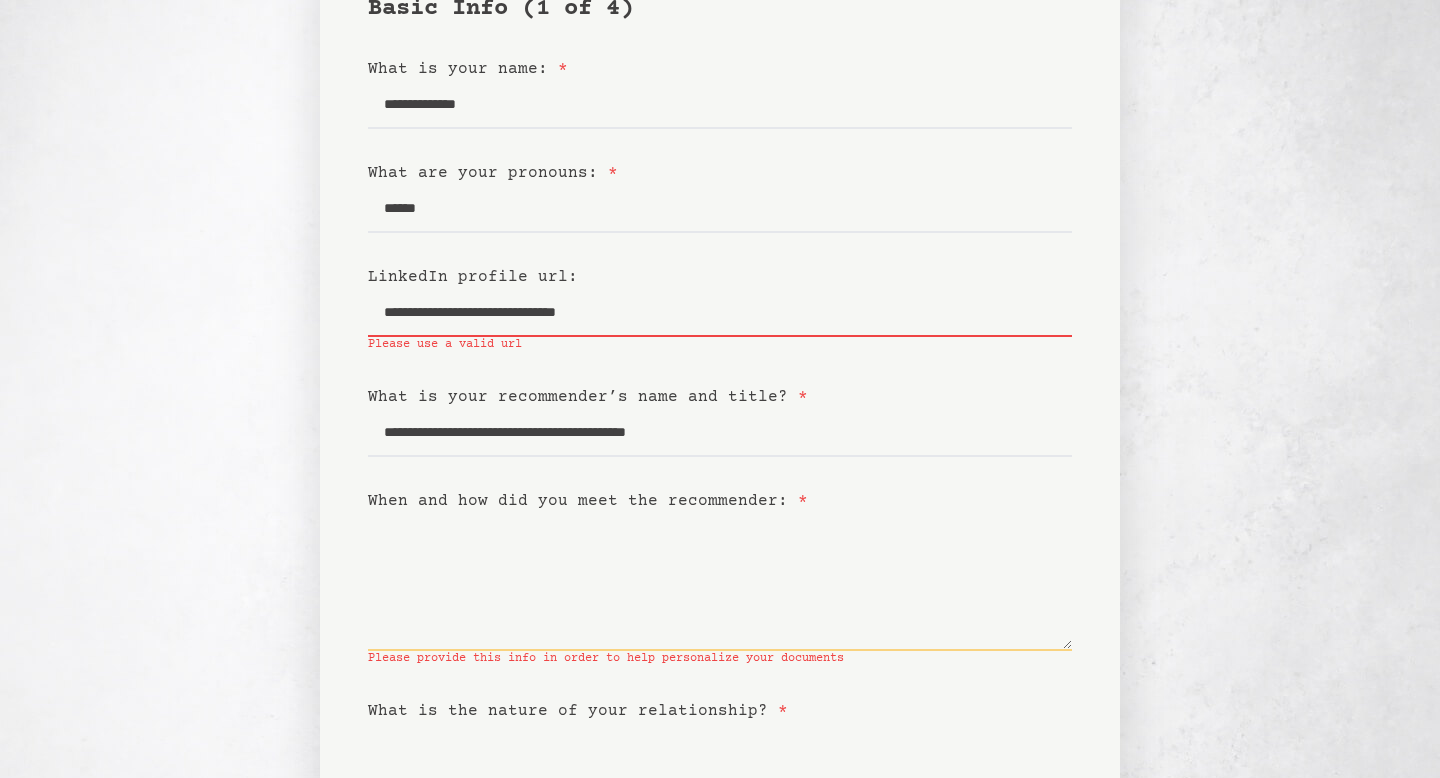 type on "*" 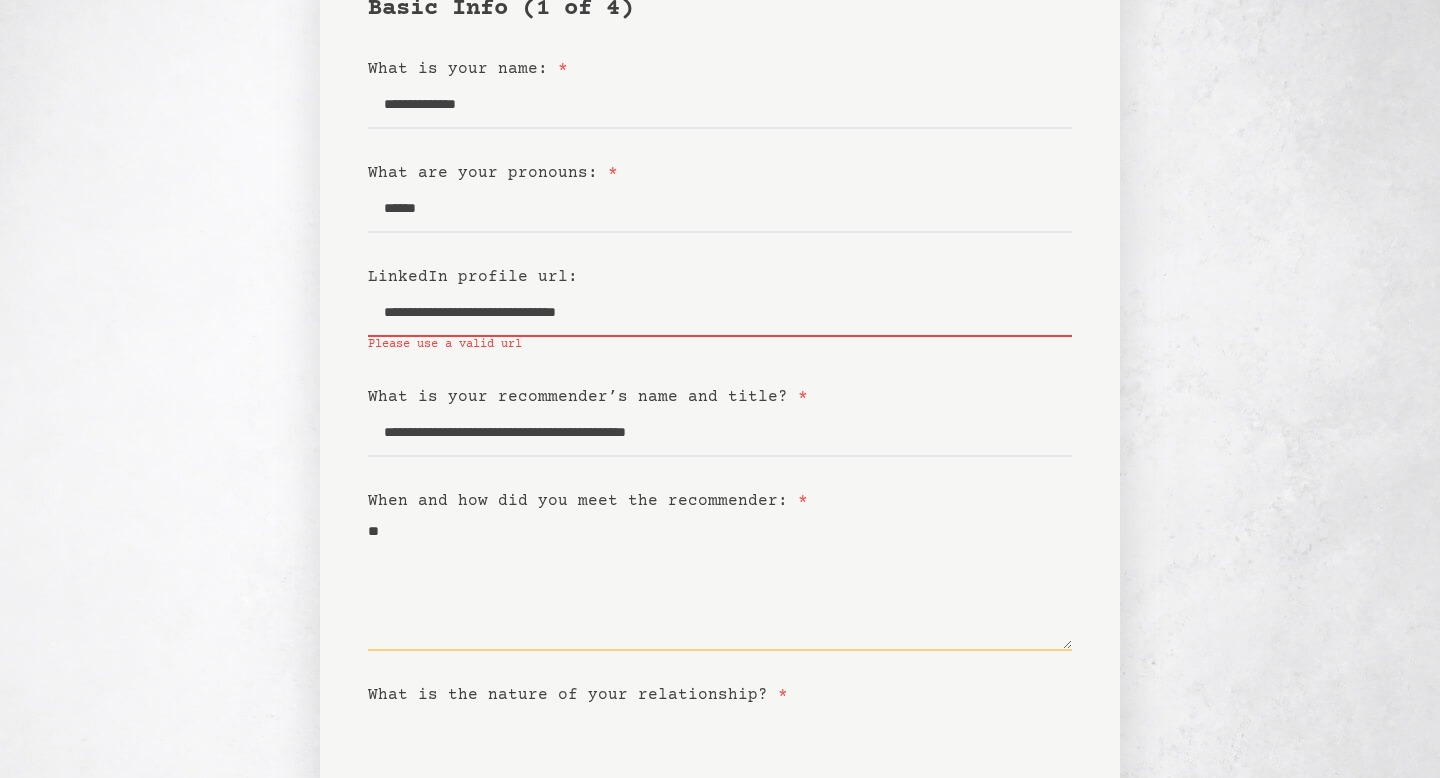 type on "*" 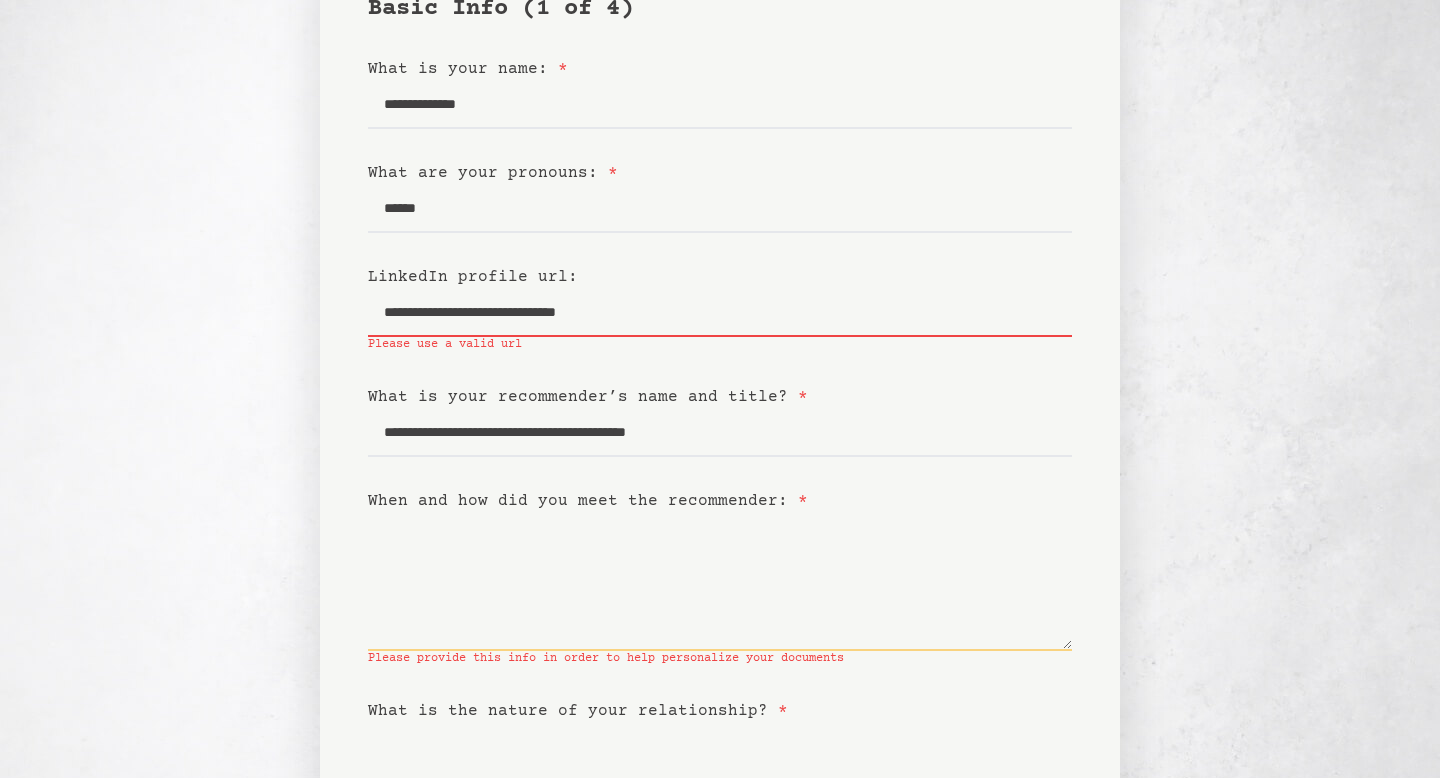 type on "*" 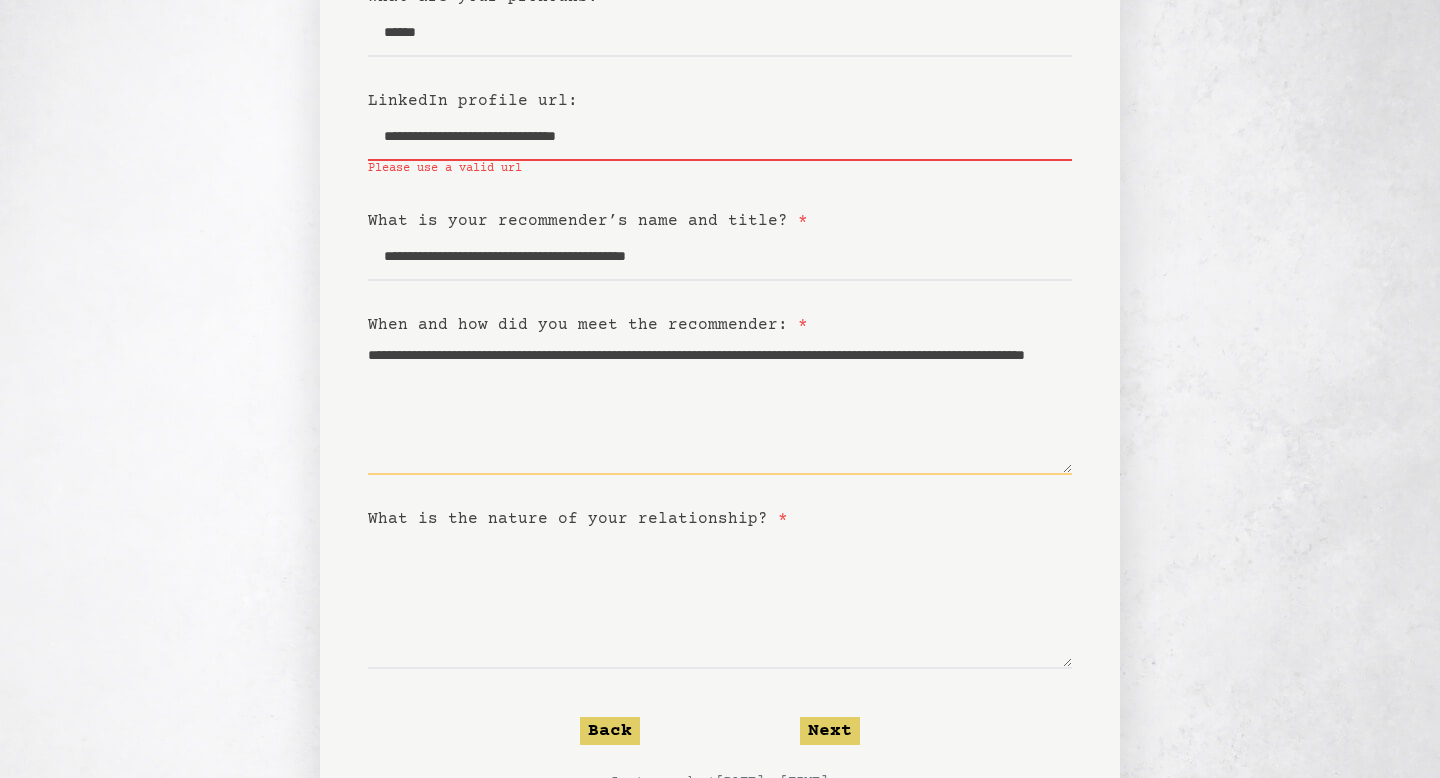 scroll, scrollTop: 364, scrollLeft: 0, axis: vertical 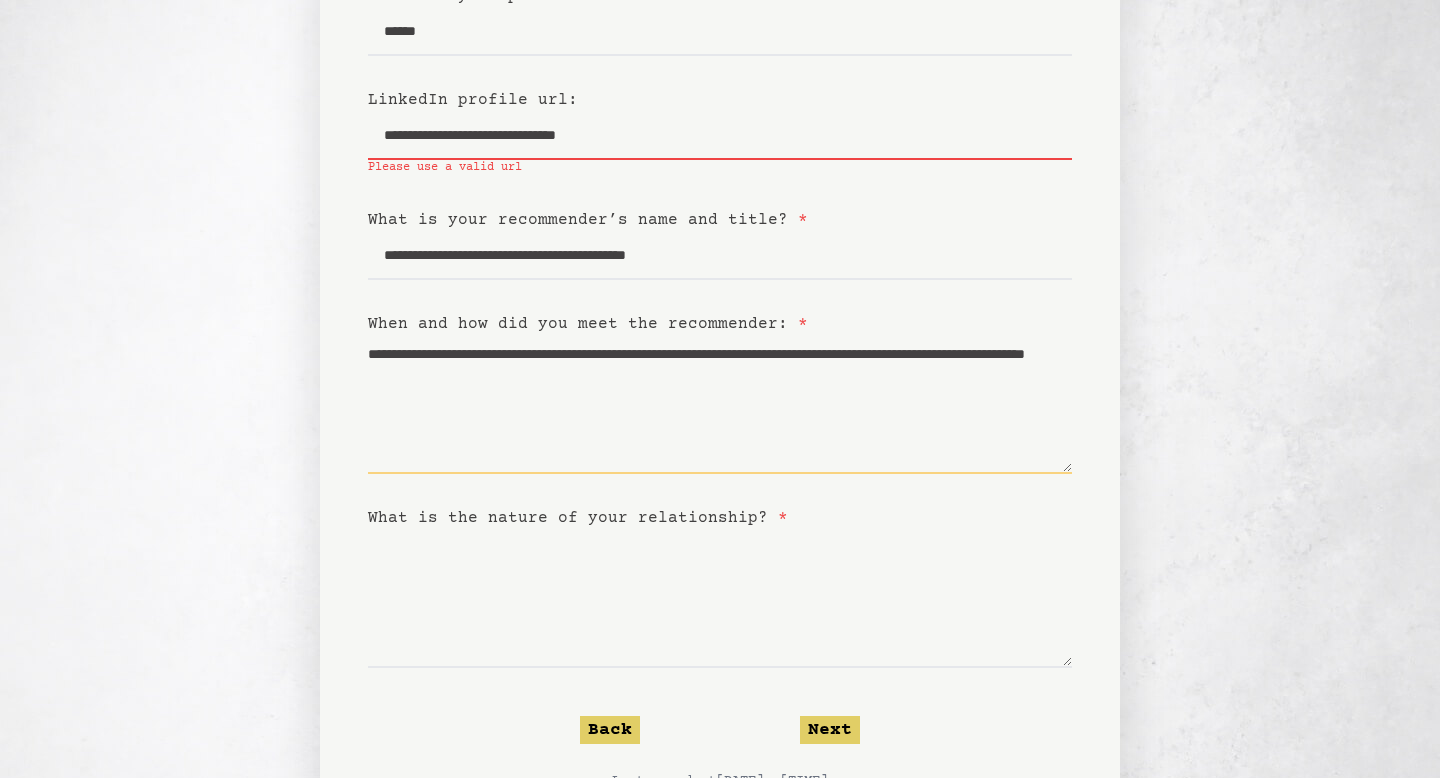 type on "**********" 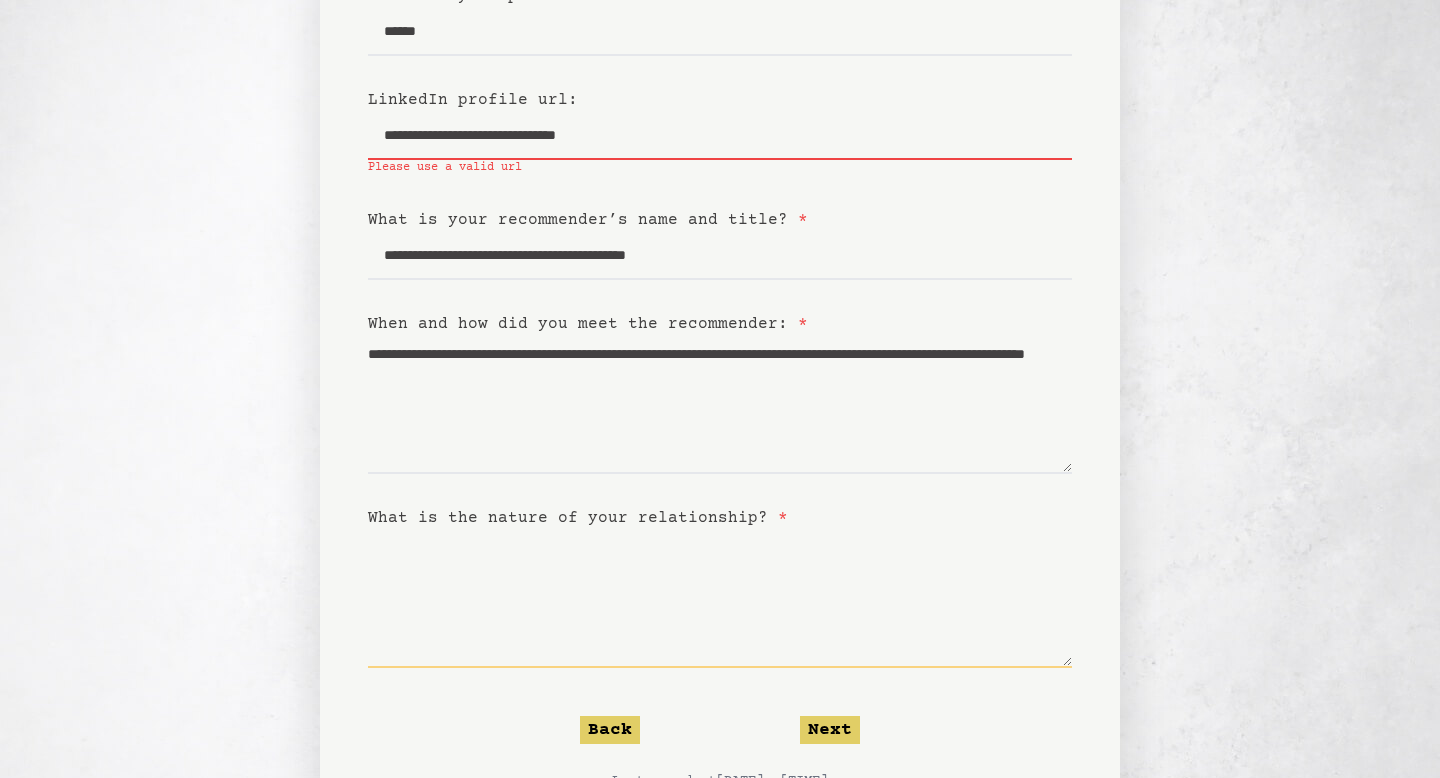 click on "What is the nature of your relationship?   *" at bounding box center (720, 599) 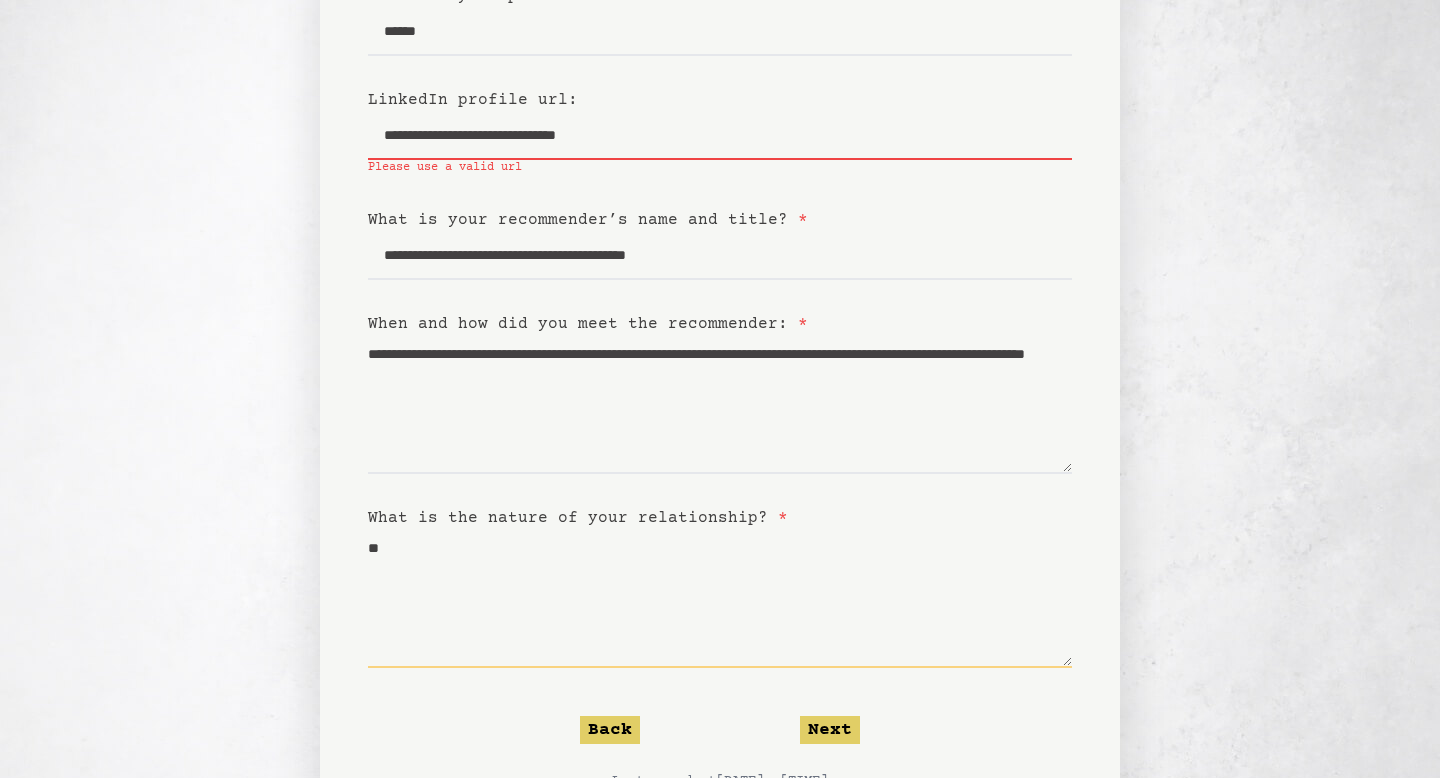type on "*" 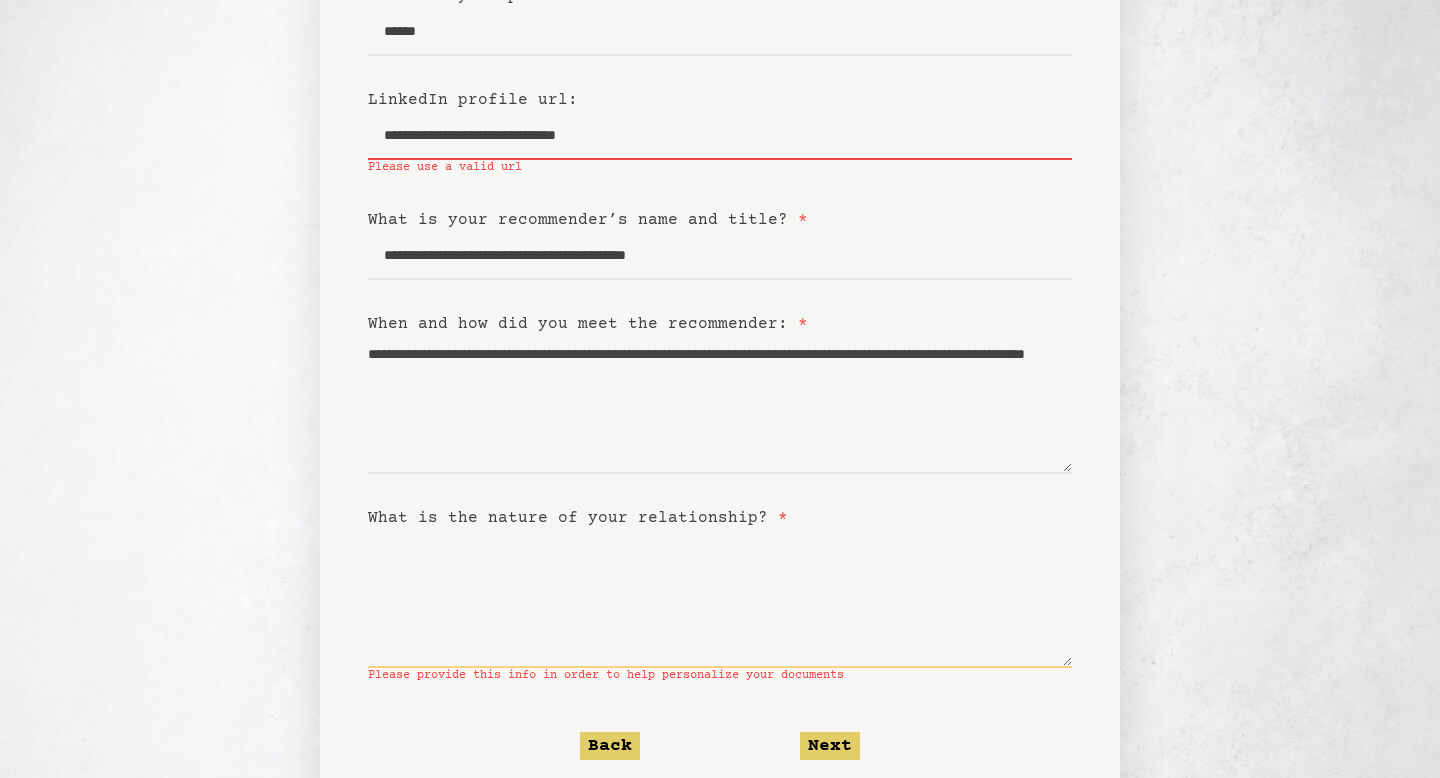 click on "What is the nature of your relationship?   *" at bounding box center (720, 599) 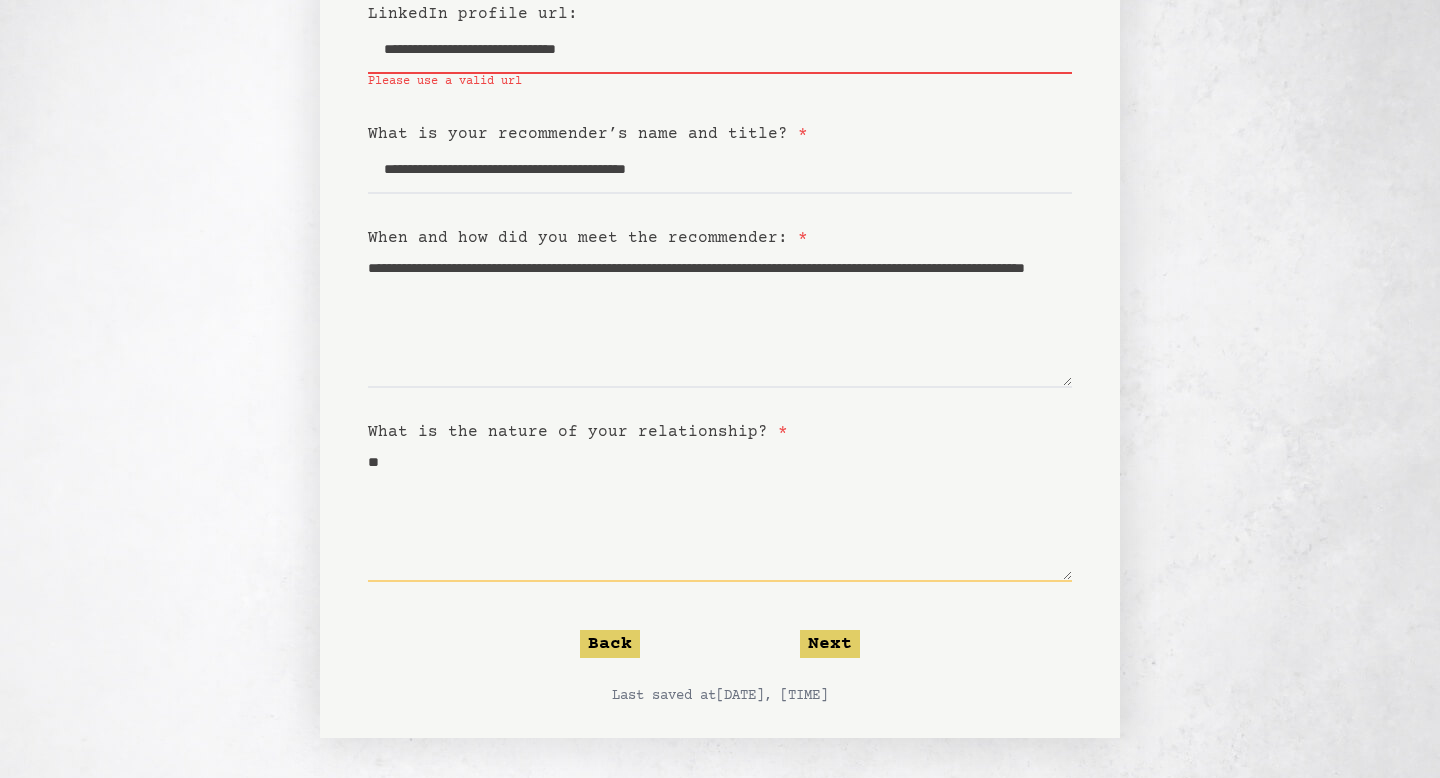 type on "*" 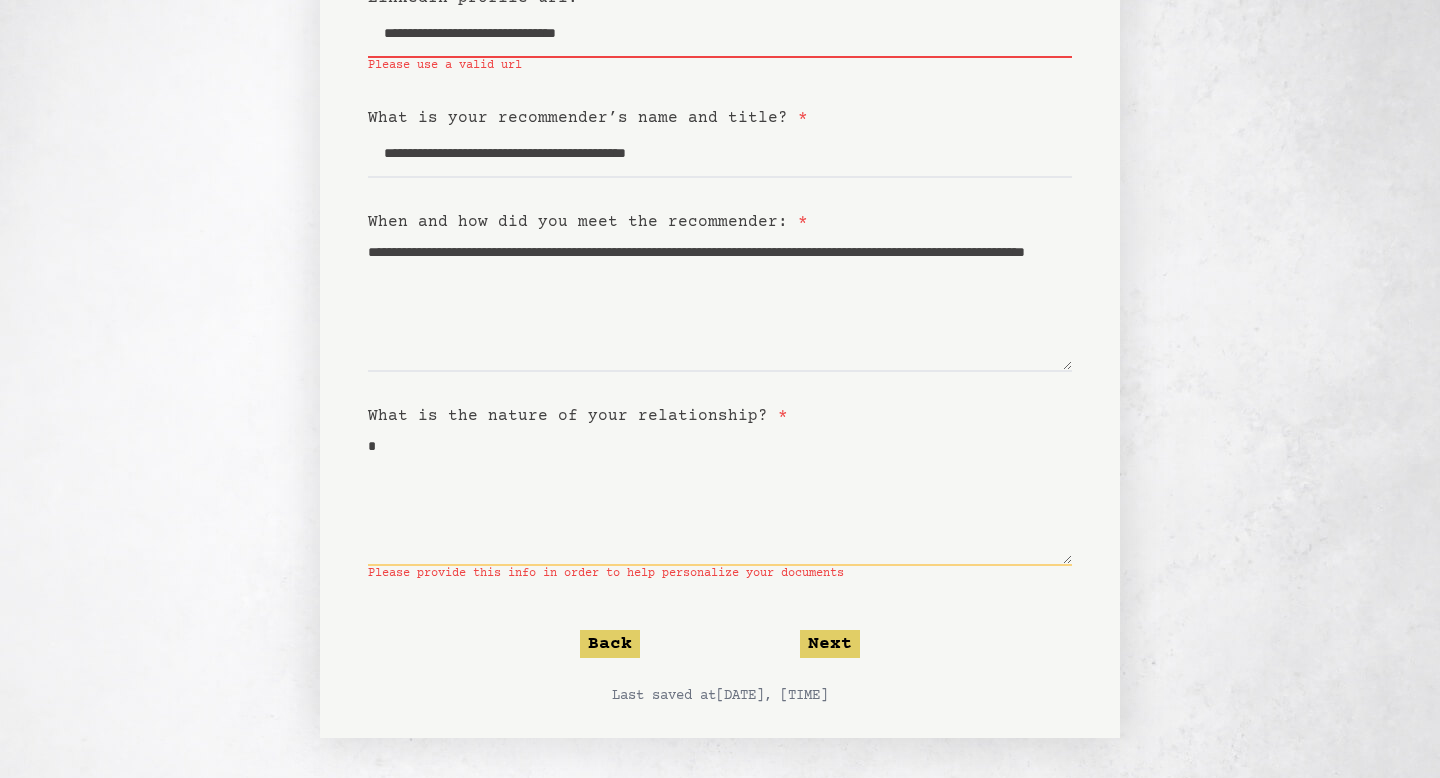 scroll, scrollTop: 450, scrollLeft: 0, axis: vertical 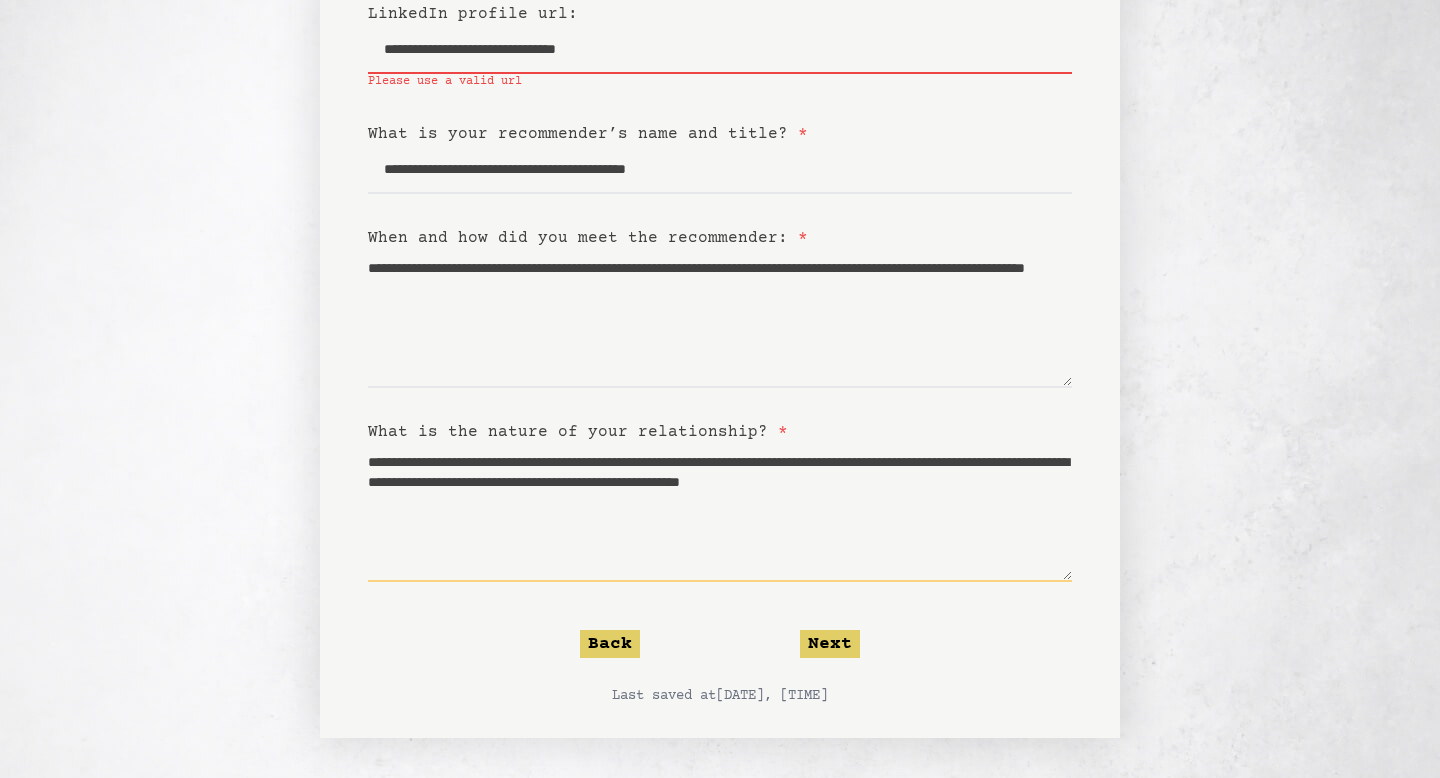 click on "**********" at bounding box center [720, 513] 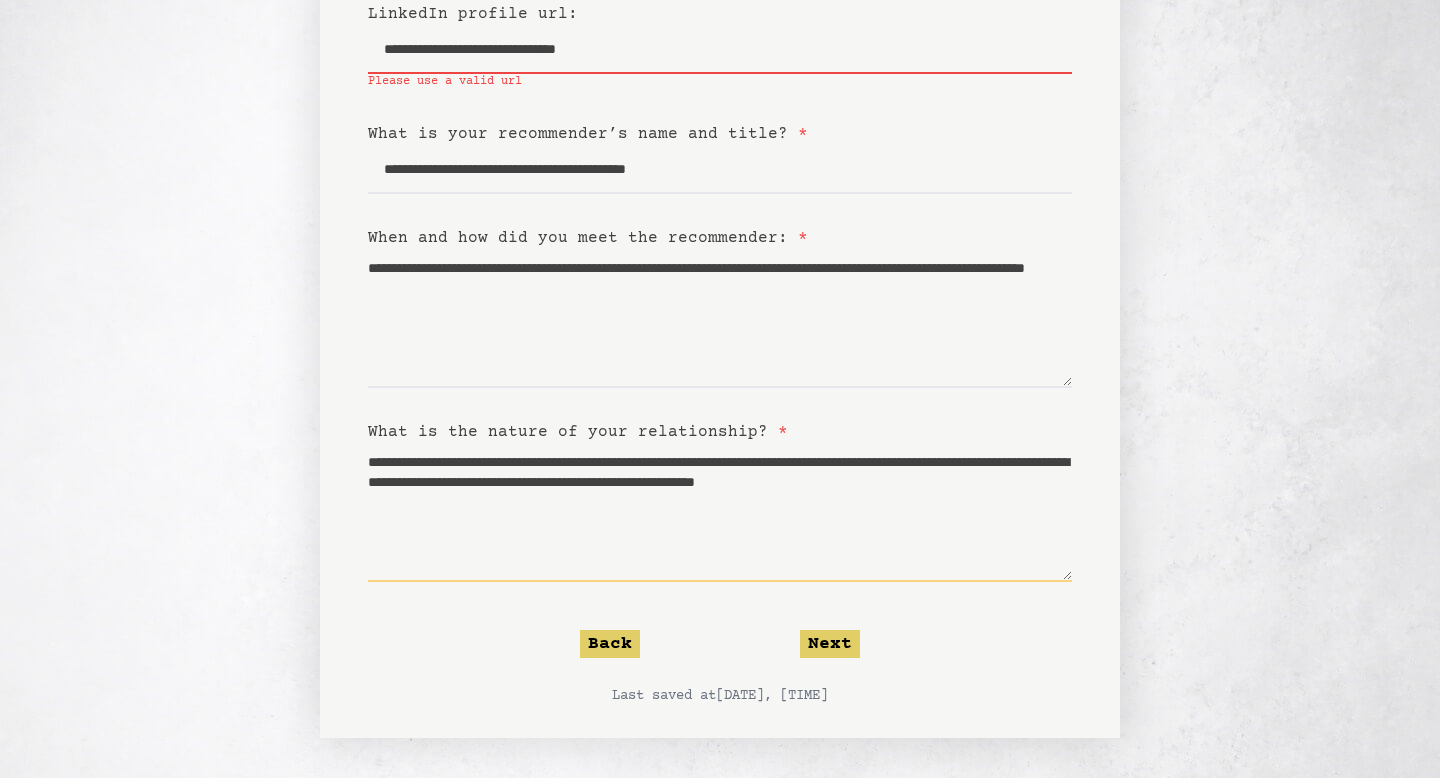 click on "**********" at bounding box center [720, 513] 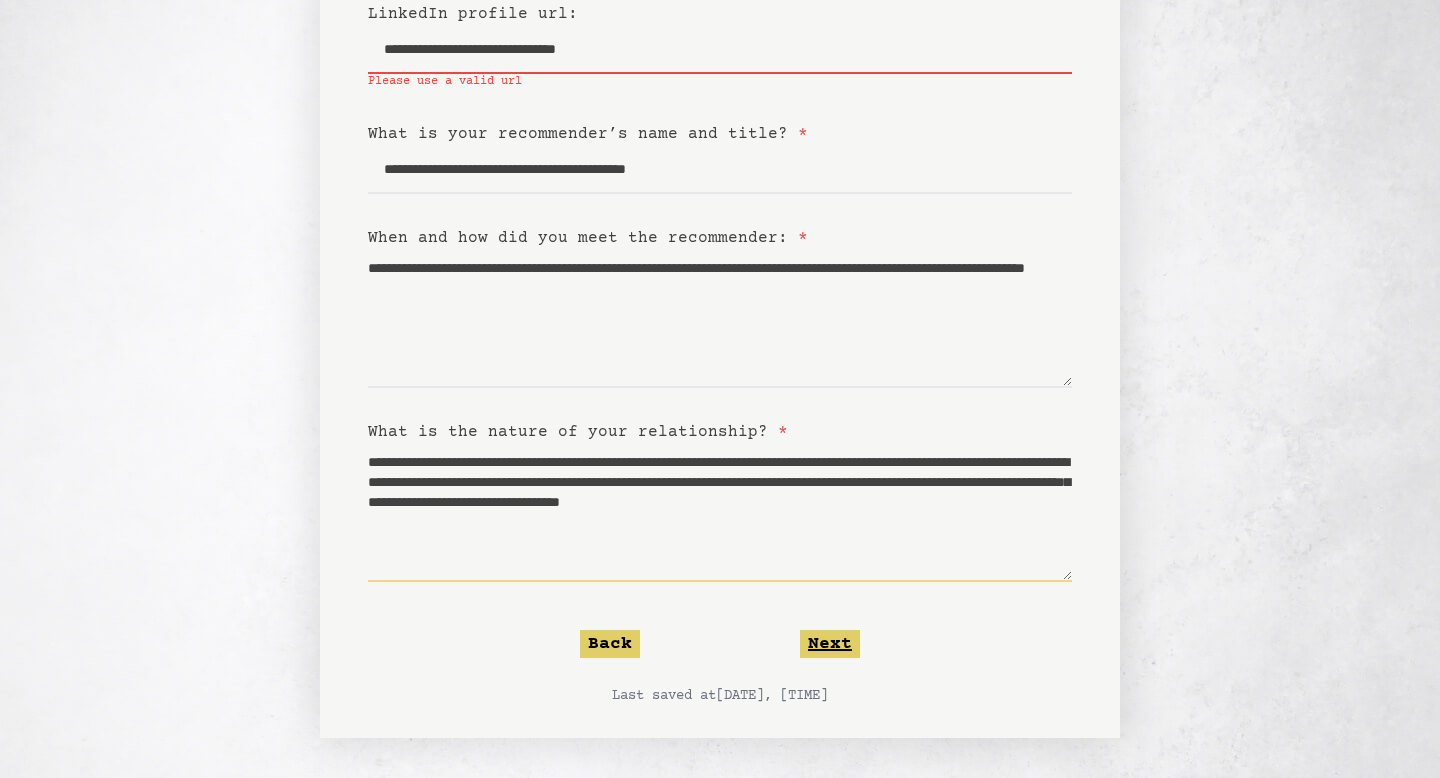type on "**********" 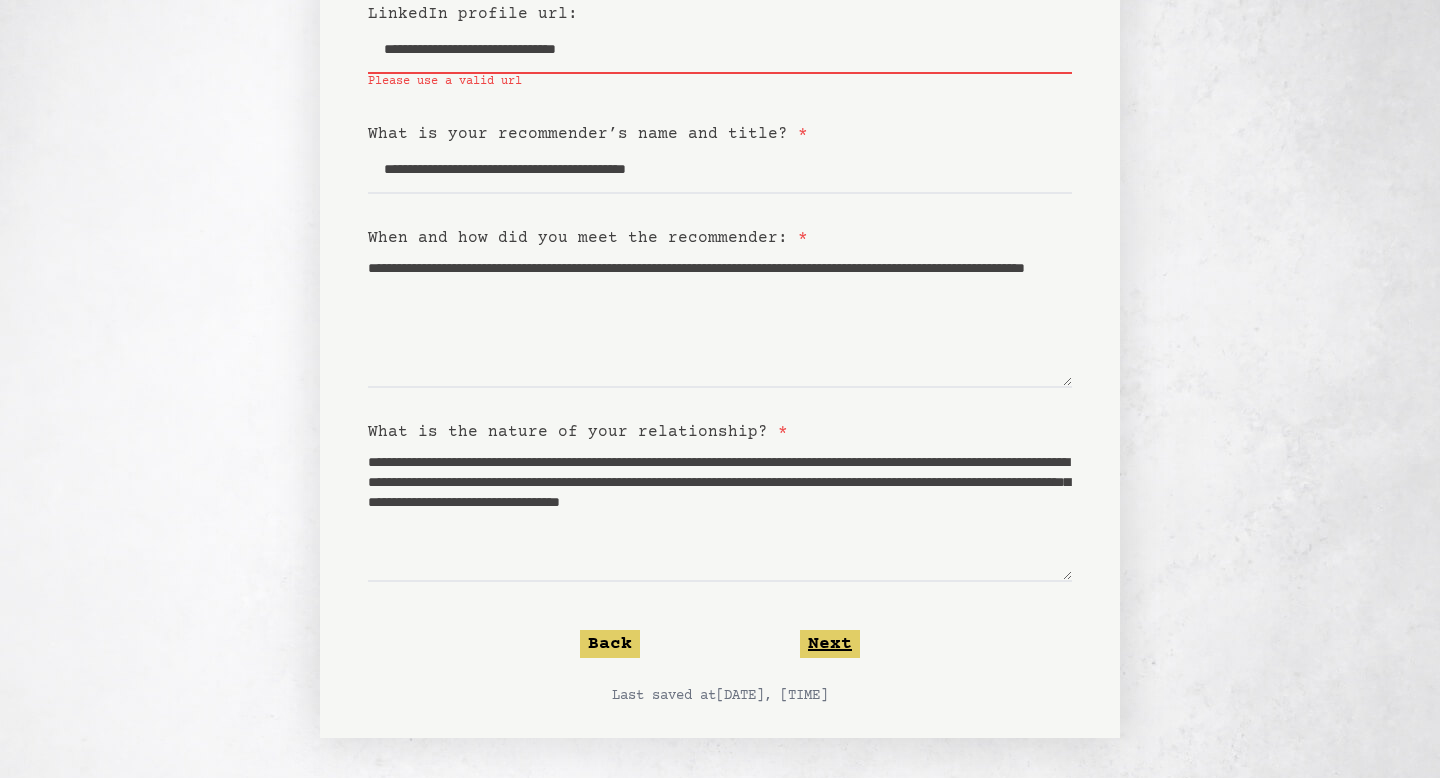 click on "Next" 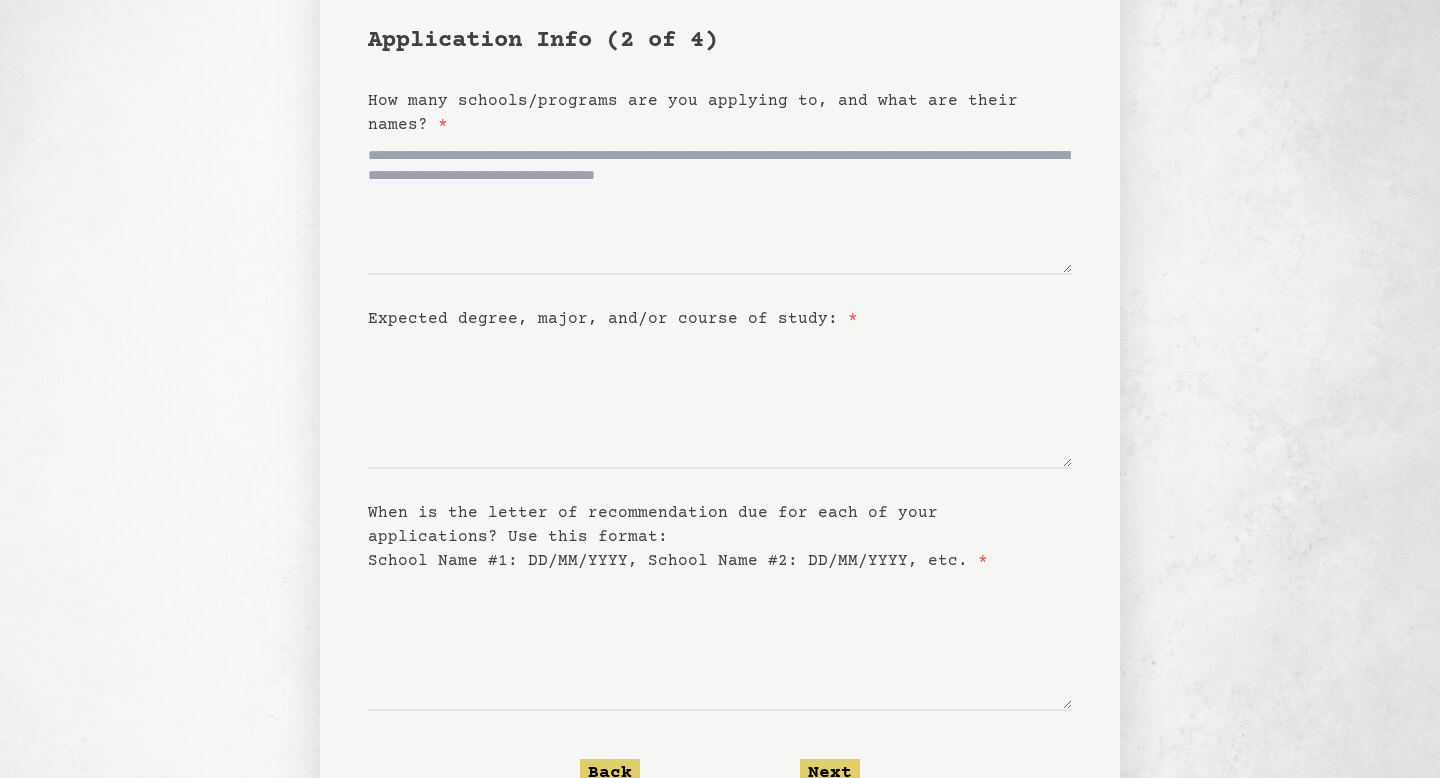 scroll, scrollTop: 0, scrollLeft: 0, axis: both 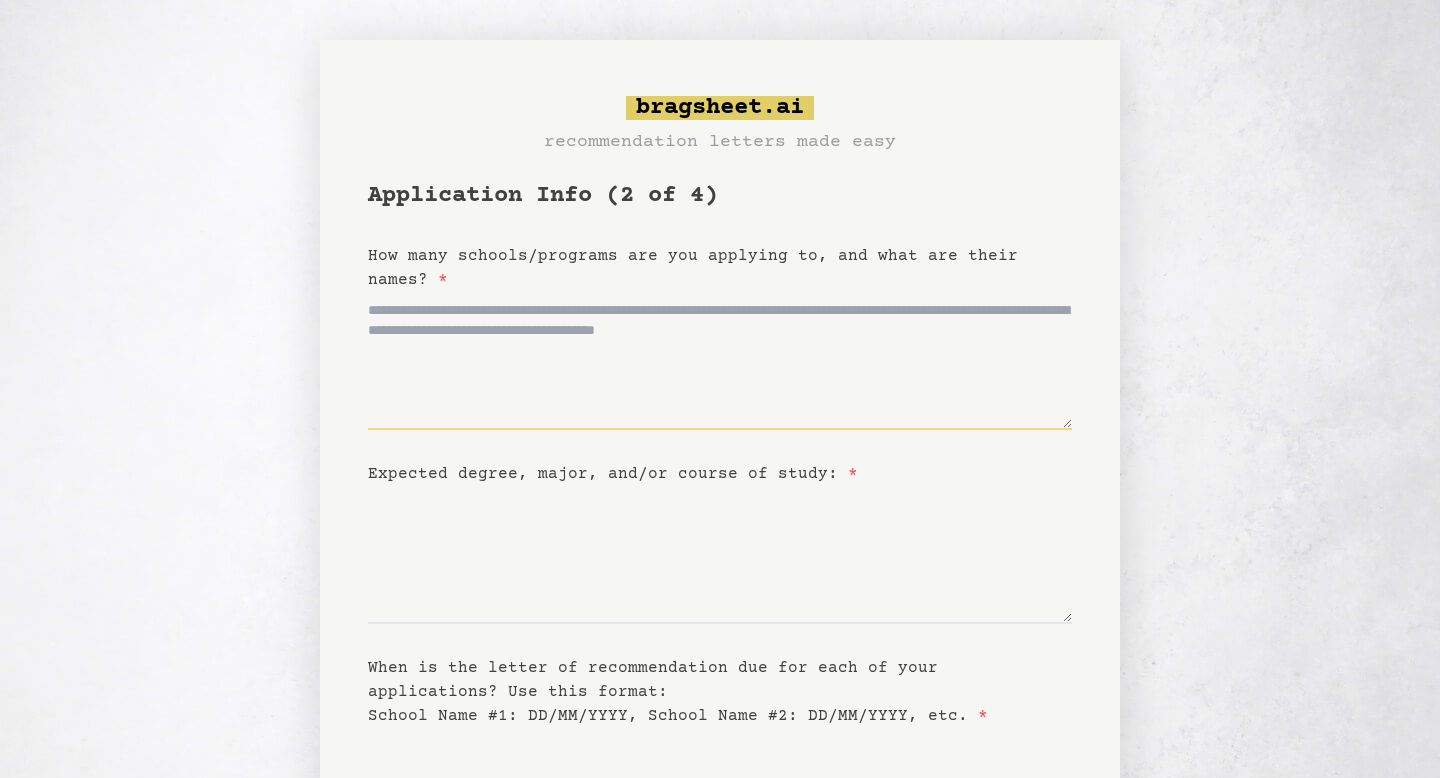 click on "How many schools/programs are you applying to, and what are
their names?   *" at bounding box center [720, 361] 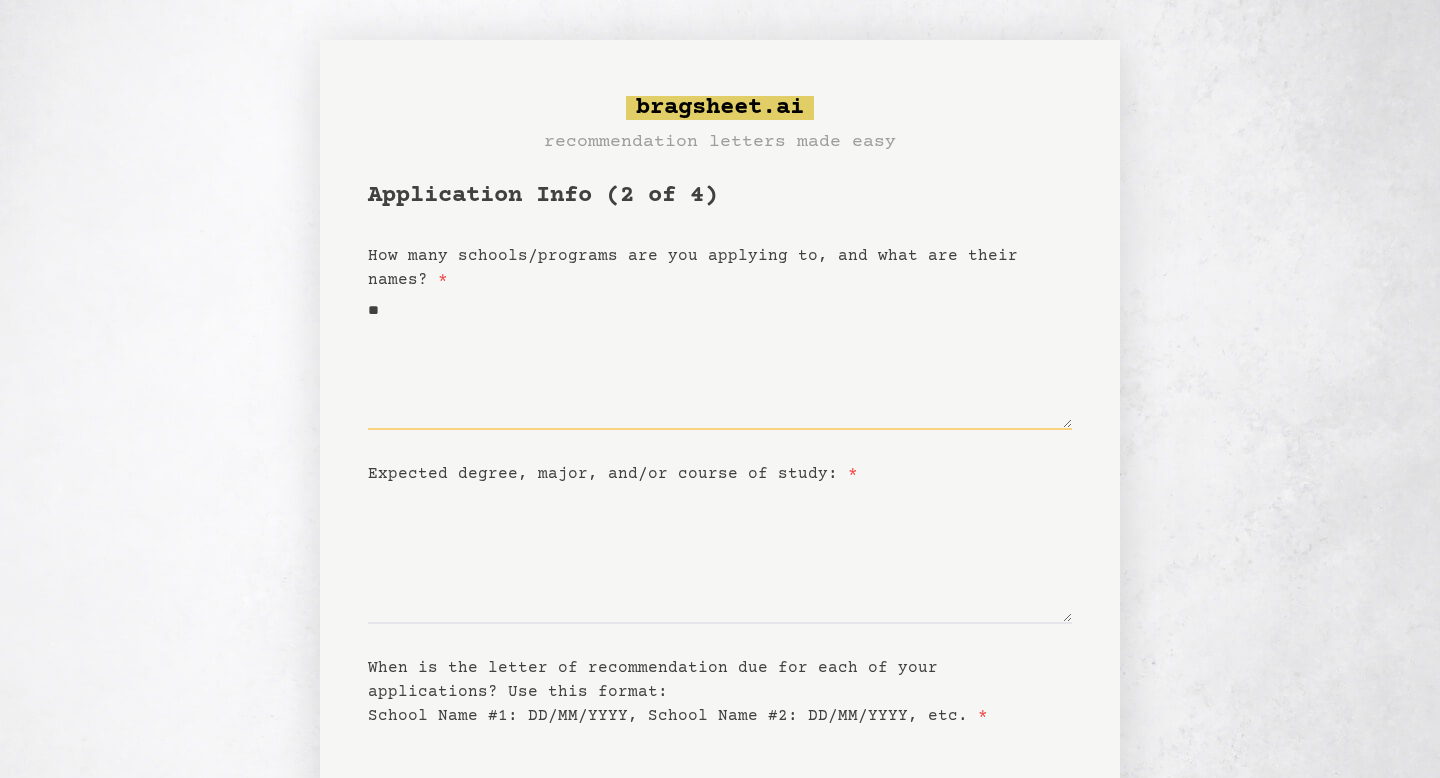 type on "*" 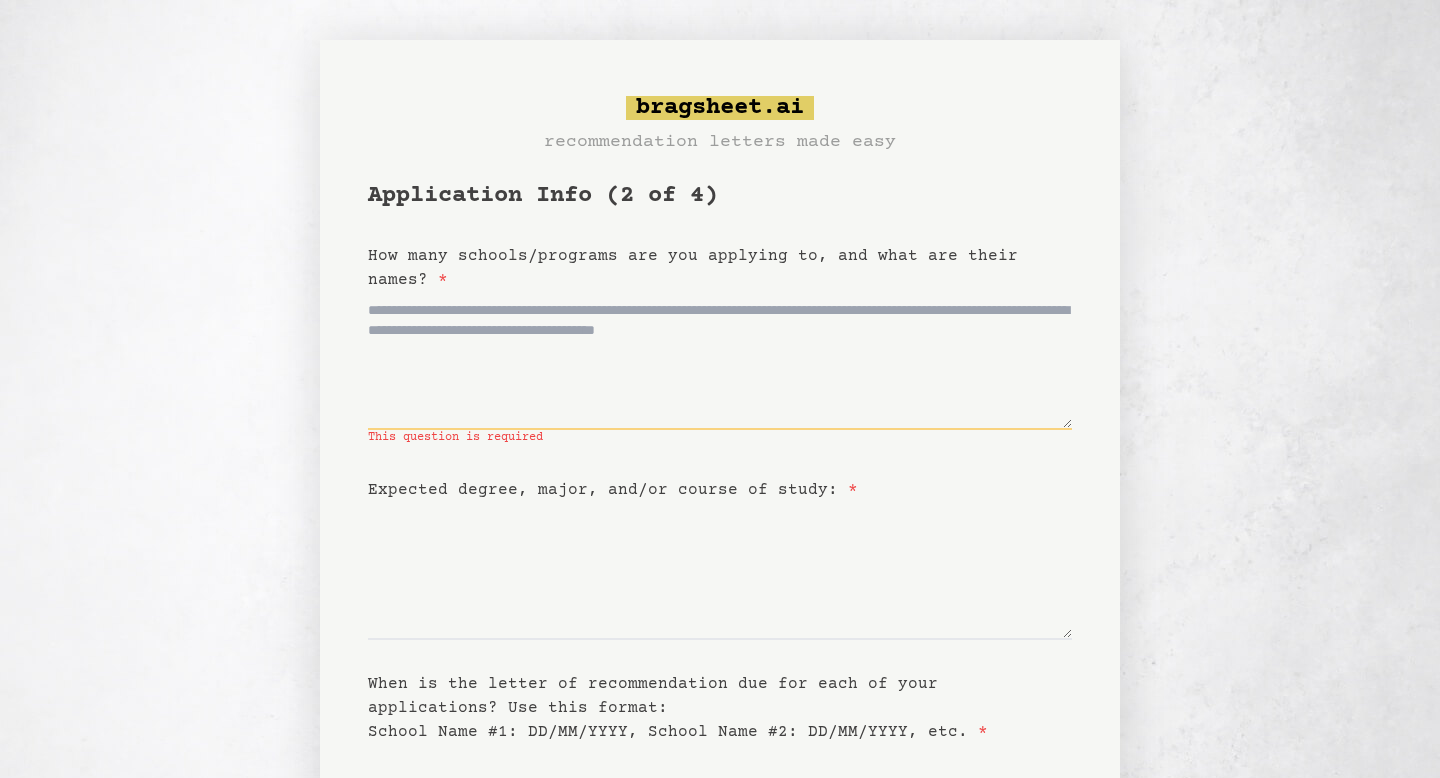type on "*" 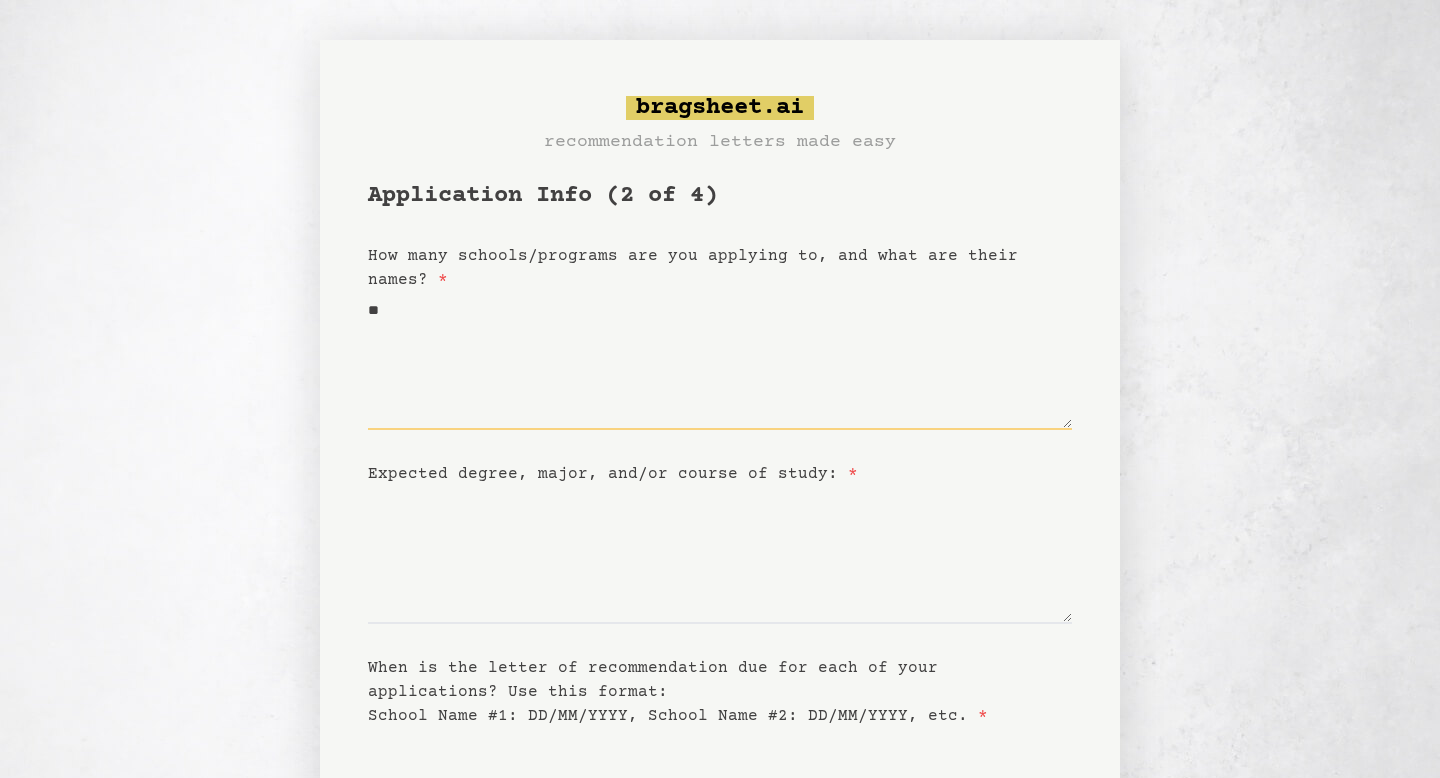 type on "*" 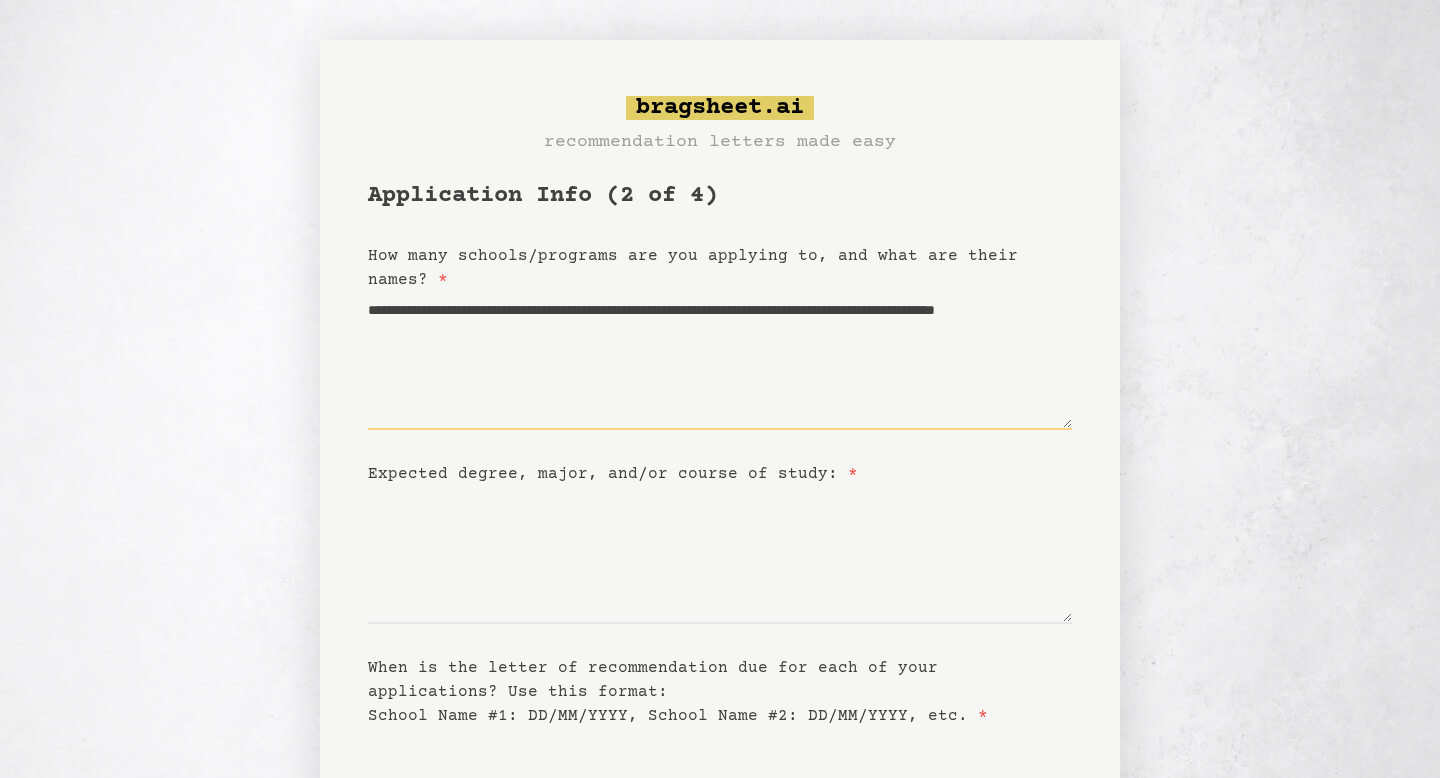 type on "**********" 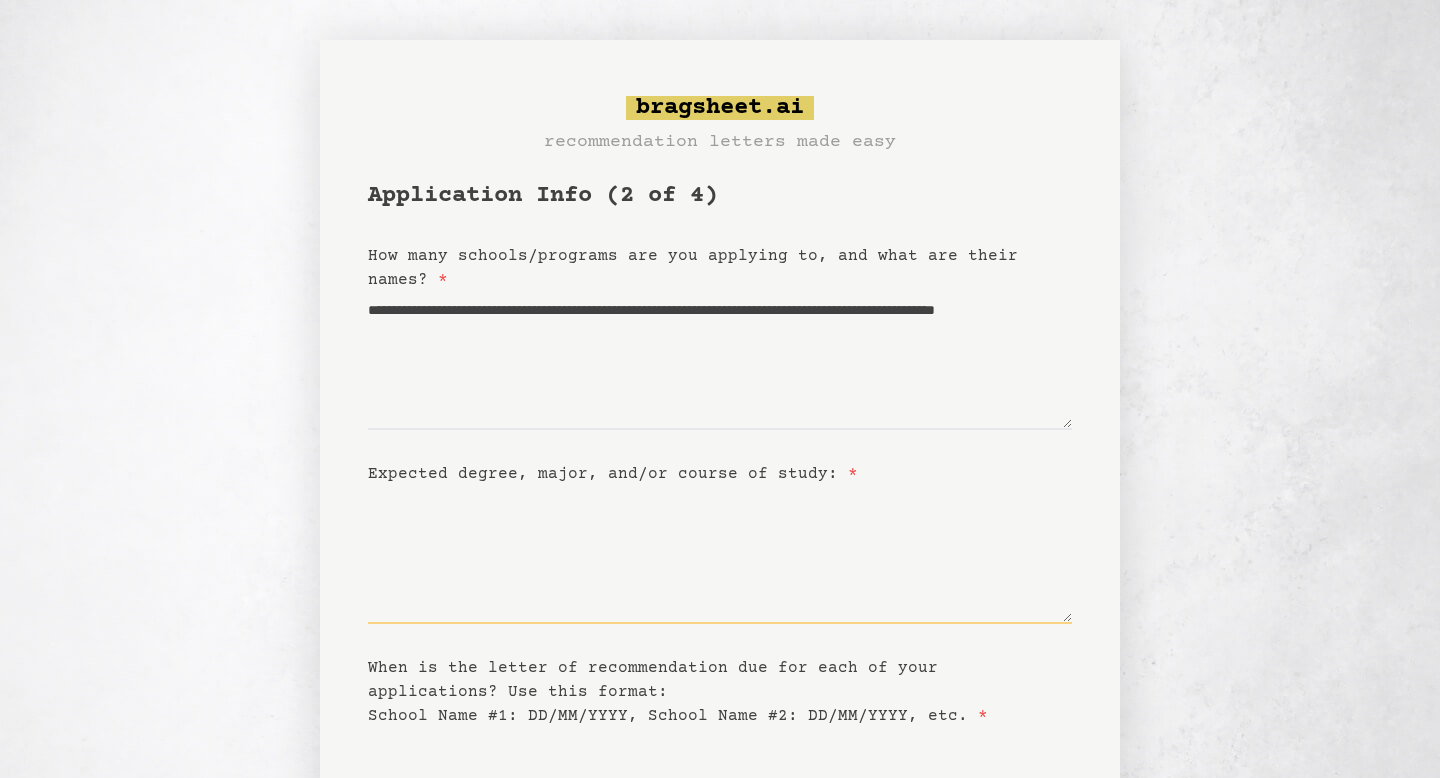 click on "Expected degree, major, and/or course of study:   *" at bounding box center (720, 555) 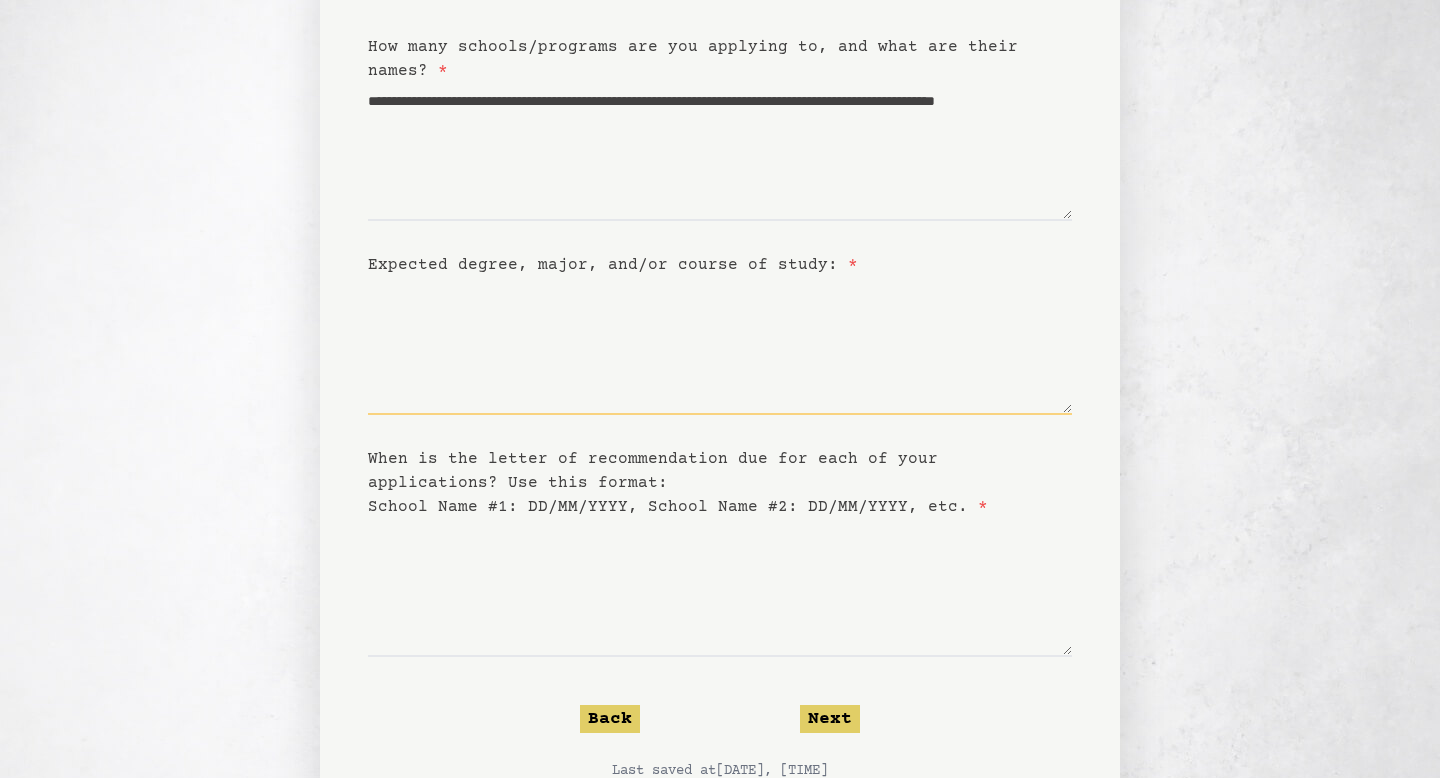 scroll, scrollTop: 164, scrollLeft: 0, axis: vertical 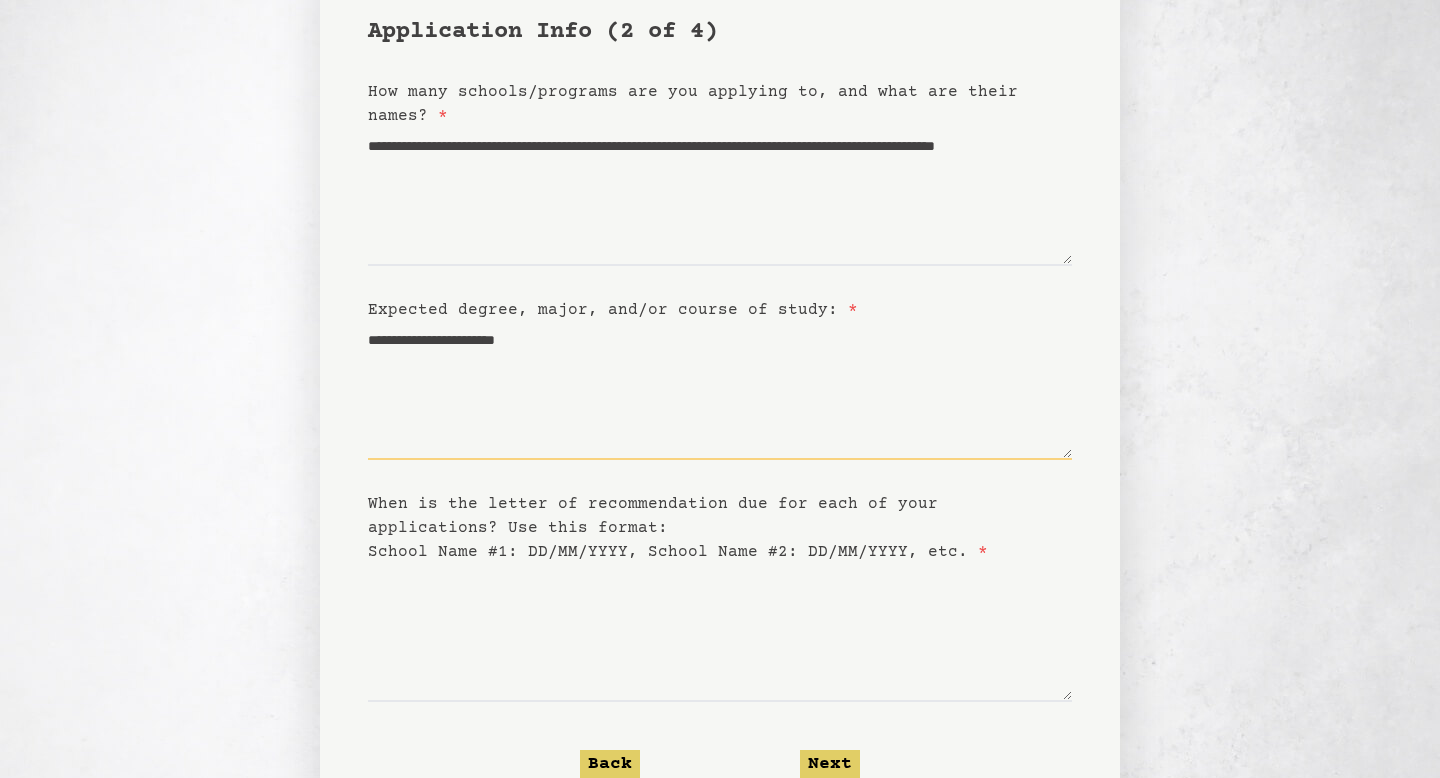 type on "**********" 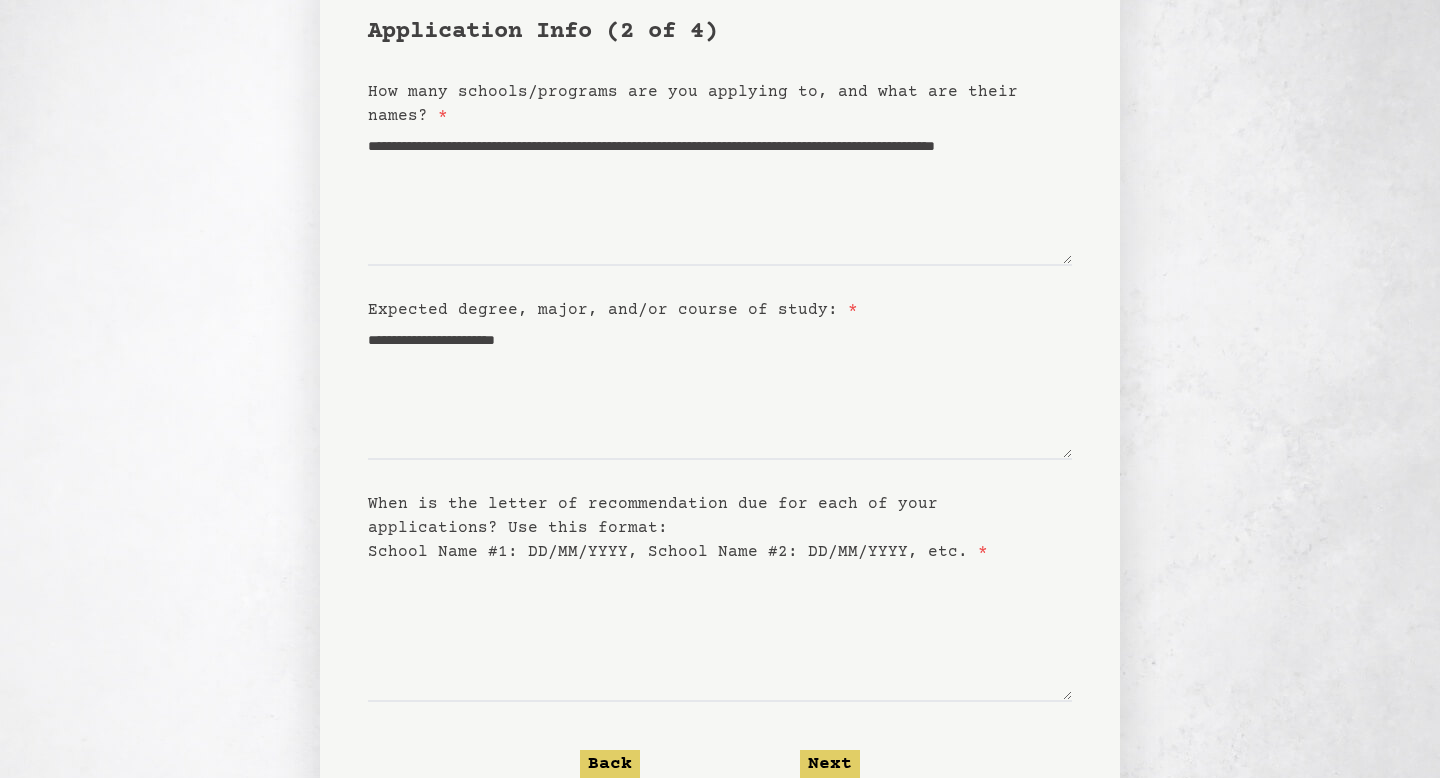 click on "When is the letter of recommendation due for each of your
applications? Use this format: School Name #1: DD/MM/YYYY,
School Name #2: DD/MM/YYYY, etc.   *" at bounding box center (678, 528) 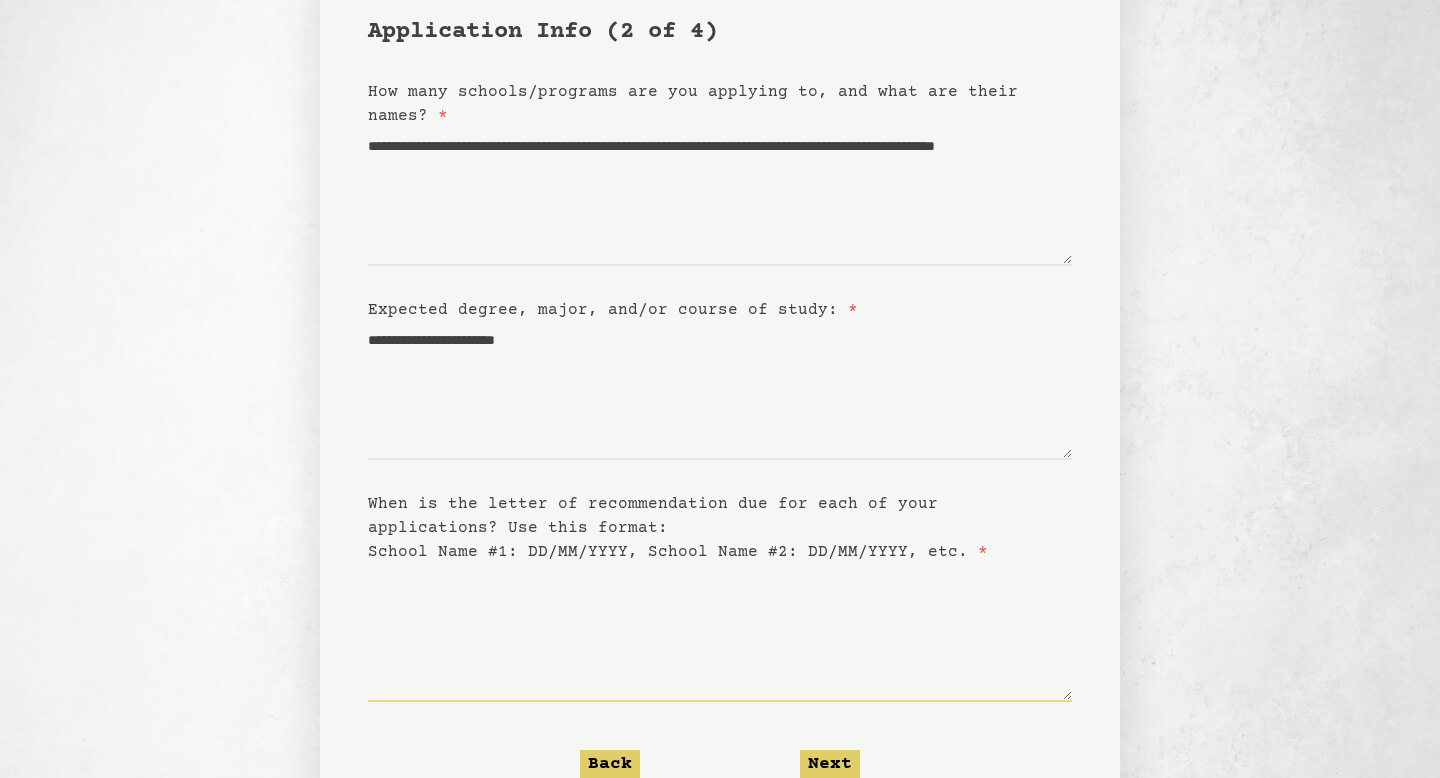 click on "When is the letter of recommendation due for each of your
applications? Use this format: School Name #1: DD/MM/YYYY,
School Name #2: DD/MM/YYYY, etc.   *" at bounding box center [720, 633] 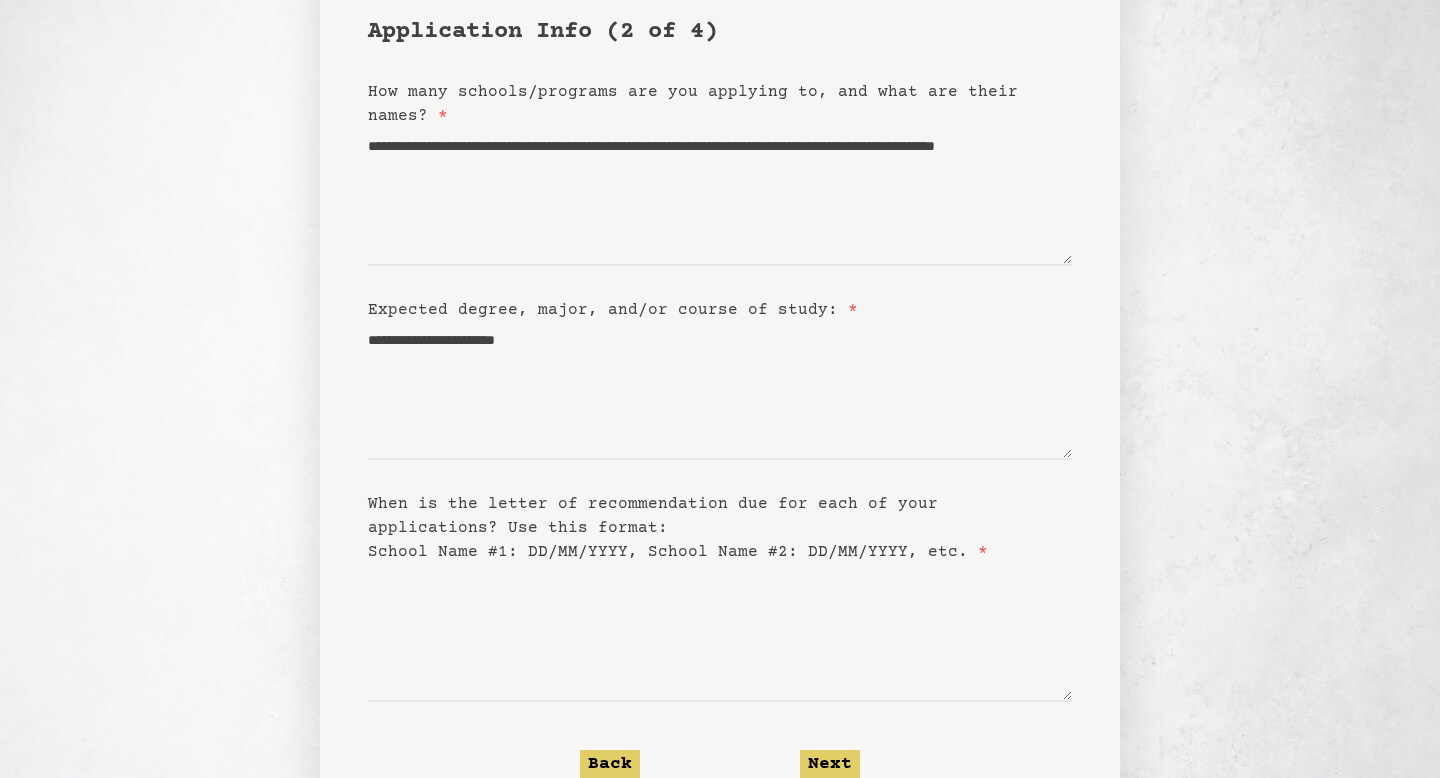 click on "When is the letter of recommendation due for each of your
applications? Use this format: School Name #1: DD/MM/YYYY,
School Name #2: DD/MM/YYYY, etc.   *" at bounding box center (678, 528) 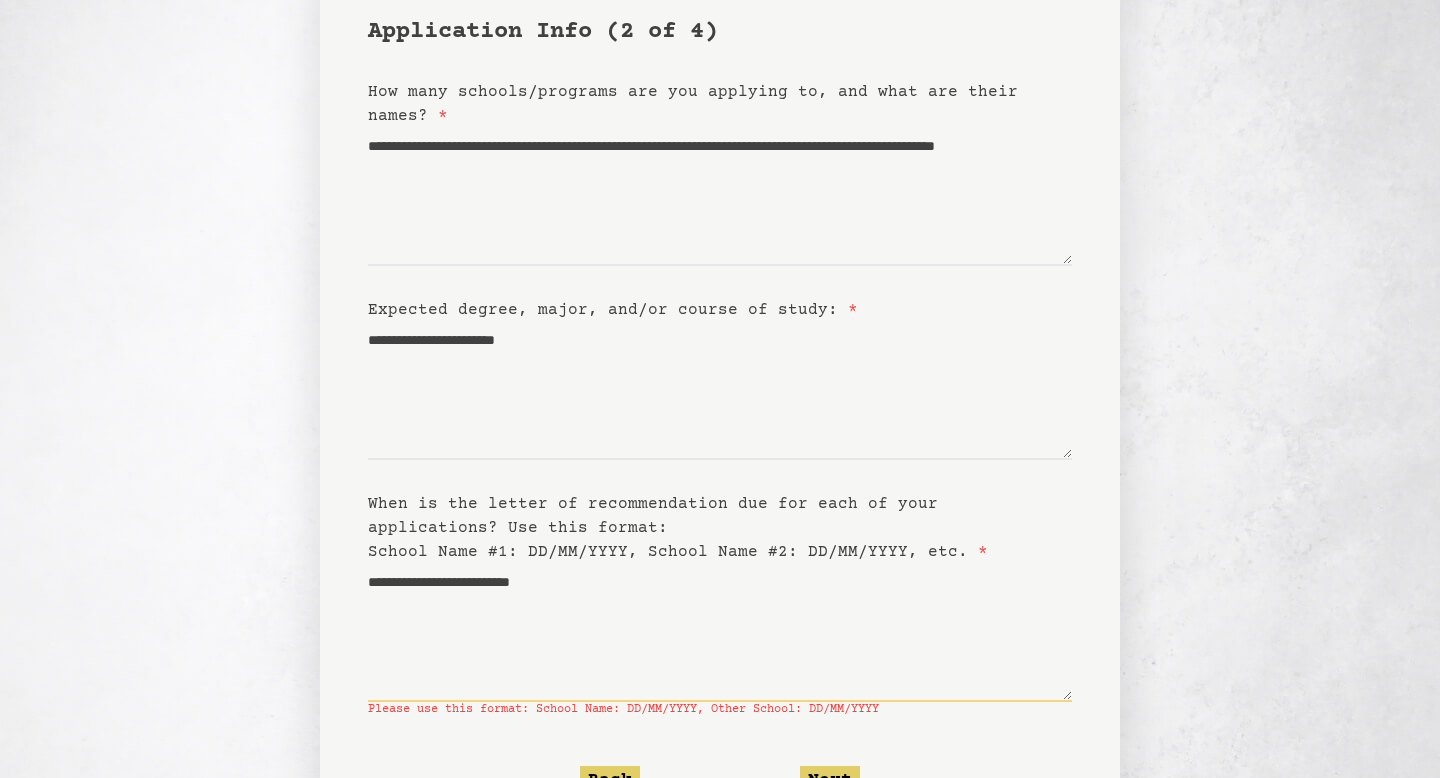 type on "**********" 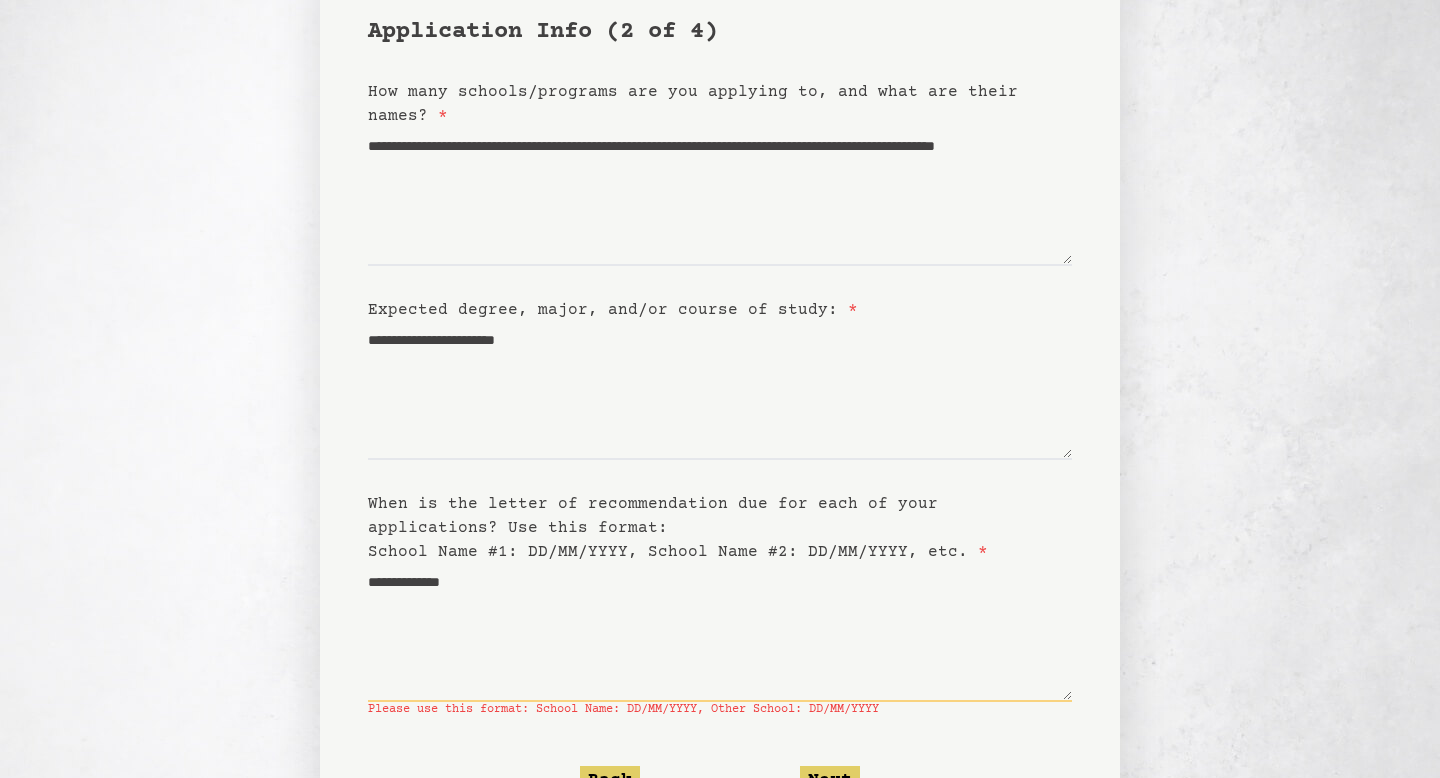 scroll, scrollTop: 300, scrollLeft: 0, axis: vertical 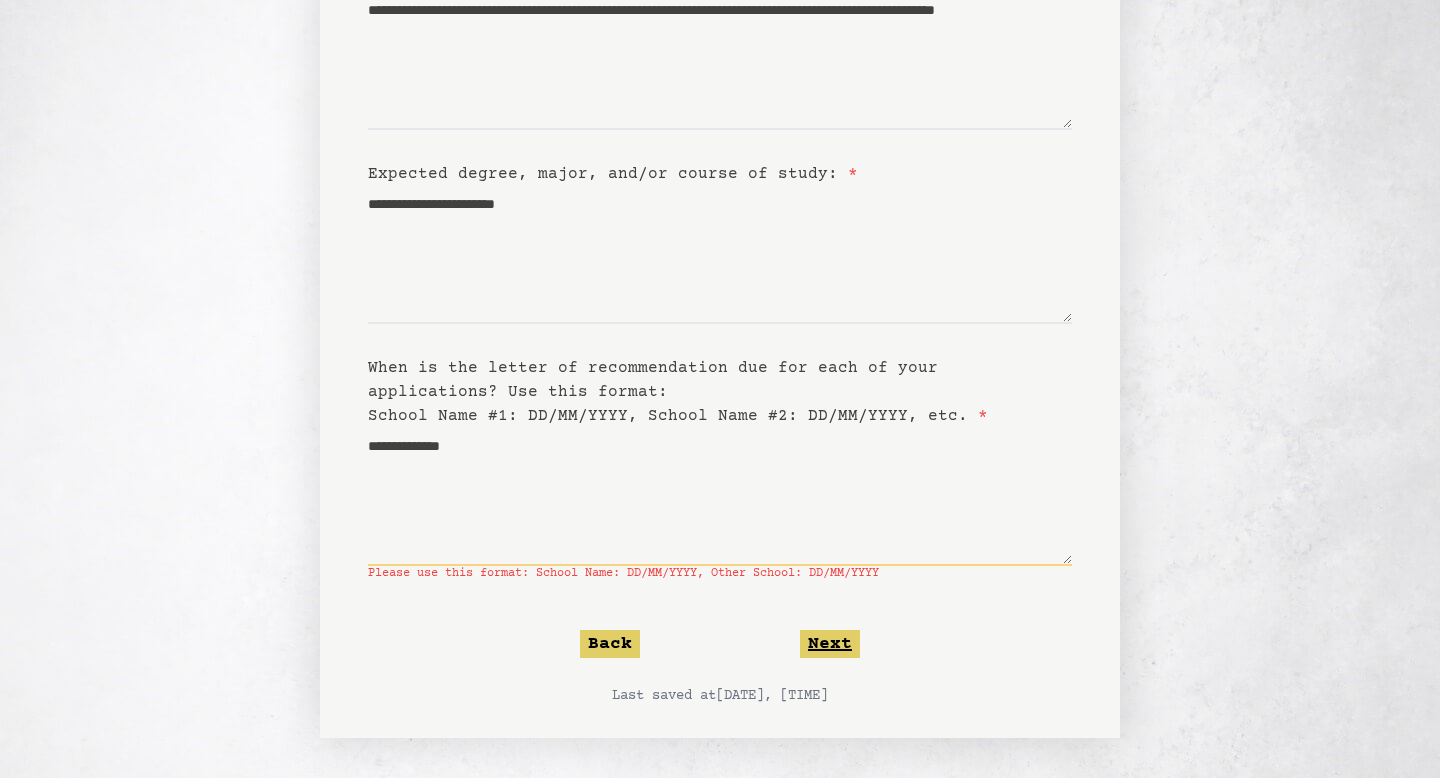 type on "**********" 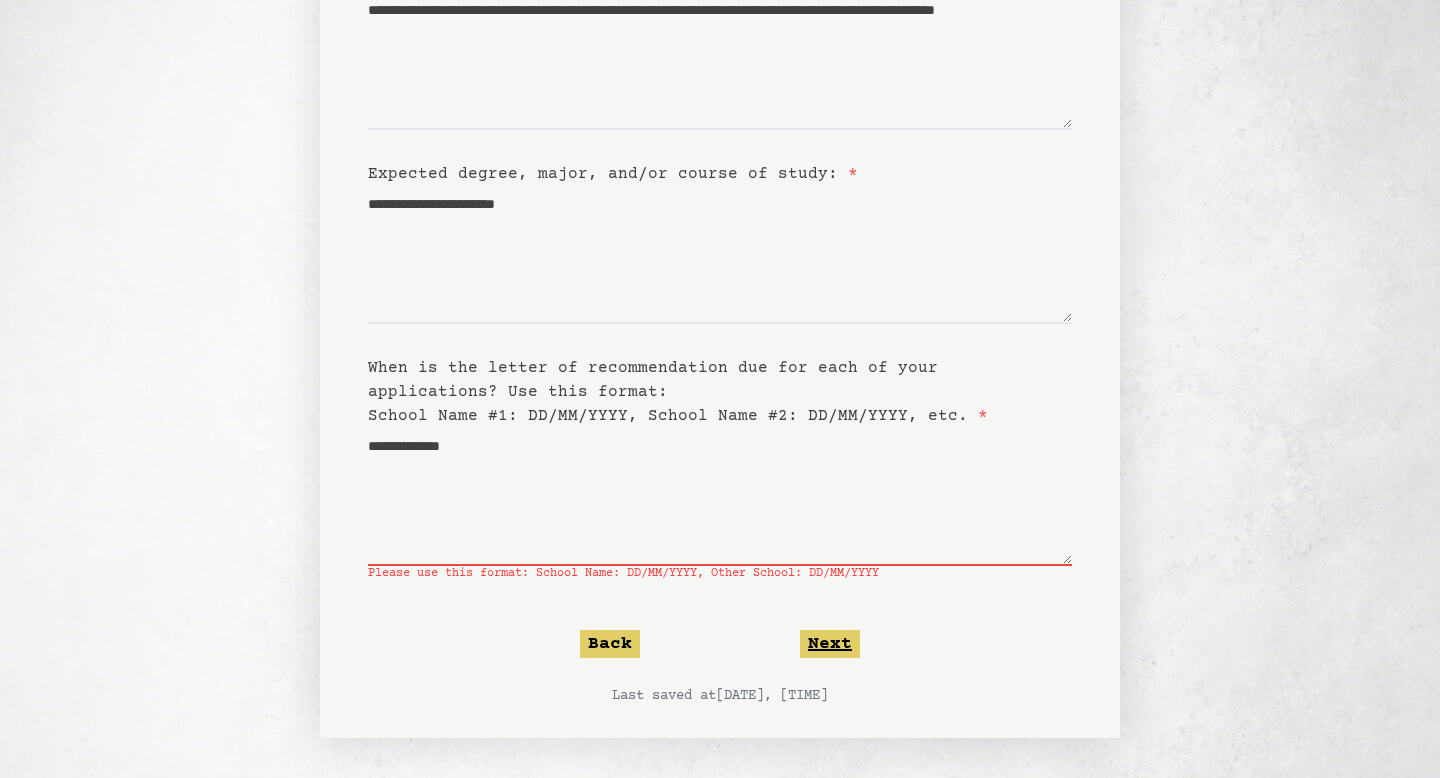 click on "Next" 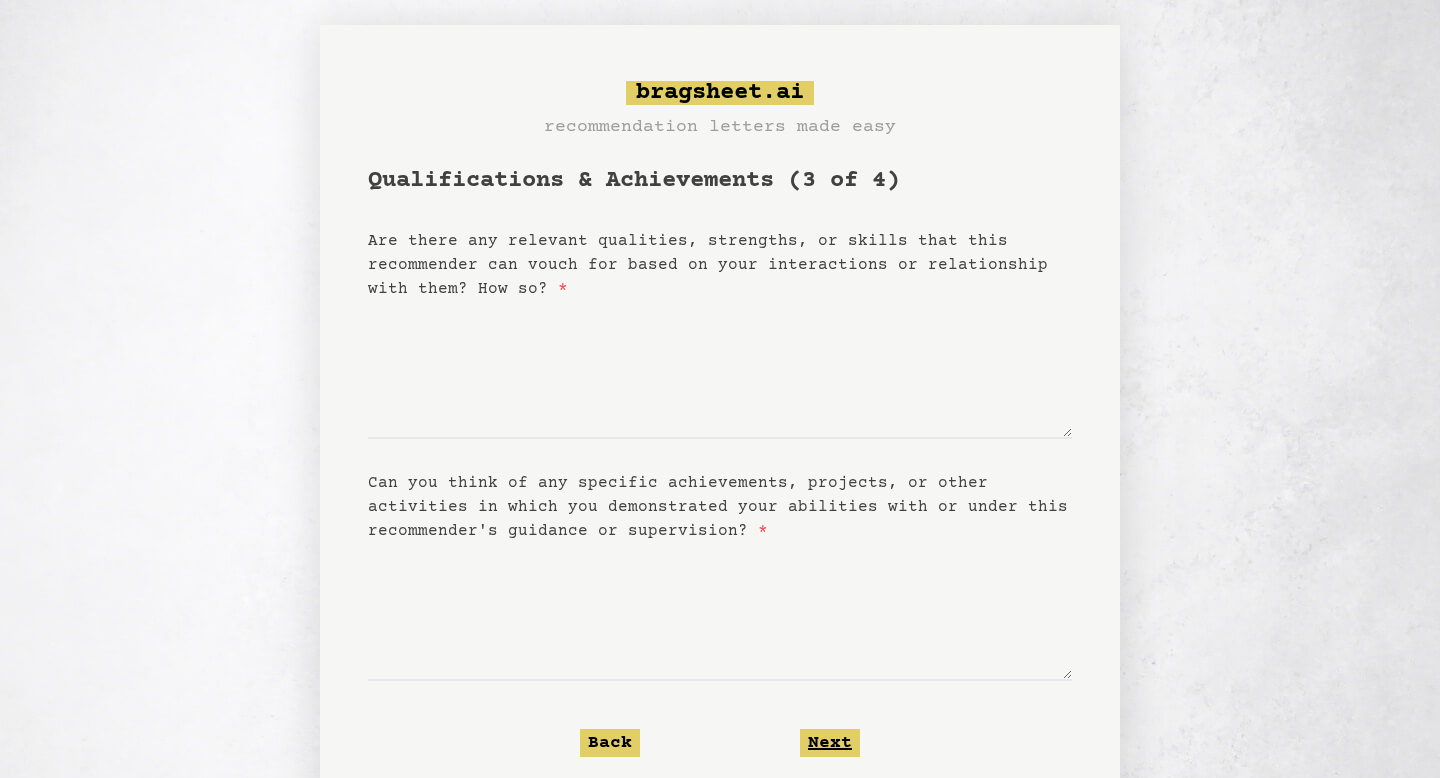 scroll, scrollTop: 0, scrollLeft: 0, axis: both 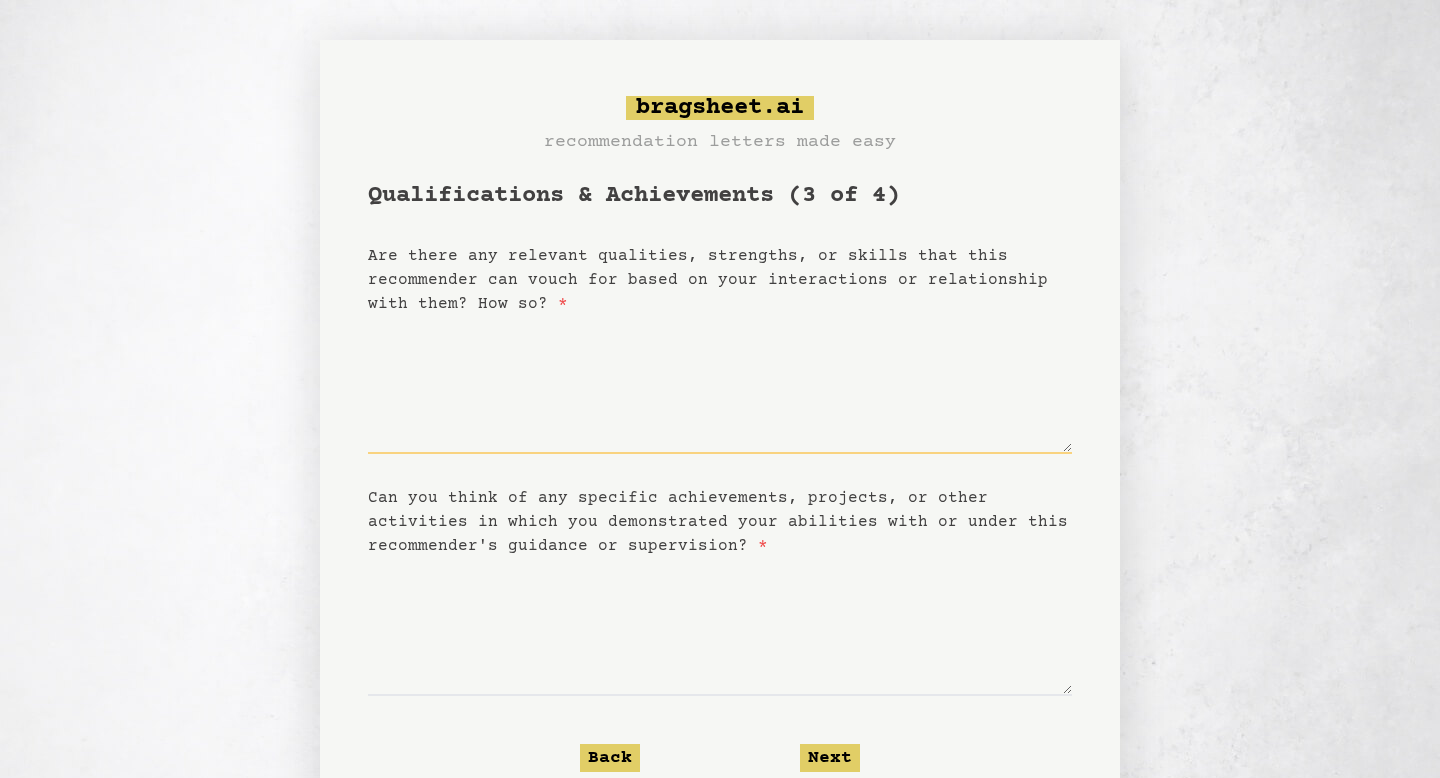 click on "Are there any relevant qualities, strengths, or skills that this
recommender can vouch for based on your interactions or
relationship with them? How so?   *" at bounding box center [720, 385] 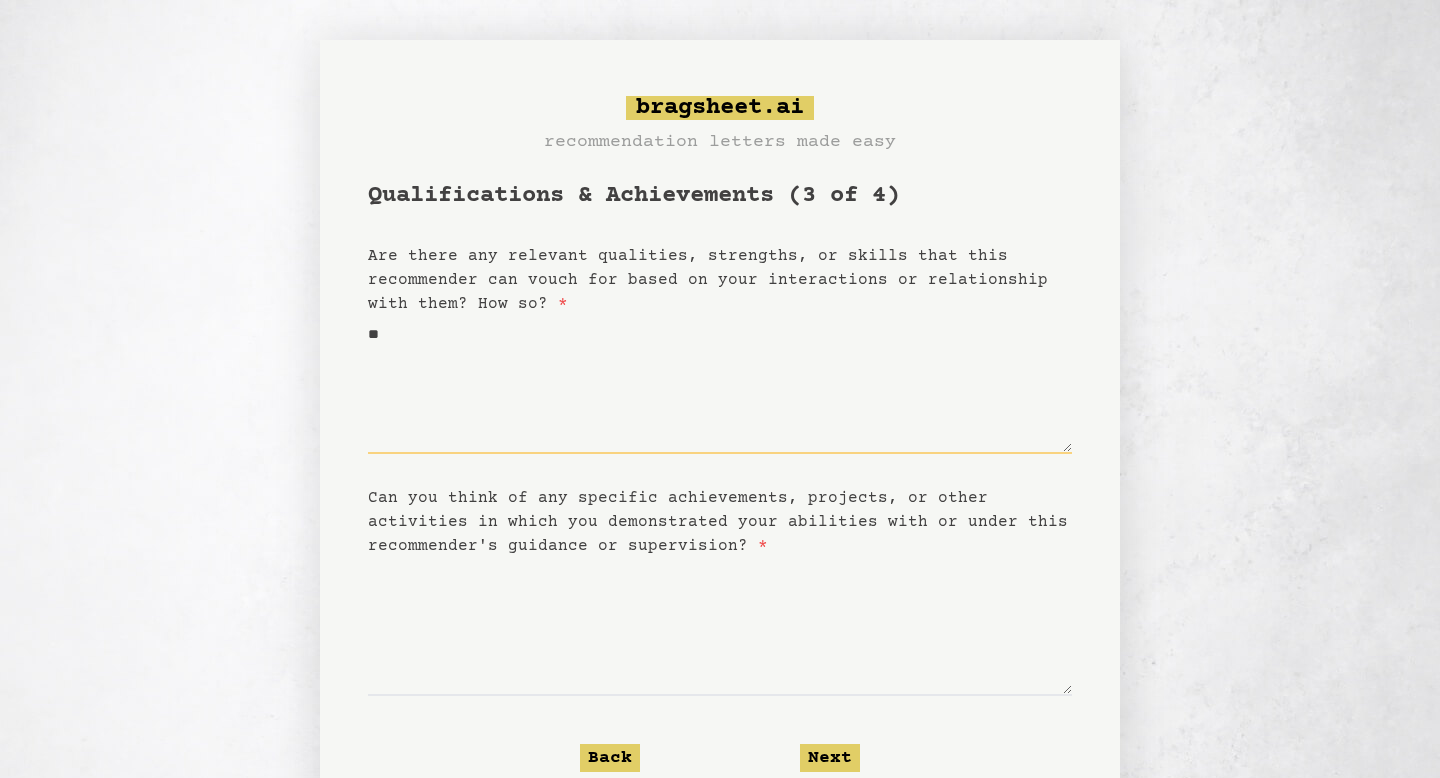type on "*" 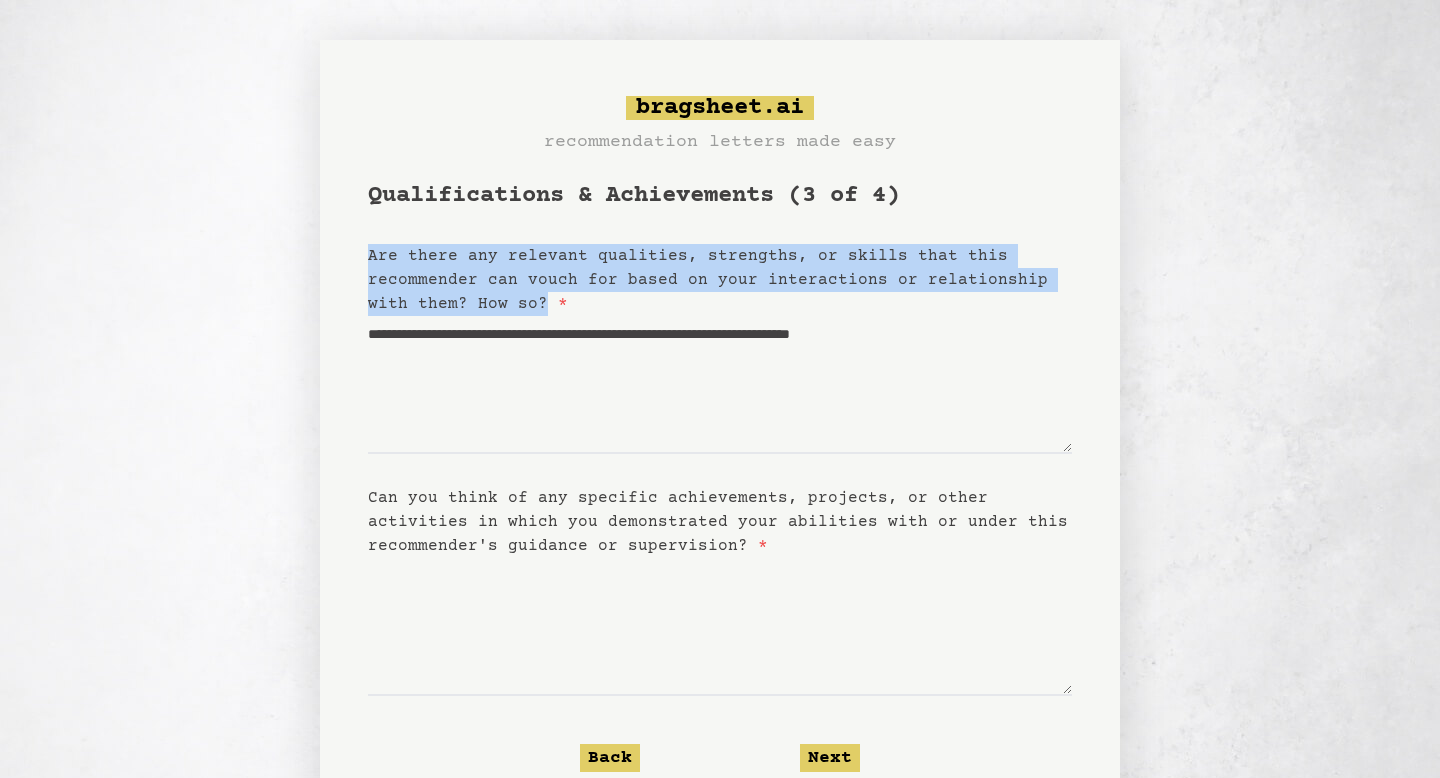 drag, startPoint x: 360, startPoint y: 250, endPoint x: 494, endPoint y: 303, distance: 144.10066 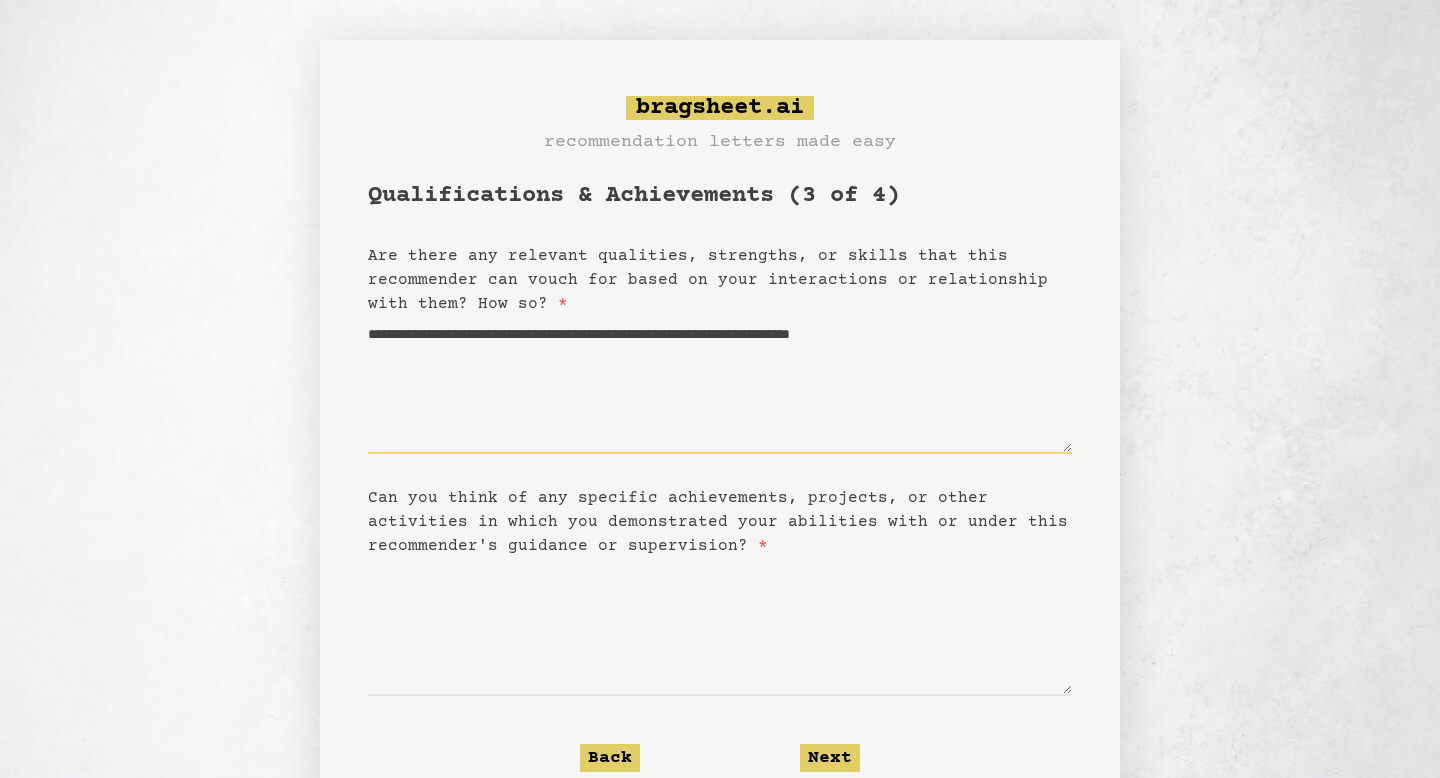 click on "**********" at bounding box center (720, 385) 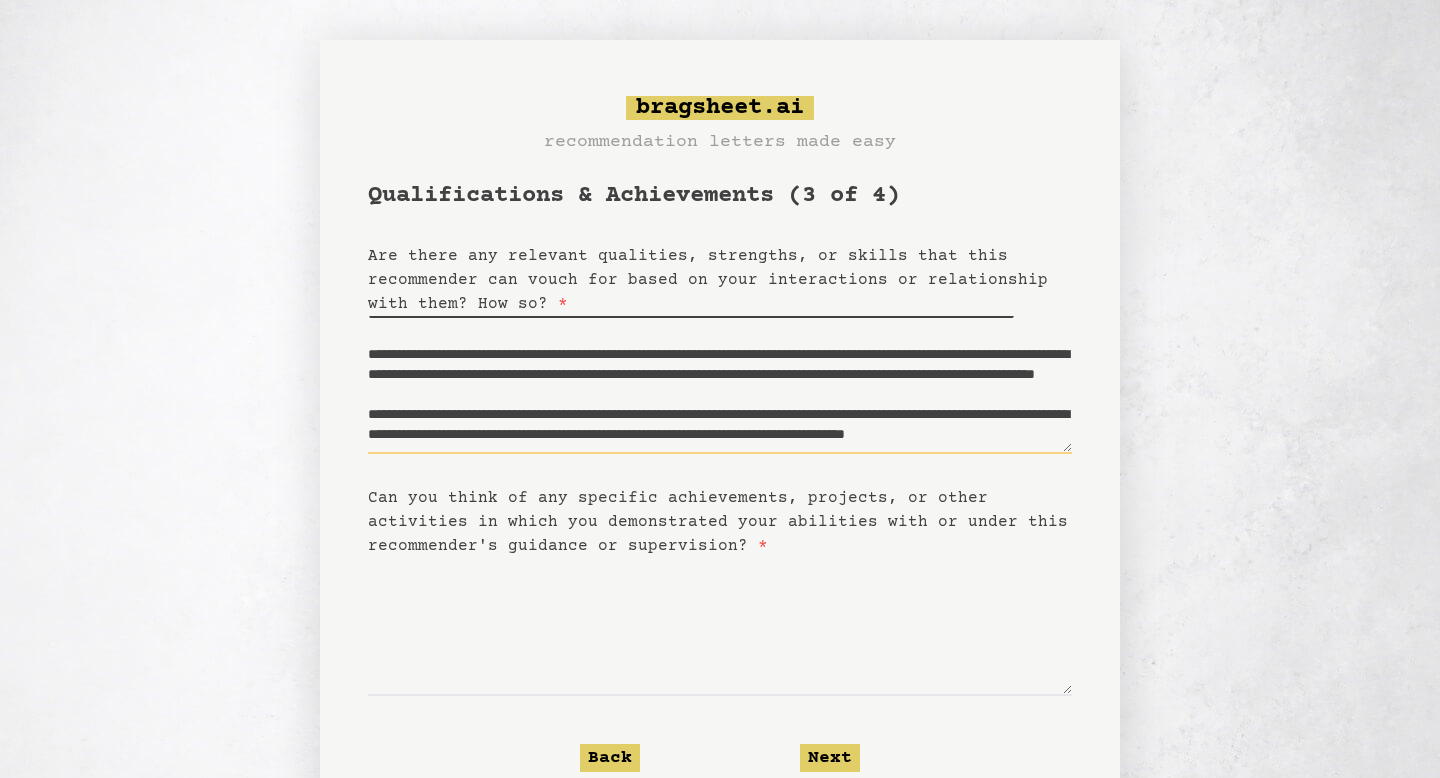 scroll, scrollTop: 360, scrollLeft: 0, axis: vertical 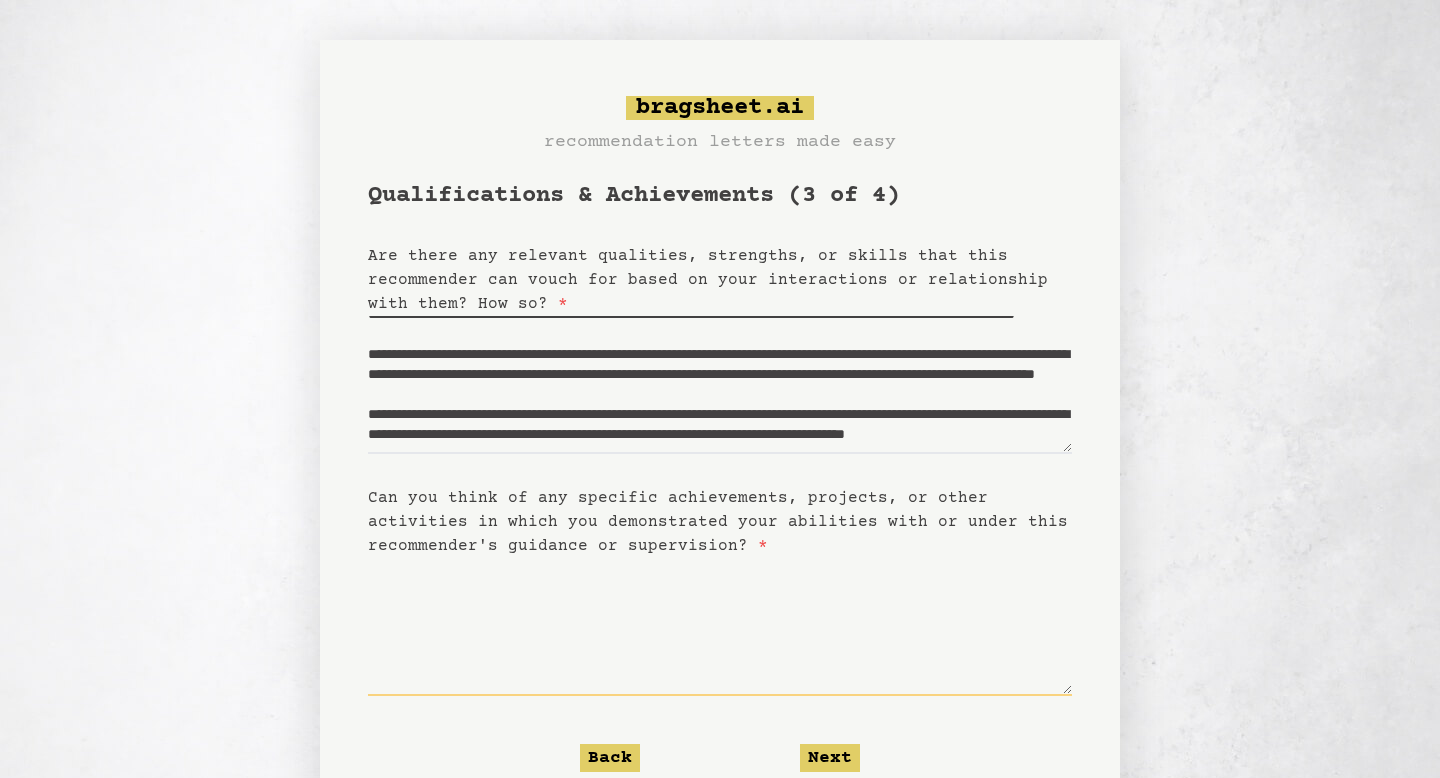 click on "Can you think of any specific achievements, projects, or other
activities in which you demonstrated your abilities with or
under this recommender's guidance or supervision?   *" at bounding box center (720, 627) 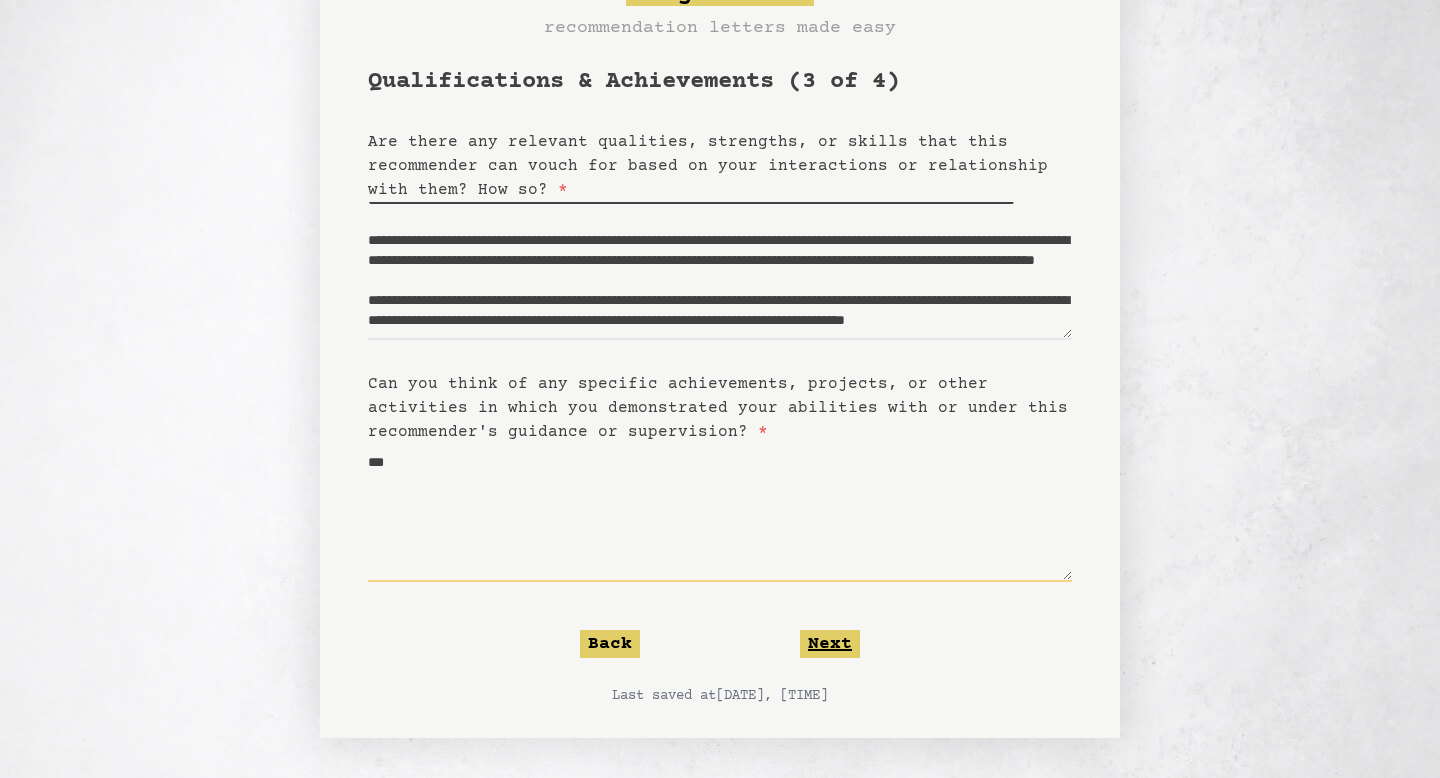 type on "***" 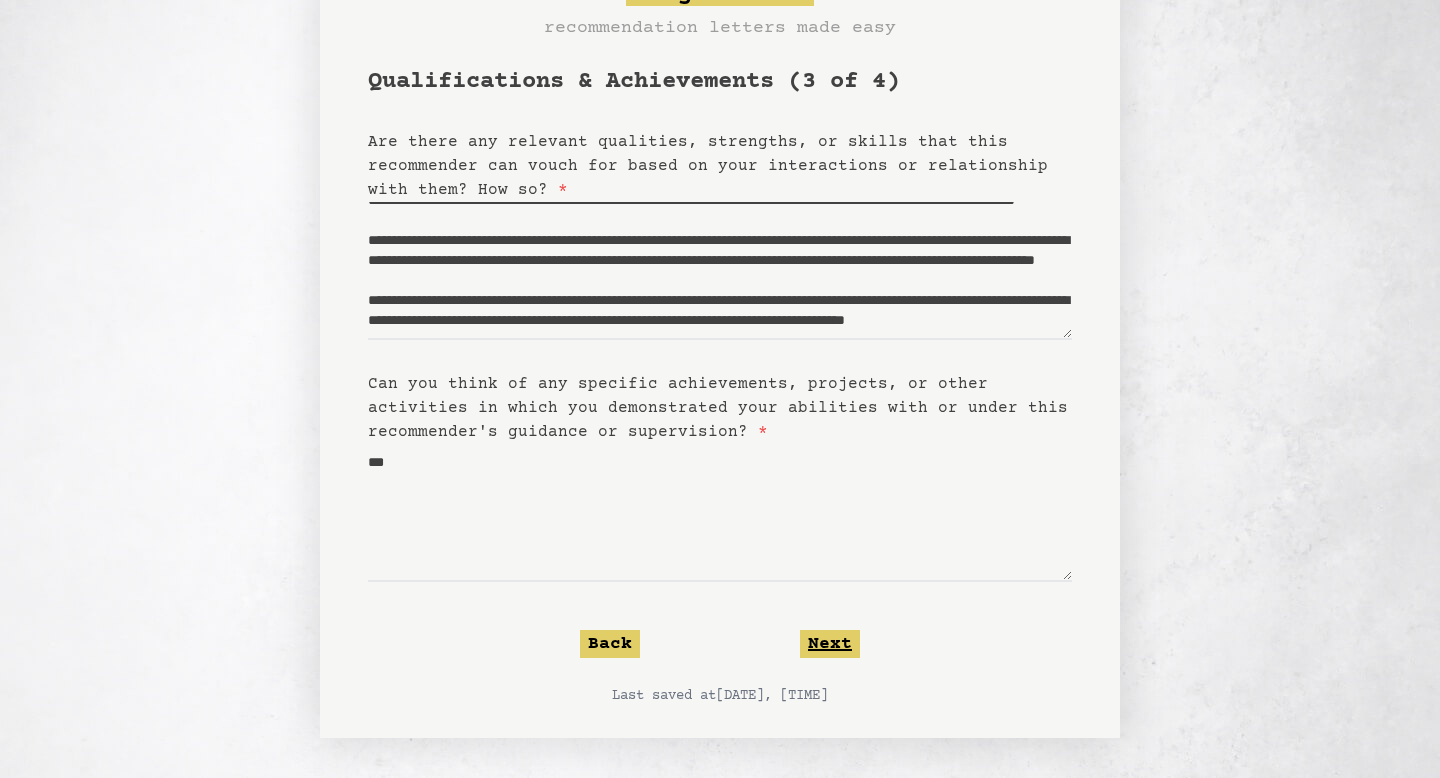click on "Next" 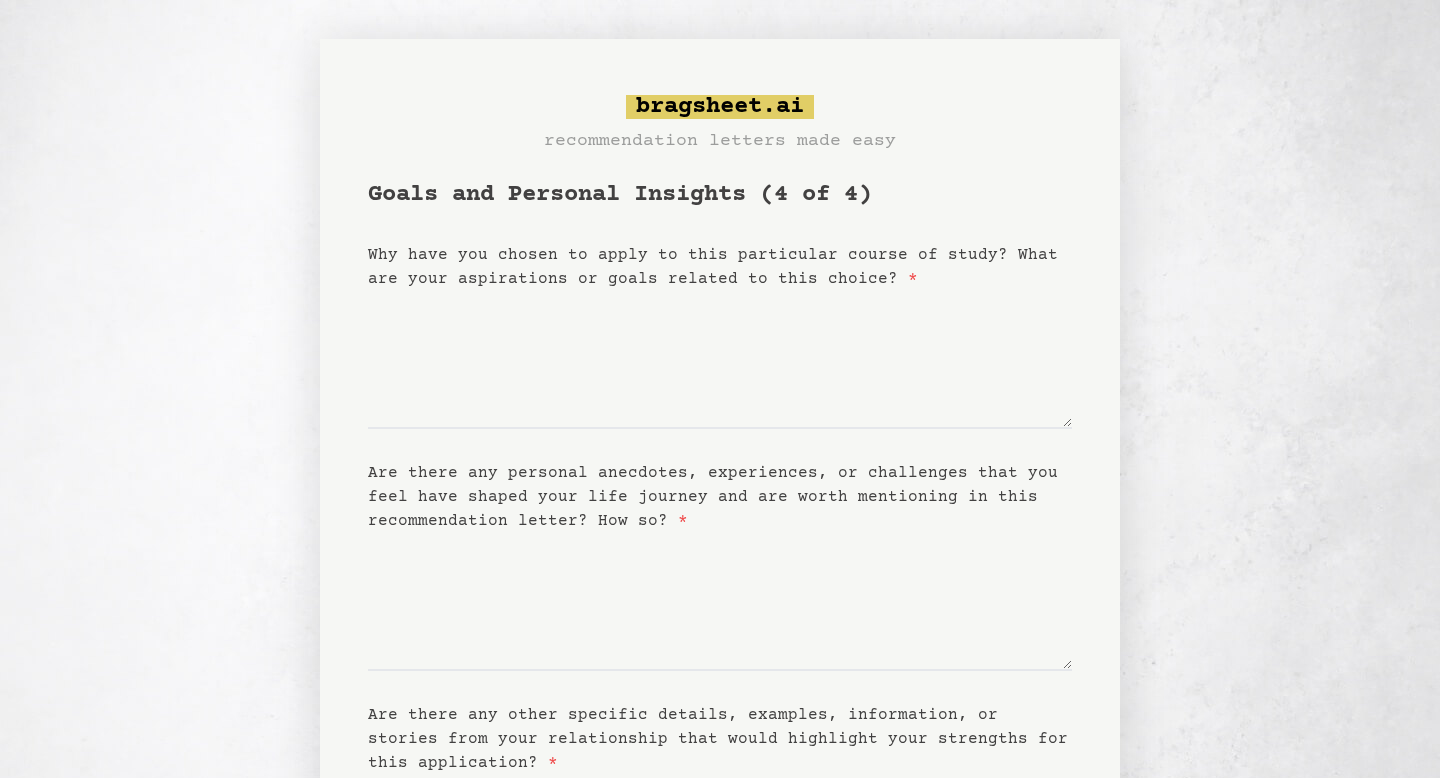 scroll, scrollTop: 0, scrollLeft: 0, axis: both 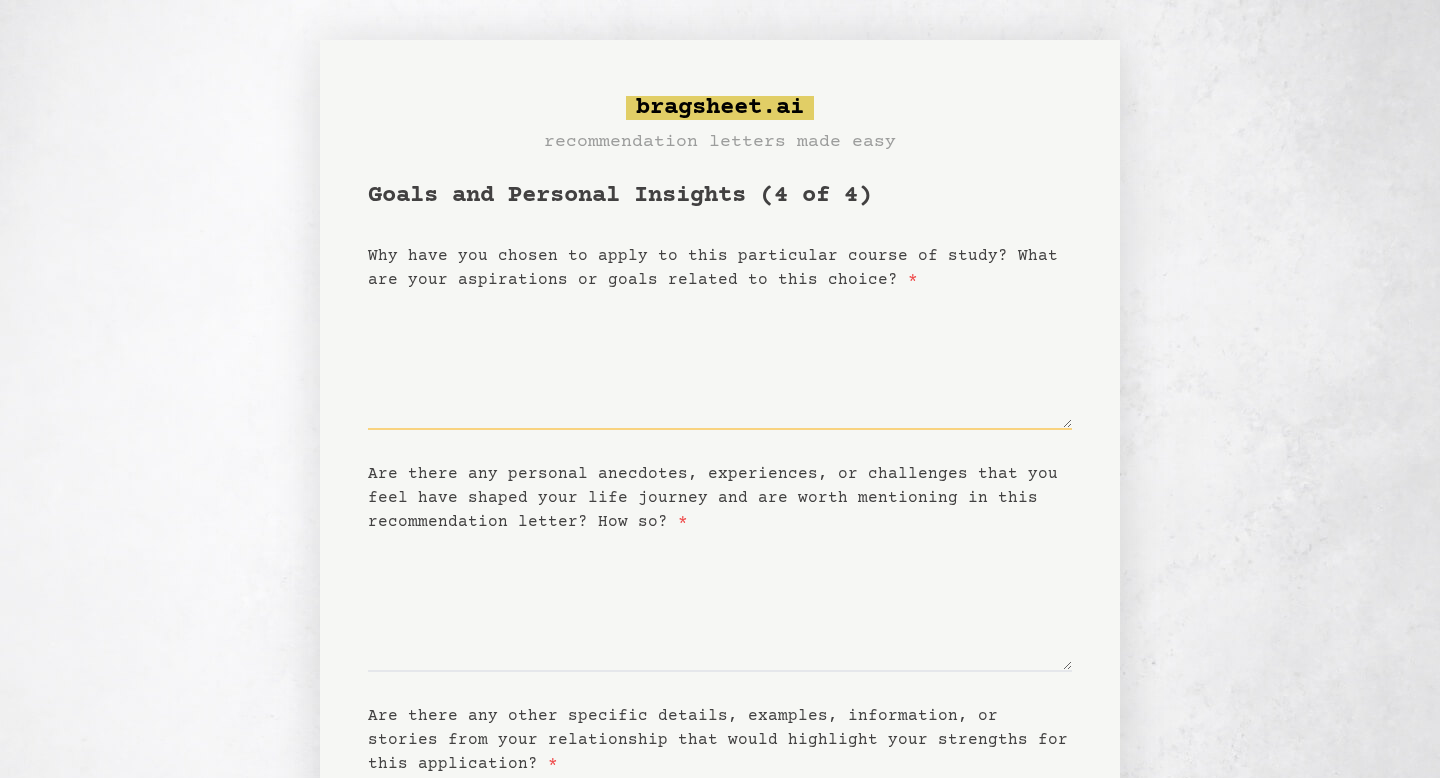 click on "Why have you chosen to apply to this particular course of study?
What are your aspirations or goals related to this choice?   *" at bounding box center (720, 361) 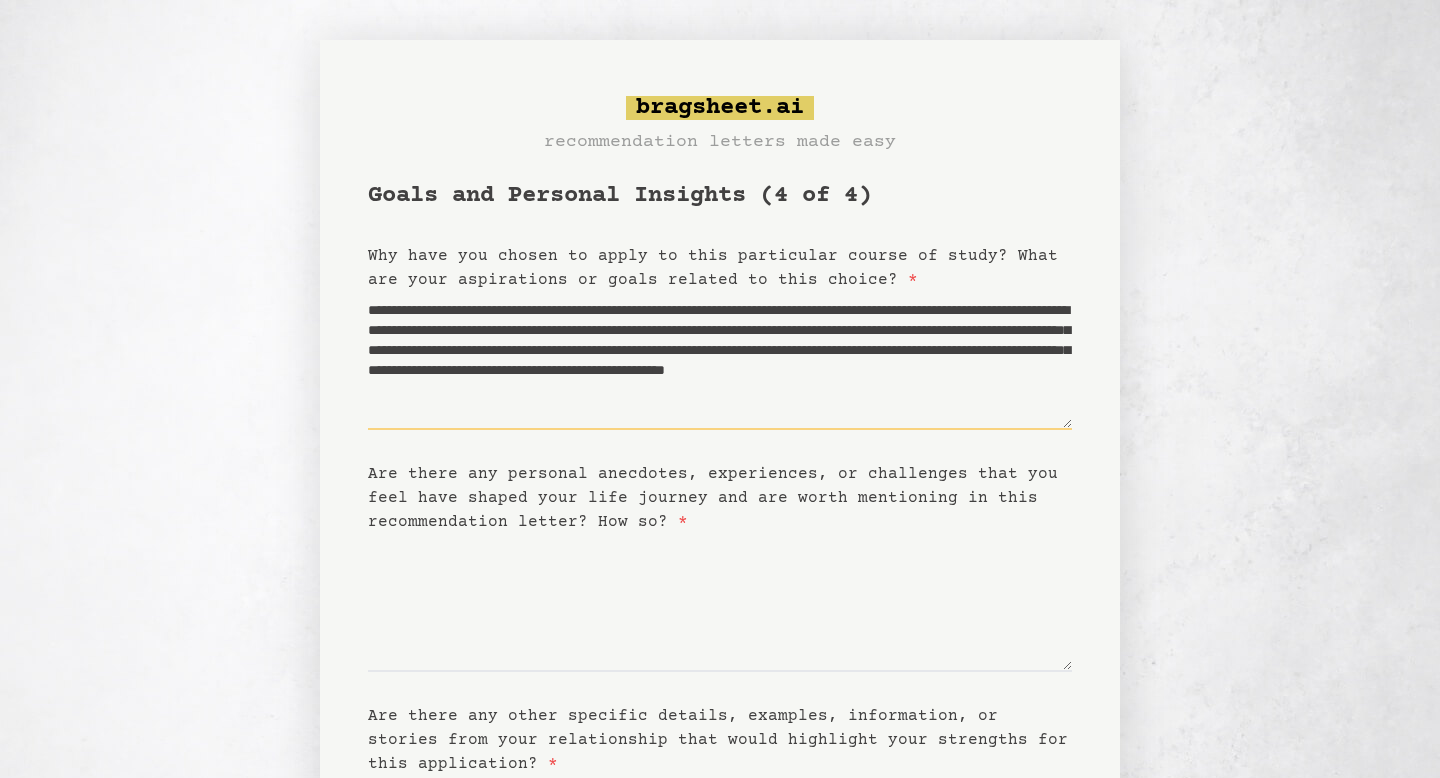 scroll, scrollTop: 10, scrollLeft: 0, axis: vertical 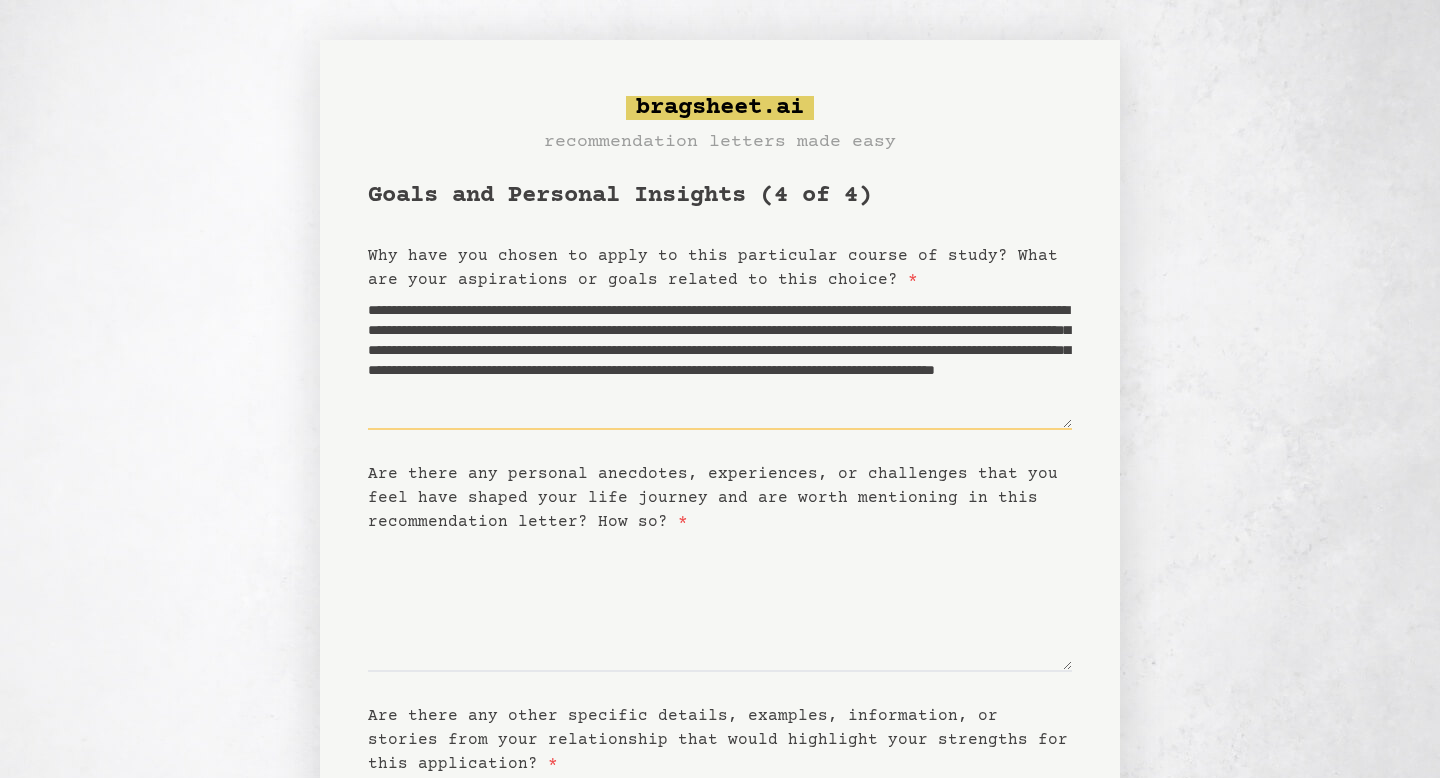 click on "**********" at bounding box center [720, 361] 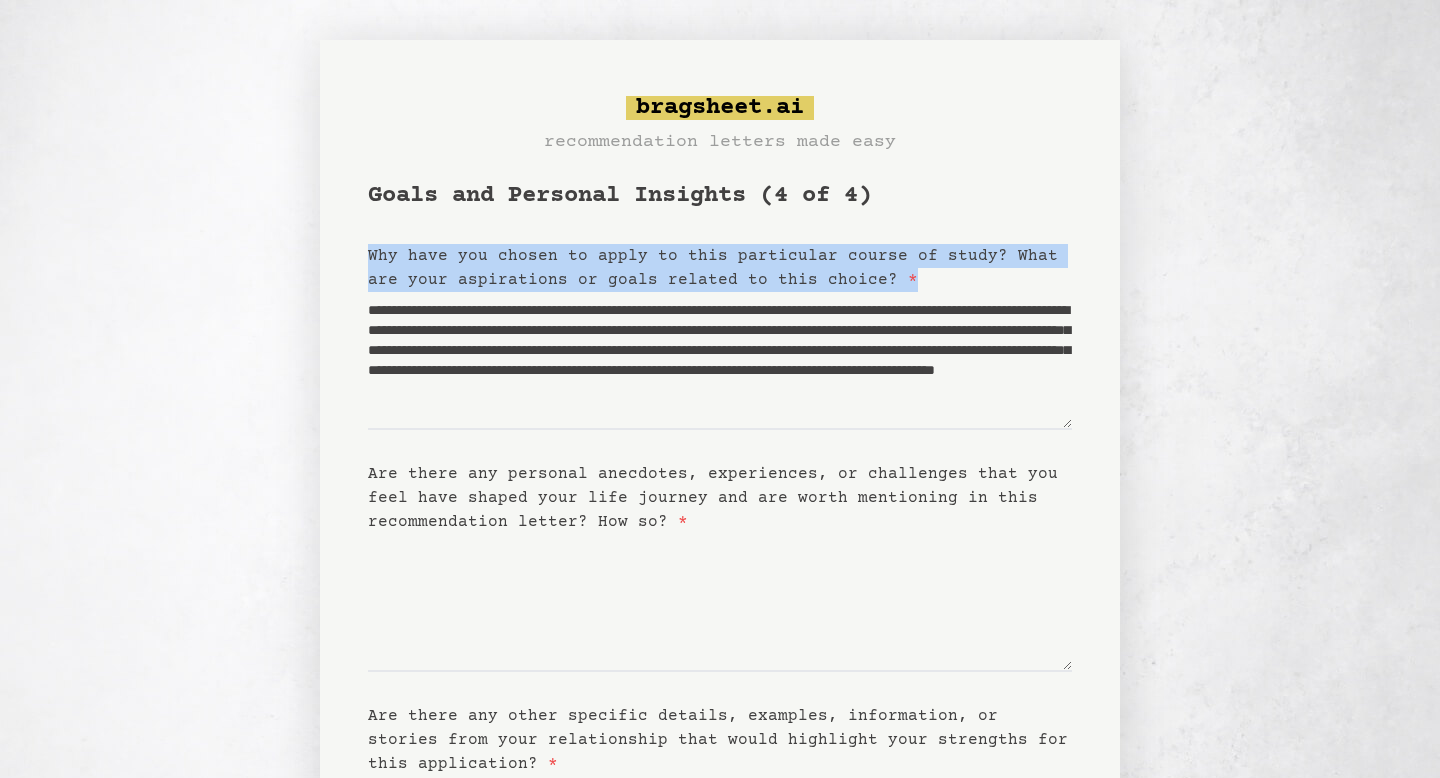 drag, startPoint x: 364, startPoint y: 252, endPoint x: 909, endPoint y: 427, distance: 572.4072 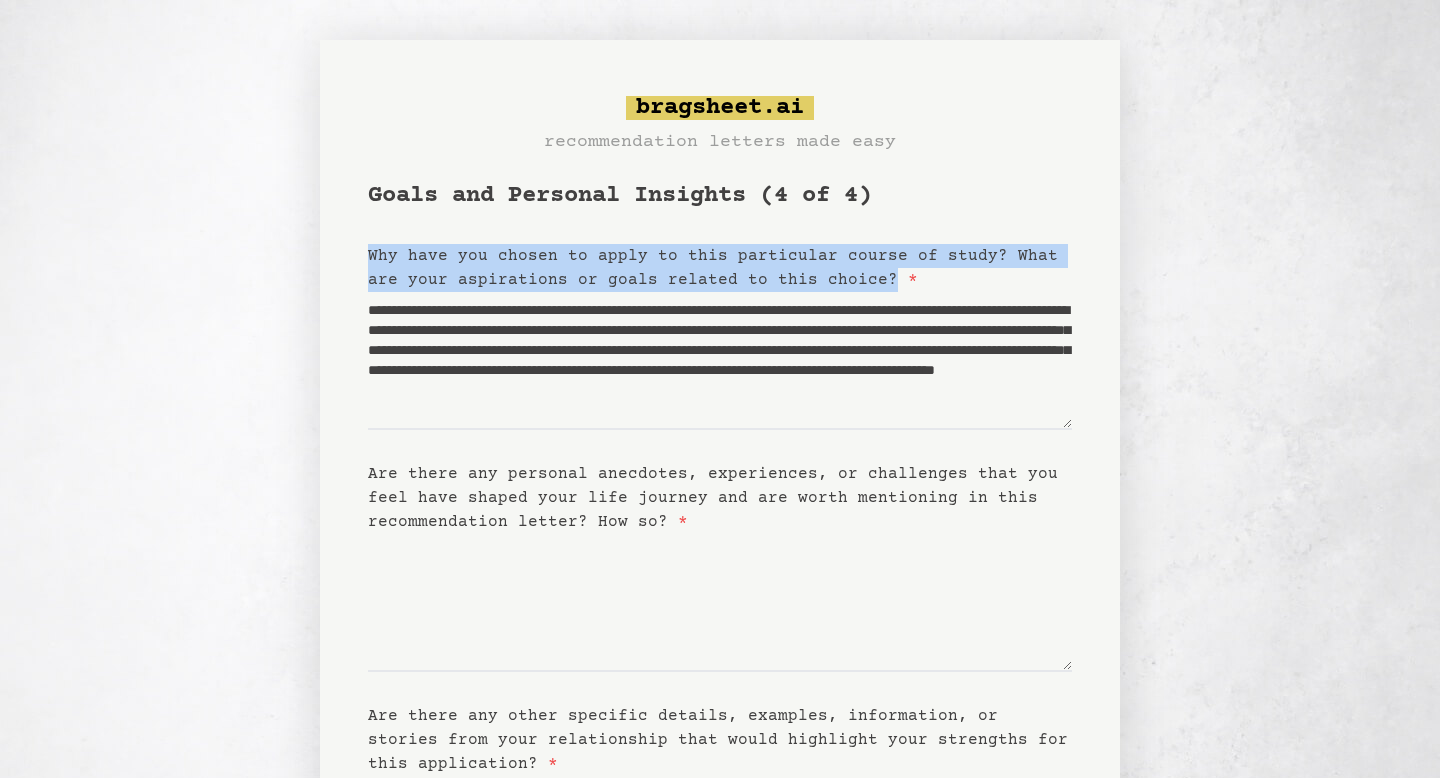 drag, startPoint x: 360, startPoint y: 254, endPoint x: 837, endPoint y: 274, distance: 477.4191 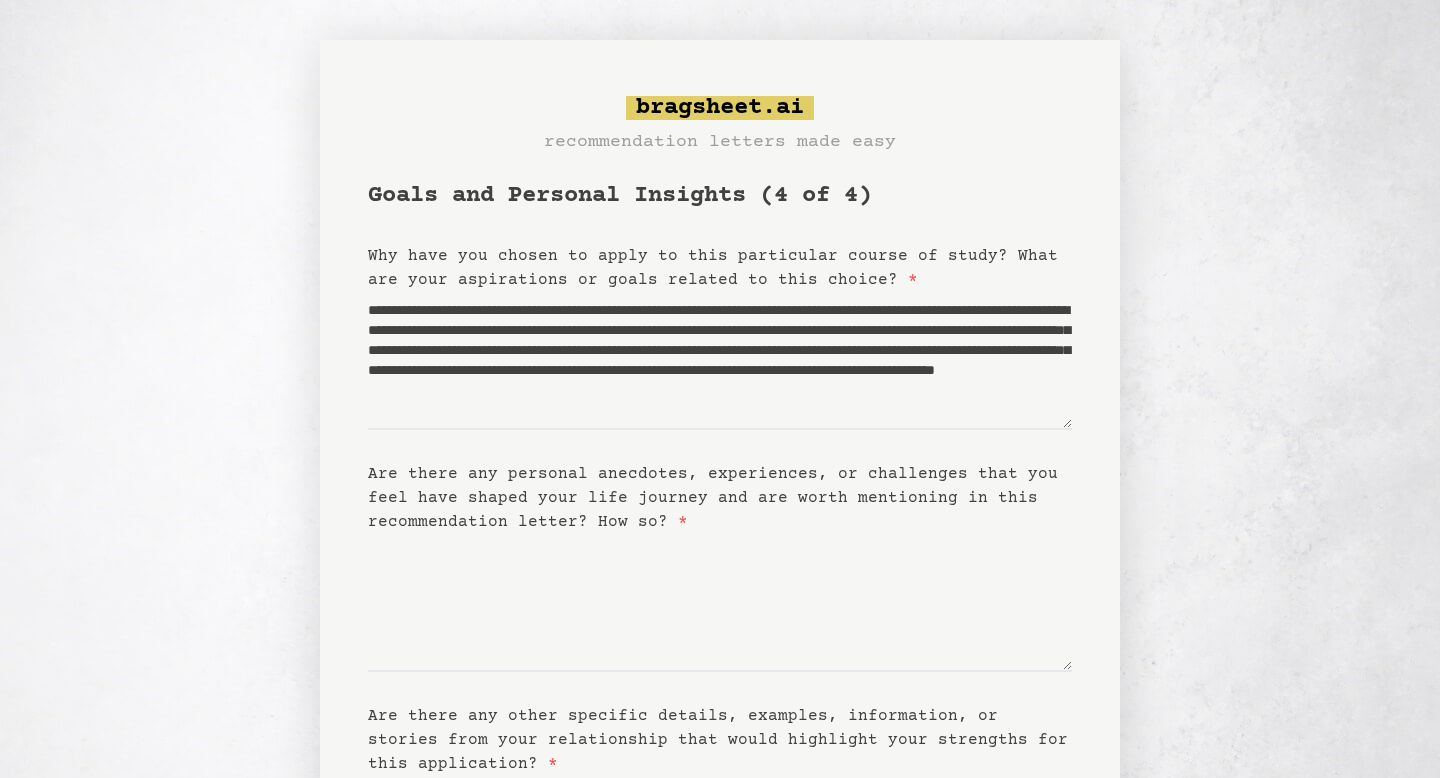 click on "**********" at bounding box center (720, 609) 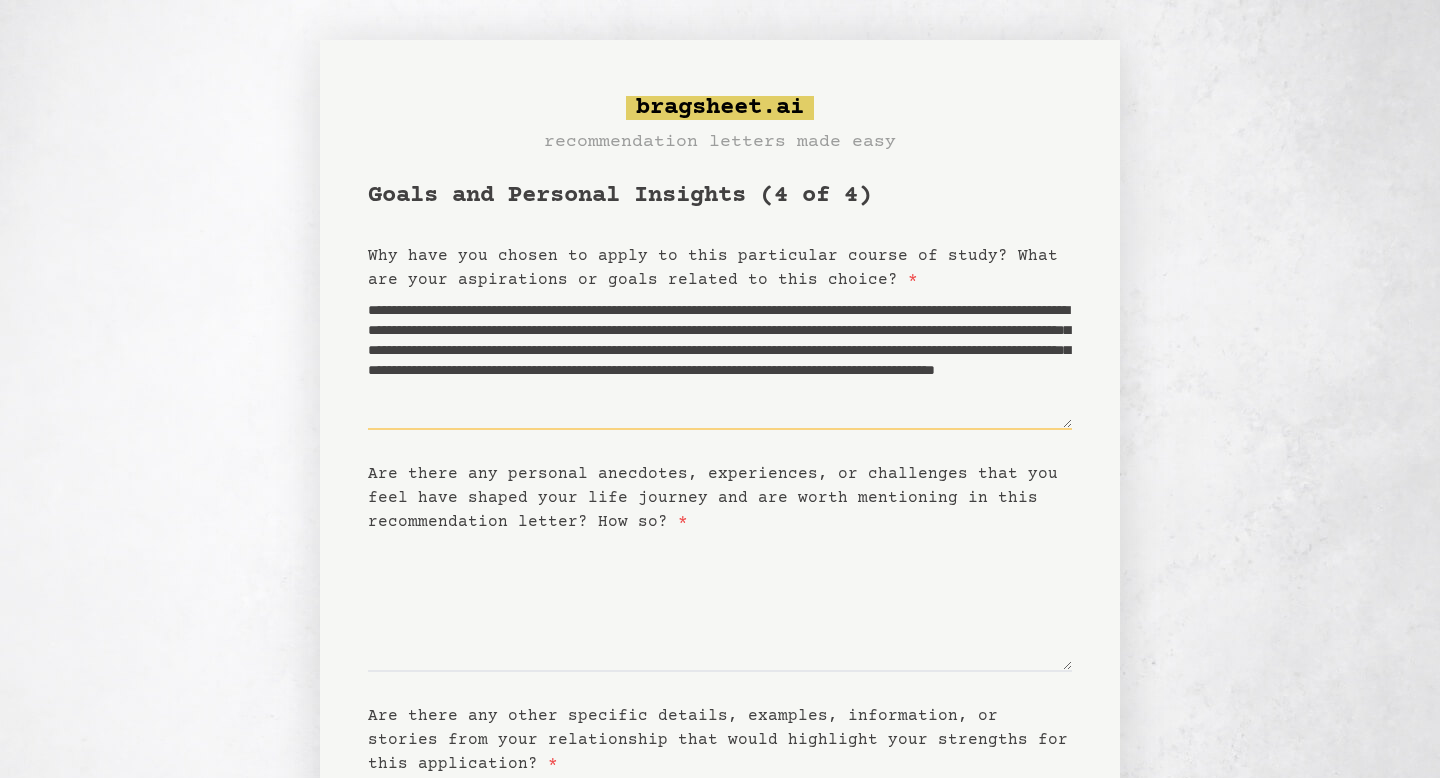 drag, startPoint x: 369, startPoint y: 301, endPoint x: 920, endPoint y: 415, distance: 562.66956 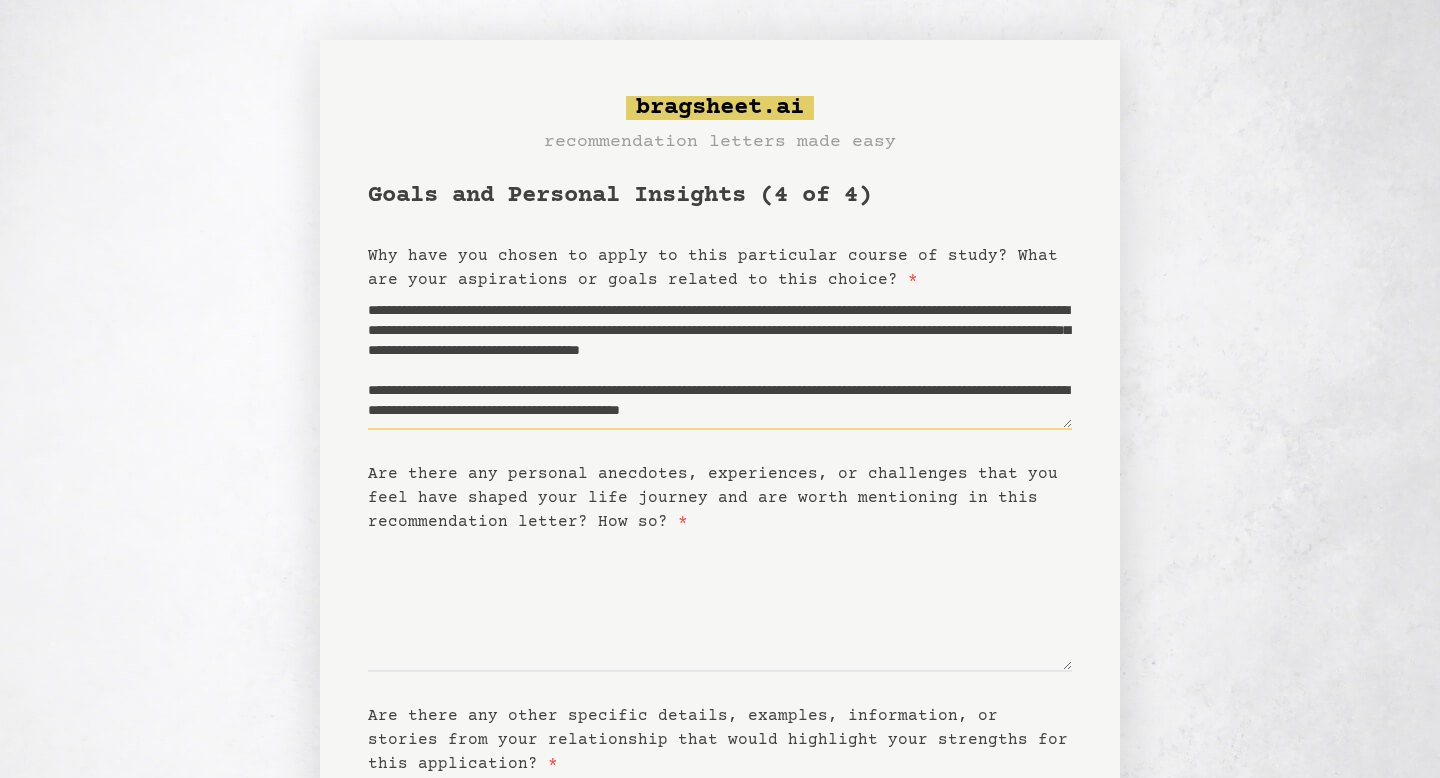 scroll, scrollTop: 263, scrollLeft: 0, axis: vertical 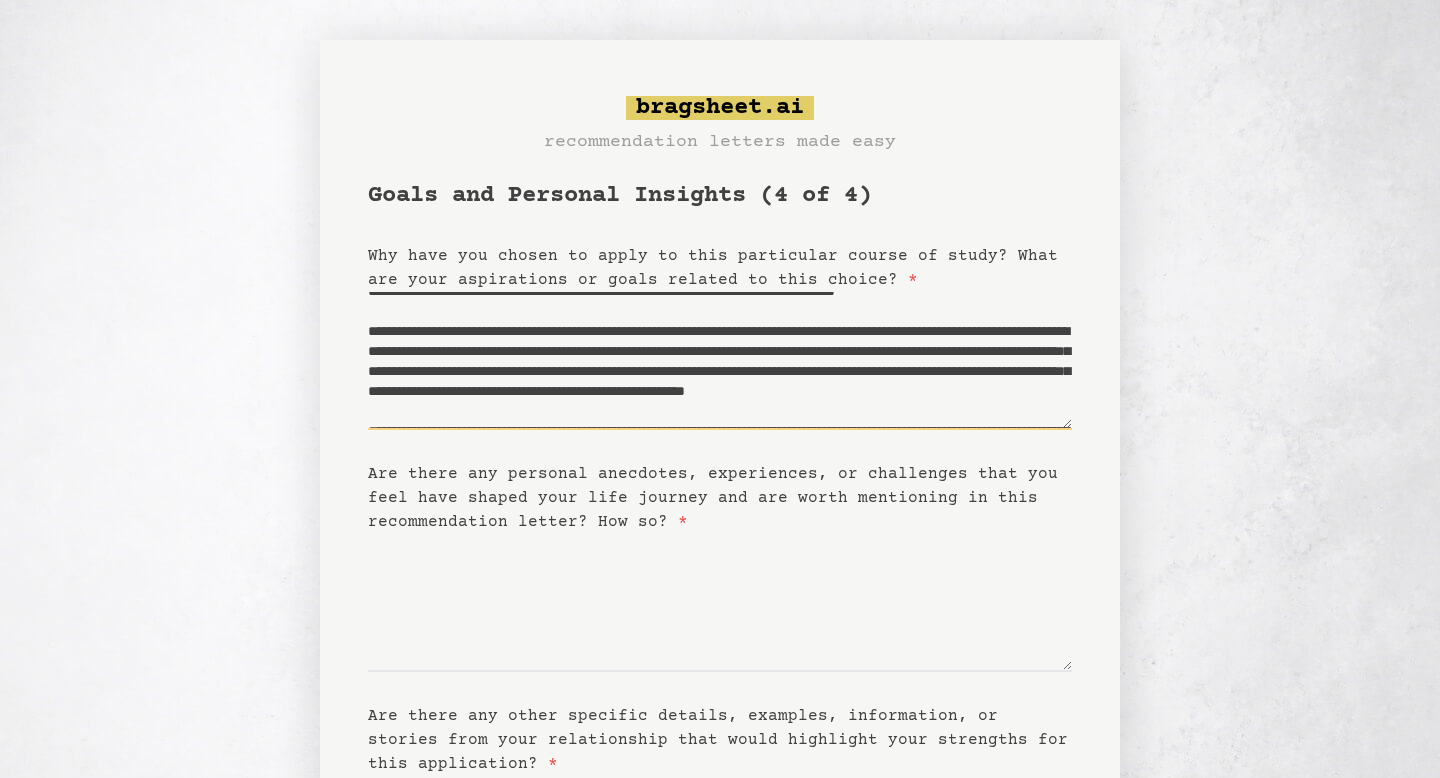 click on "Why have you chosen to apply to this particular course of study?
What are your aspirations or goals related to this choice?   *" at bounding box center [720, 361] 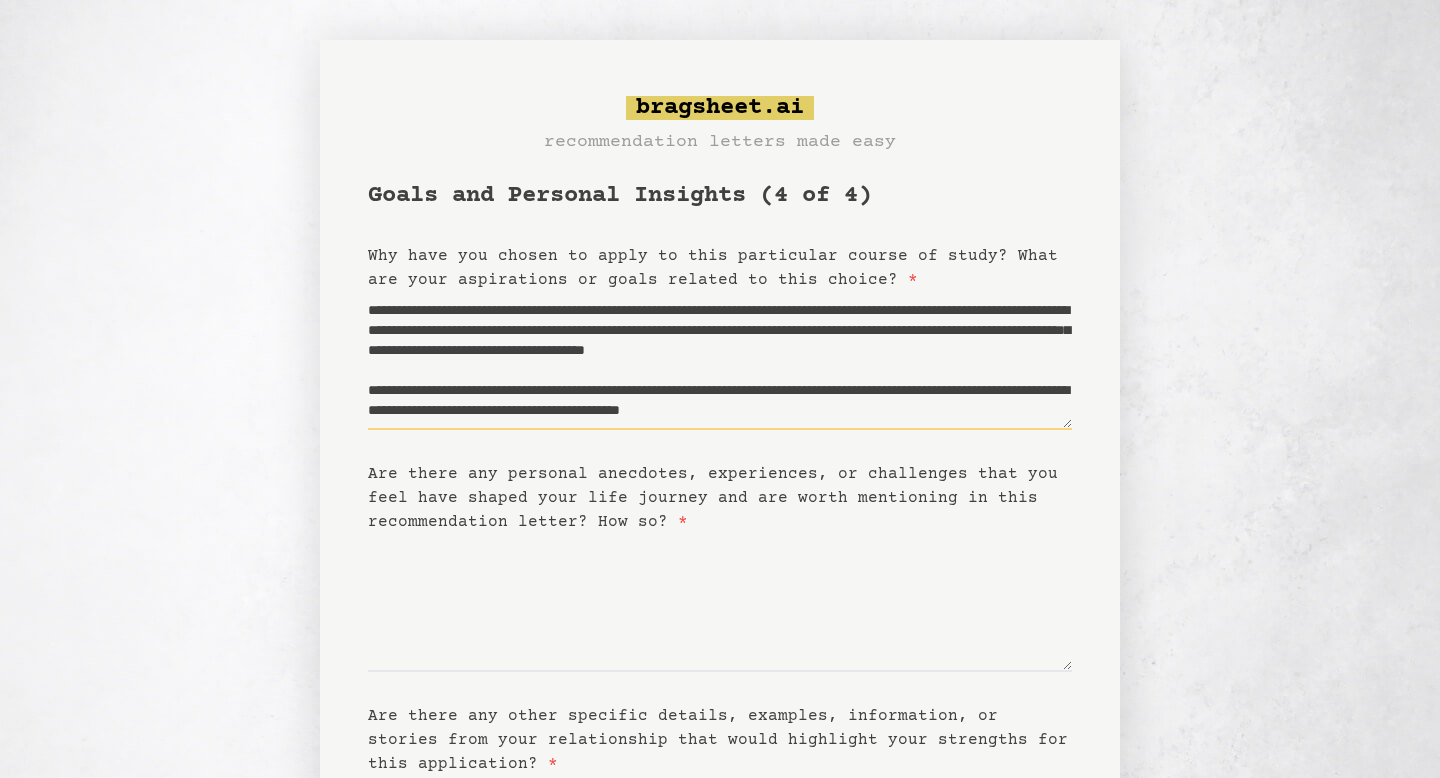 scroll, scrollTop: 276, scrollLeft: 0, axis: vertical 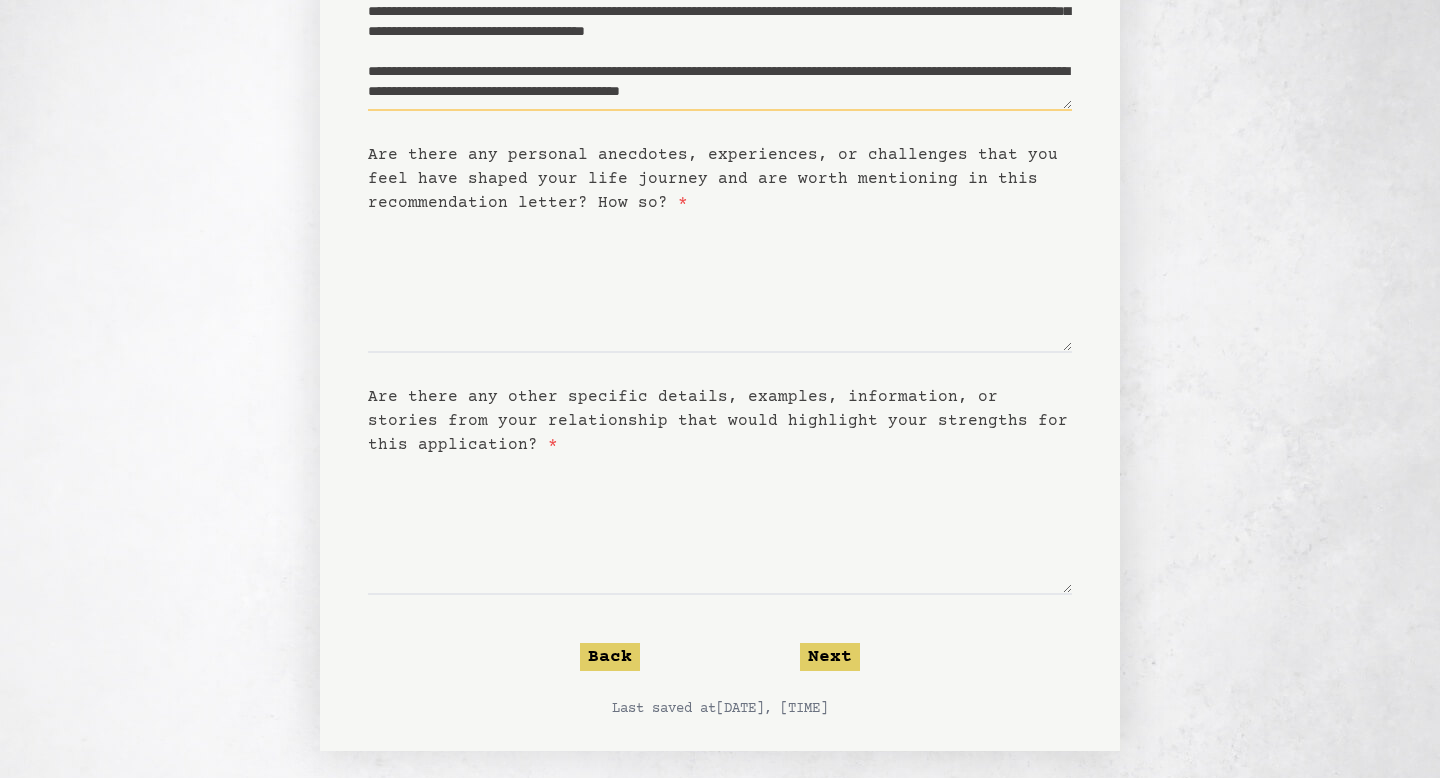 type on "**********" 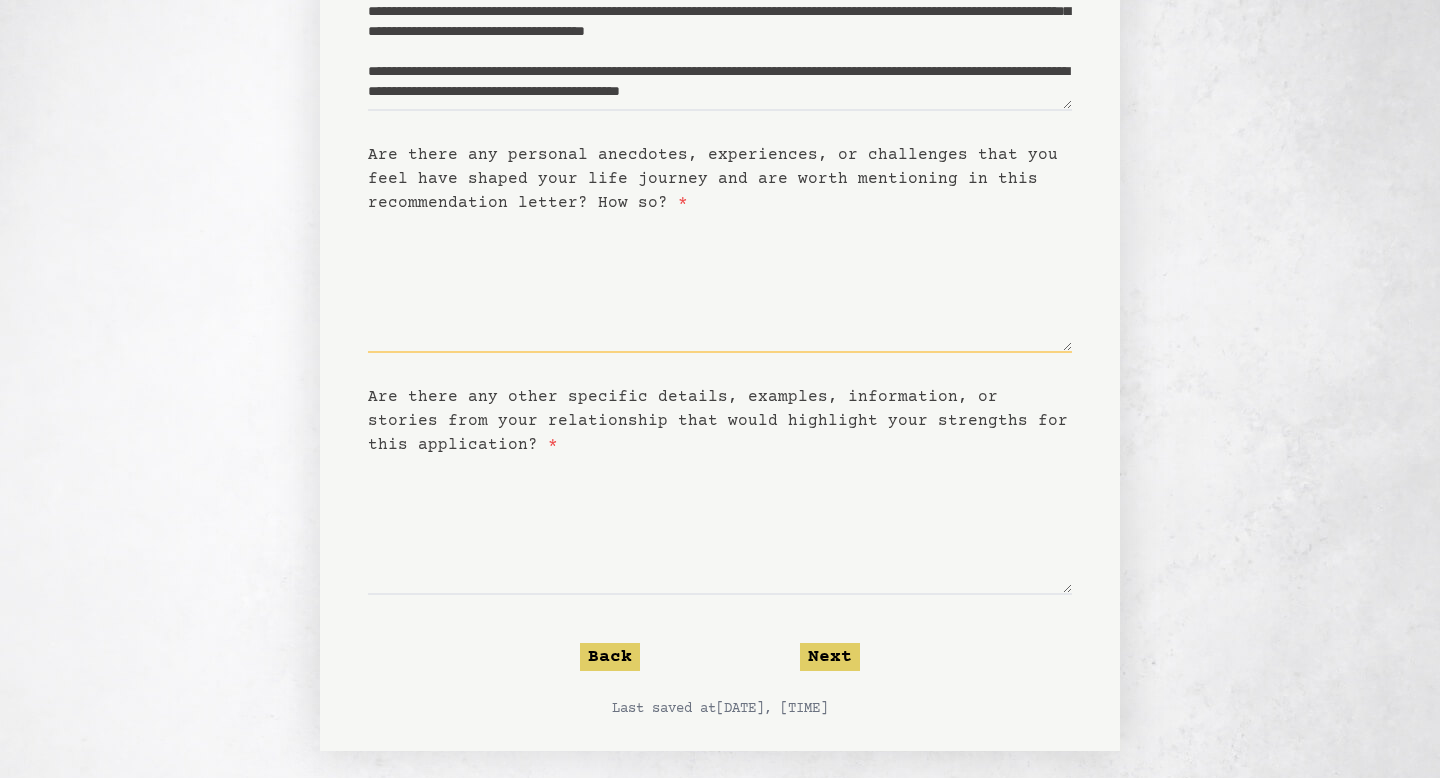 click on "Are there any personal anecdotes, experiences, or challenges
that you feel have shaped your life journey and are worth
mentioning in this recommendation letter? How so?   *" at bounding box center [720, 284] 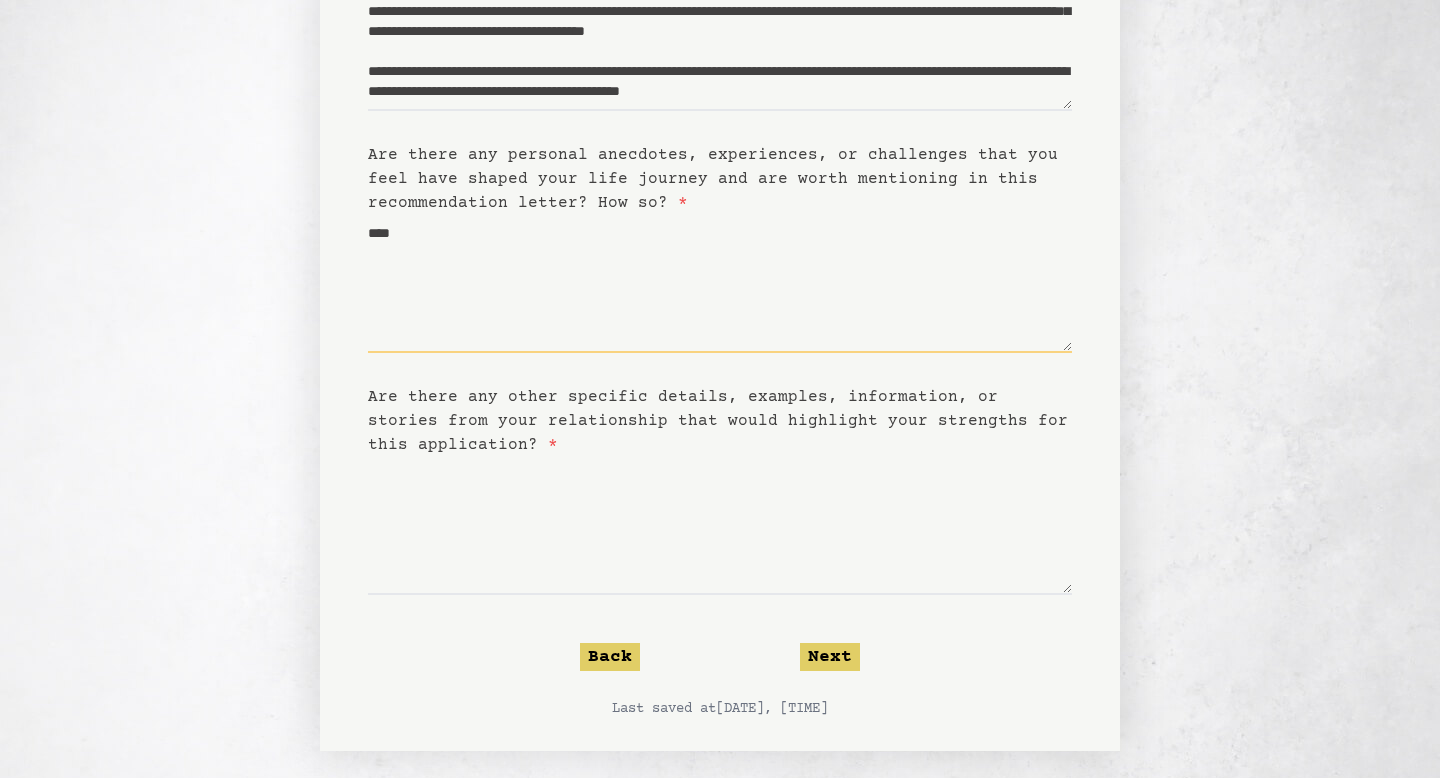 scroll, scrollTop: 332, scrollLeft: 0, axis: vertical 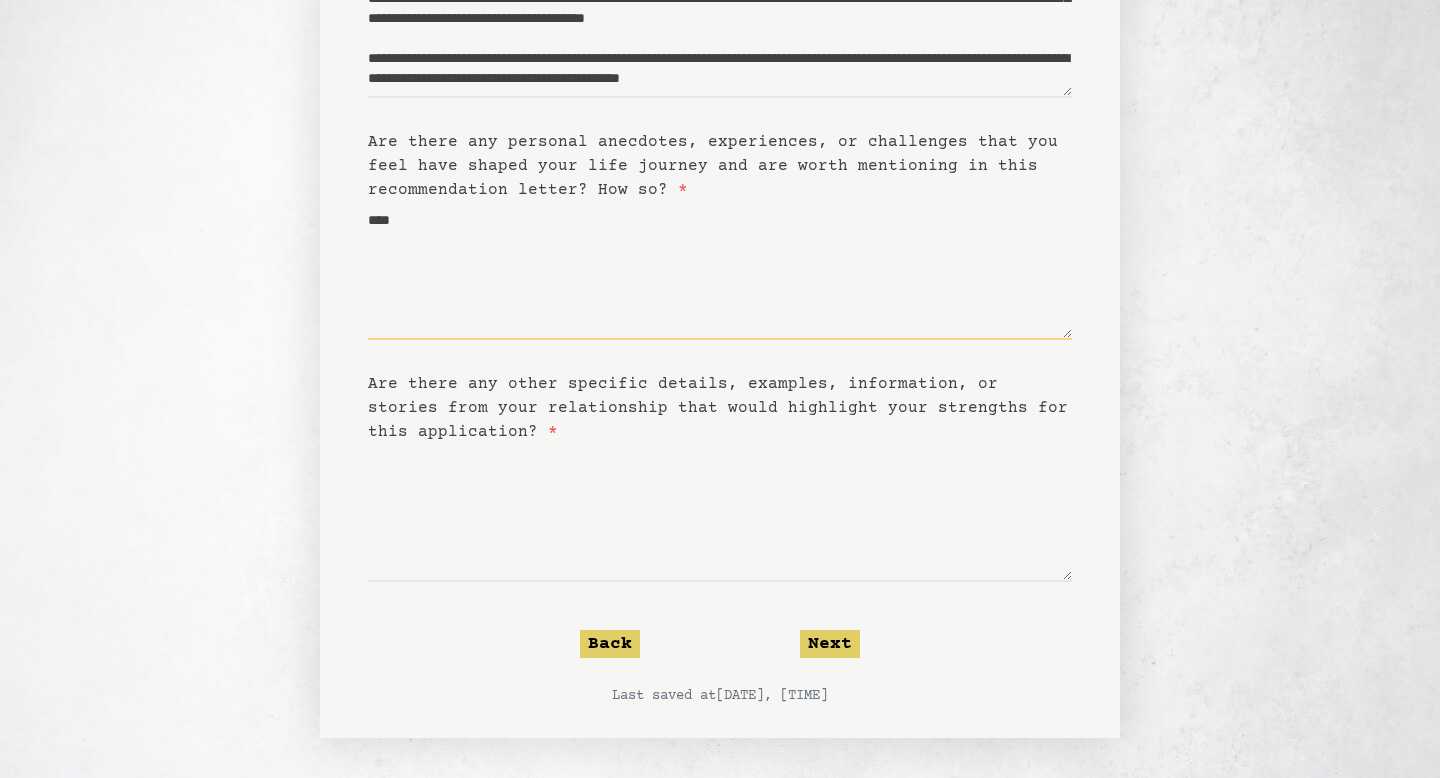 type on "***" 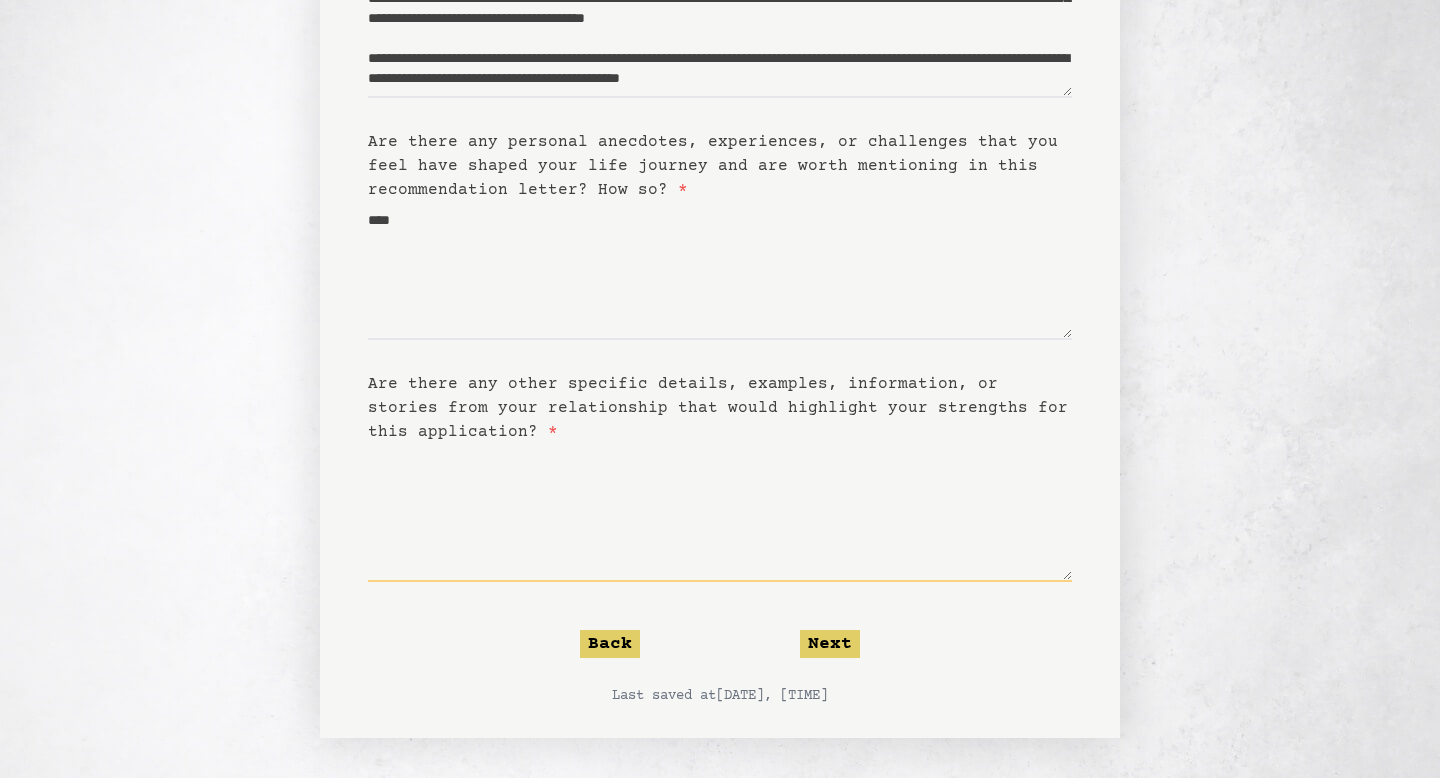 click on "Are there any other specific details, examples, information, or
stories from your relationship that would highlight your
strengths for this application?   *" at bounding box center [720, 513] 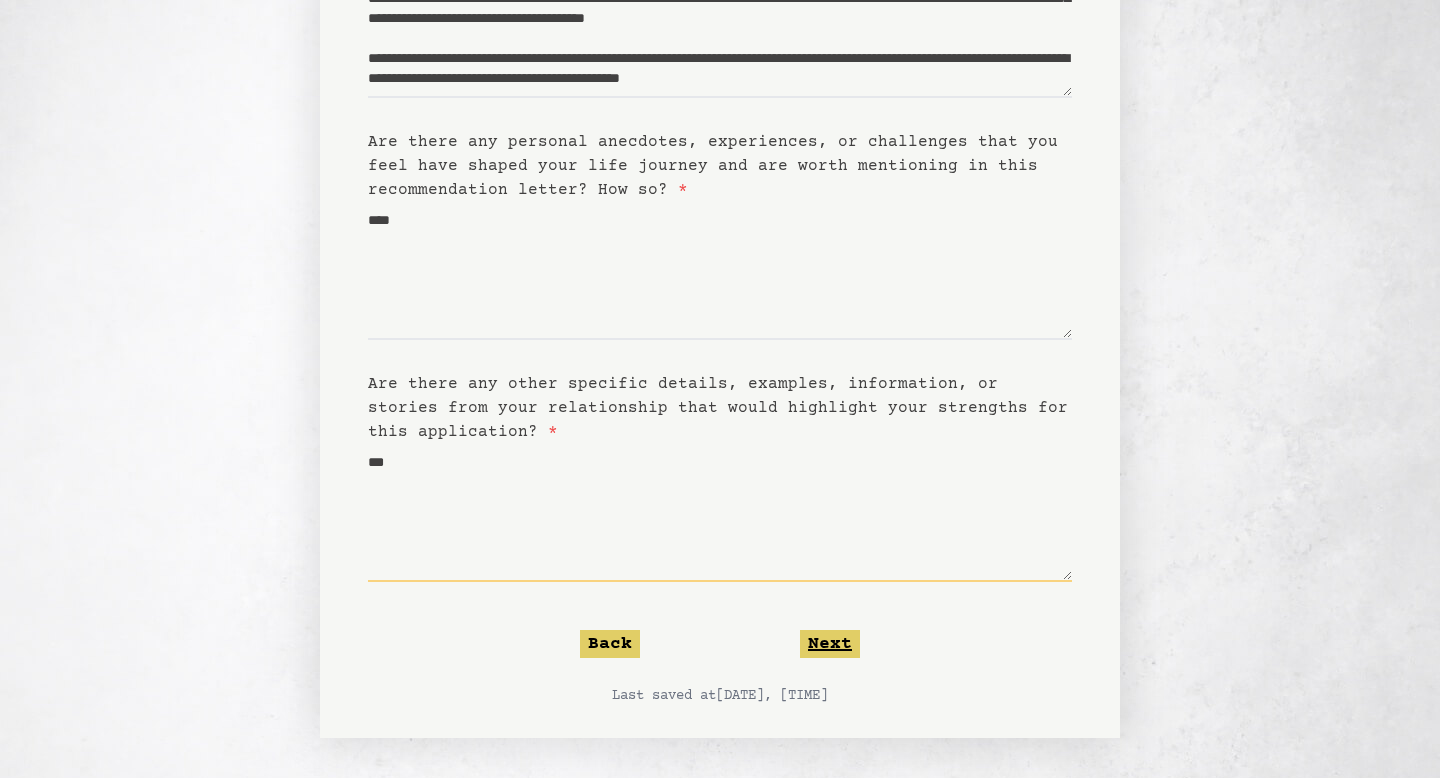type on "***" 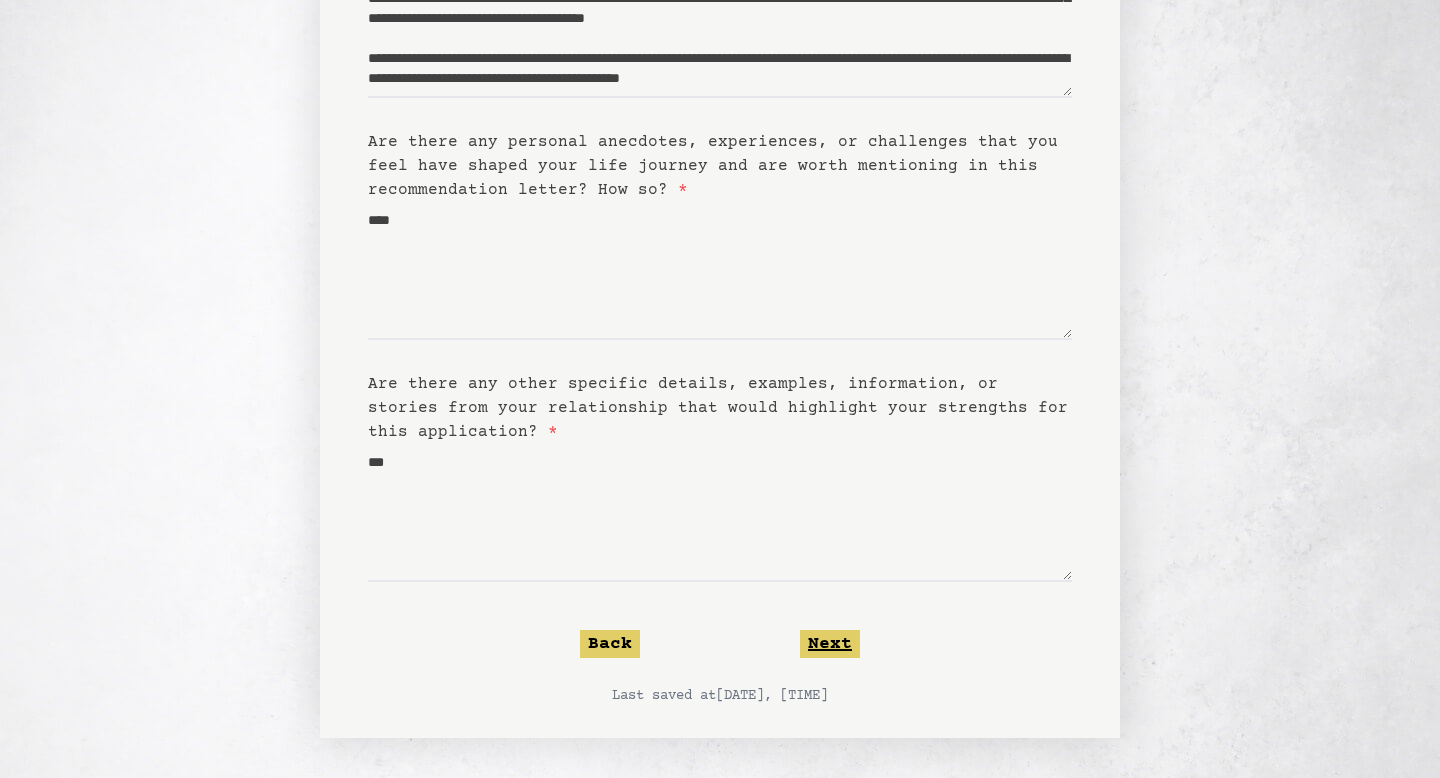 click on "Next" 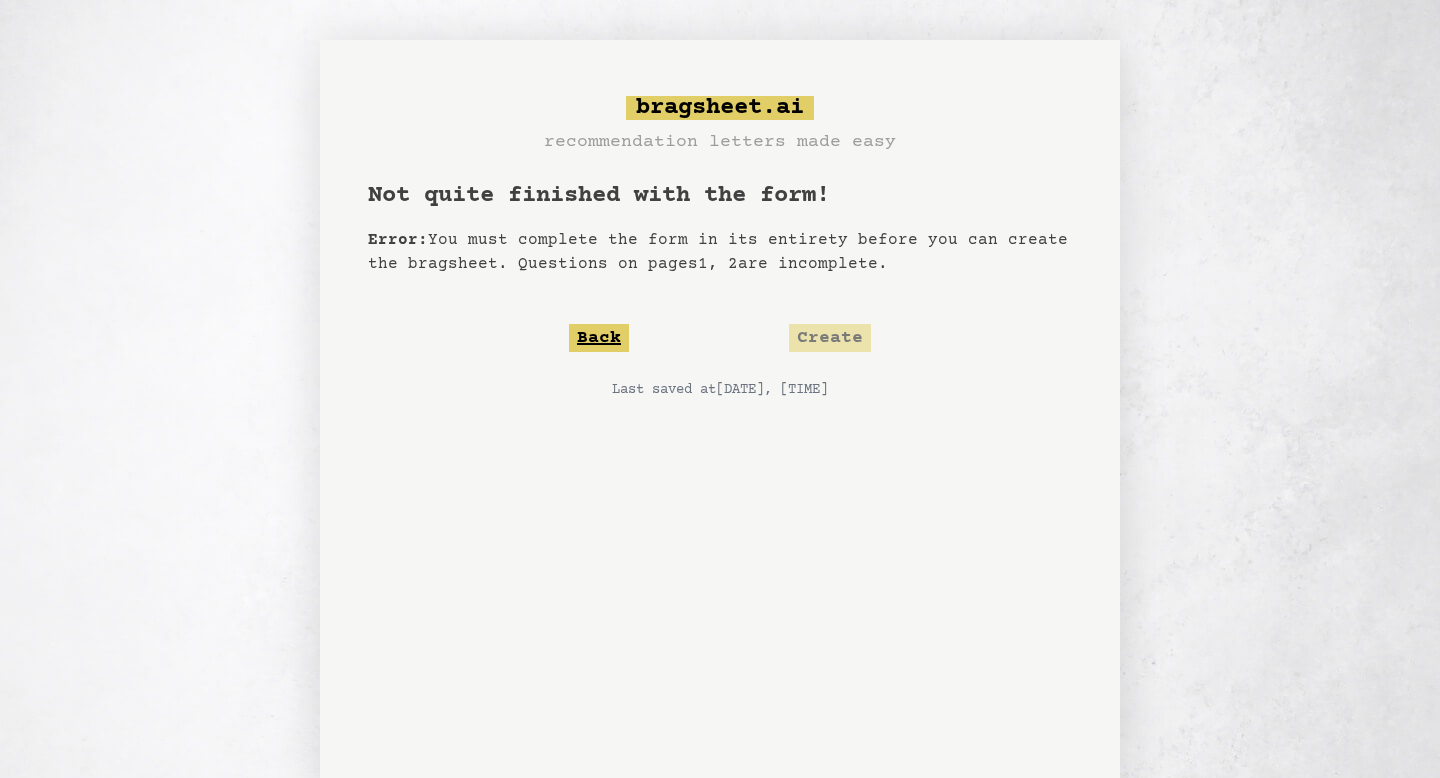 click on "Back" at bounding box center (599, 338) 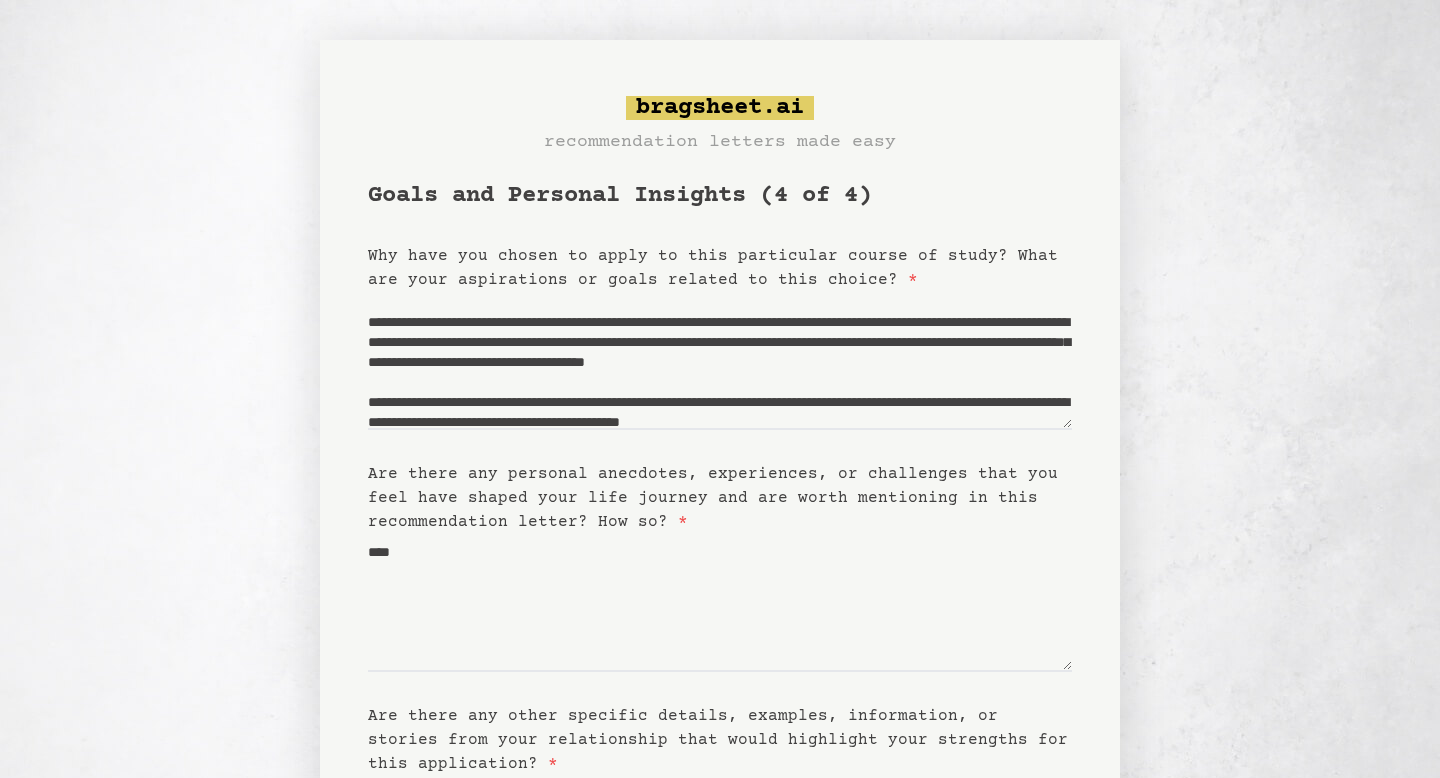 scroll, scrollTop: 174, scrollLeft: 0, axis: vertical 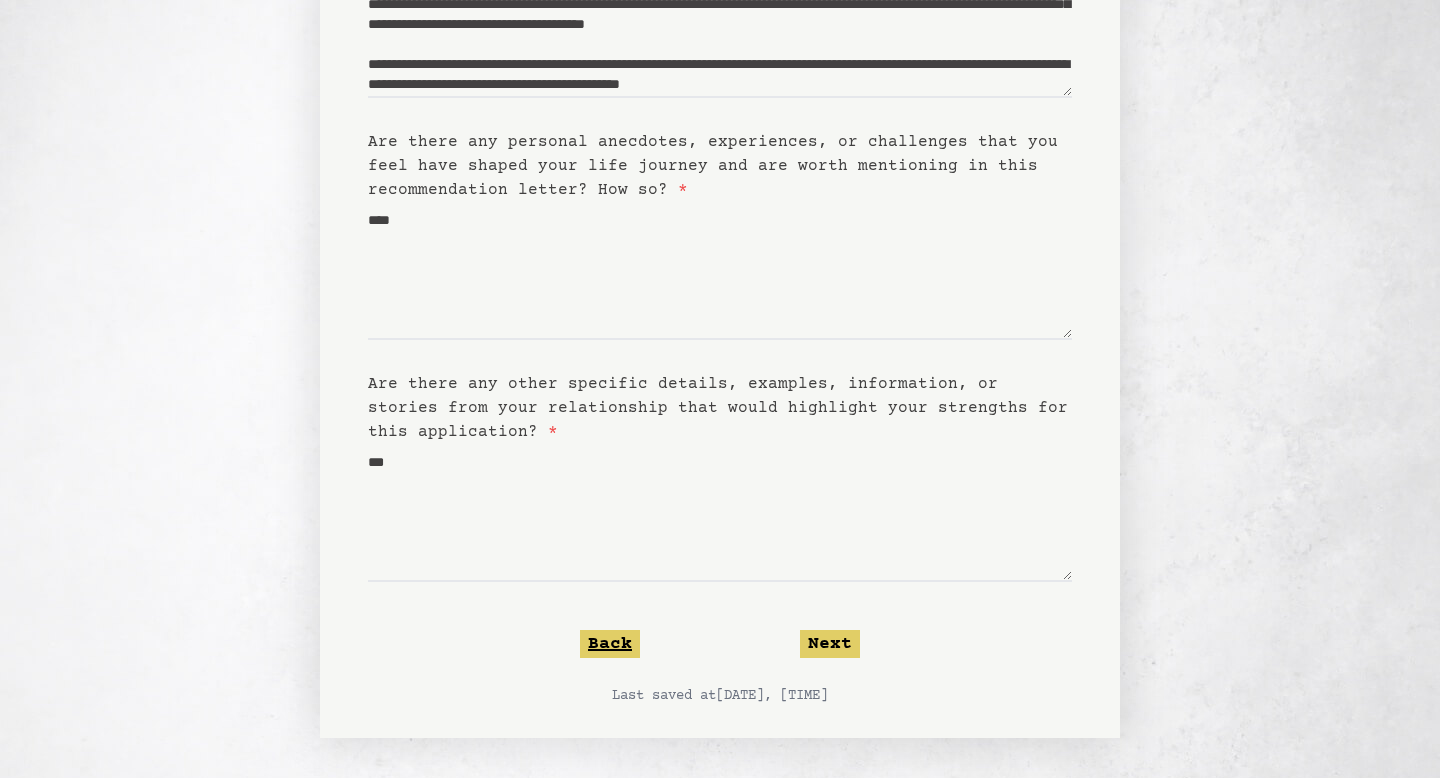 click on "Back" at bounding box center (610, 644) 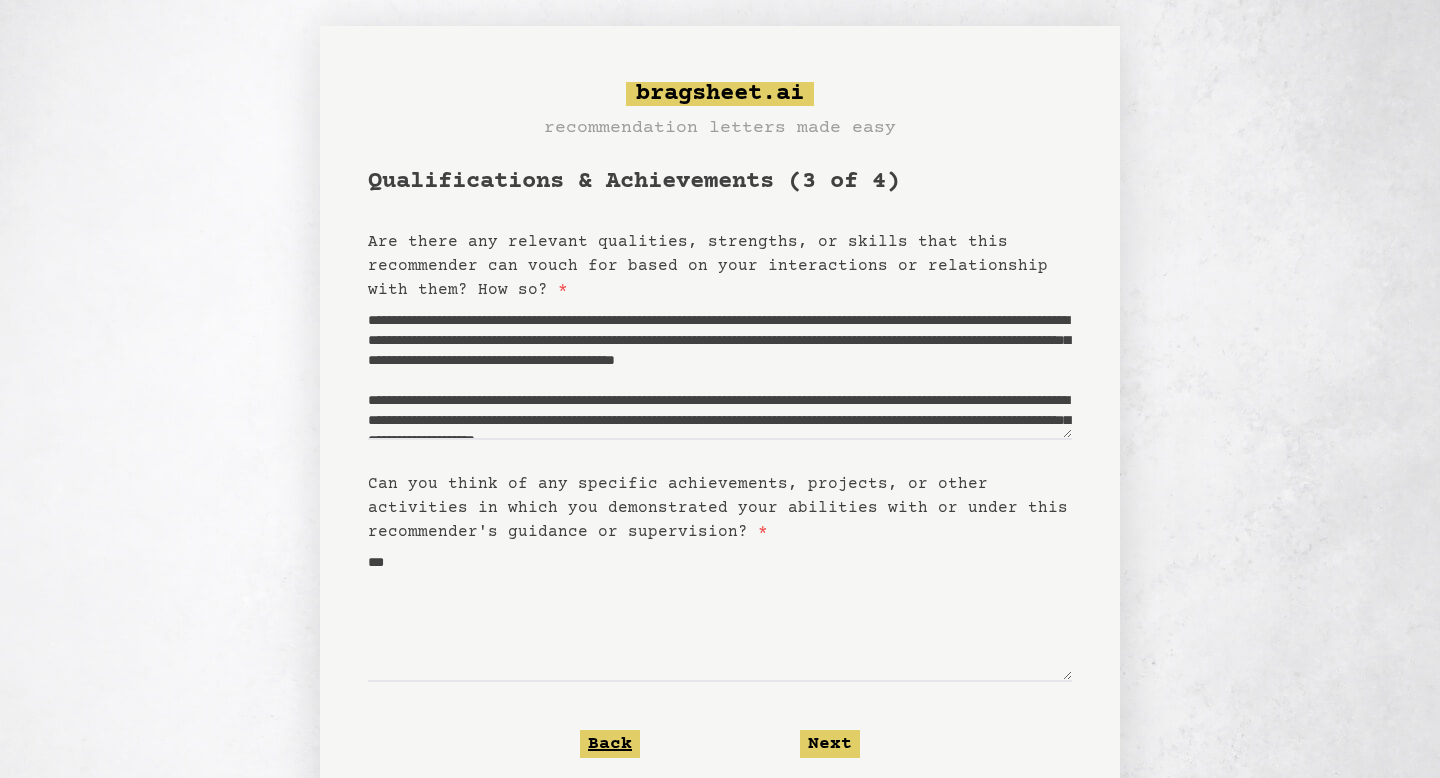scroll, scrollTop: 0, scrollLeft: 0, axis: both 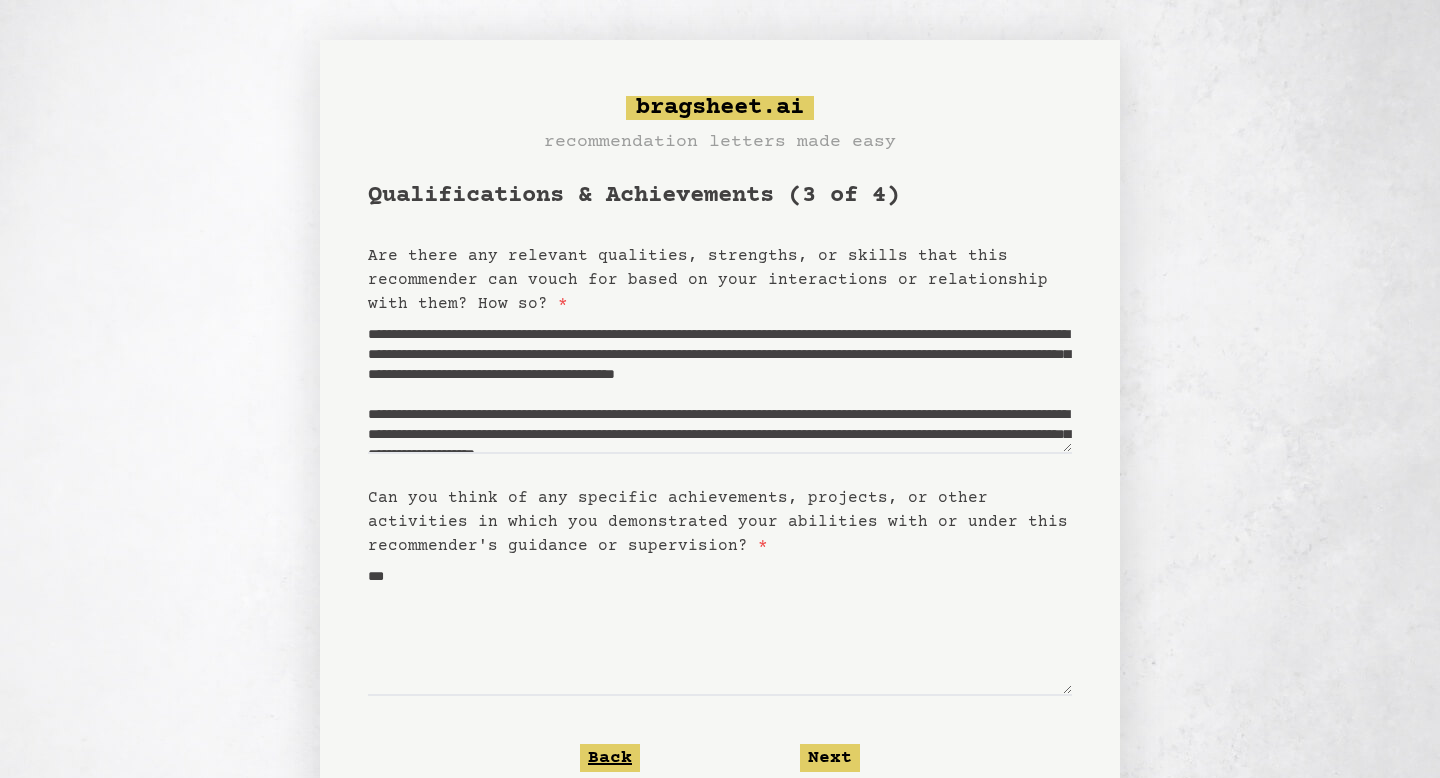 click on "Back" at bounding box center [610, 758] 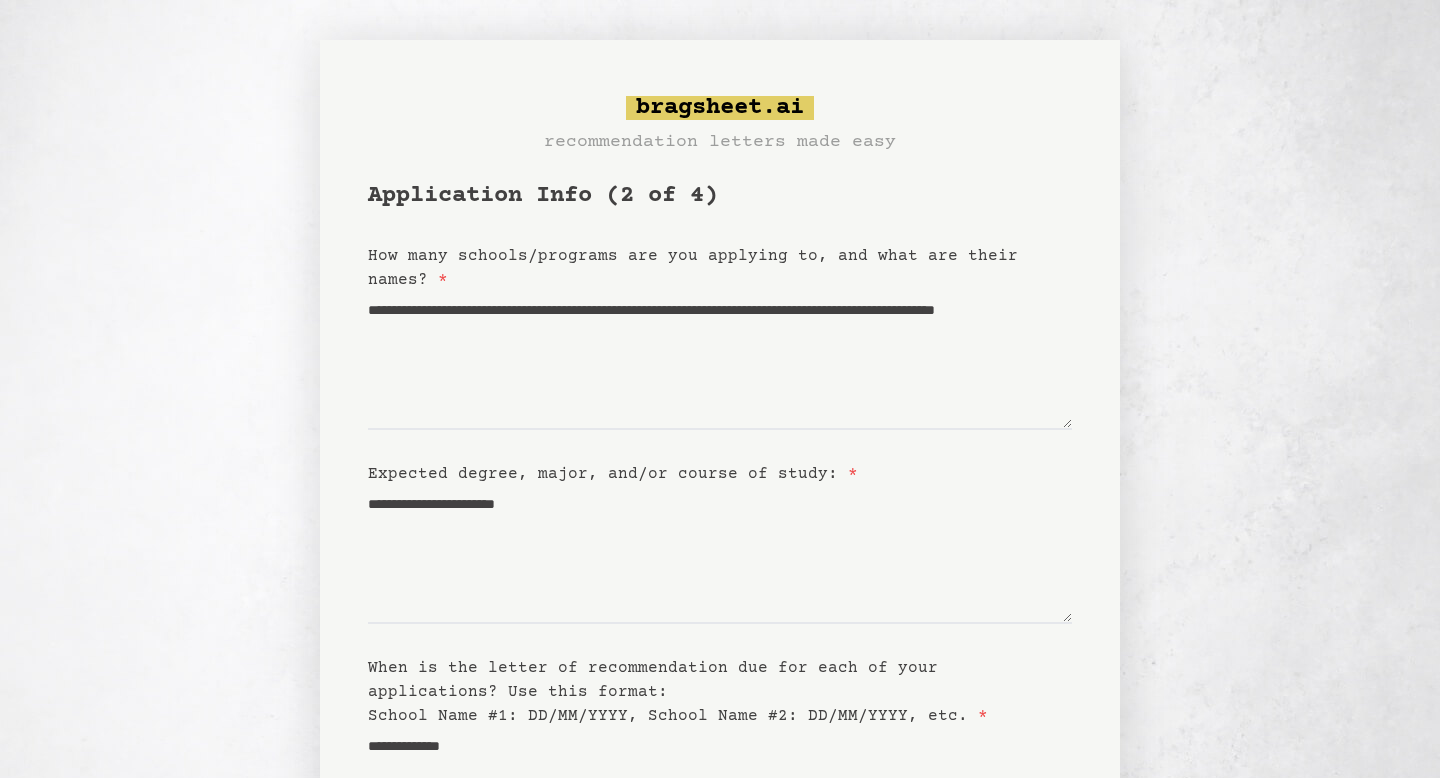 scroll, scrollTop: 284, scrollLeft: 0, axis: vertical 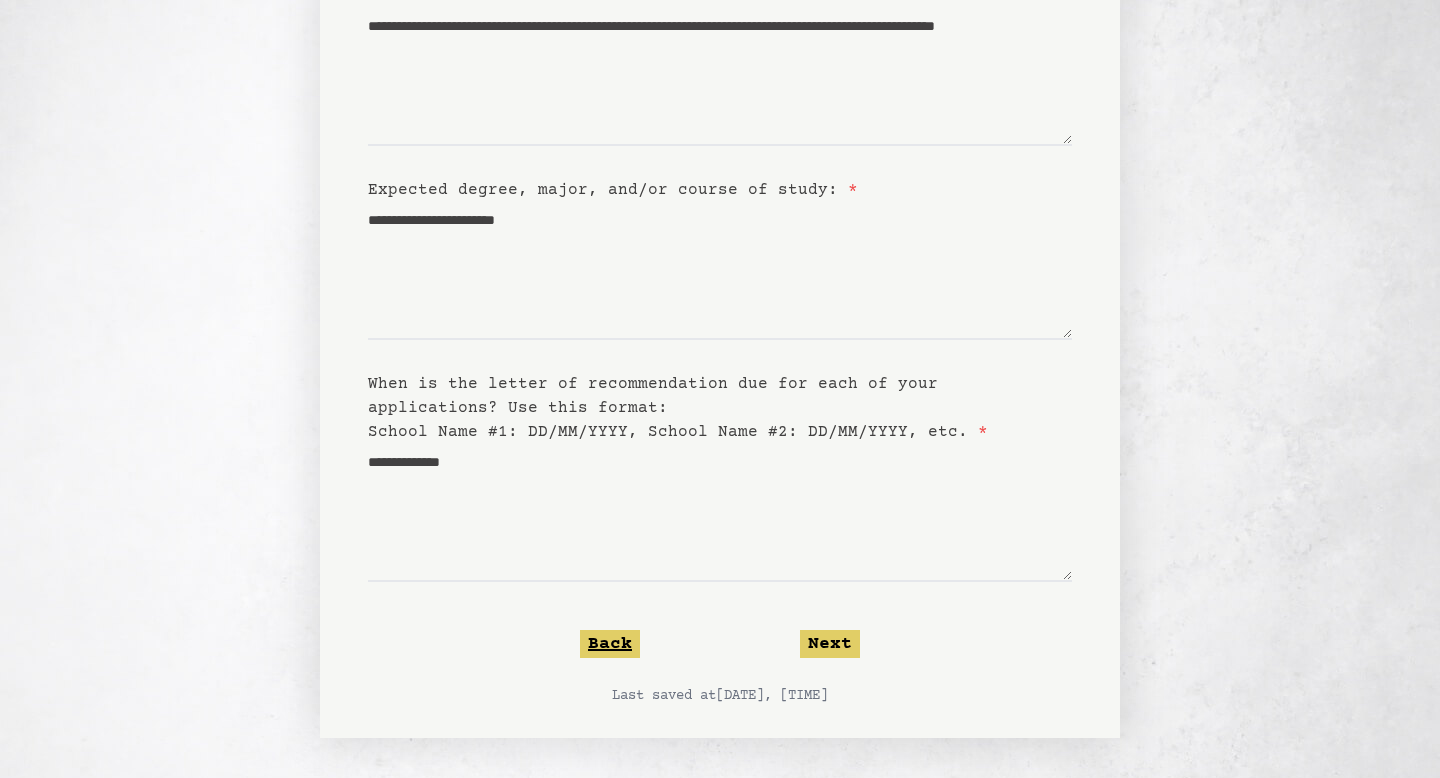 click on "Back" at bounding box center [610, 644] 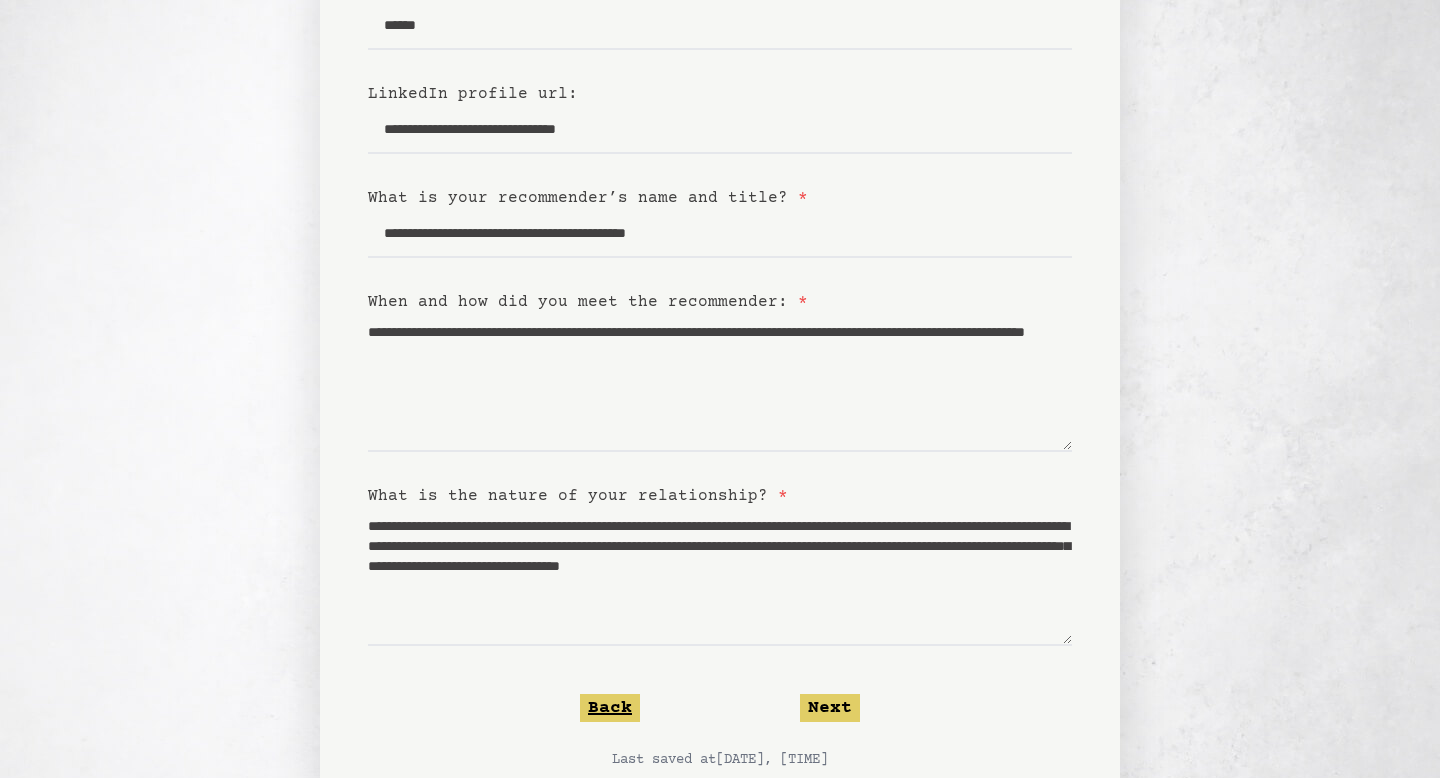 scroll, scrollTop: 434, scrollLeft: 0, axis: vertical 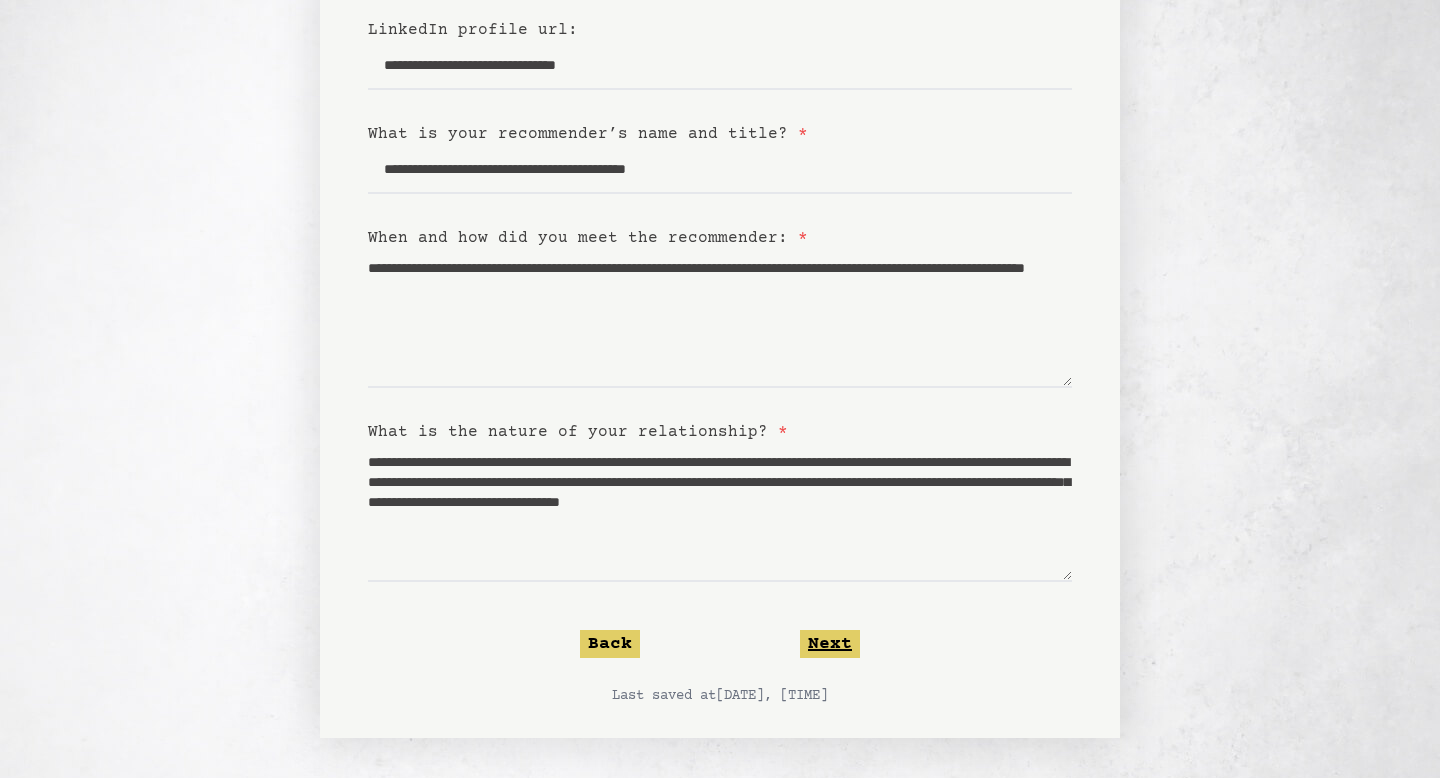 click on "Next" 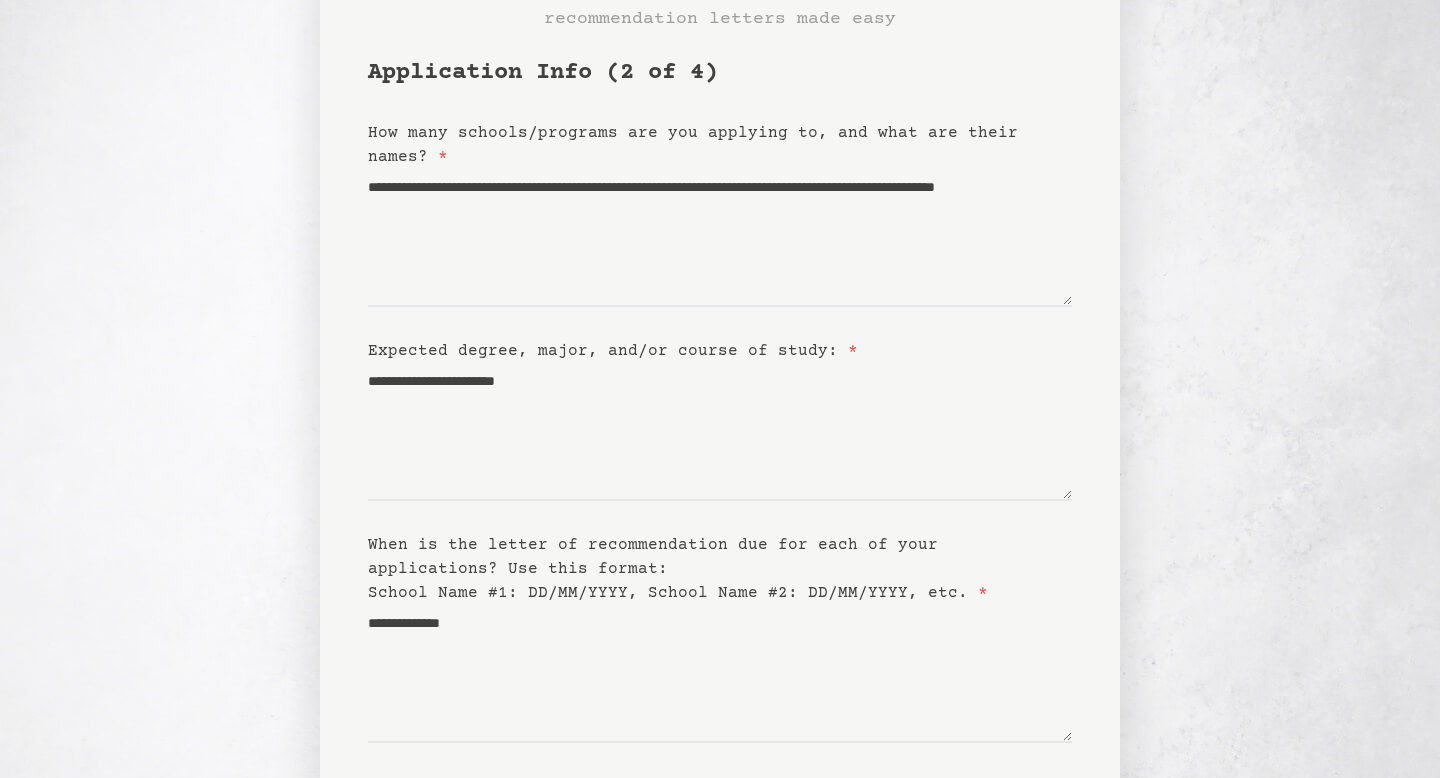 scroll, scrollTop: 0, scrollLeft: 0, axis: both 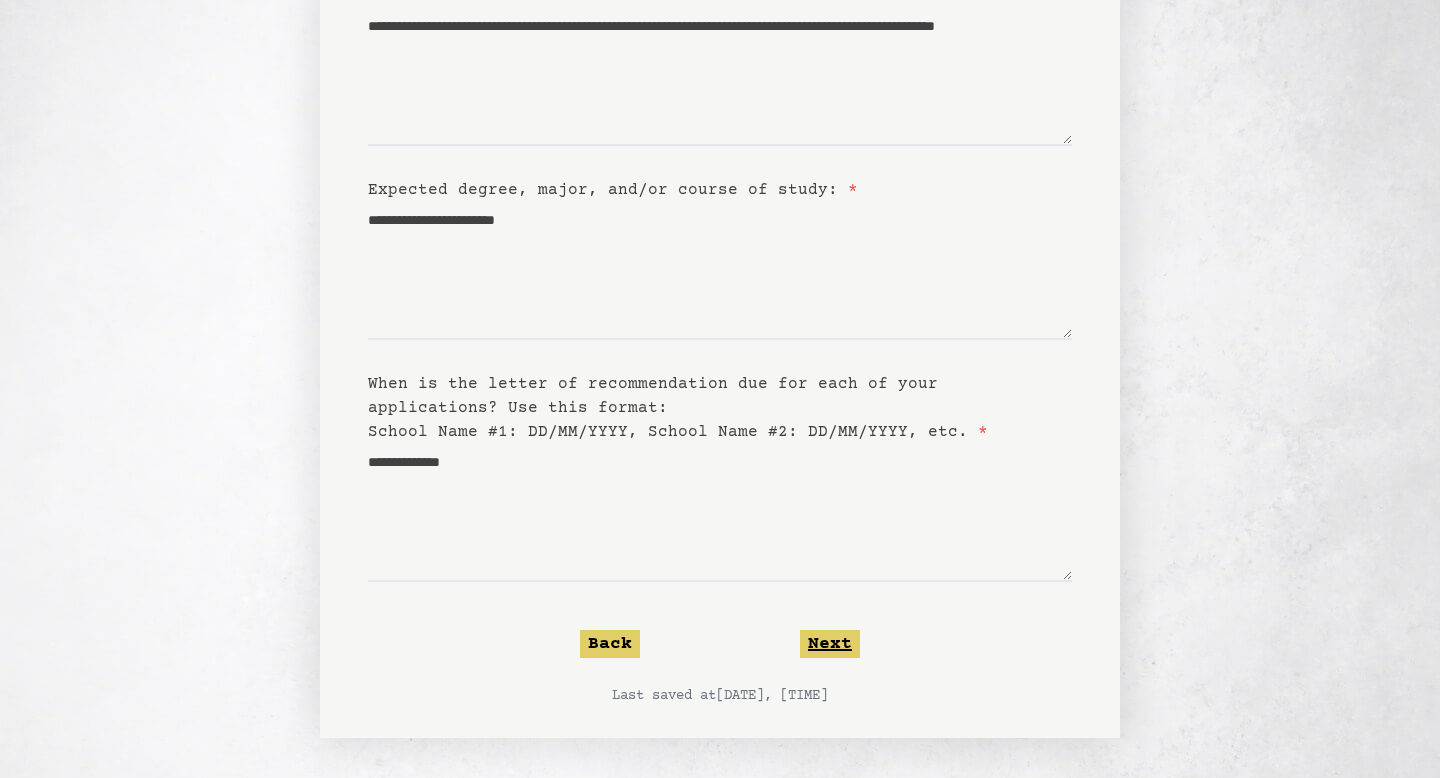 click on "Next" 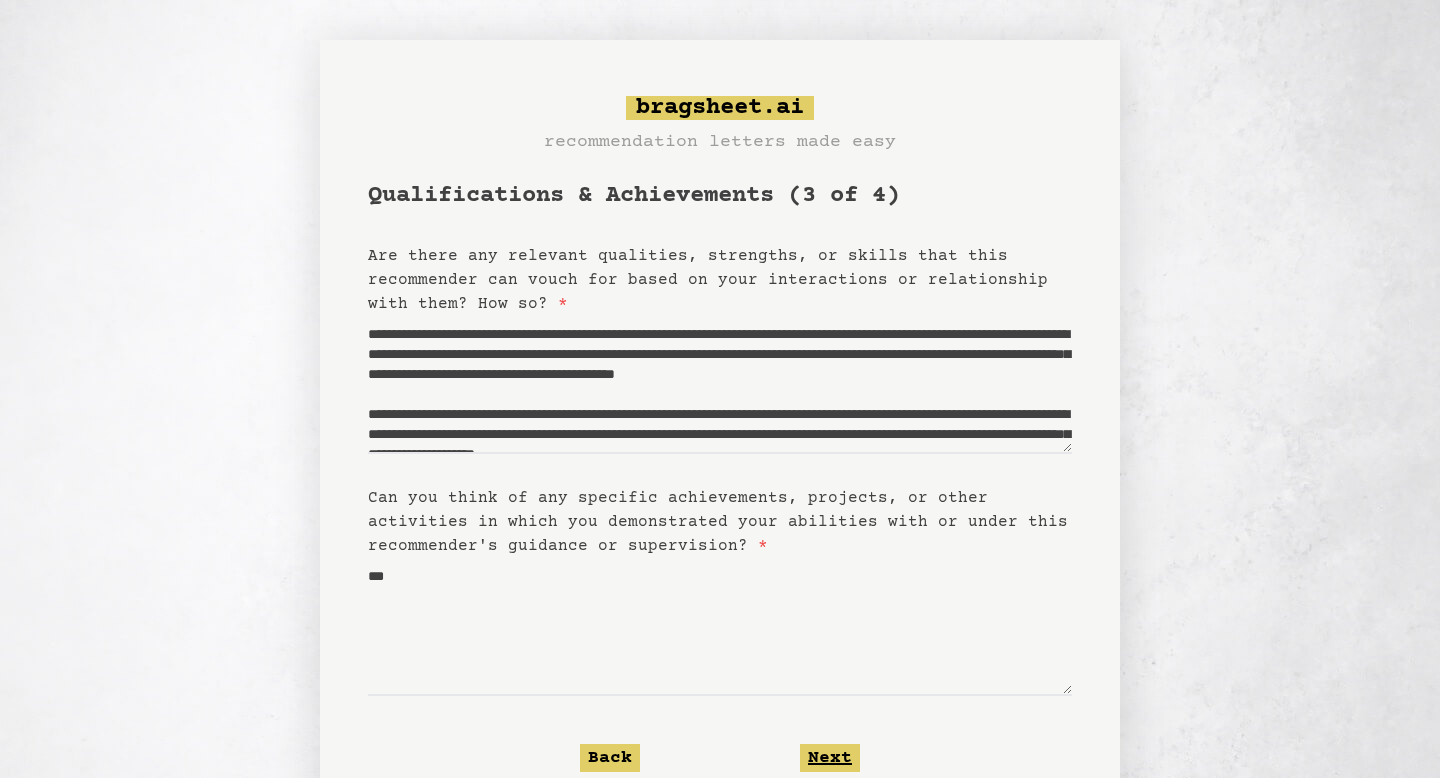 scroll, scrollTop: 114, scrollLeft: 0, axis: vertical 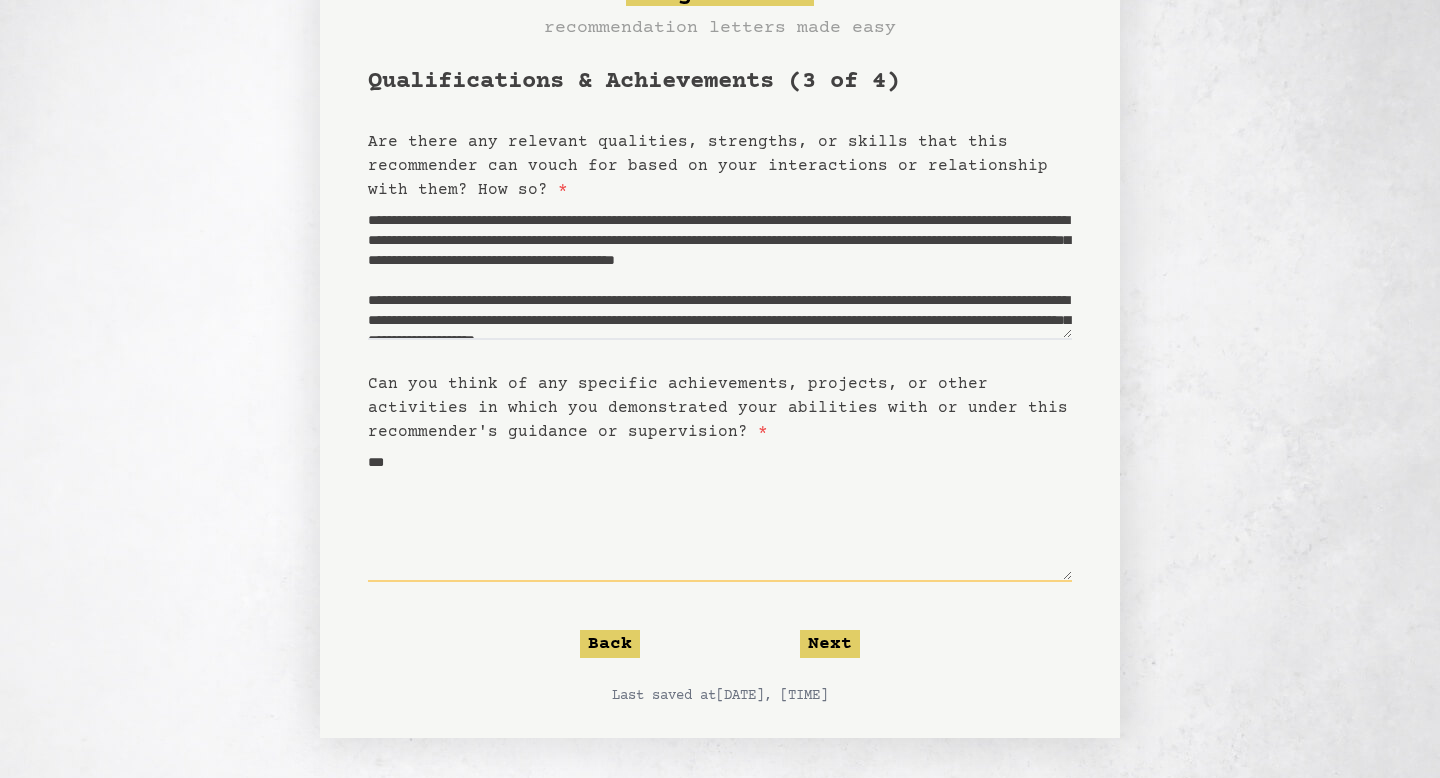 click on "***" at bounding box center (720, 513) 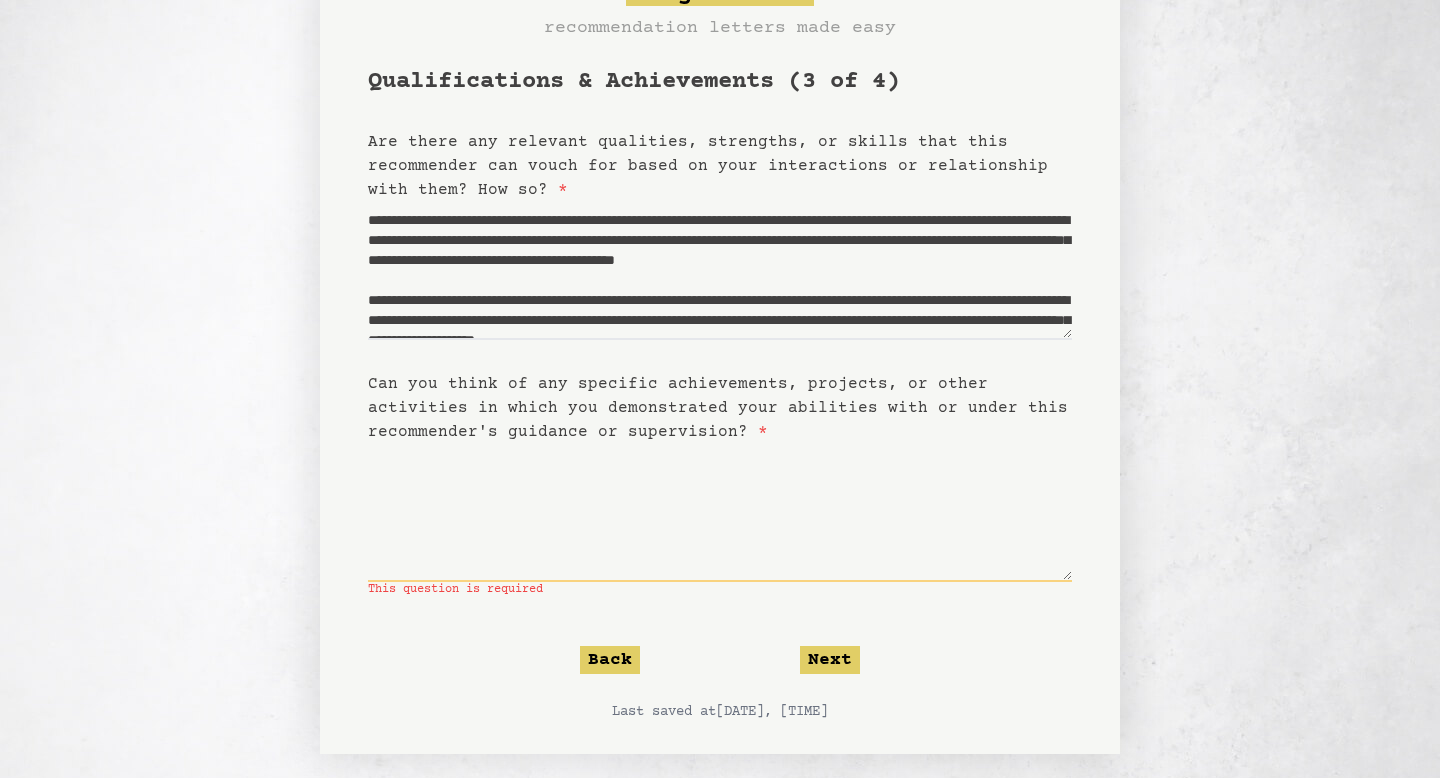 type on "*" 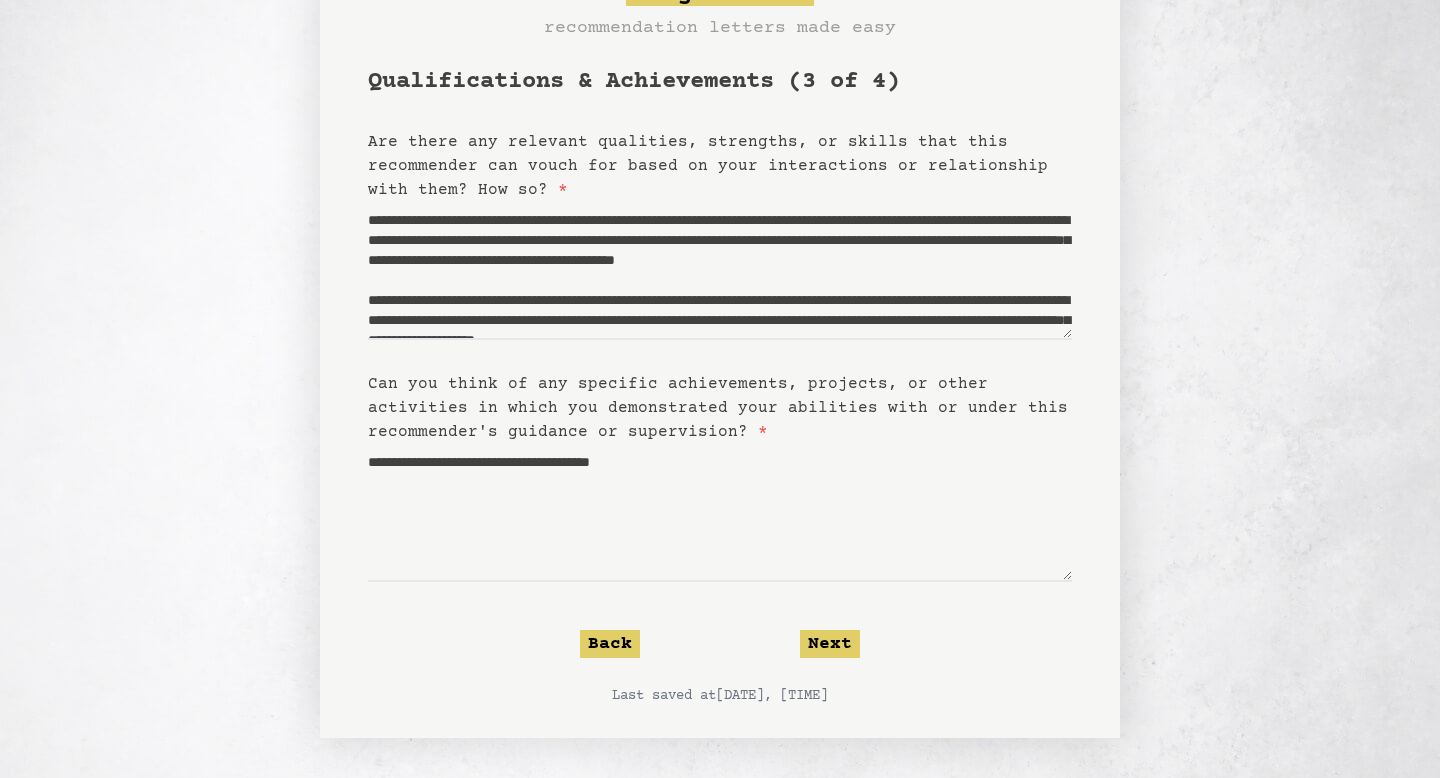 click on "Can you think of any specific achievements, projects, or other
activities in which you demonstrated your abilities with or
under this recommender's guidance or supervision?   *" at bounding box center [718, 408] 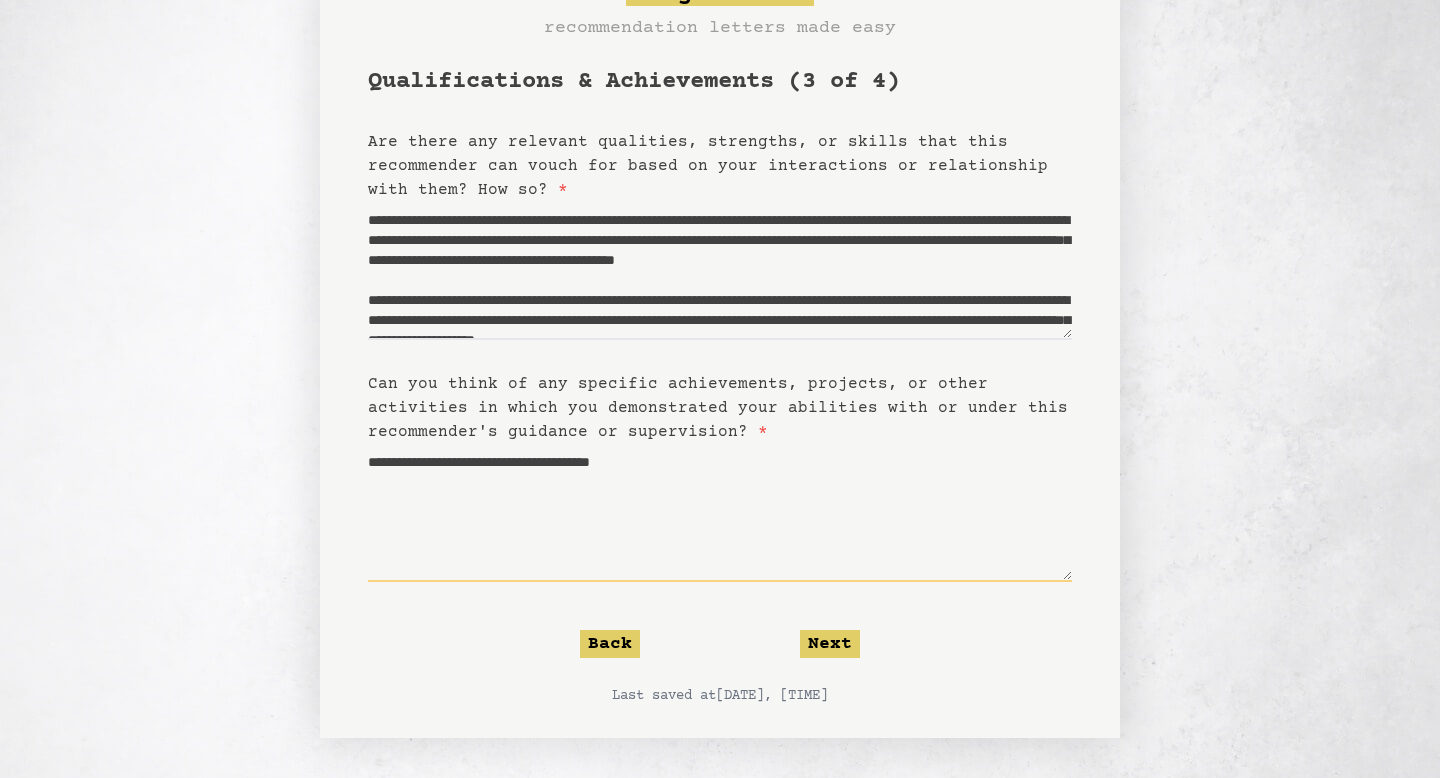 click on "**********" at bounding box center [720, 513] 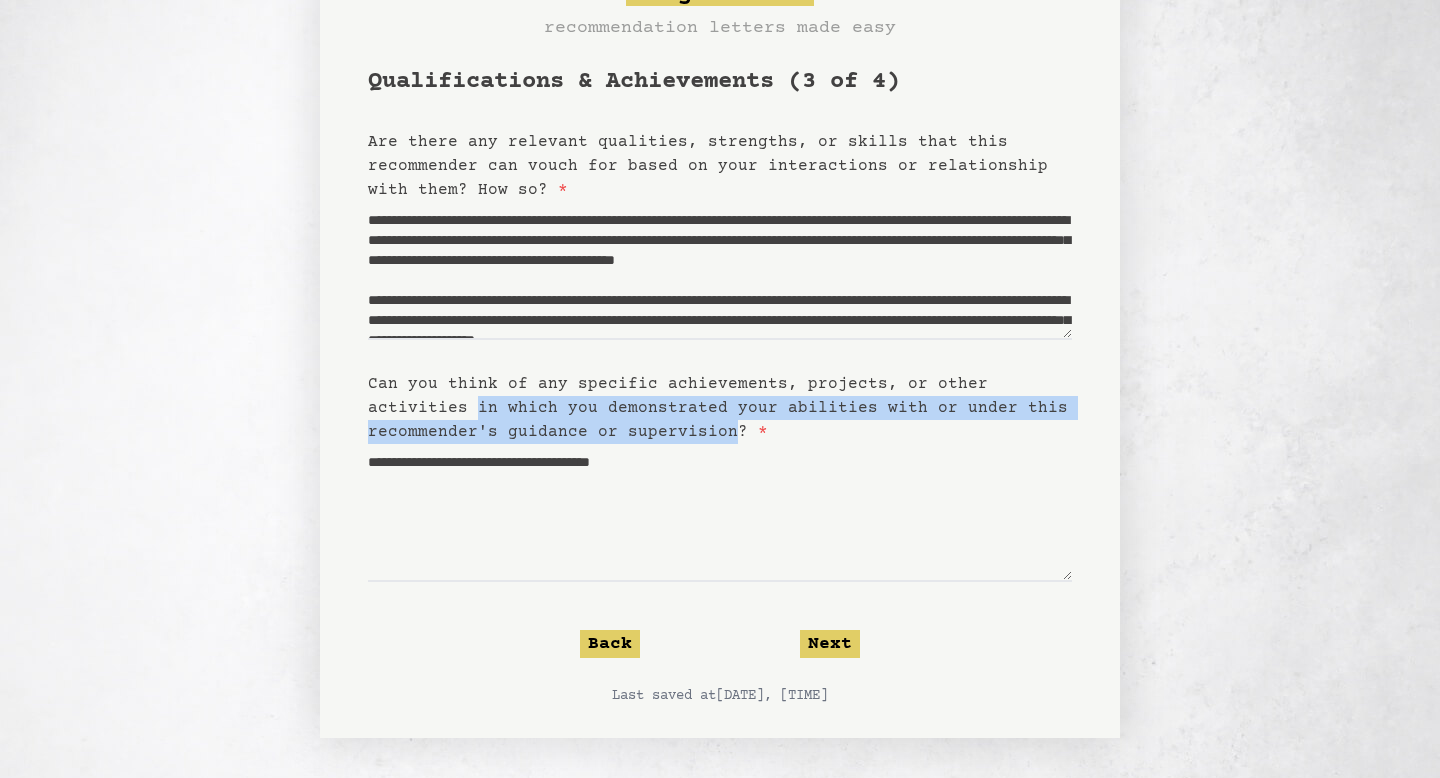 drag, startPoint x: 366, startPoint y: 402, endPoint x: 590, endPoint y: 431, distance: 225.86943 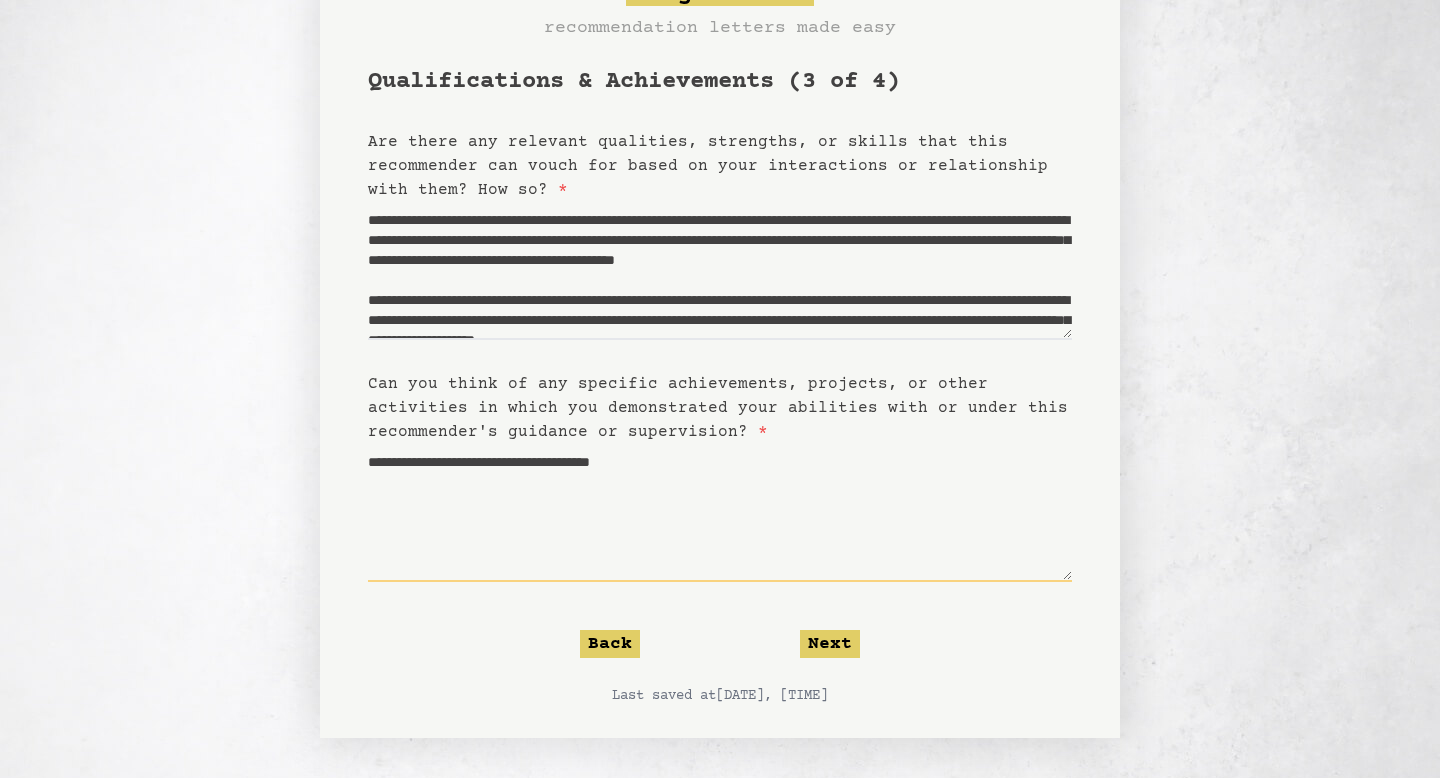 click on "**********" at bounding box center (720, 513) 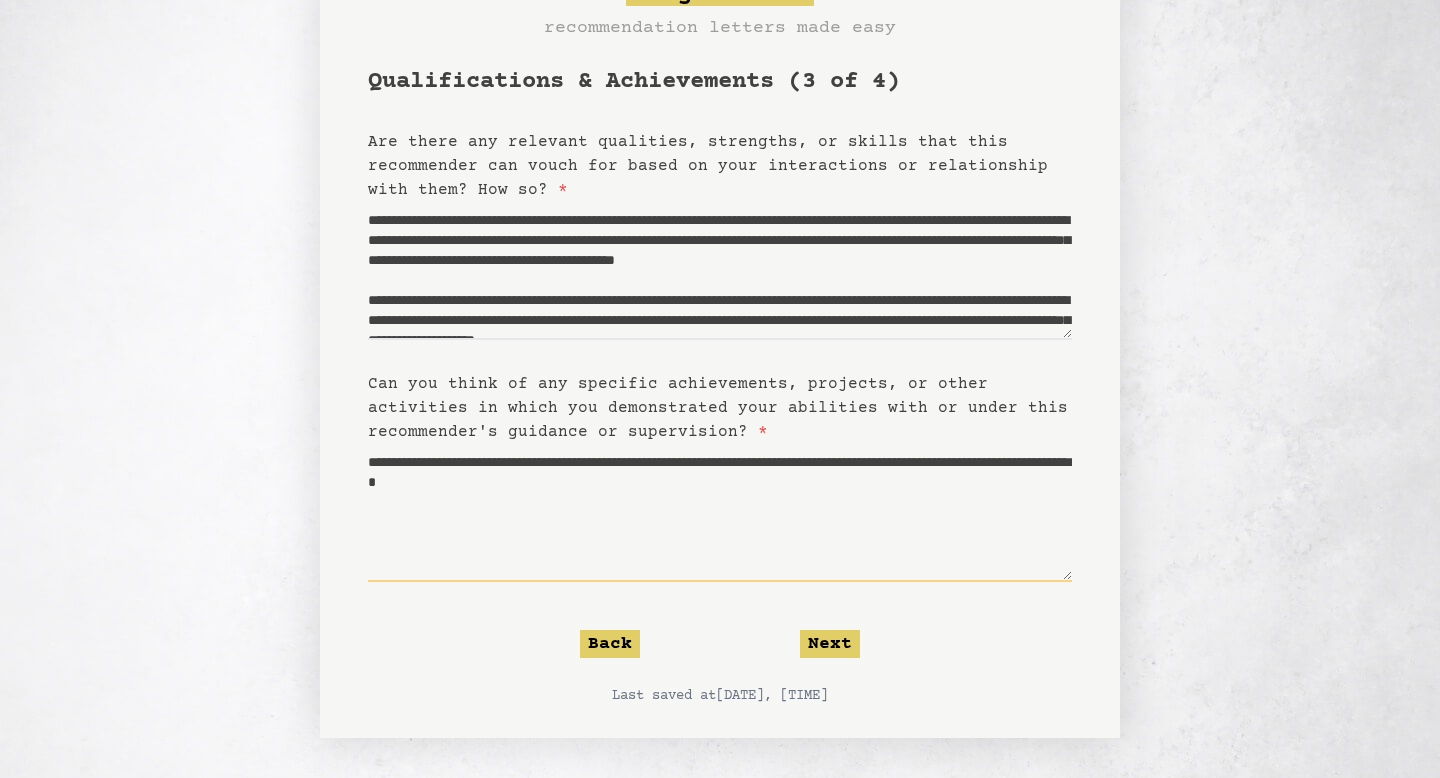 click on "**********" at bounding box center (720, 513) 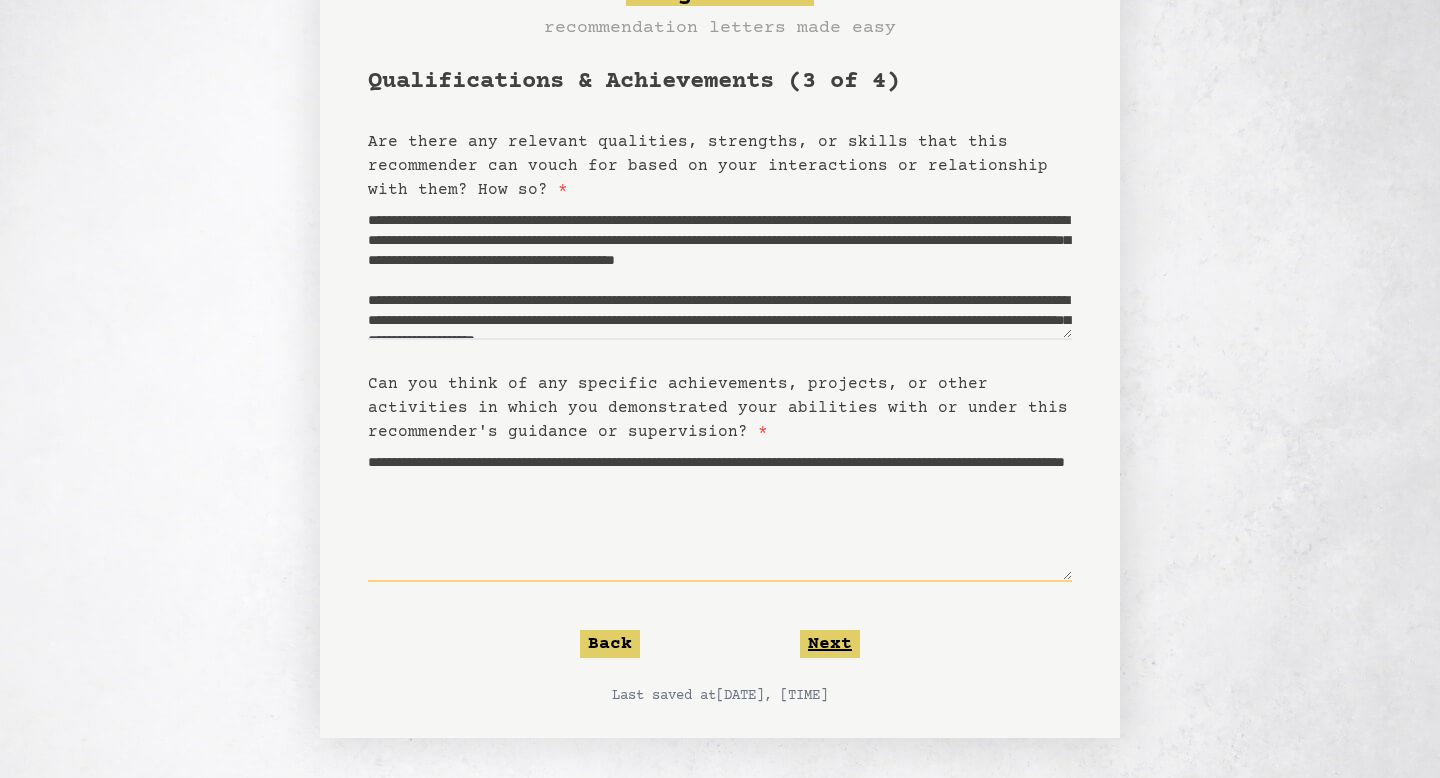 type on "**********" 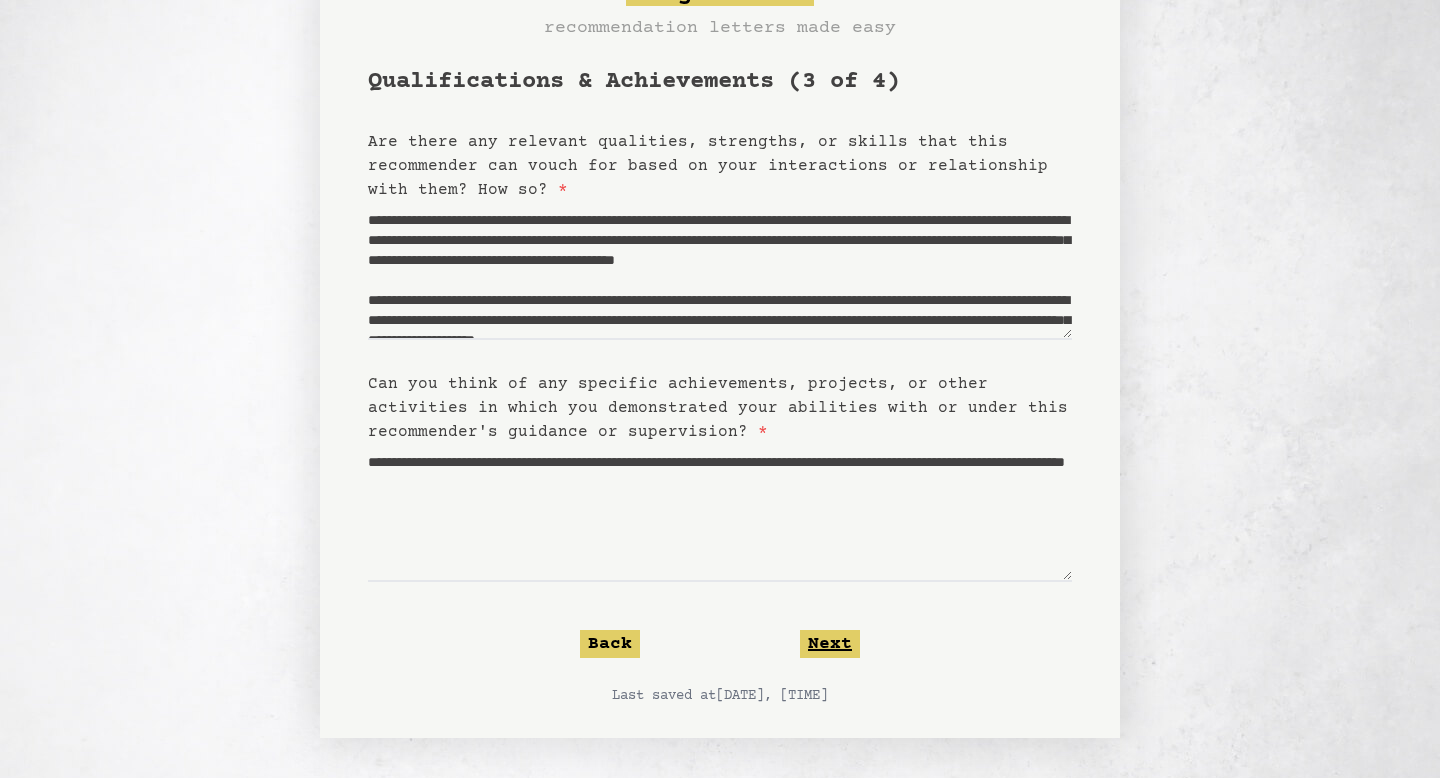 click on "Next" 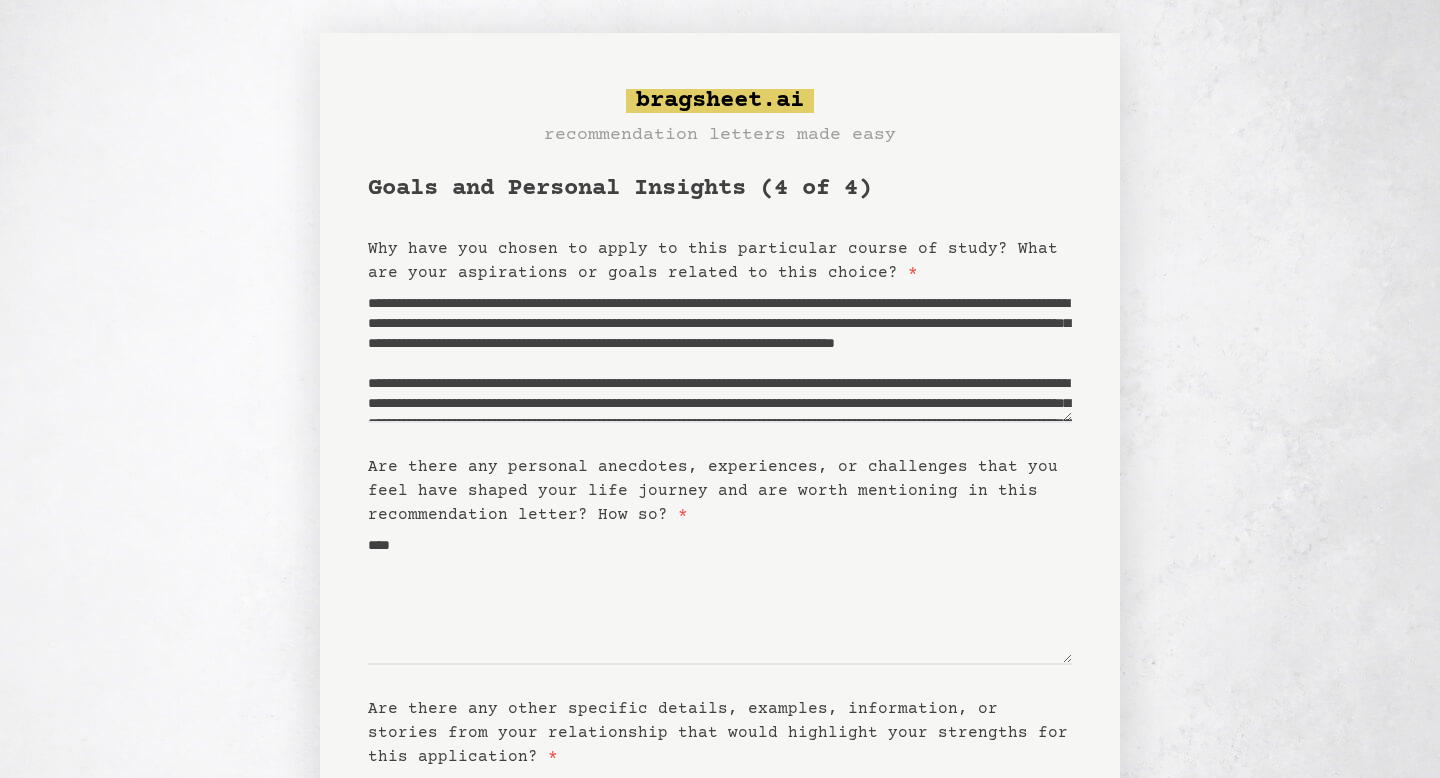scroll, scrollTop: 0, scrollLeft: 0, axis: both 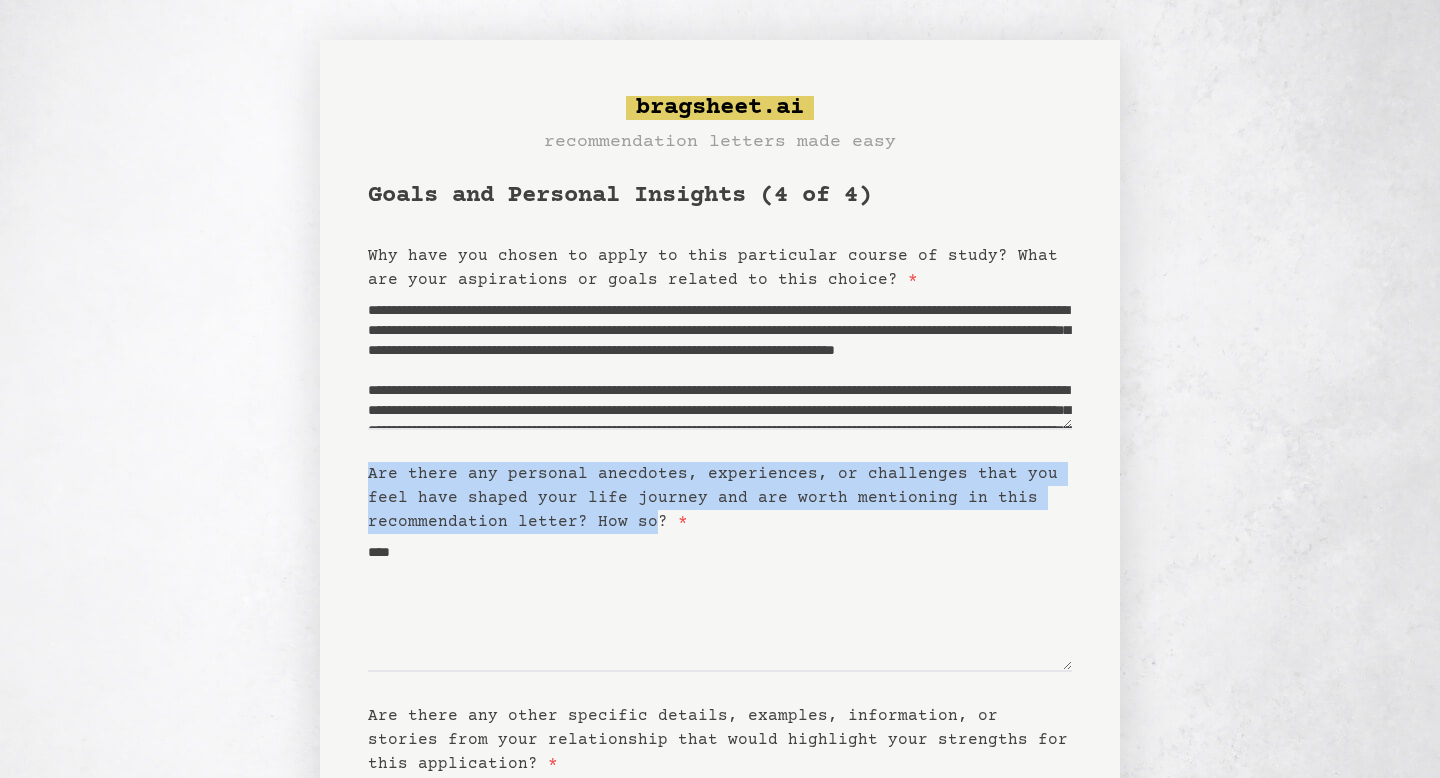 drag, startPoint x: 362, startPoint y: 464, endPoint x: 646, endPoint y: 524, distance: 290.26883 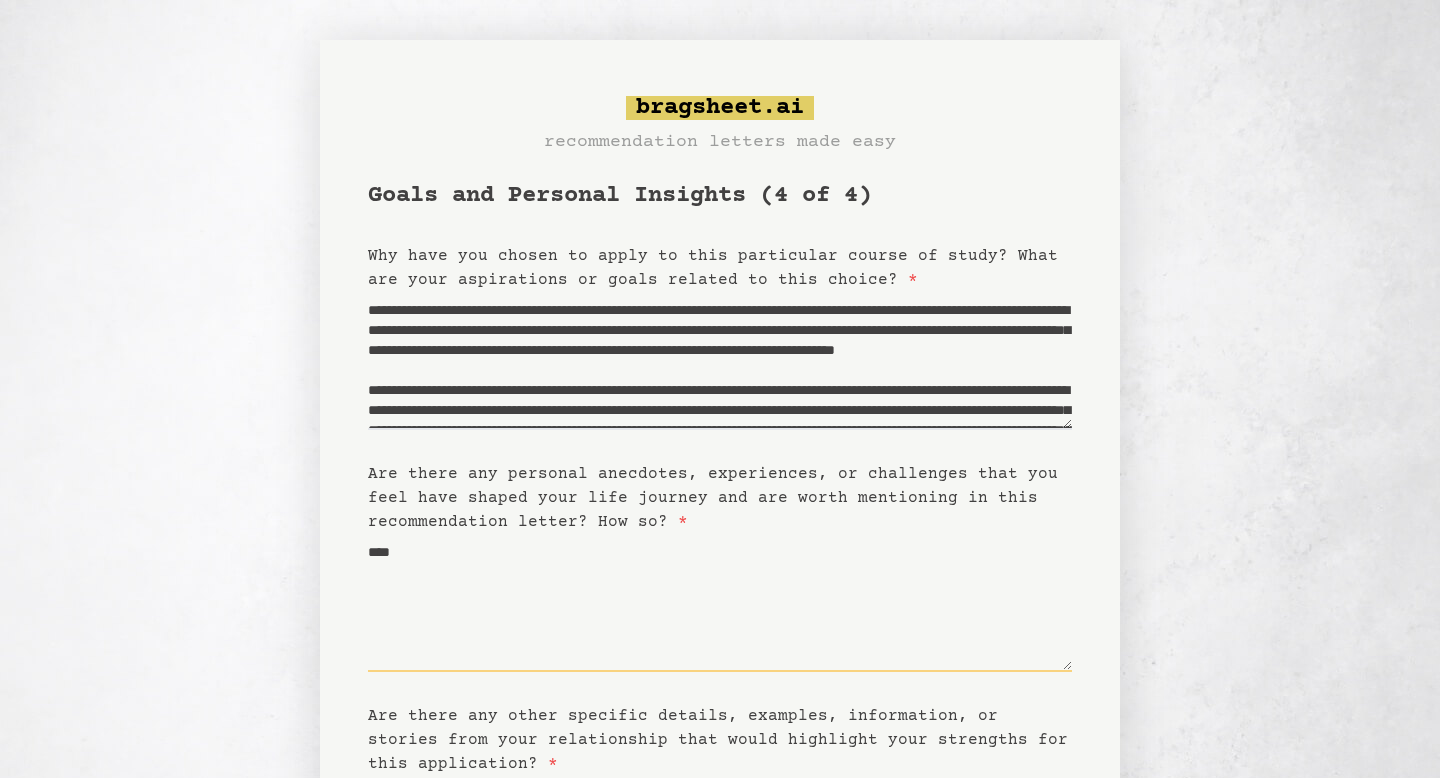 click on "***" at bounding box center [720, 603] 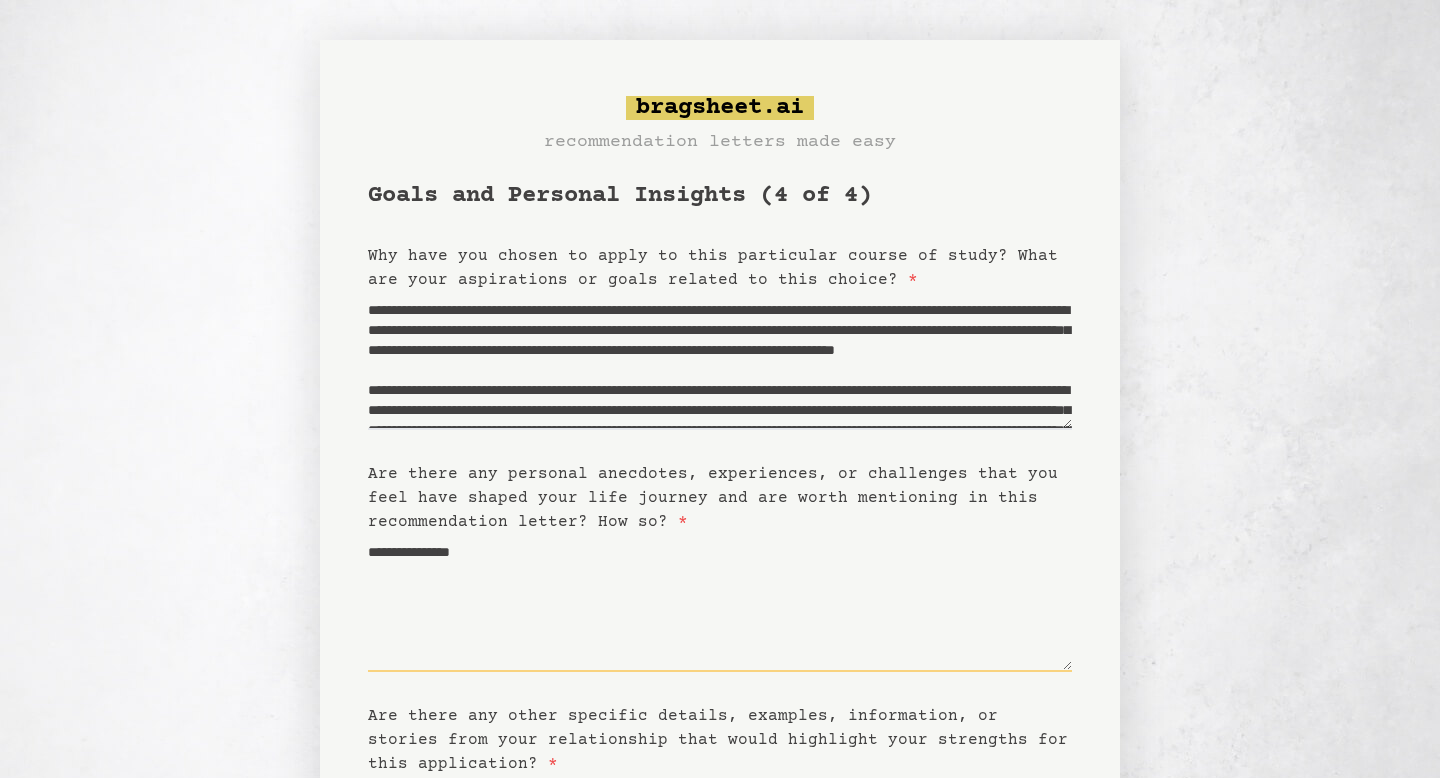 type on "**********" 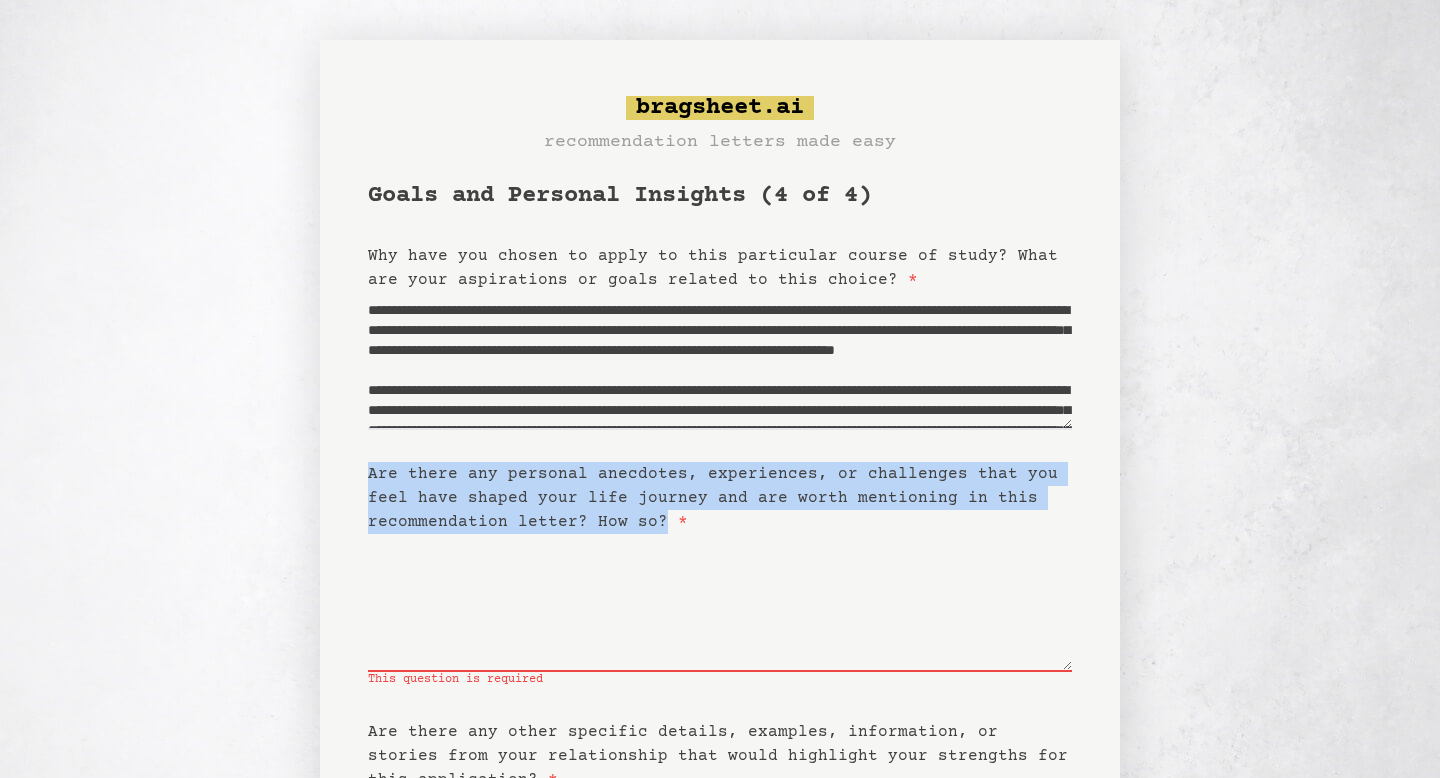 drag, startPoint x: 653, startPoint y: 524, endPoint x: 341, endPoint y: 460, distance: 318.49646 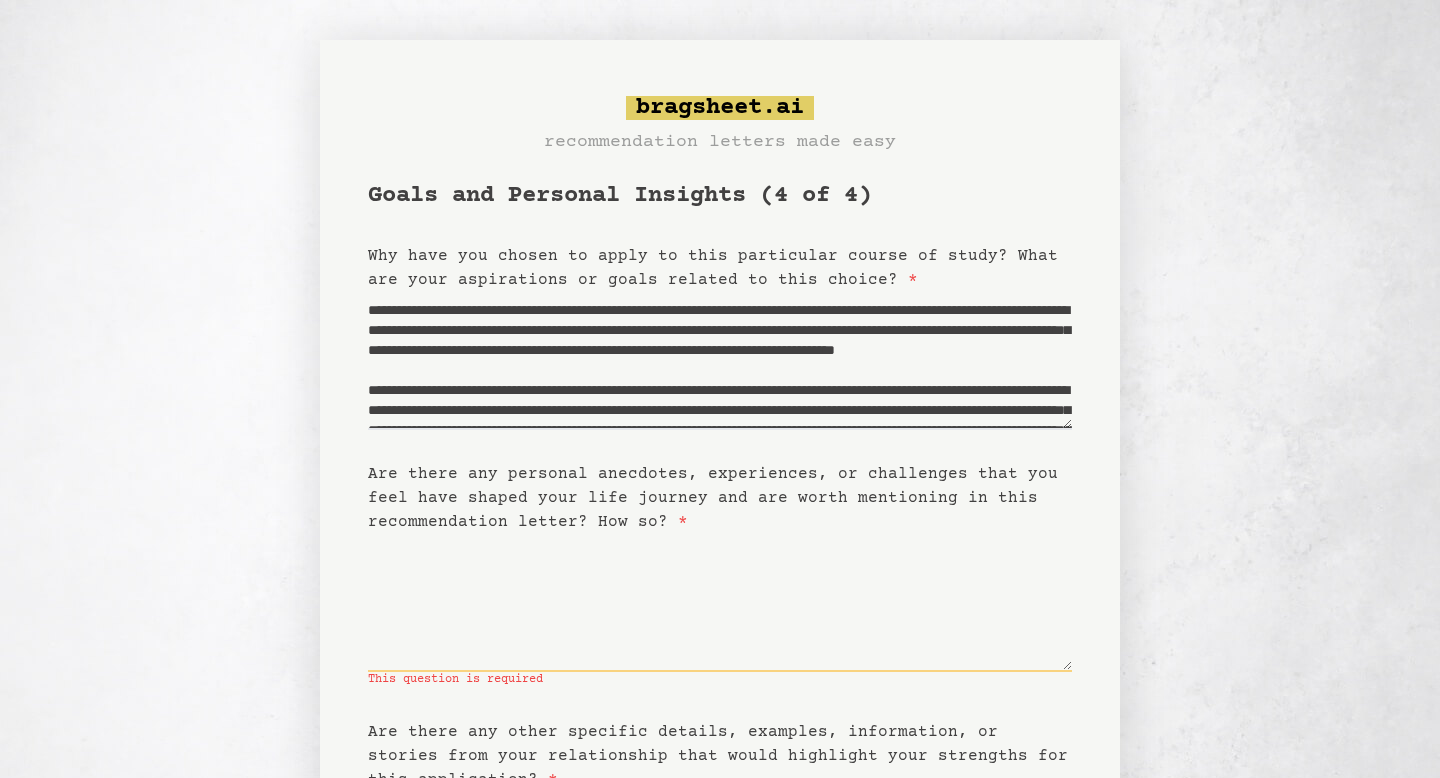 paste on "**********" 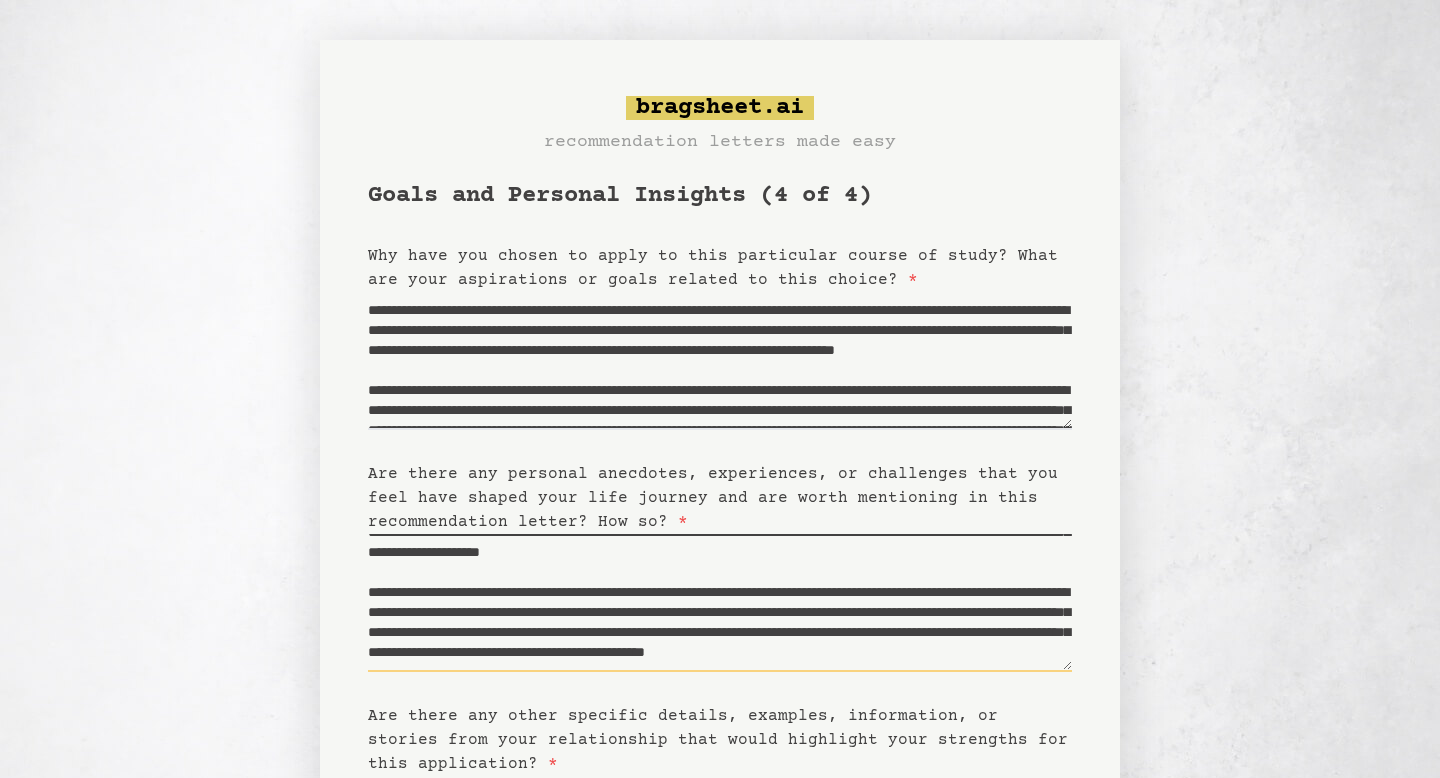 scroll, scrollTop: 131, scrollLeft: 0, axis: vertical 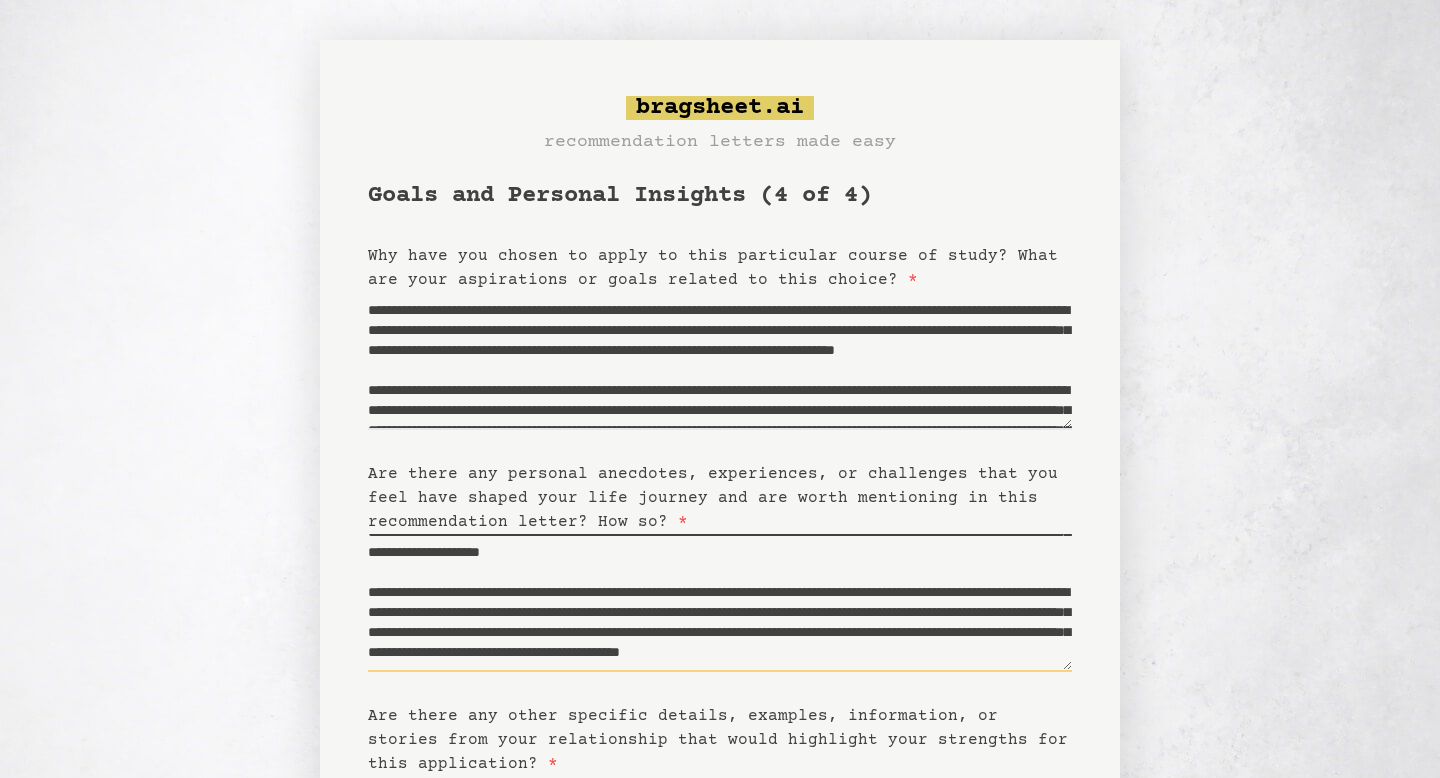 click on "Are there any personal anecdotes, experiences, or challenges
that you feel have shaped your life journey and are worth
mentioning in this recommendation letter? How so?   *" at bounding box center [720, 603] 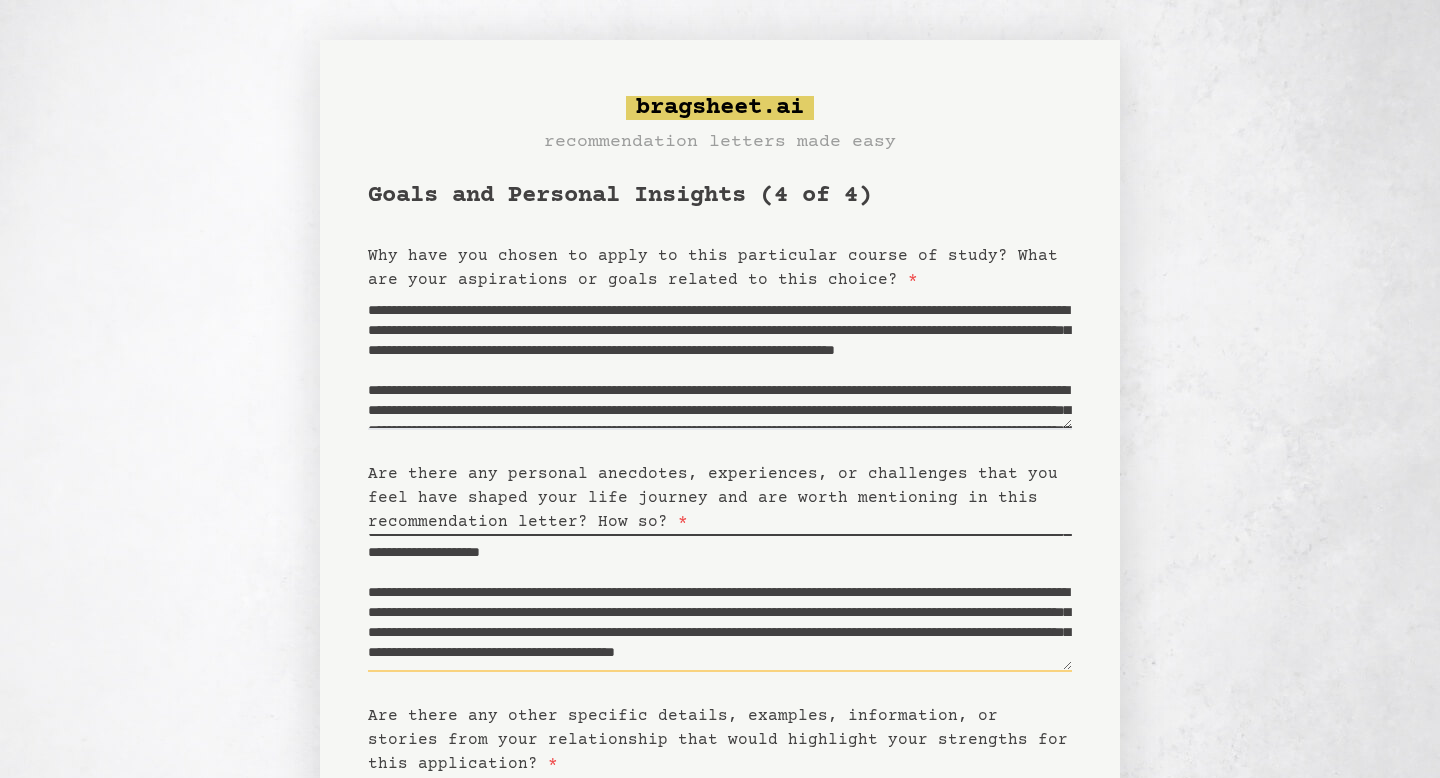 click on "Are there any personal anecdotes, experiences, or challenges
that you feel have shaped your life journey and are worth
mentioning in this recommendation letter? How so?   *" at bounding box center [720, 603] 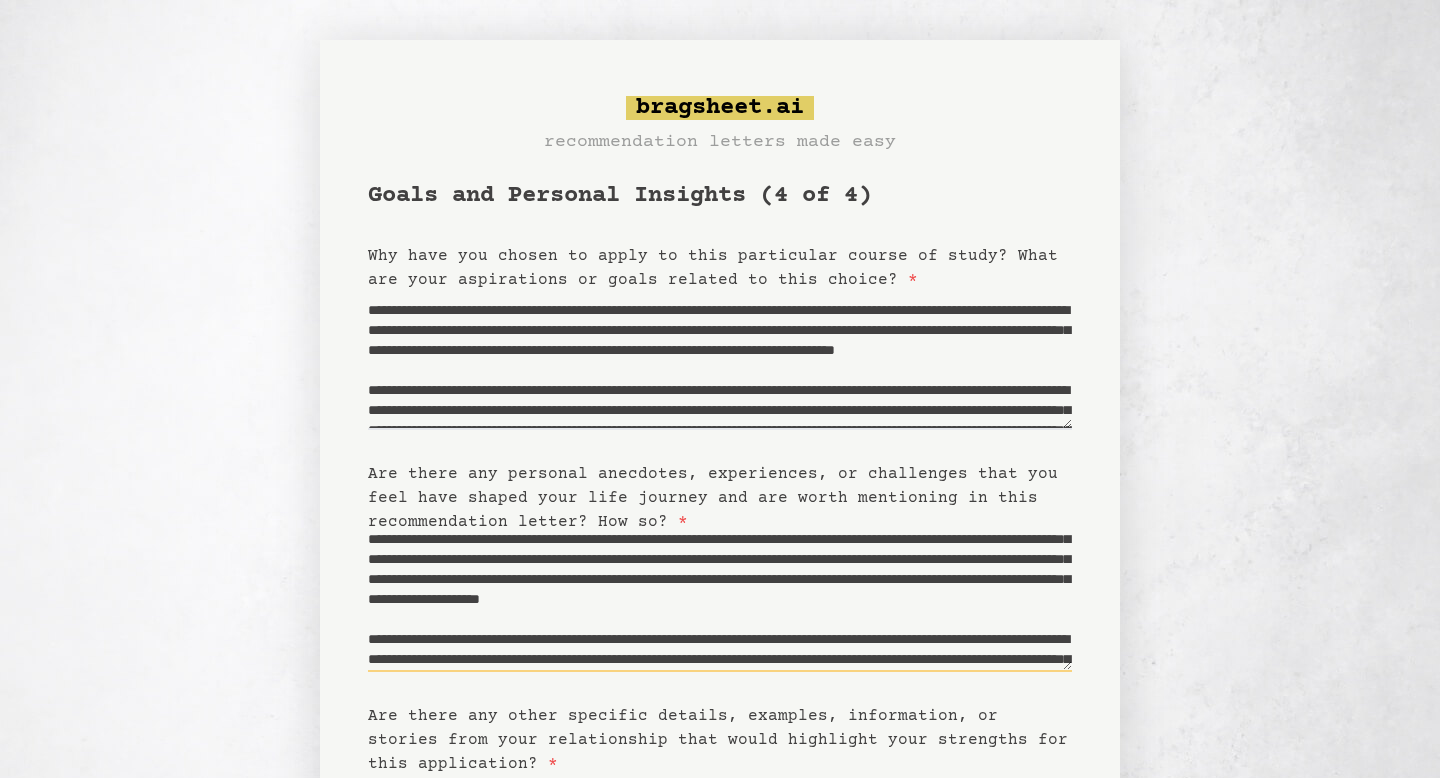 scroll, scrollTop: 0, scrollLeft: 0, axis: both 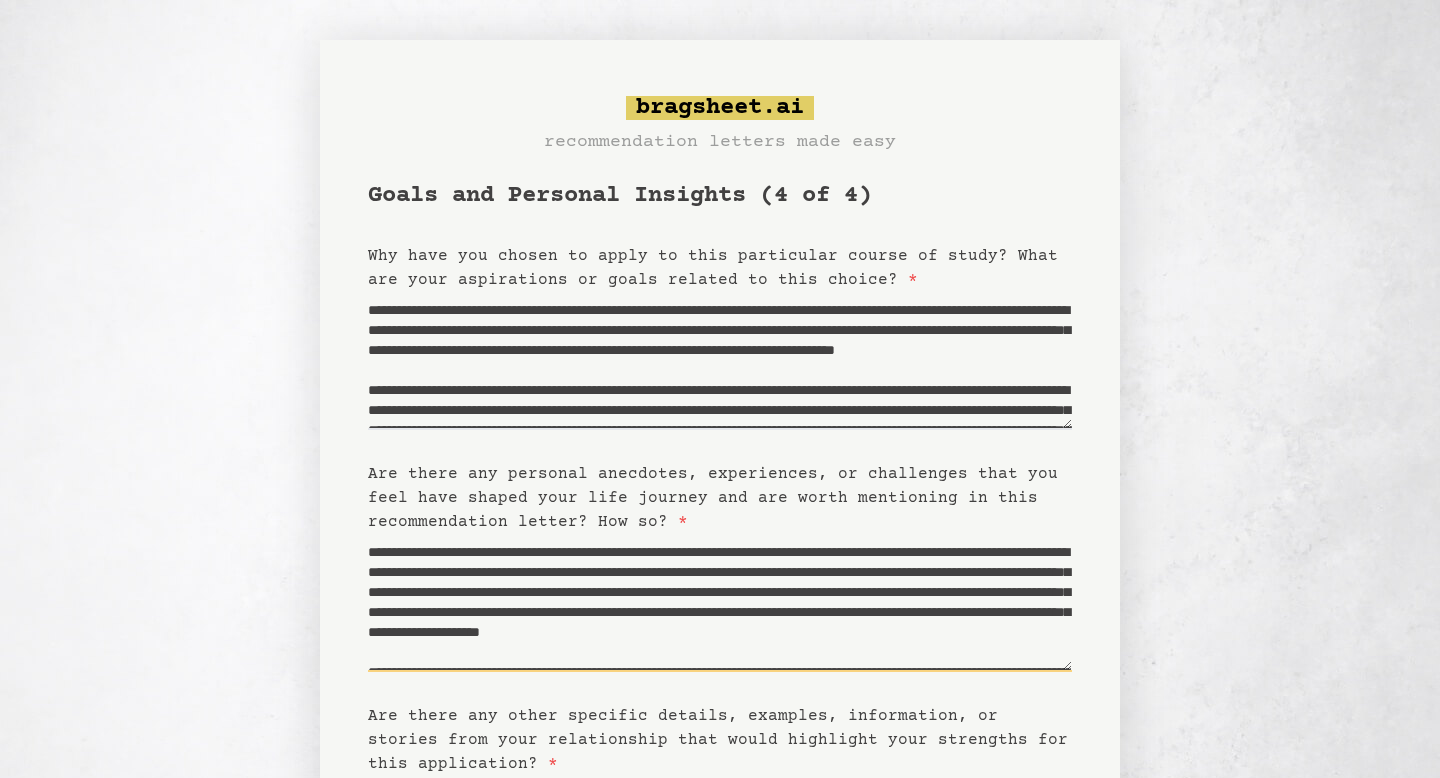 click on "Are there any personal anecdotes, experiences, or challenges
that you feel have shaped your life journey and are worth
mentioning in this recommendation letter? How so?   *" at bounding box center [720, 603] 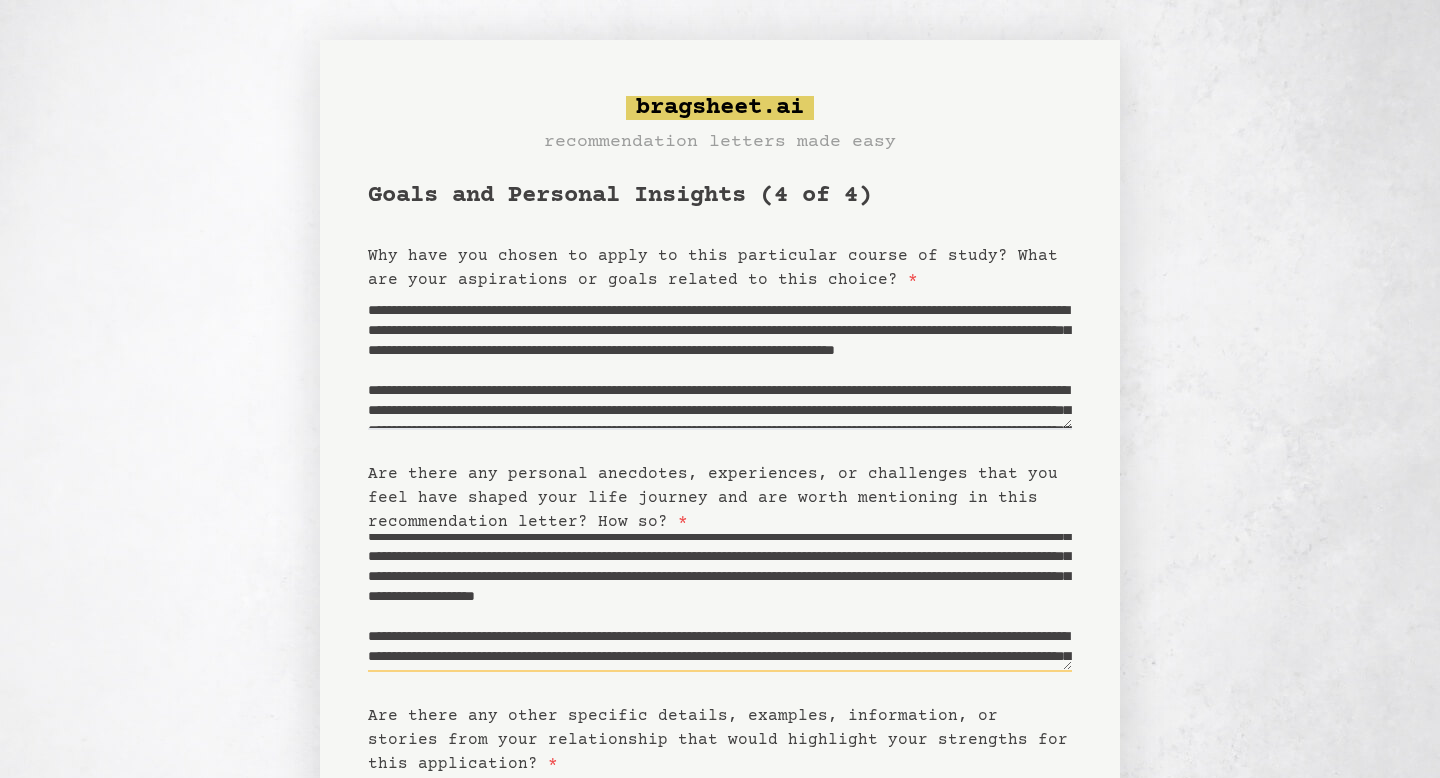 scroll, scrollTop: 39, scrollLeft: 0, axis: vertical 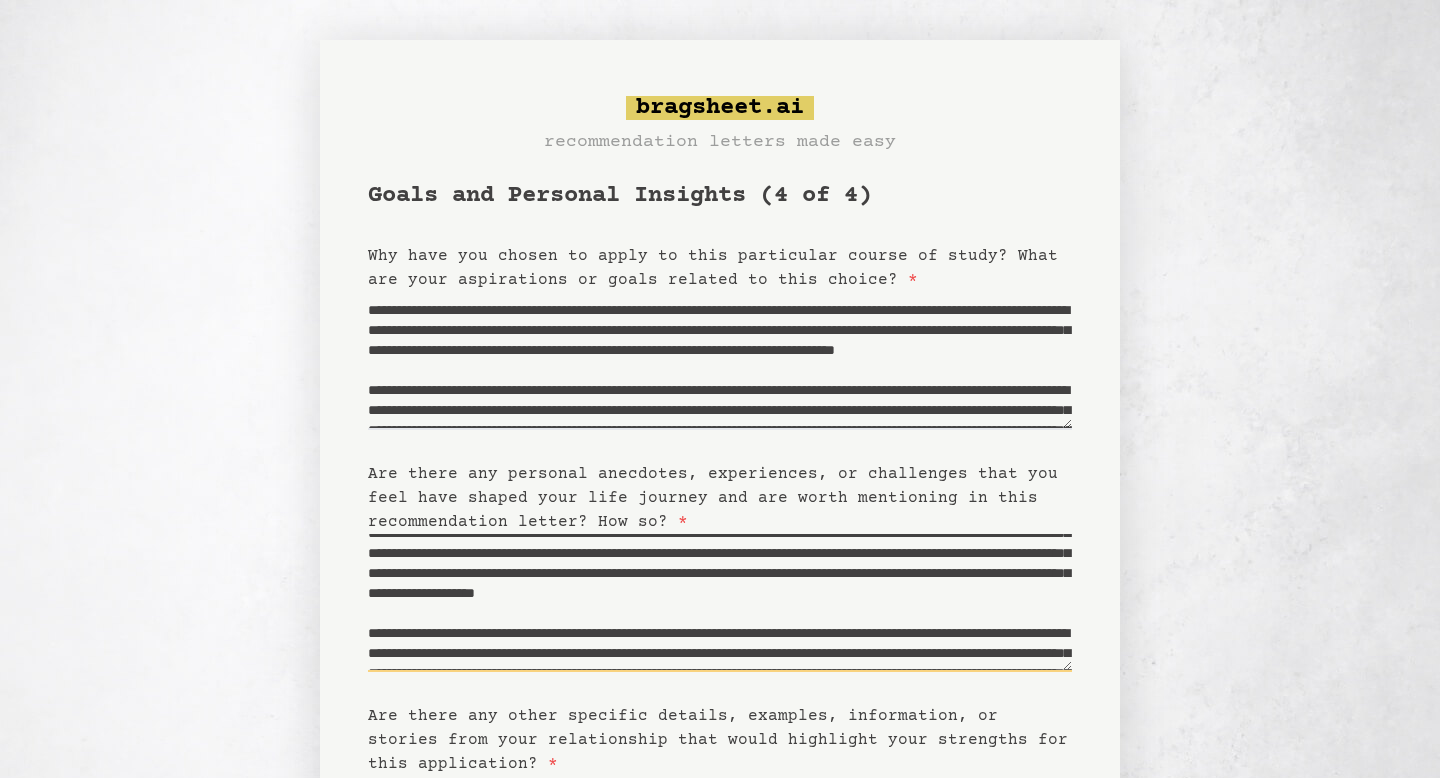 click on "Are there any personal anecdotes, experiences, or challenges
that you feel have shaped your life journey and are worth
mentioning in this recommendation letter? How so?   *" at bounding box center (720, 603) 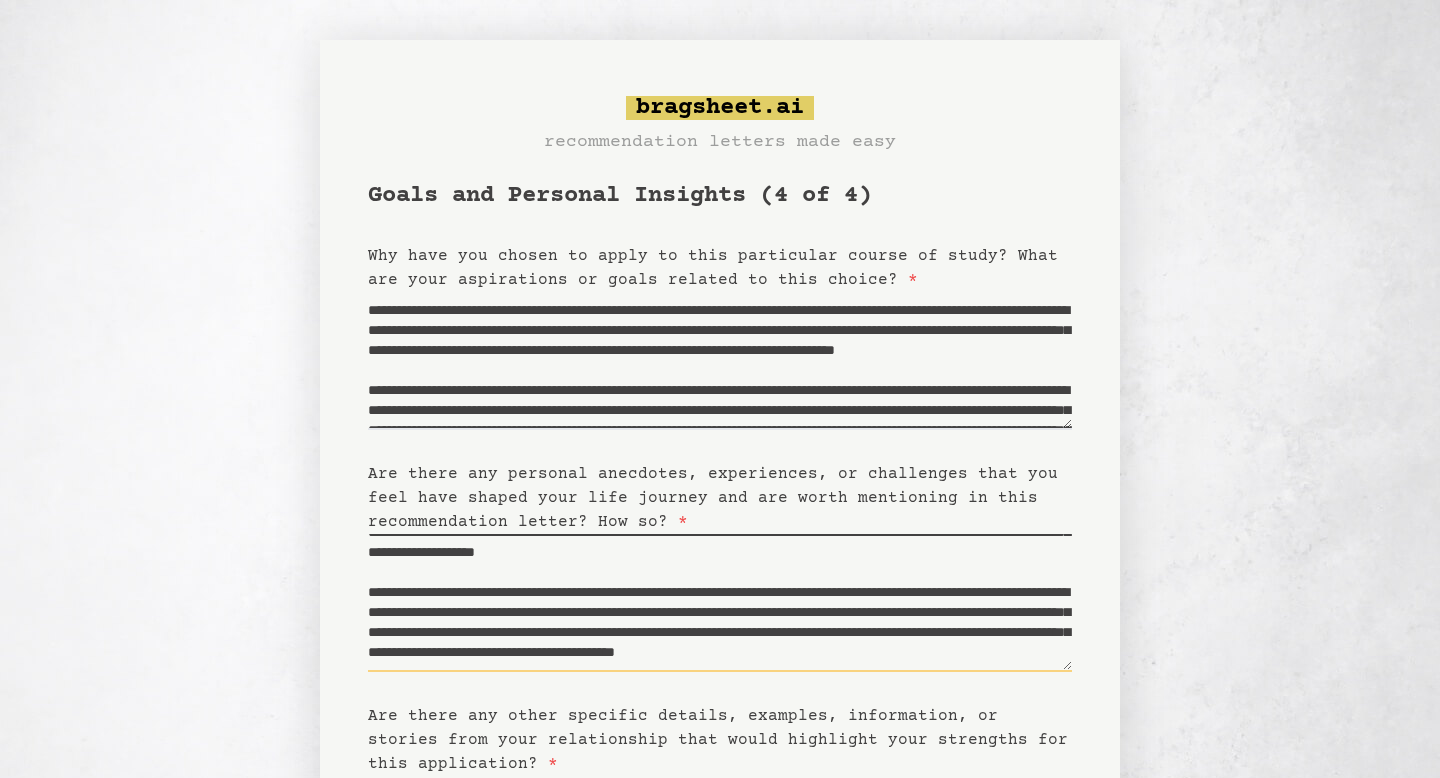 scroll, scrollTop: 180, scrollLeft: 0, axis: vertical 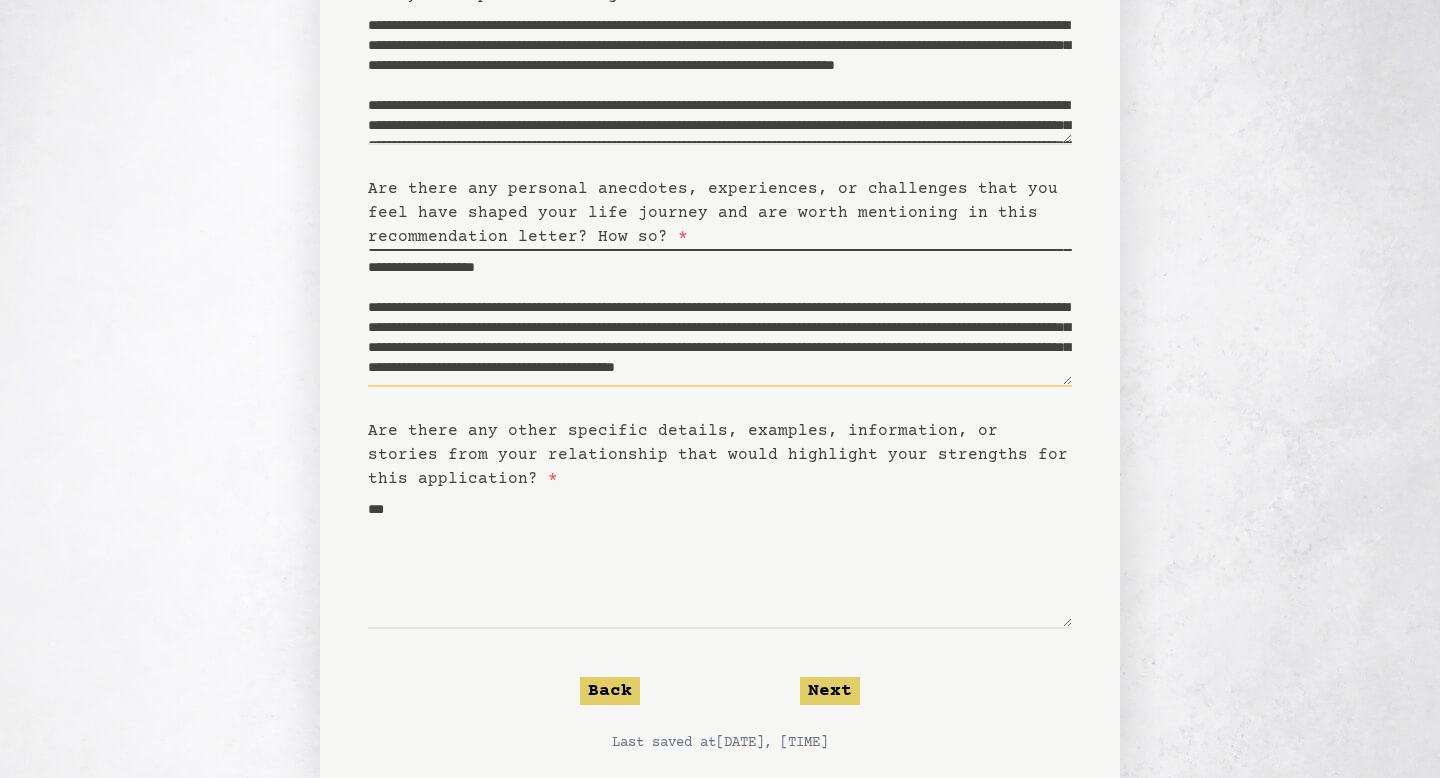 type on "**********" 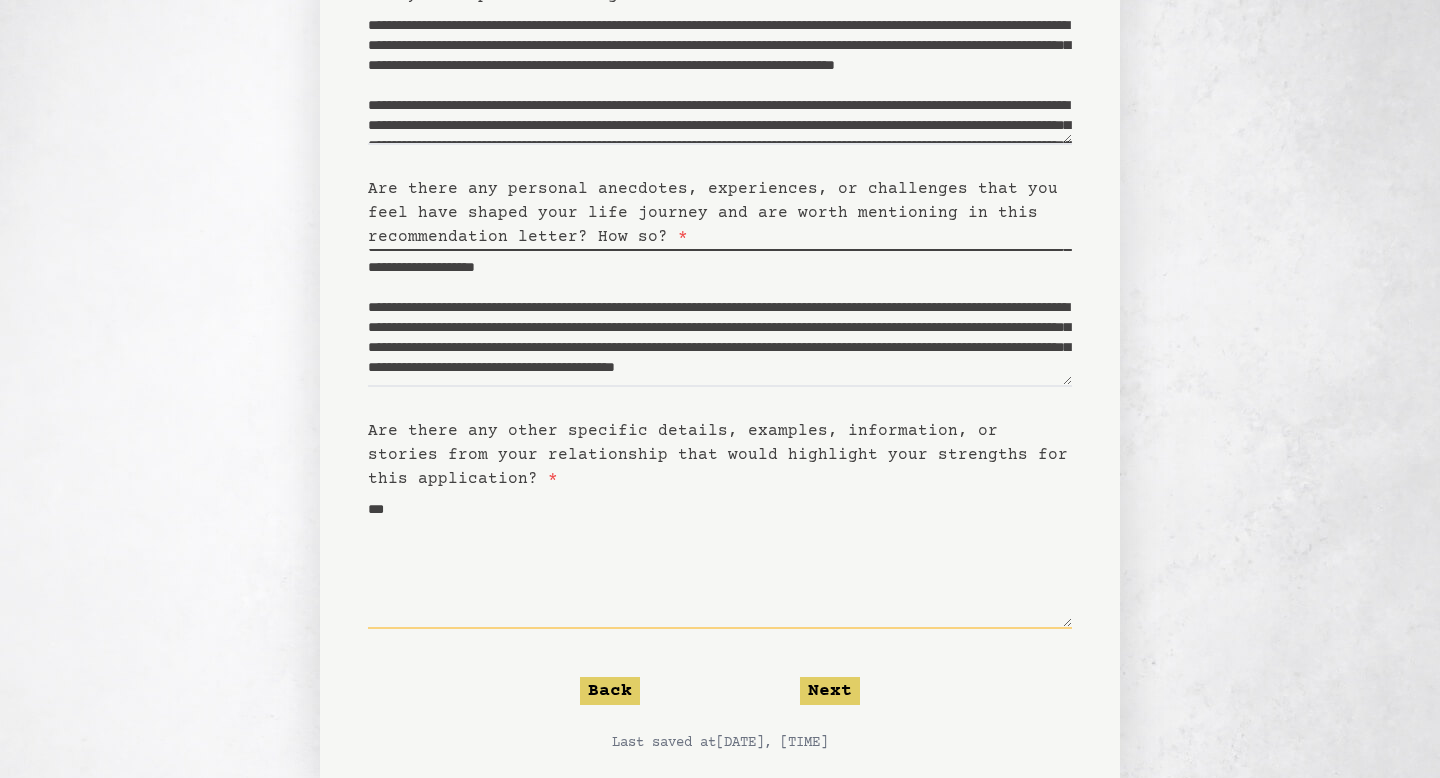 click on "***" at bounding box center (720, 560) 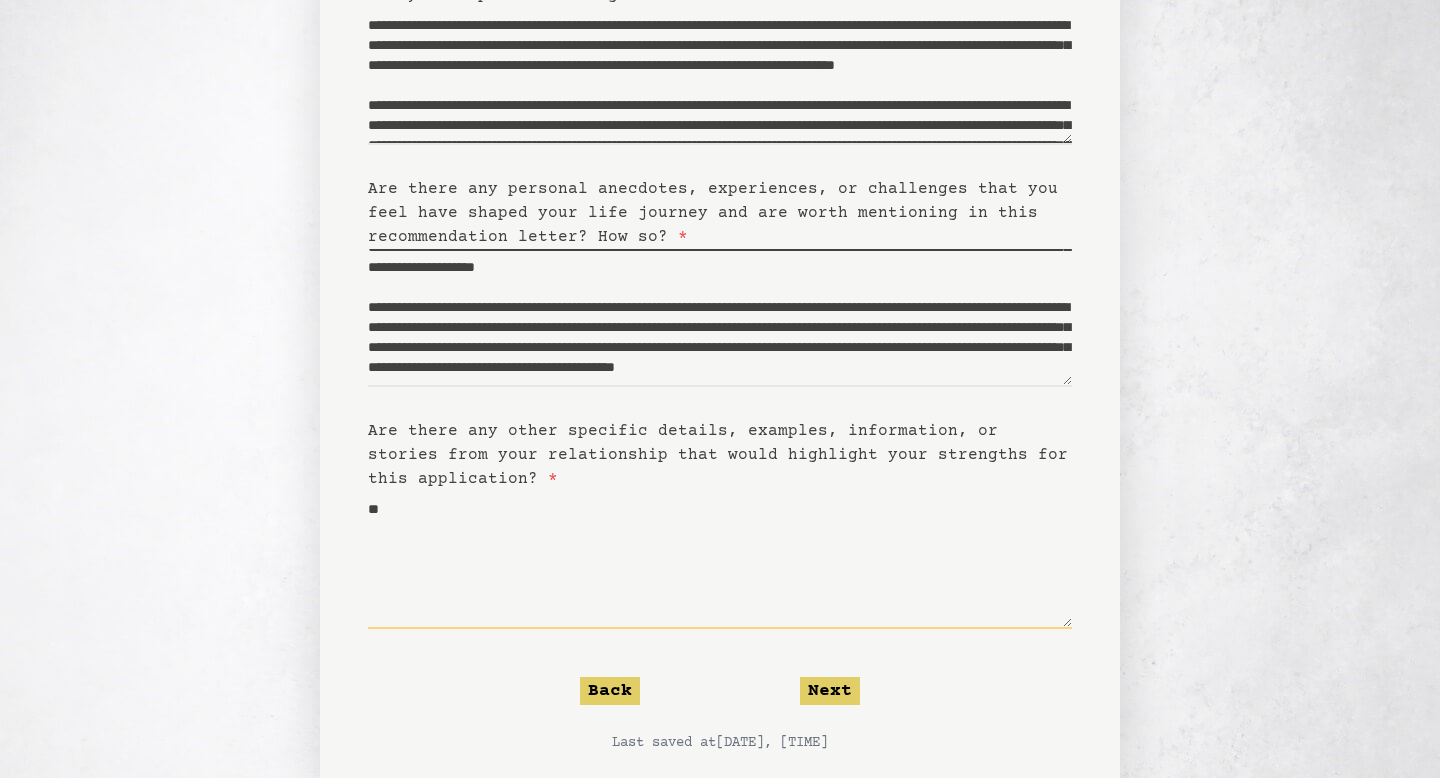 type on "*" 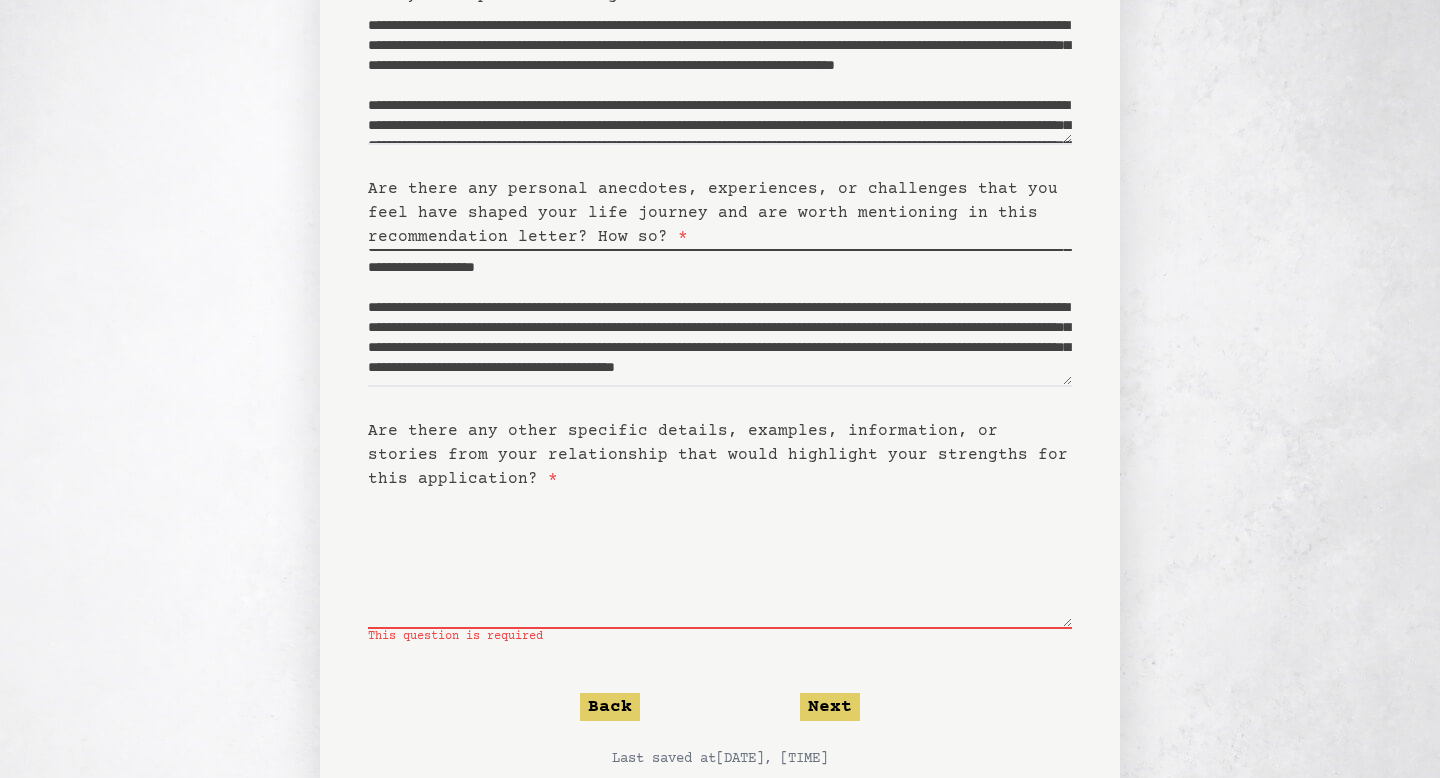 click on "Are there any other specific details, examples, information, or
stories from your relationship that would highlight your
strengths for this application?   *" at bounding box center (718, 455) 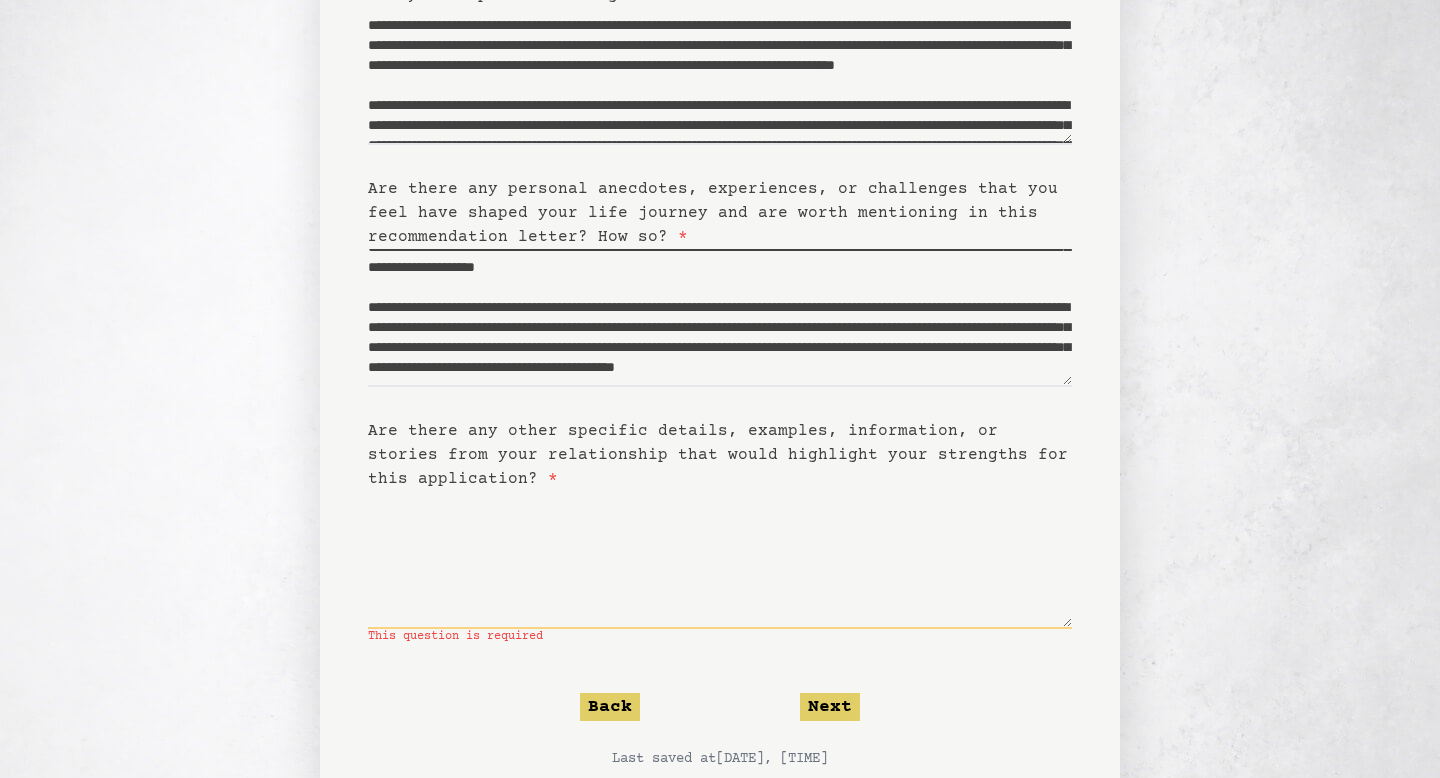 click on "Are there any other specific details, examples, information, or
stories from your relationship that would highlight your
strengths for this application?   *" at bounding box center [720, 560] 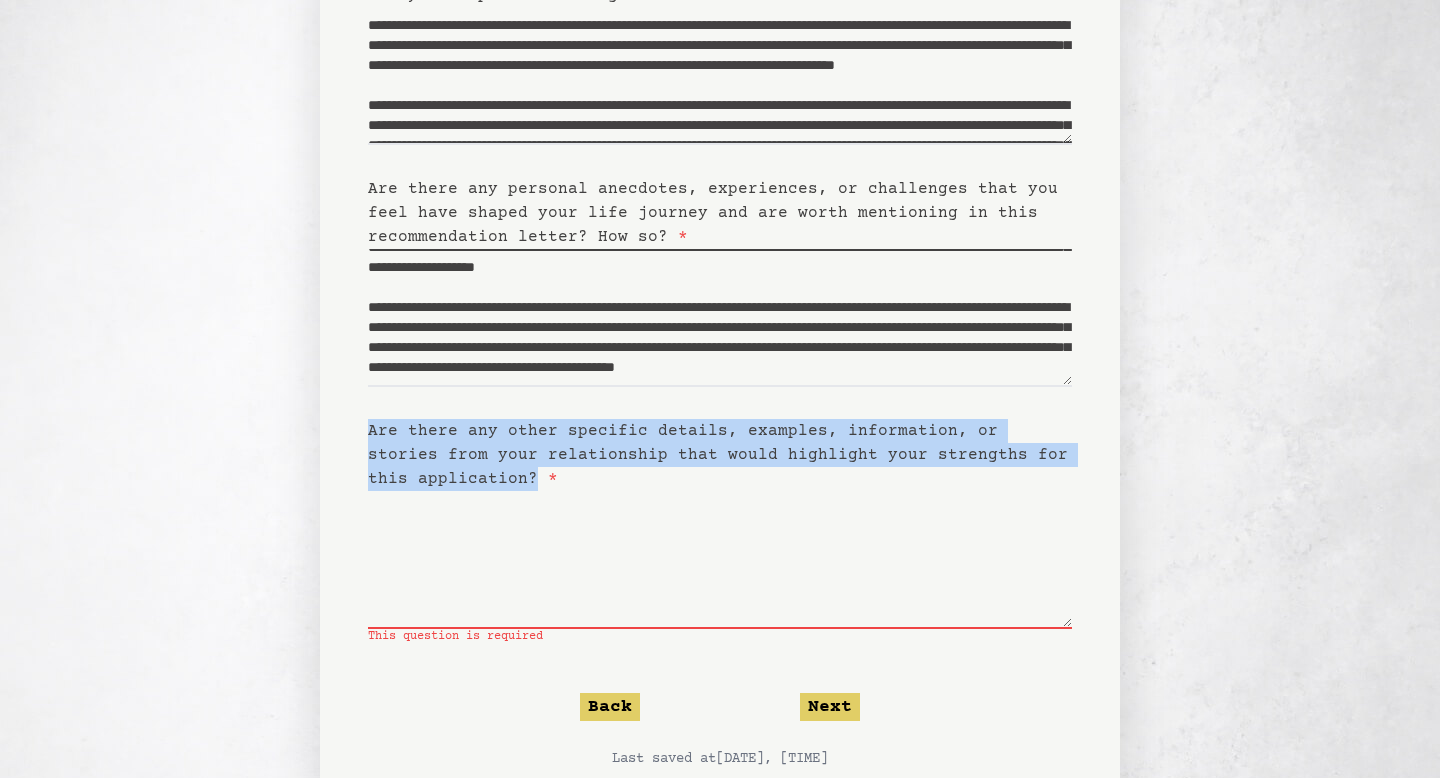 drag, startPoint x: 474, startPoint y: 479, endPoint x: 361, endPoint y: 433, distance: 122.0041 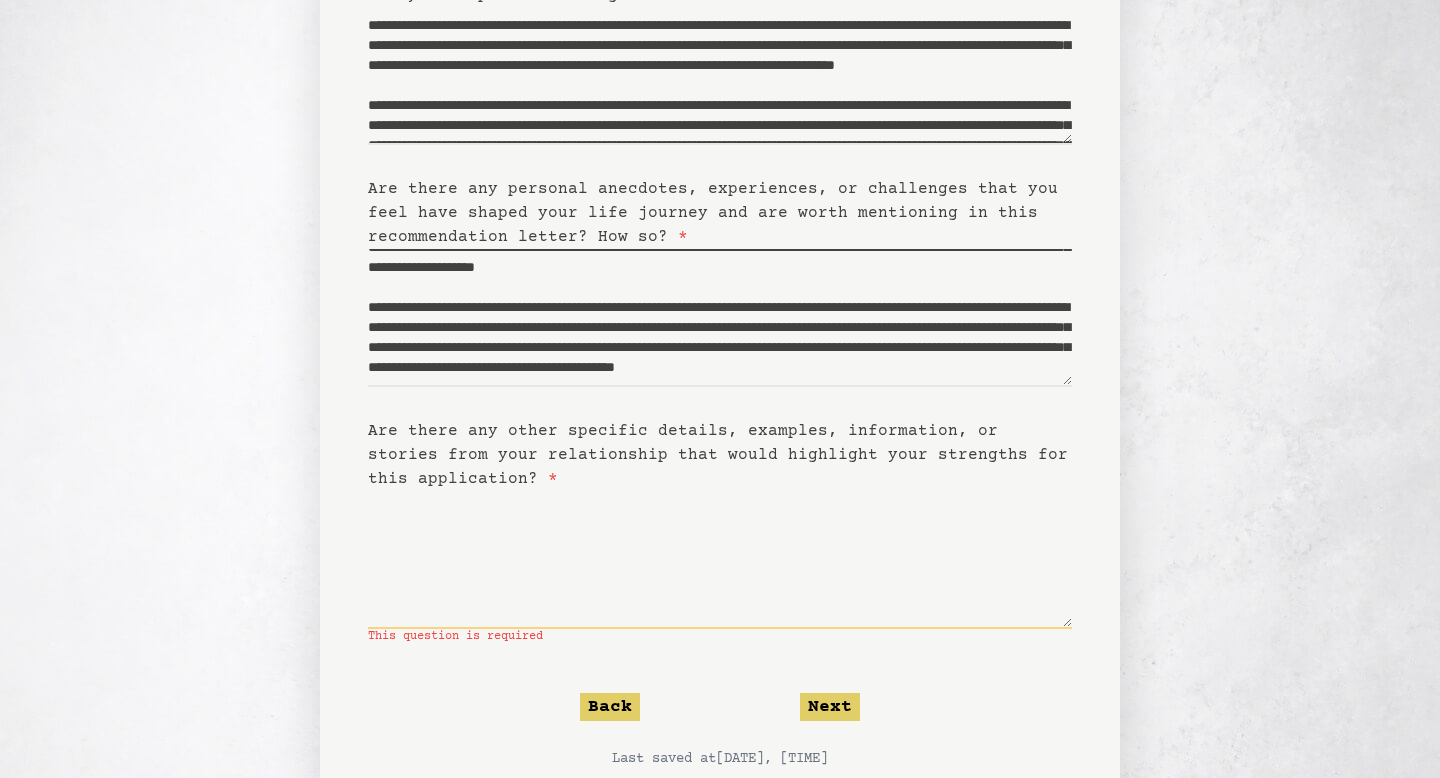 click on "Are there any other specific details, examples, information, or
stories from your relationship that would highlight your
strengths for this application?   *" at bounding box center [720, 560] 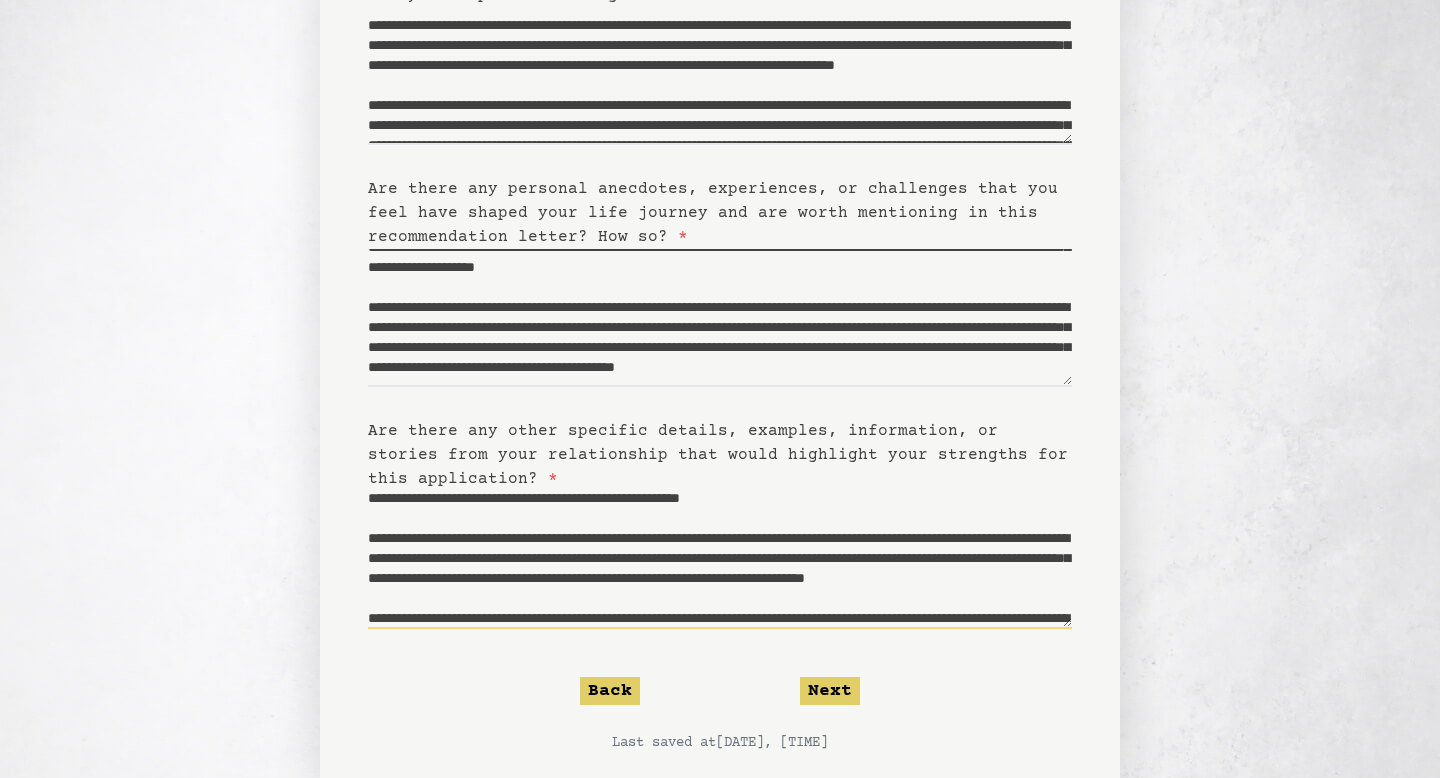 scroll, scrollTop: 82, scrollLeft: 0, axis: vertical 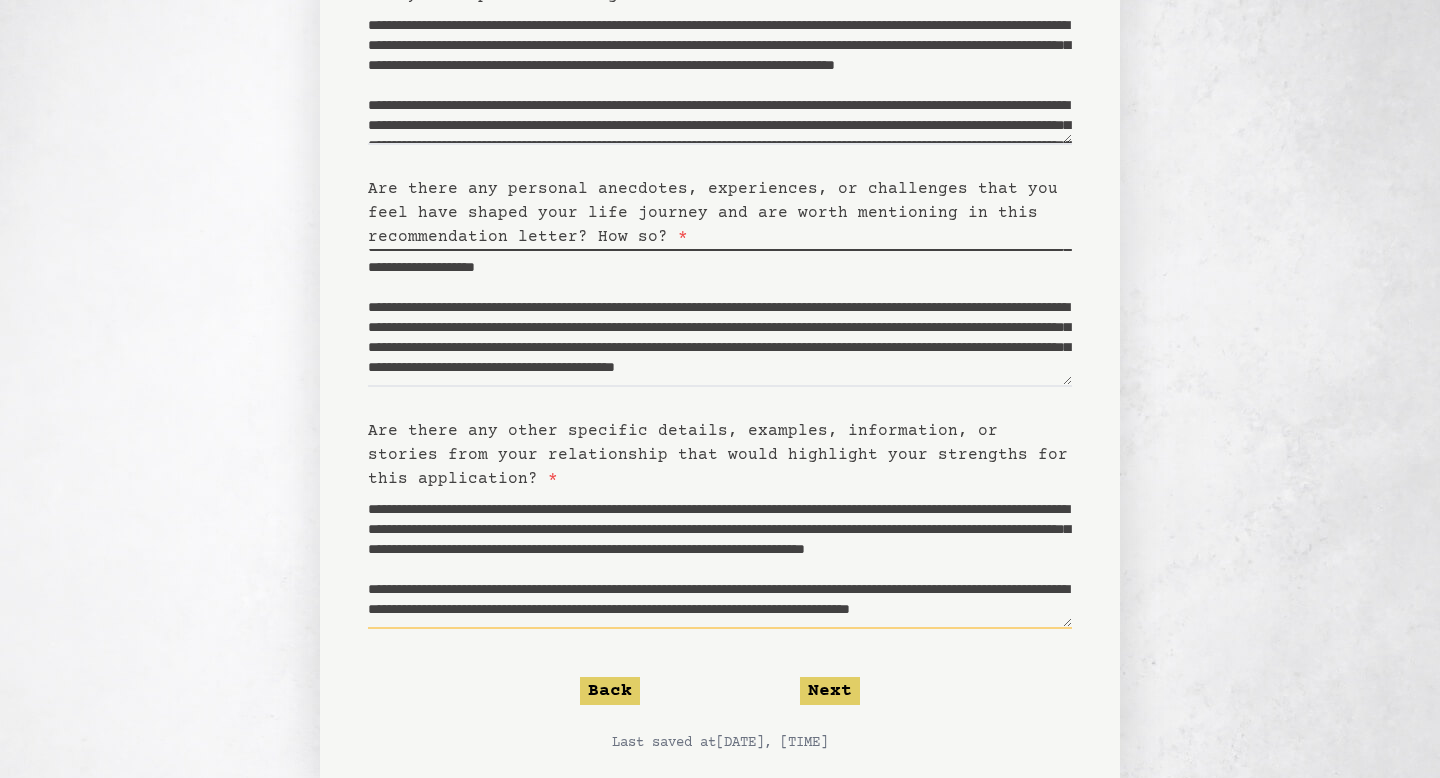 click on "[DATE], [TIME]" at bounding box center [720, 560] 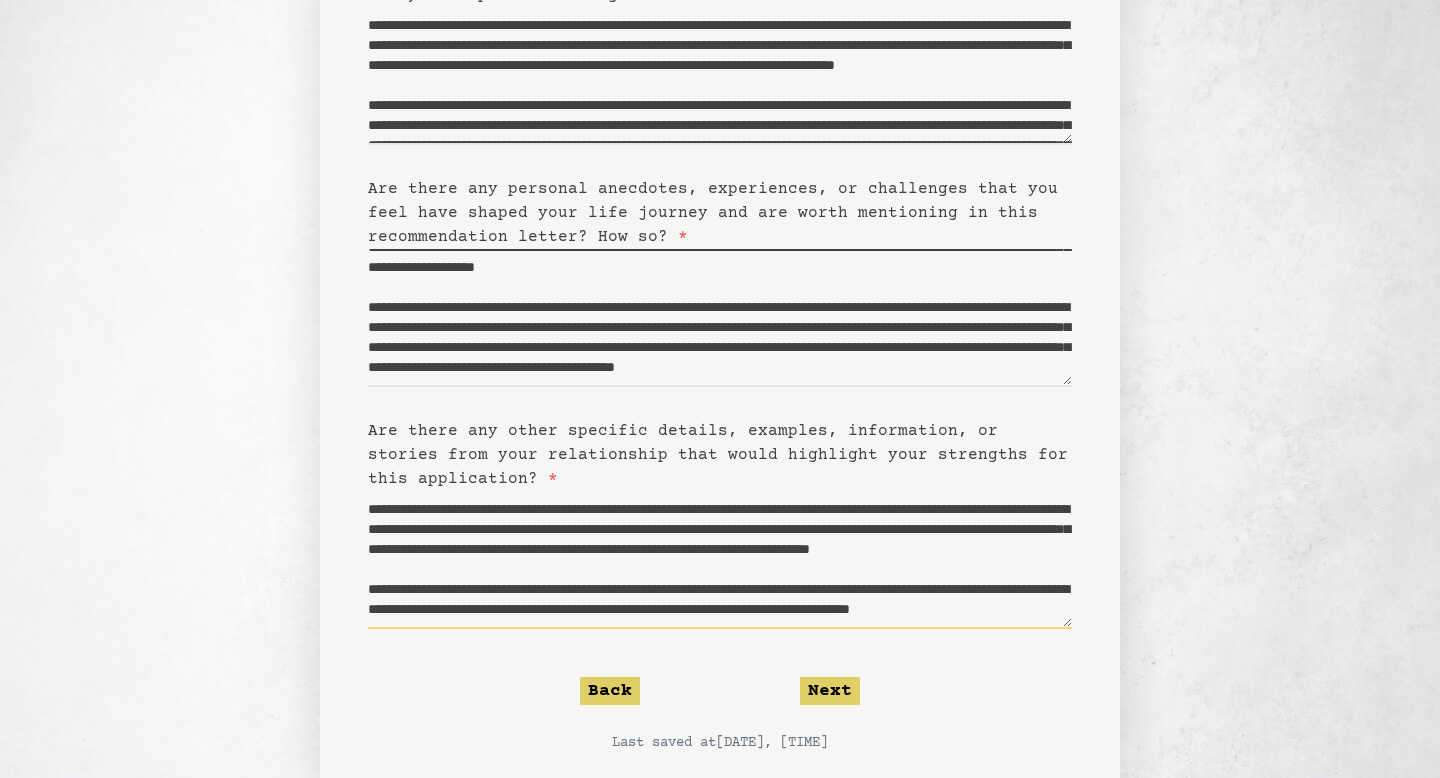 click on "**********" at bounding box center (720, 560) 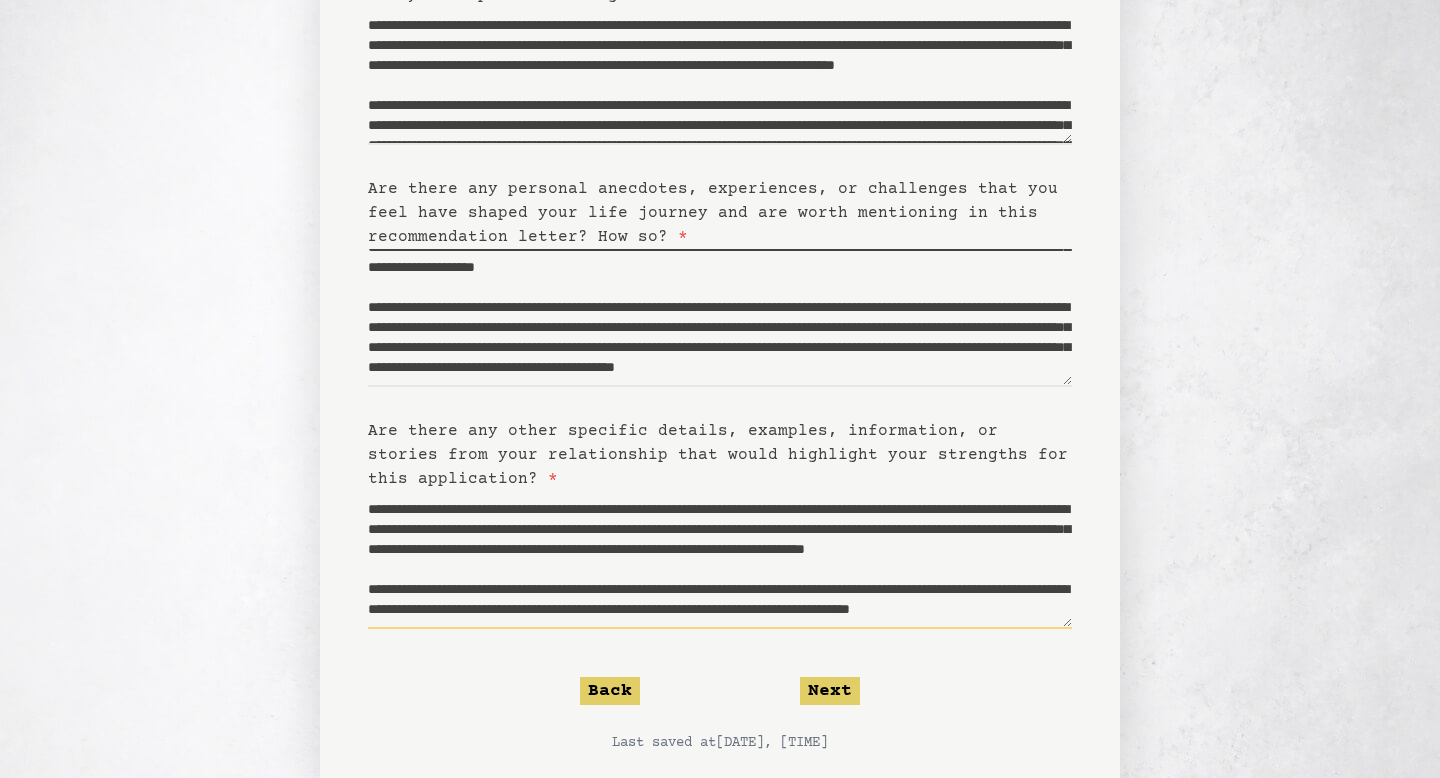 scroll, scrollTop: 129, scrollLeft: 0, axis: vertical 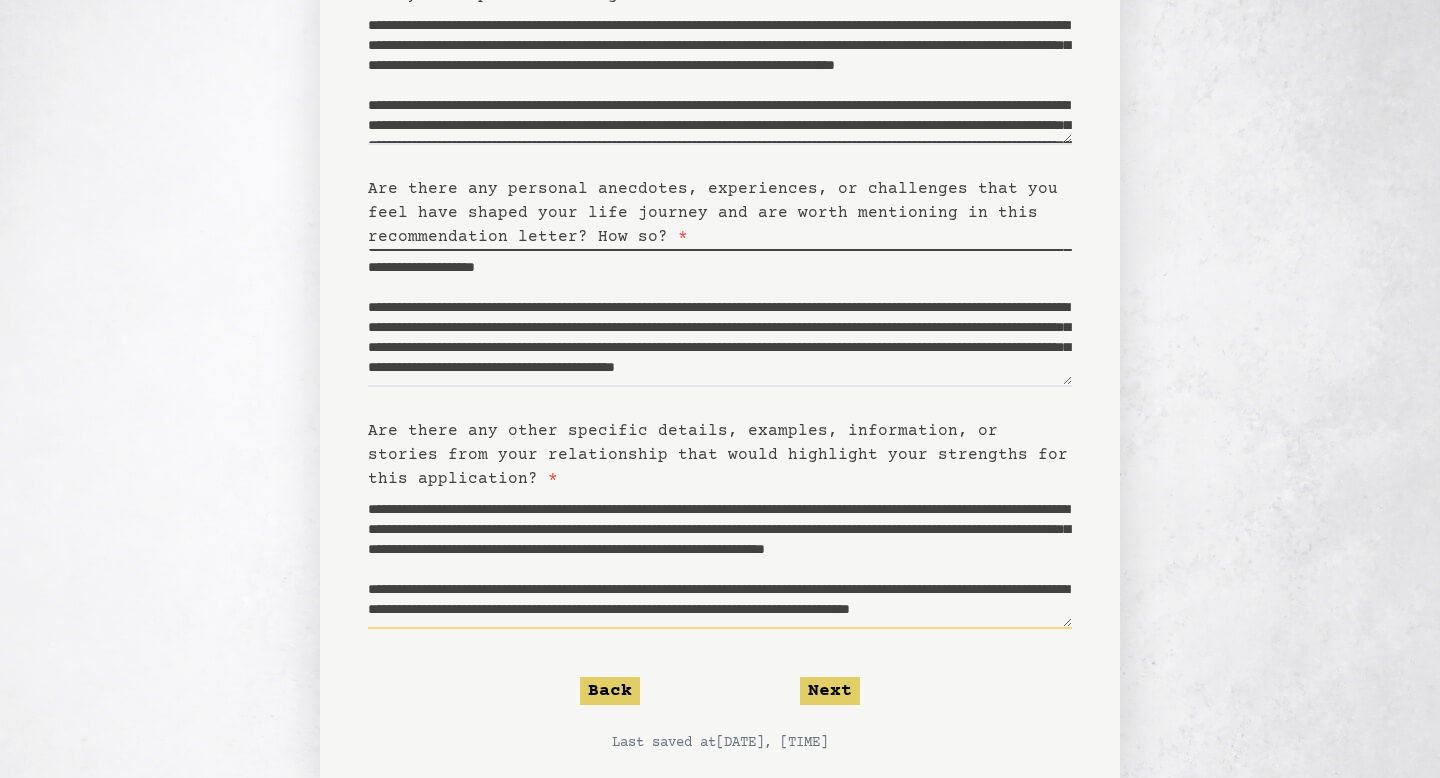 click on "[DATE], [TIME]" at bounding box center [720, 560] 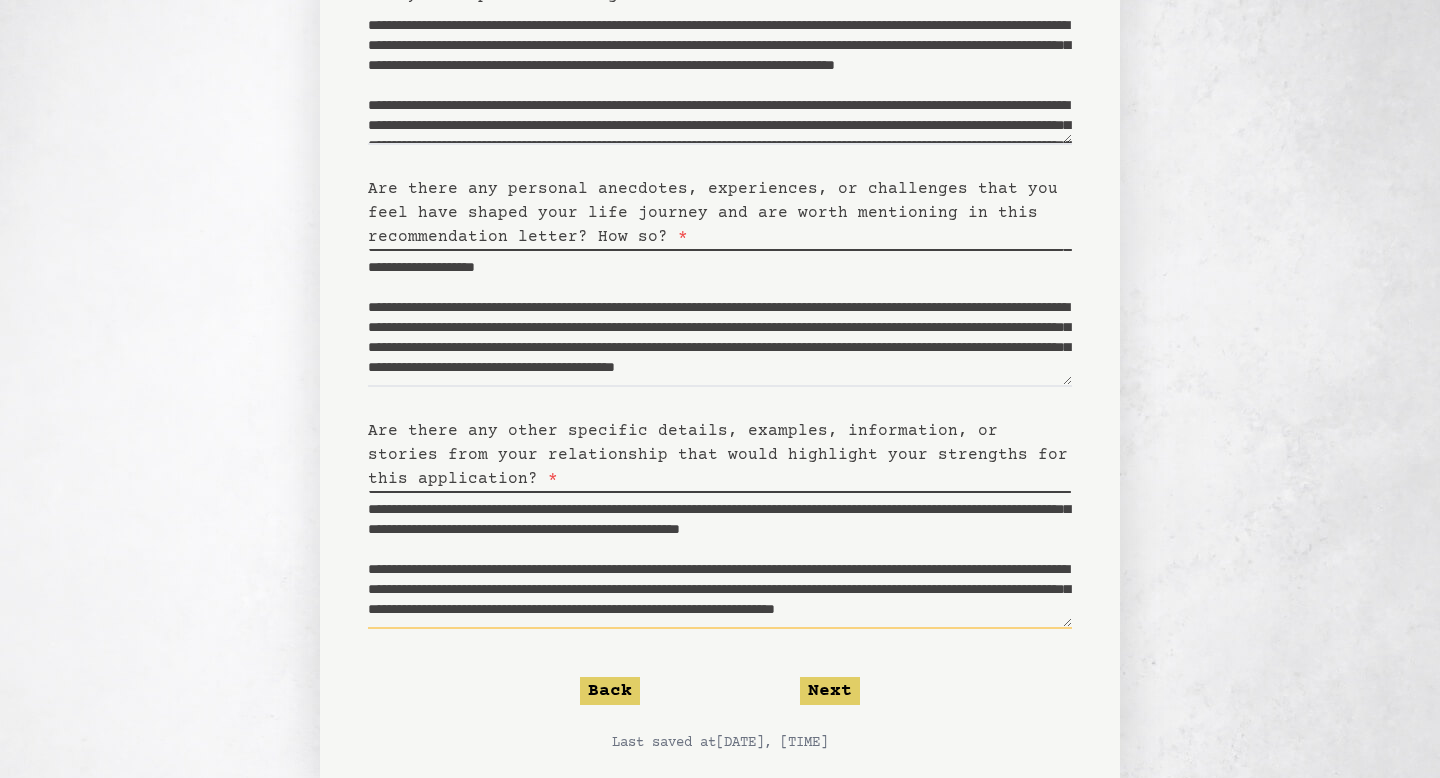 scroll, scrollTop: 140, scrollLeft: 0, axis: vertical 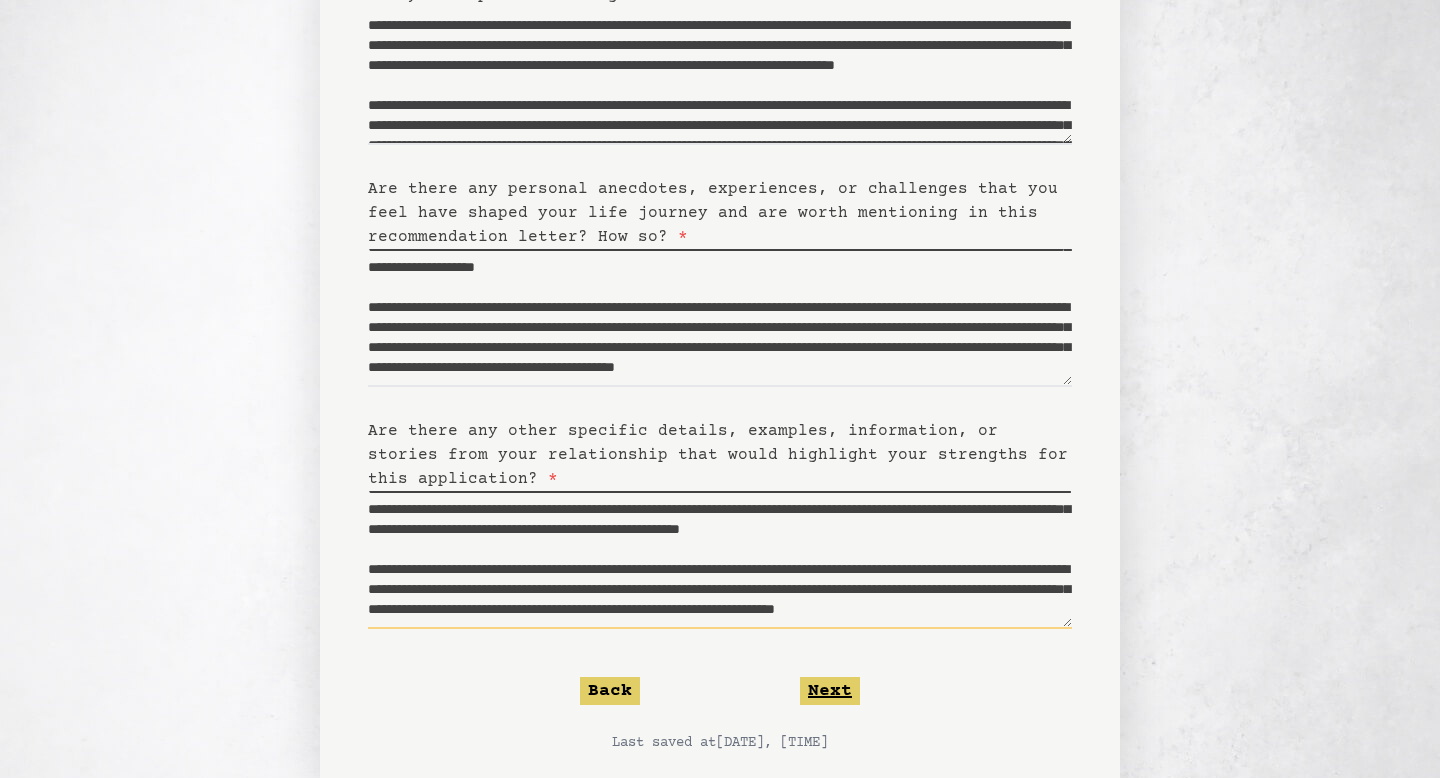 type on "[DATE], [TIME]" 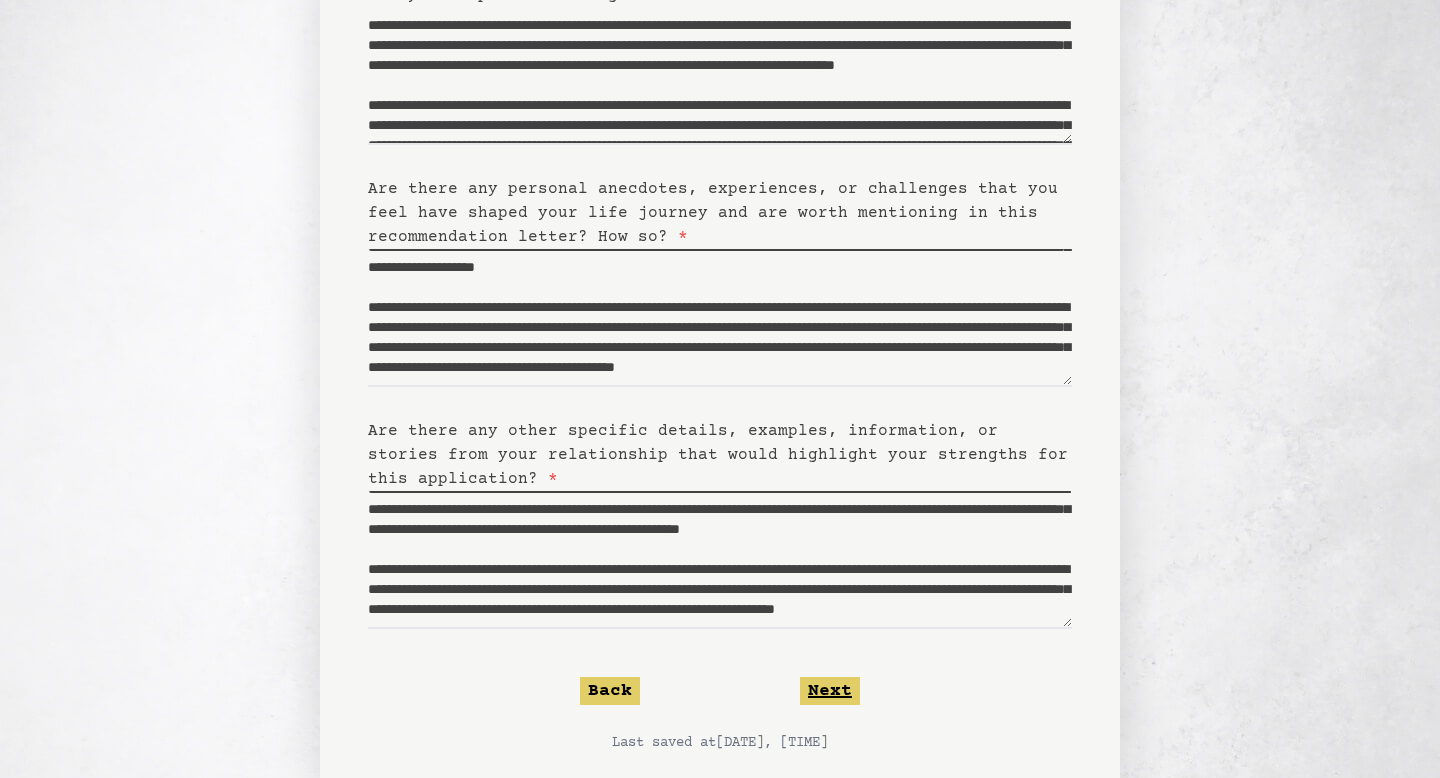 click on "Next" 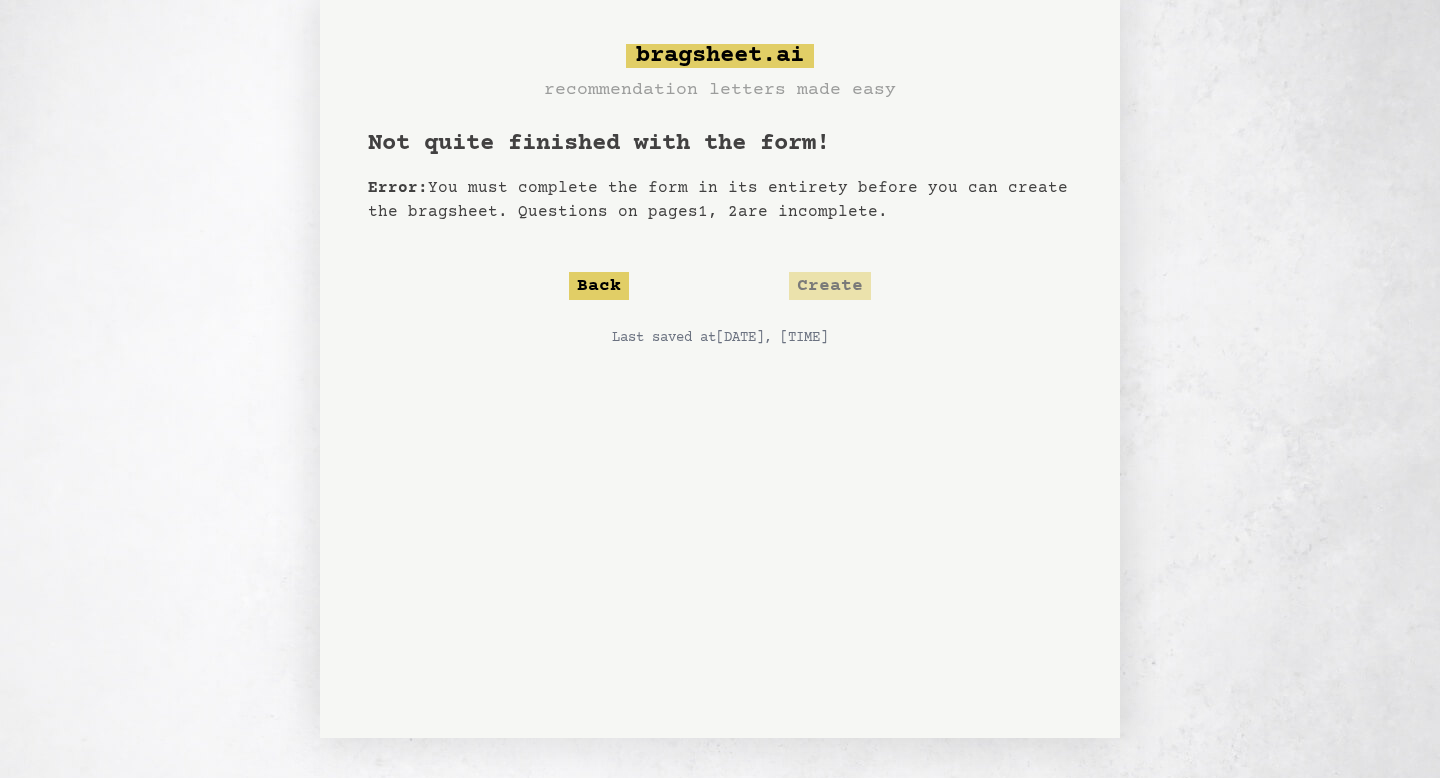 scroll, scrollTop: 0, scrollLeft: 0, axis: both 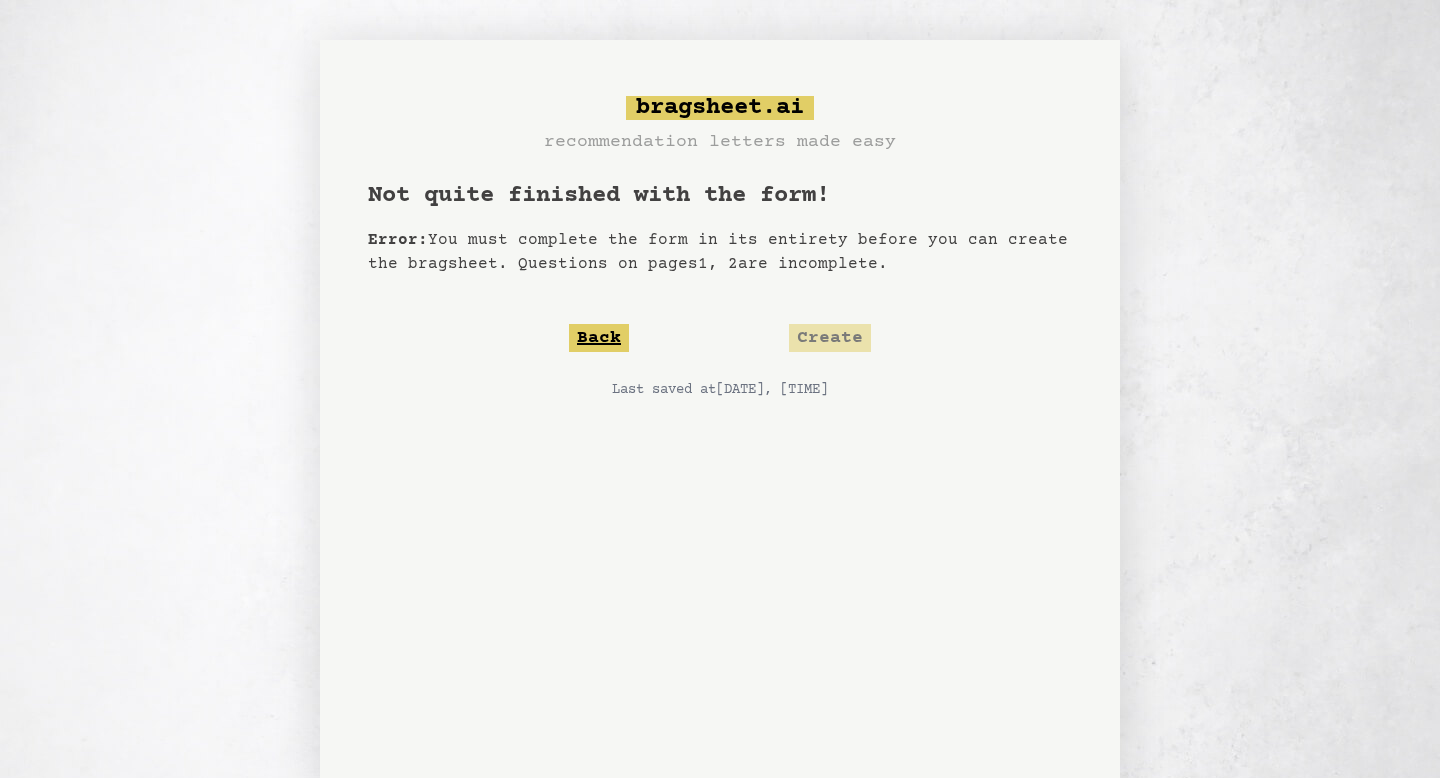 click on "Back" at bounding box center (599, 338) 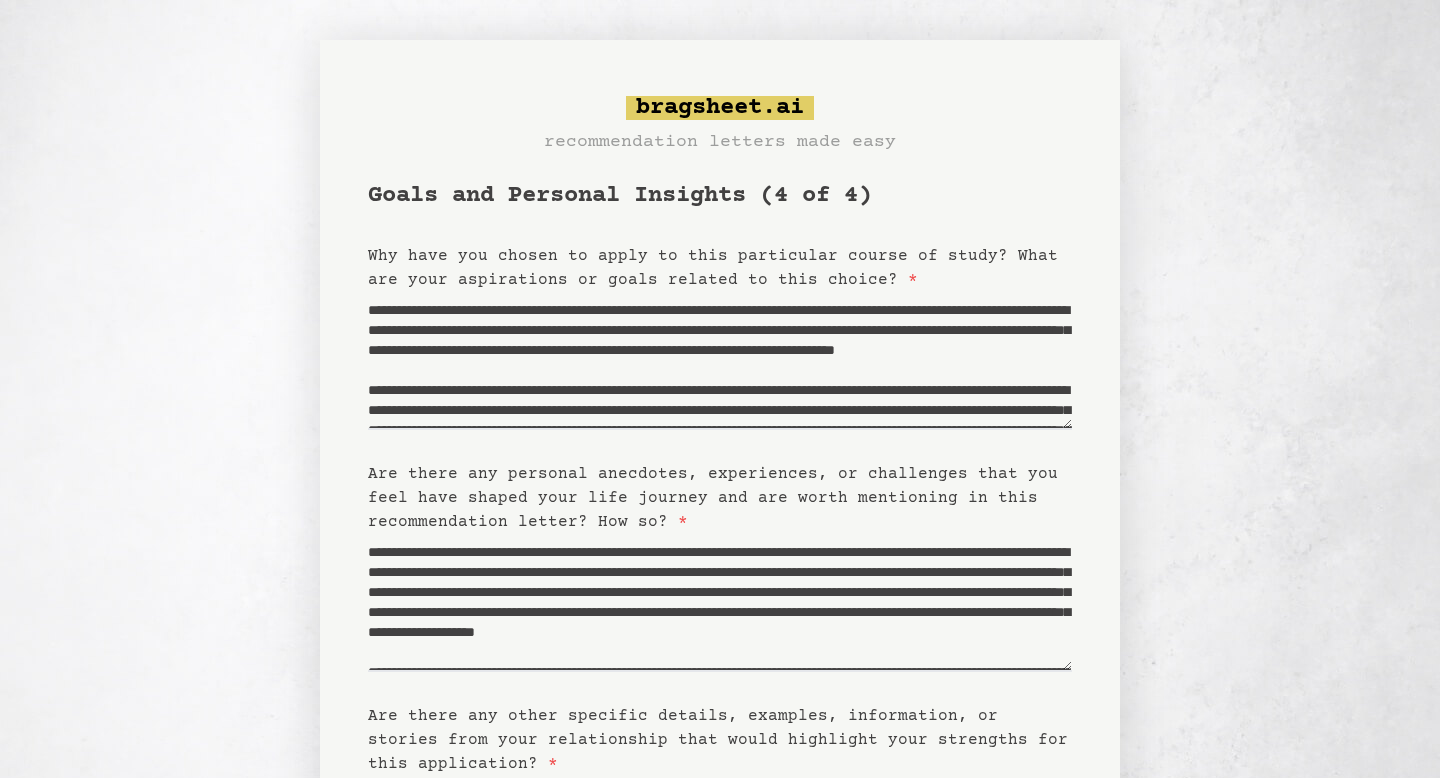 scroll, scrollTop: 320, scrollLeft: 0, axis: vertical 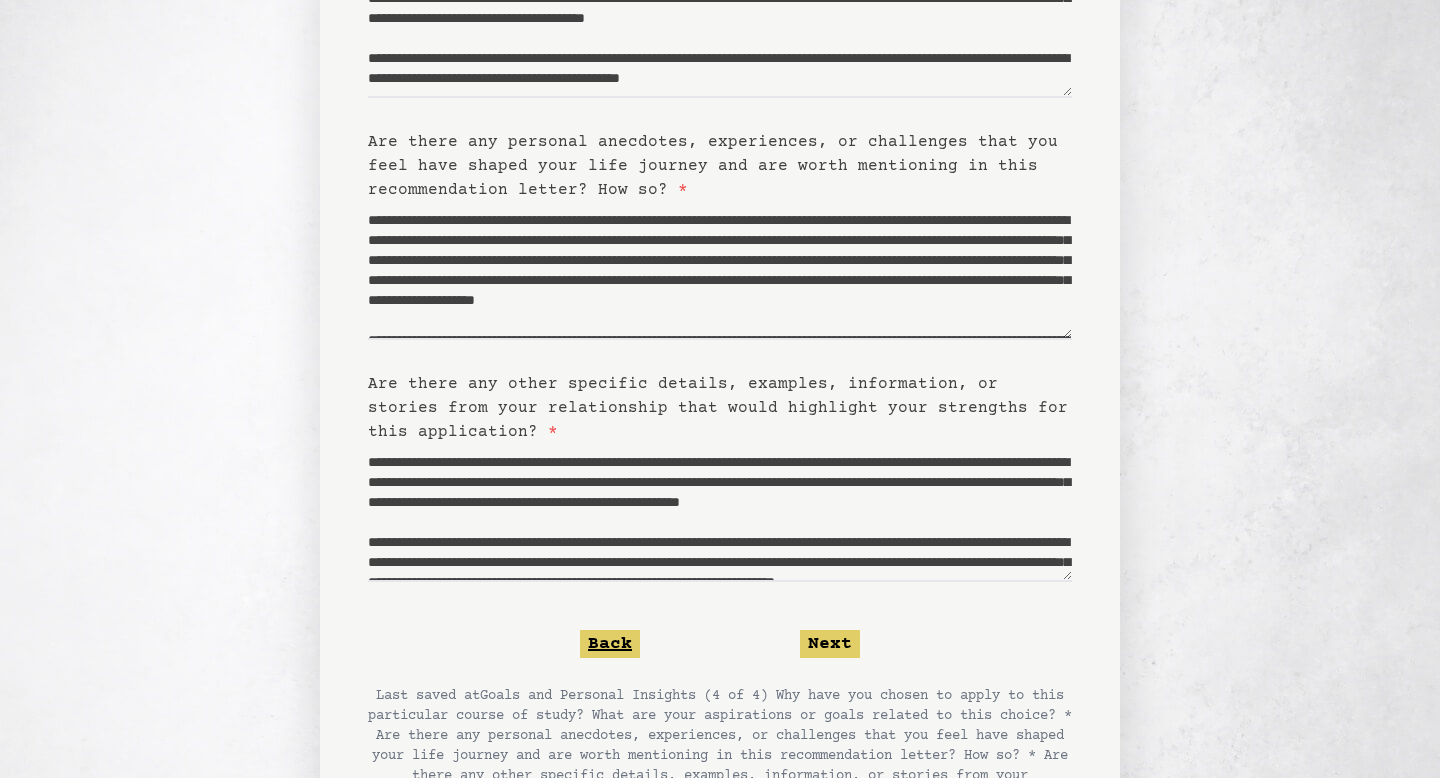 click on "Back" at bounding box center (610, 644) 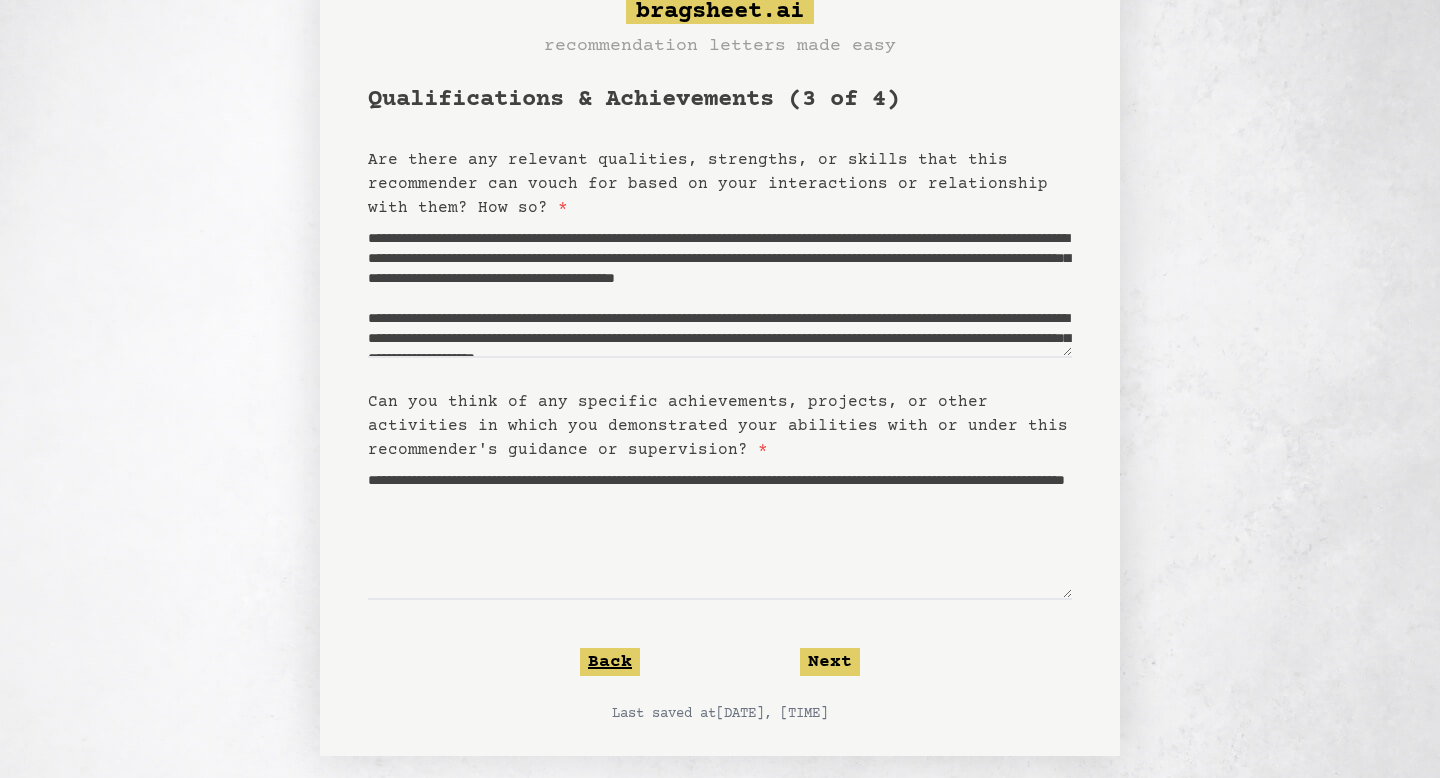 scroll, scrollTop: 114, scrollLeft: 0, axis: vertical 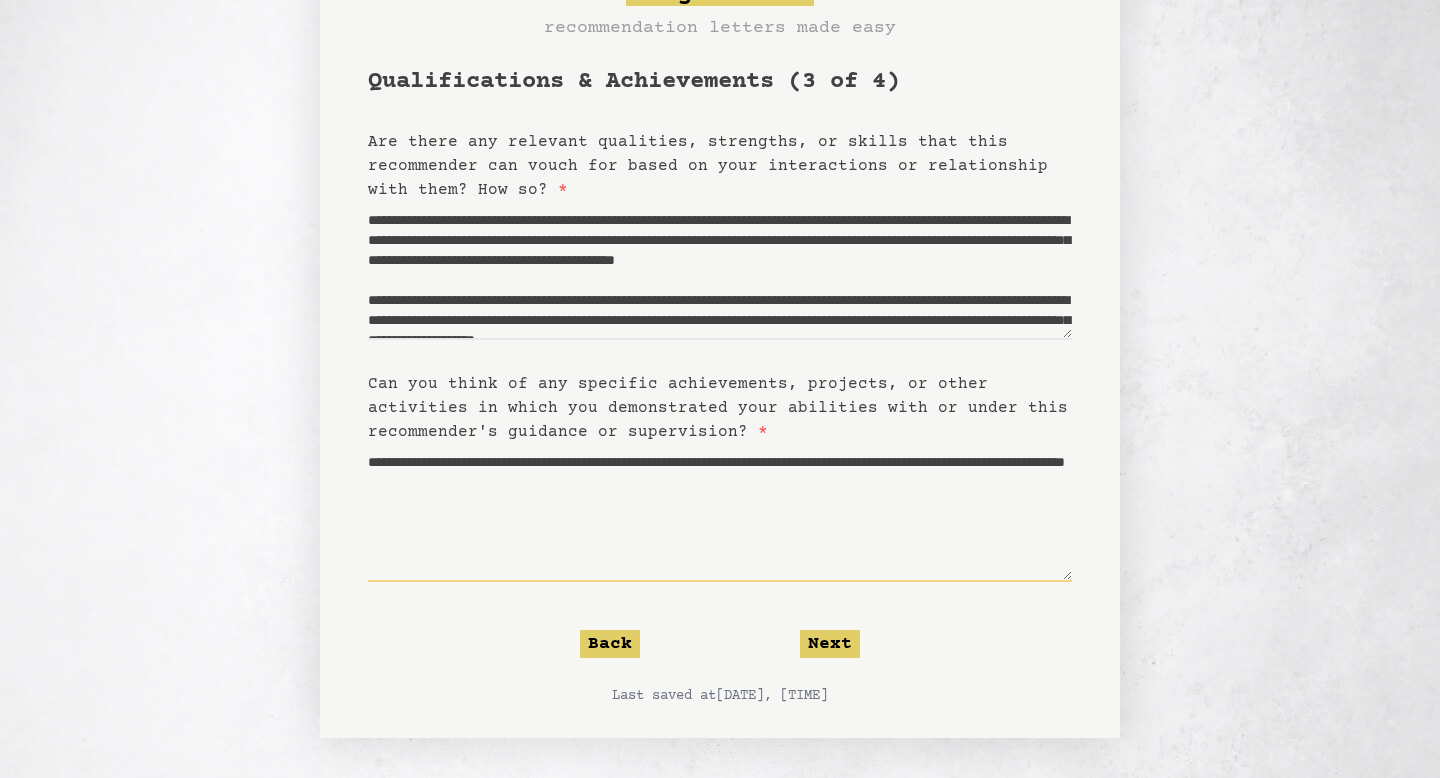 click on "**********" at bounding box center (720, 513) 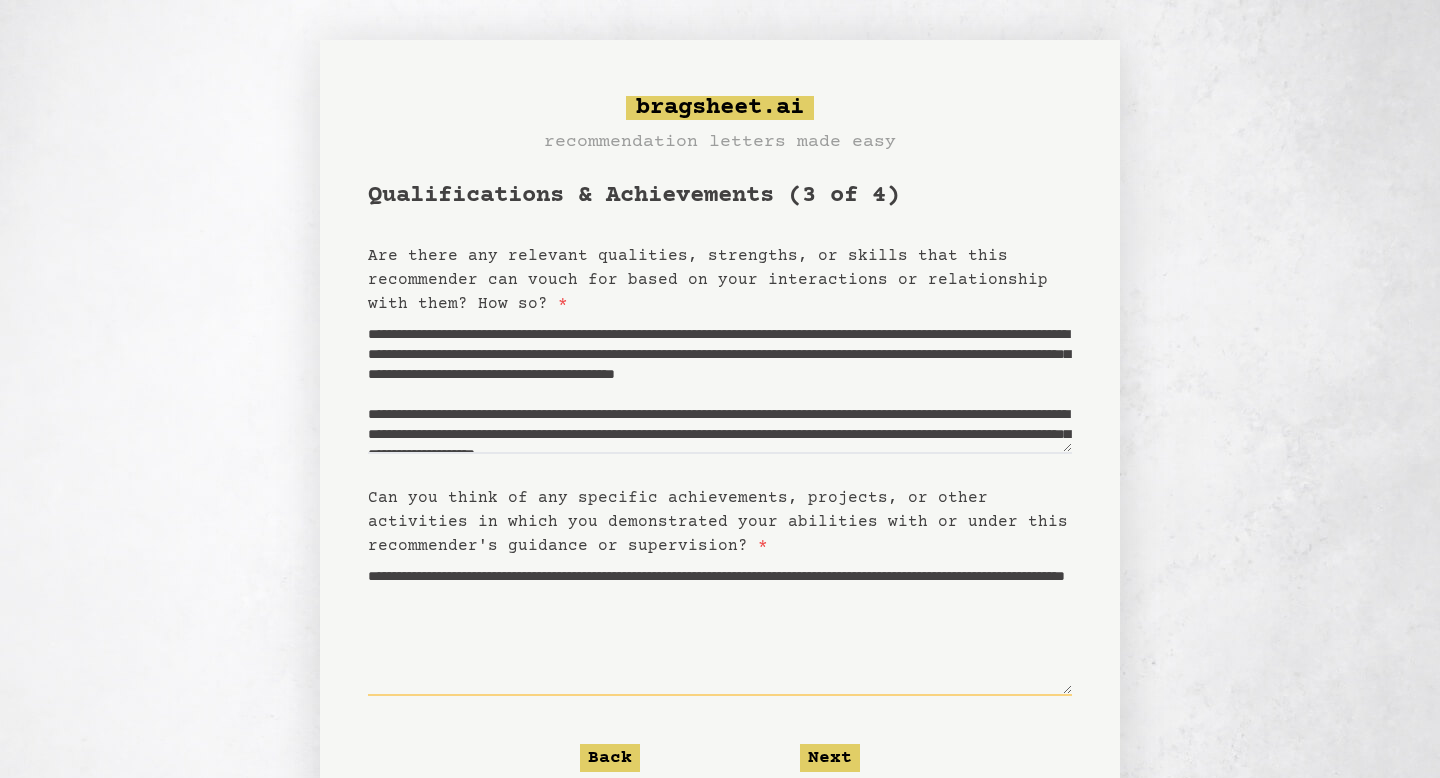 drag, startPoint x: 831, startPoint y: 620, endPoint x: 433, endPoint y: 594, distance: 398.84833 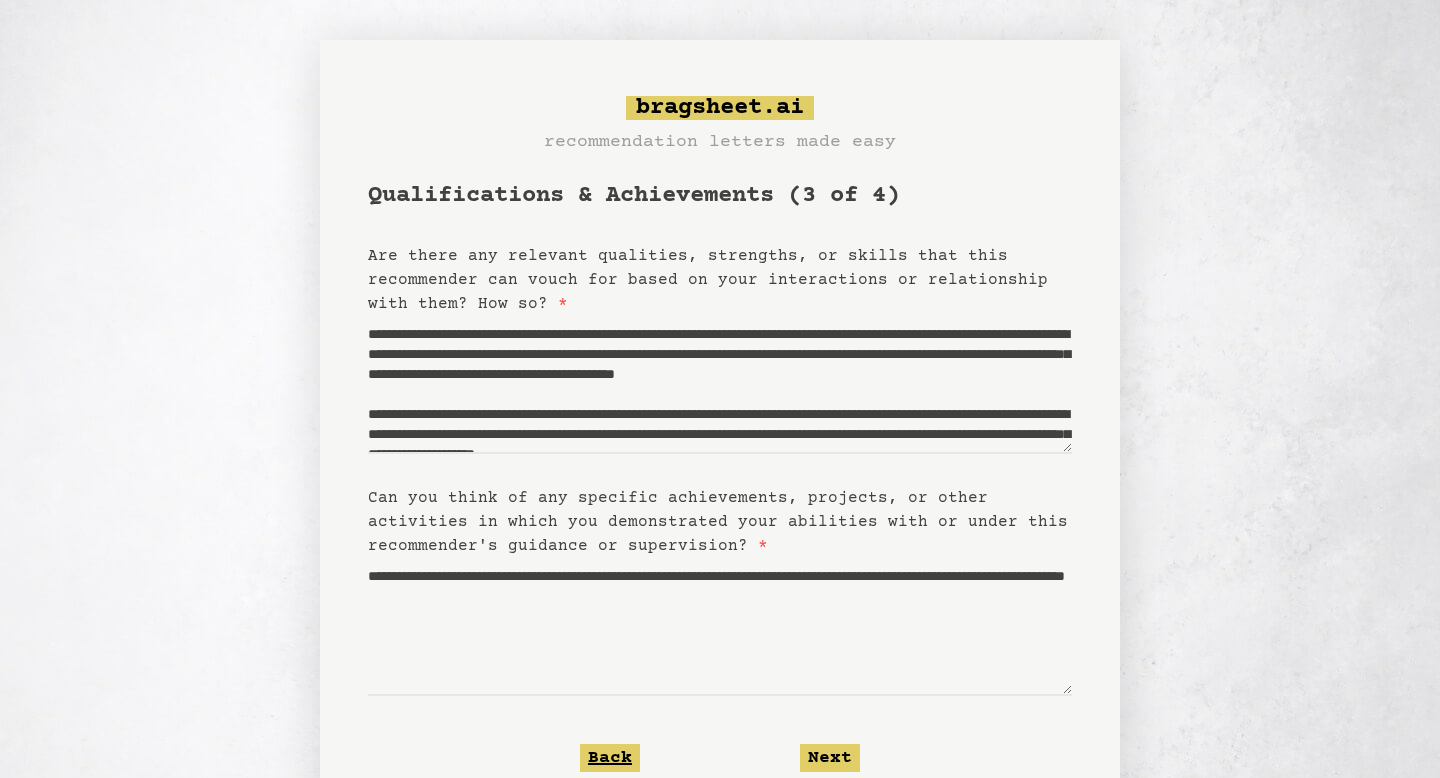 click on "Back" at bounding box center [610, 758] 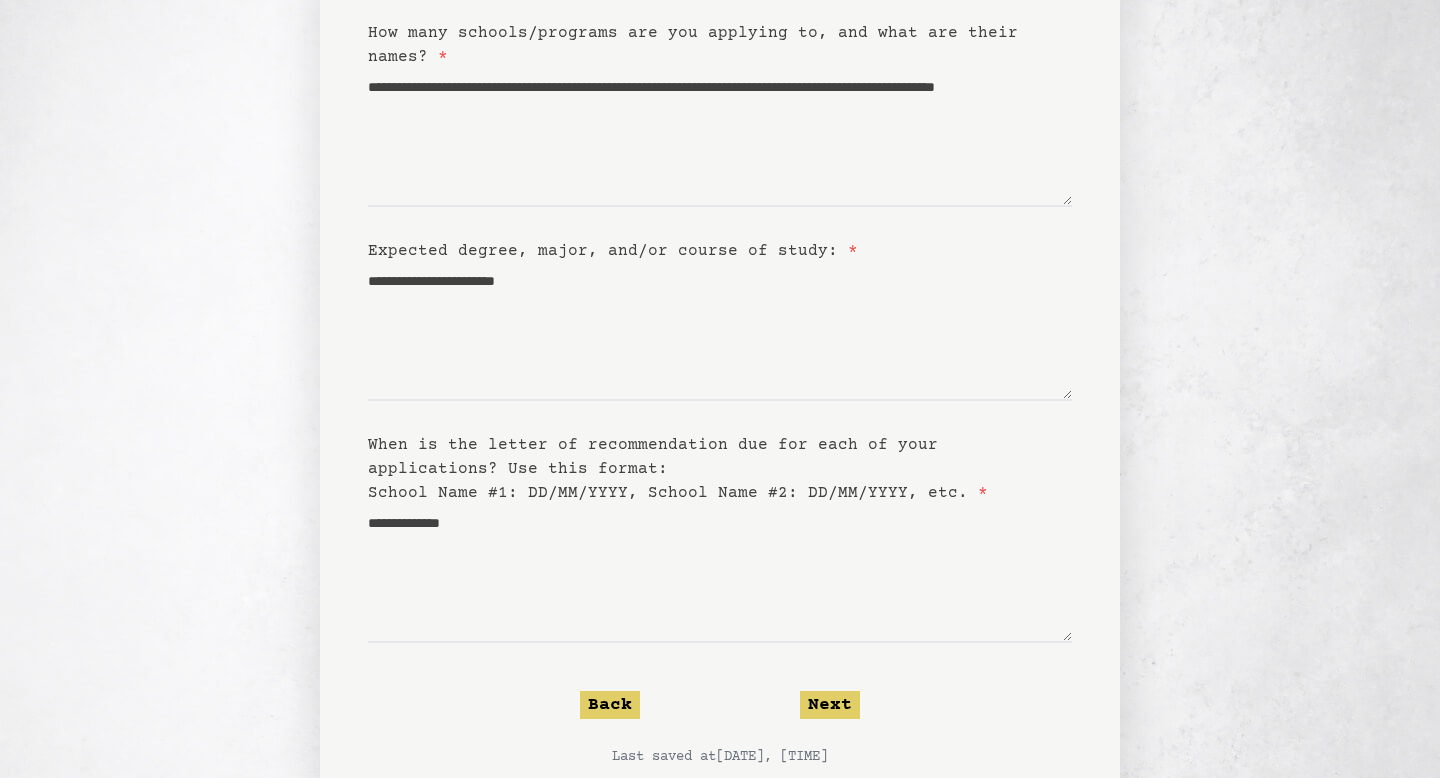 scroll, scrollTop: 284, scrollLeft: 0, axis: vertical 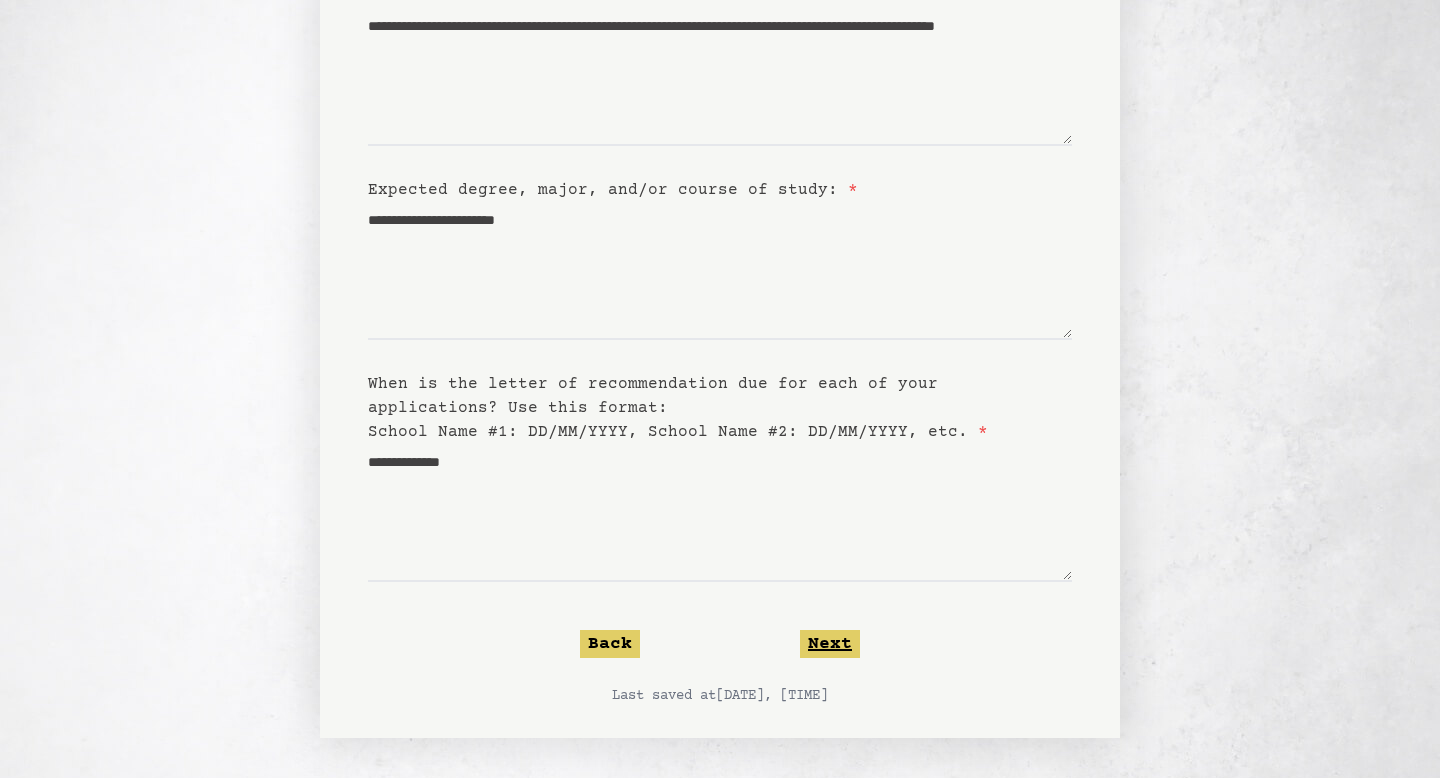 click on "Next" 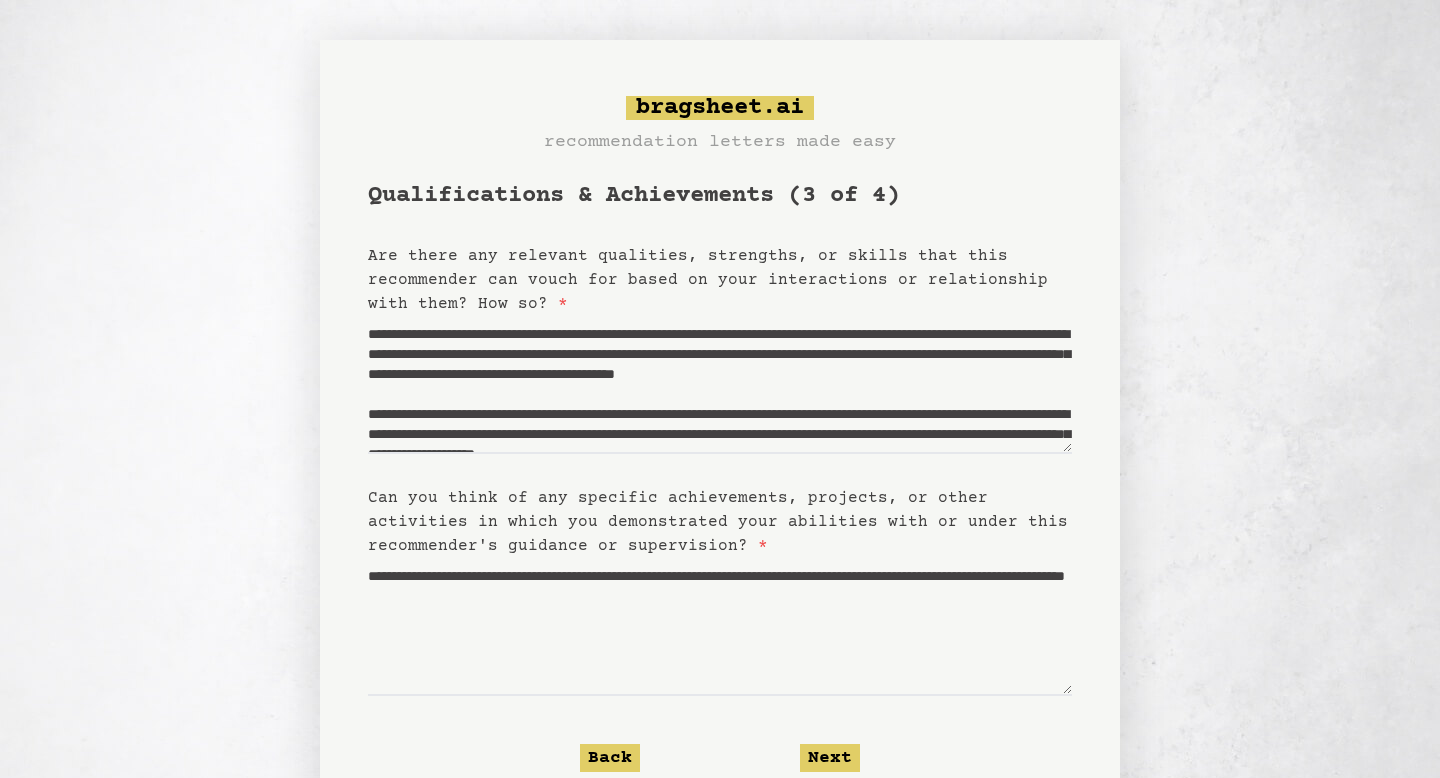 scroll, scrollTop: 114, scrollLeft: 0, axis: vertical 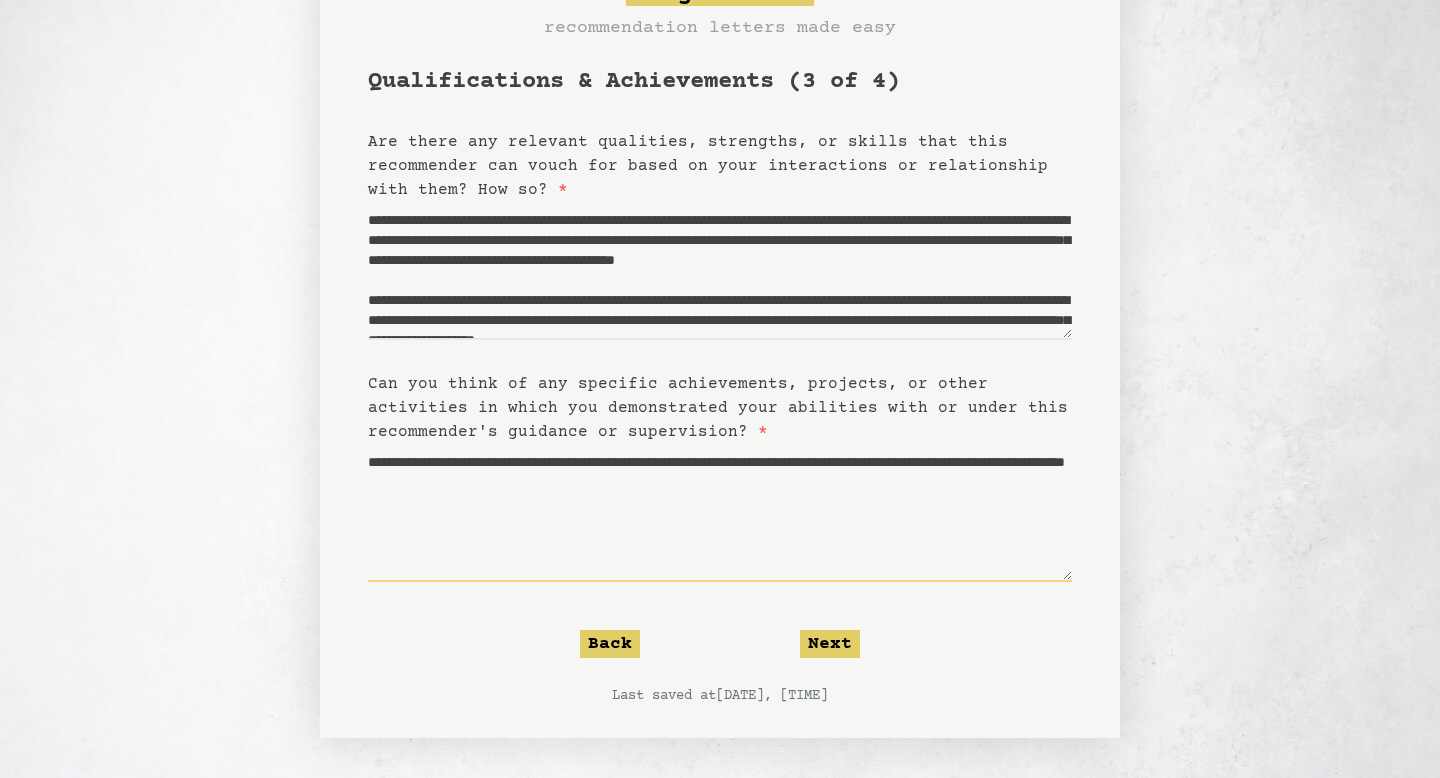 click on "**********" at bounding box center [720, 513] 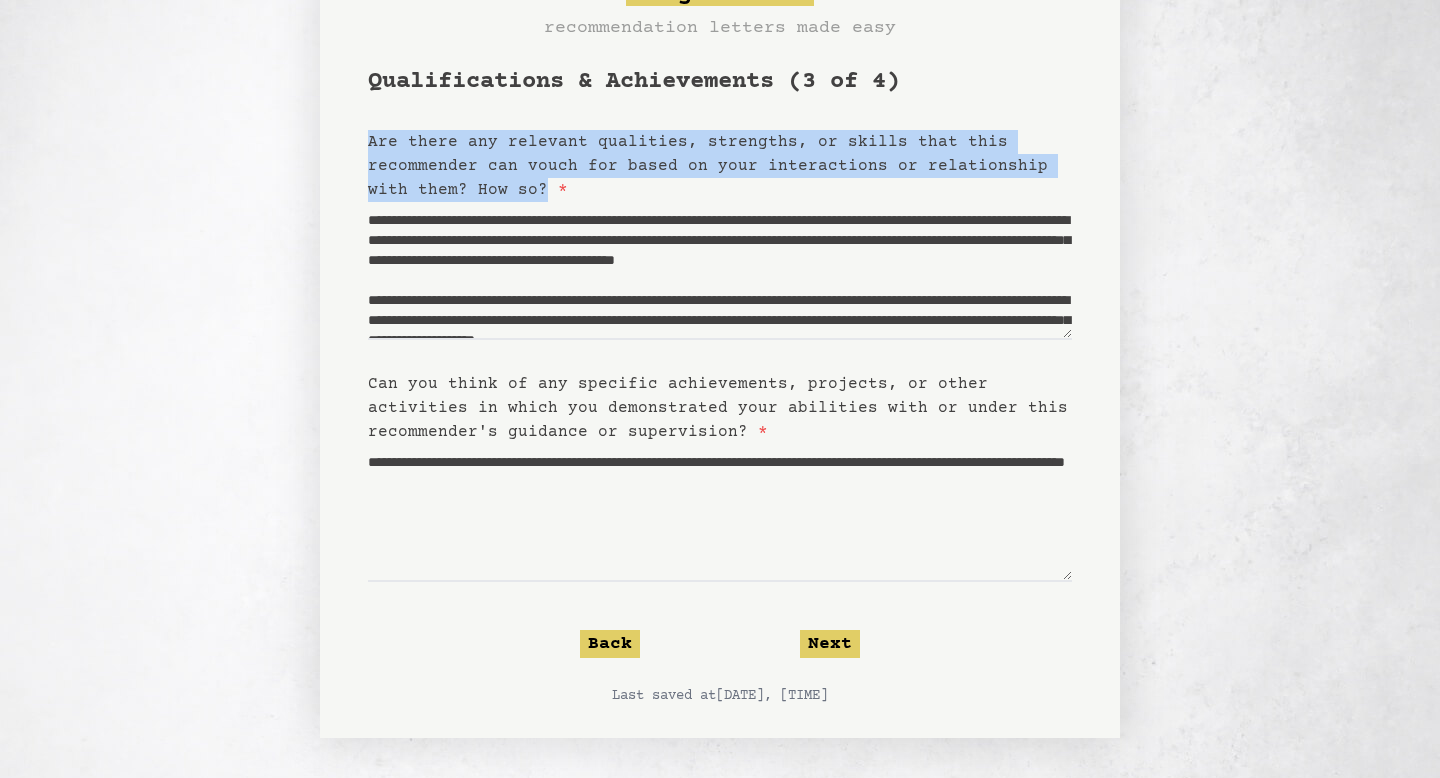 drag, startPoint x: 364, startPoint y: 145, endPoint x: 491, endPoint y: 187, distance: 133.76472 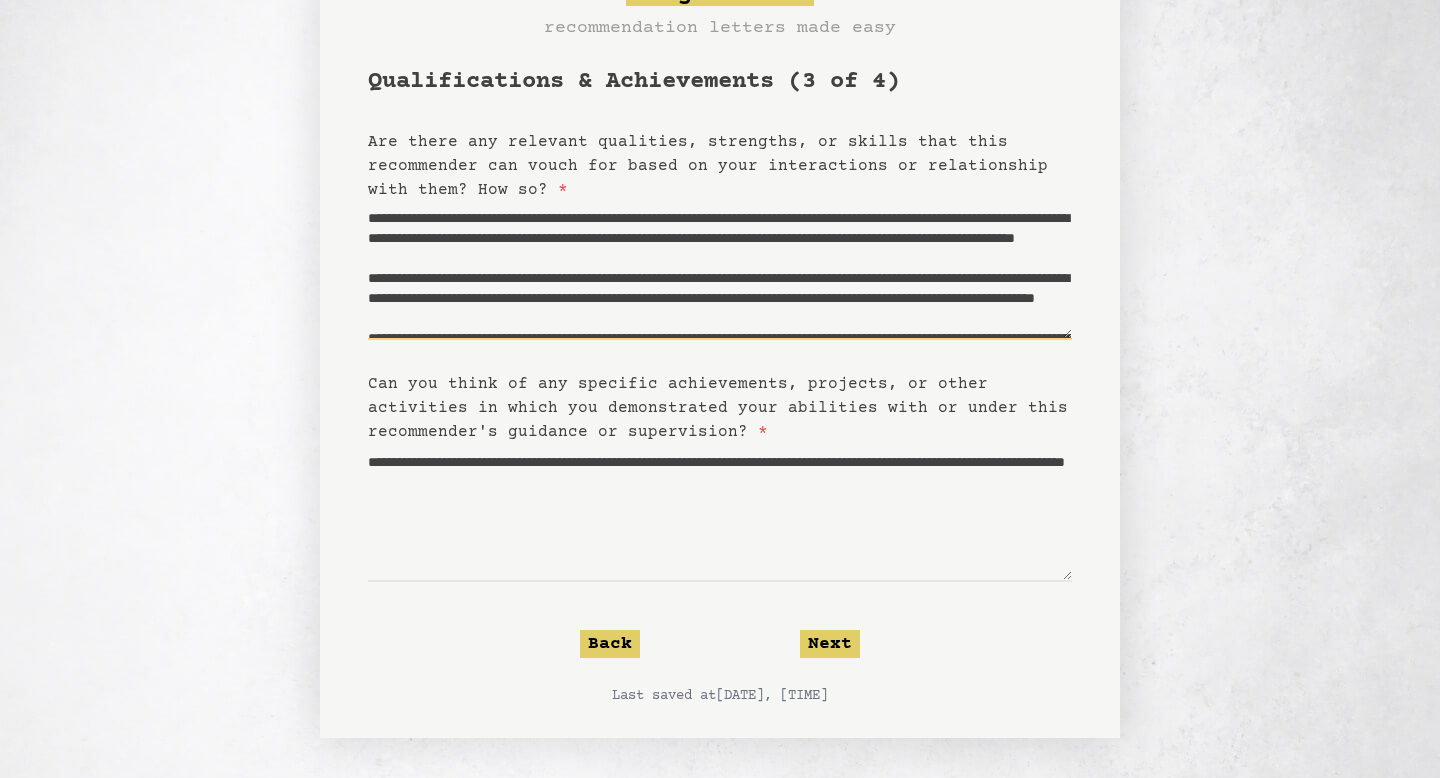 scroll, scrollTop: 360, scrollLeft: 0, axis: vertical 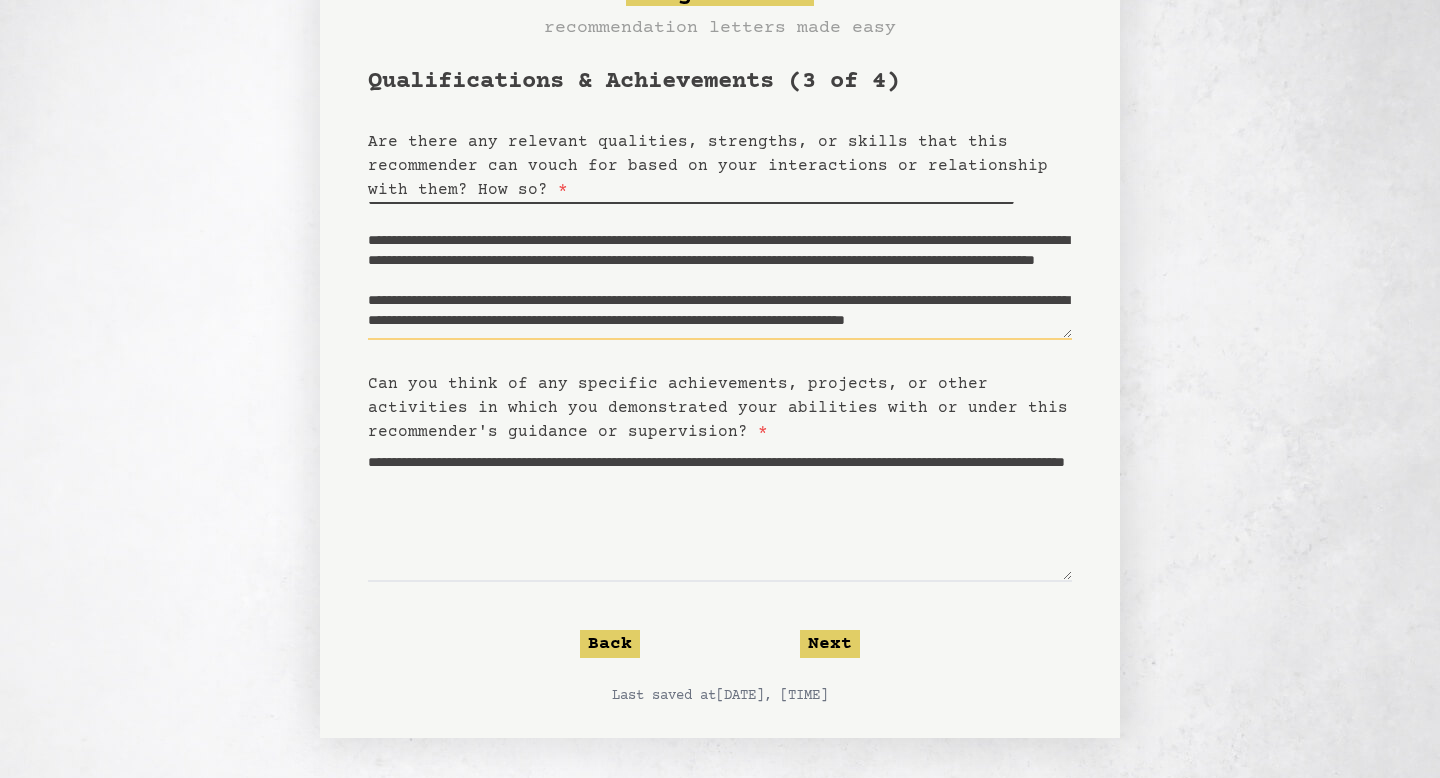 drag, startPoint x: 370, startPoint y: 215, endPoint x: 715, endPoint y: 352, distance: 371.20615 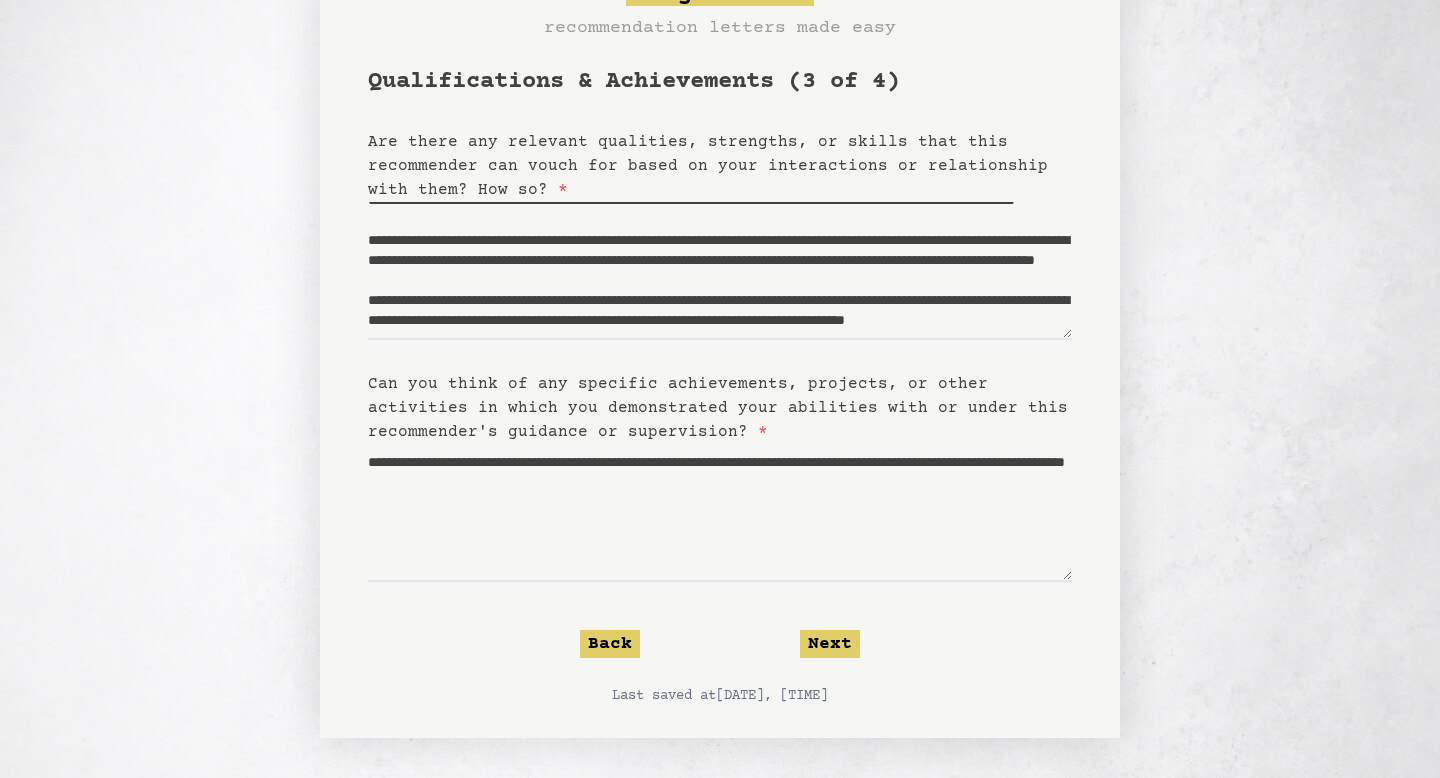 click on "**********" at bounding box center (720, 332) 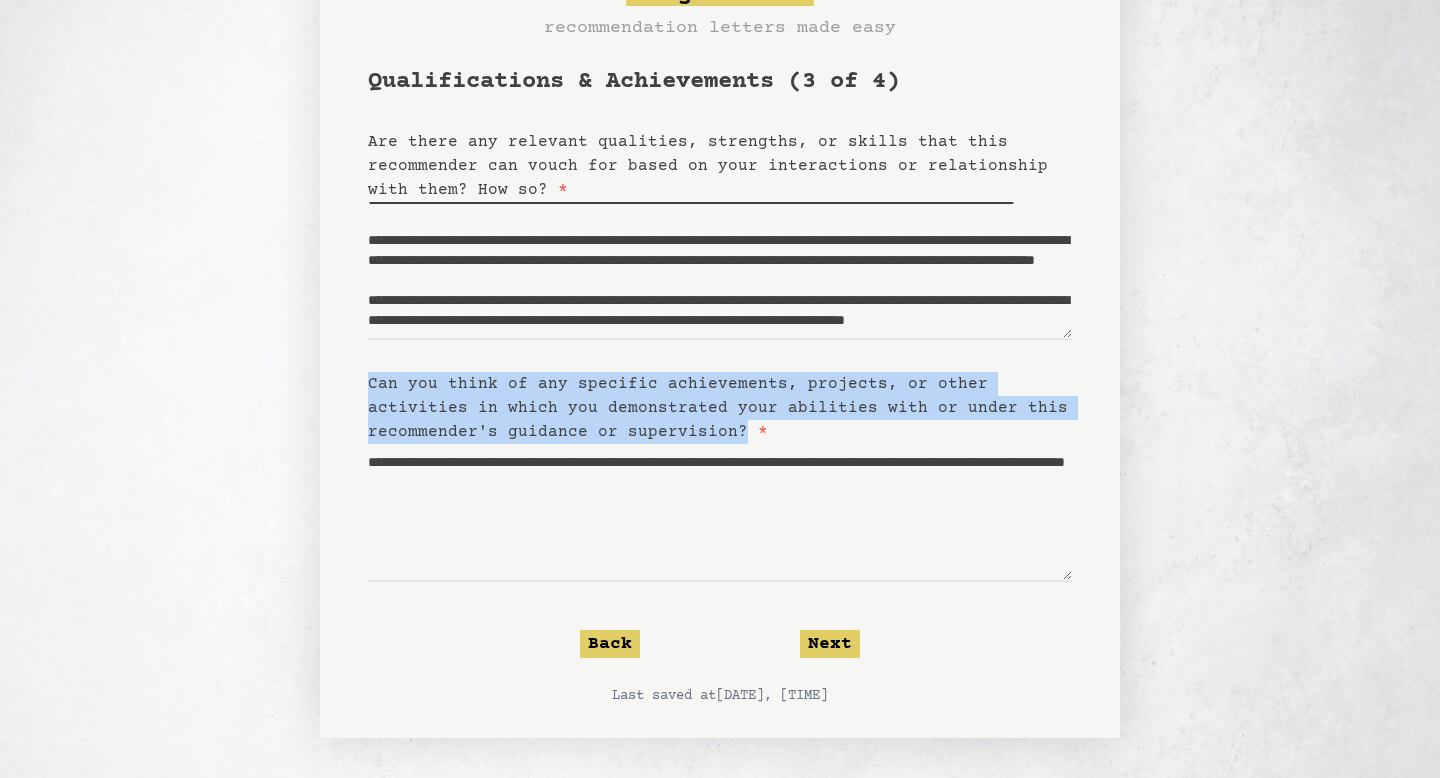 drag, startPoint x: 362, startPoint y: 384, endPoint x: 596, endPoint y: 426, distance: 237.73935 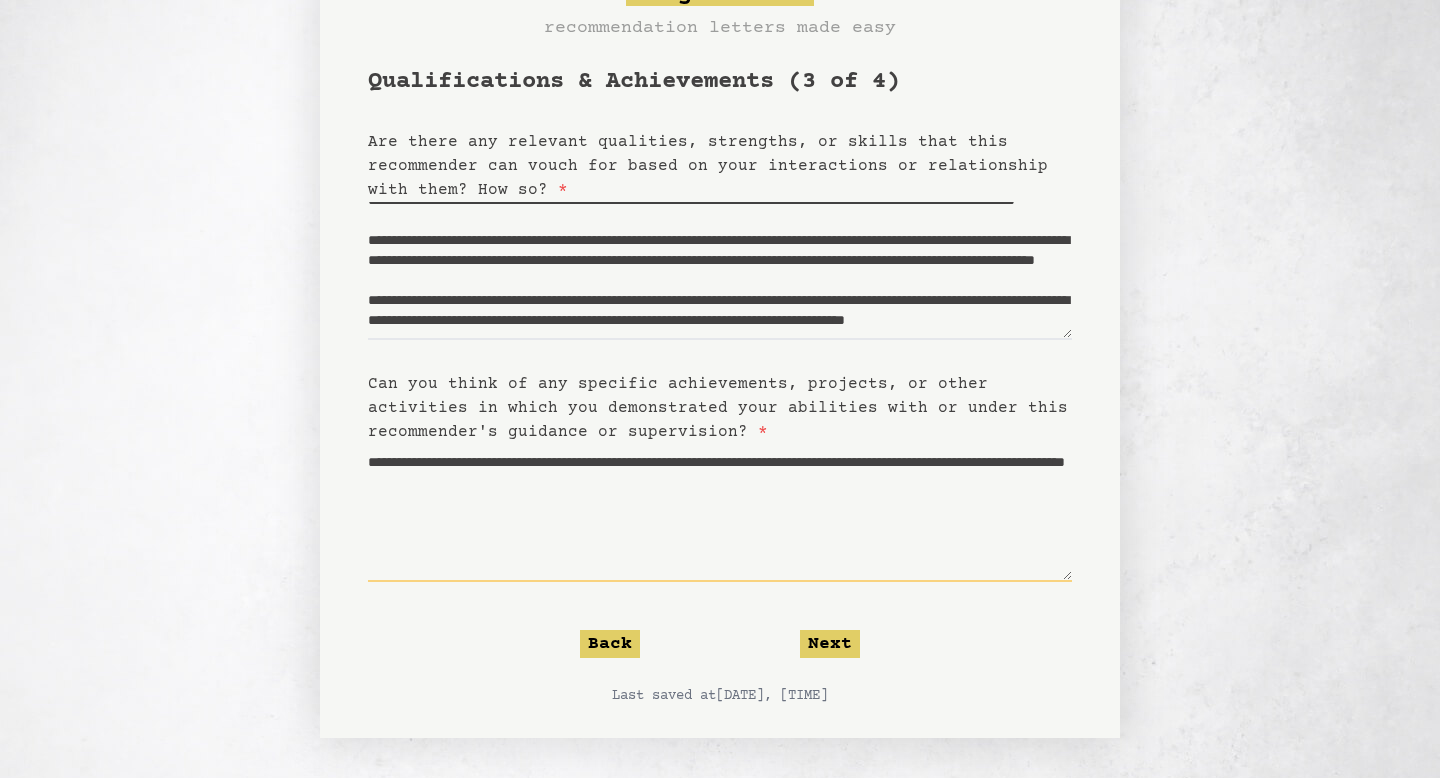 click on "**********" at bounding box center [720, 513] 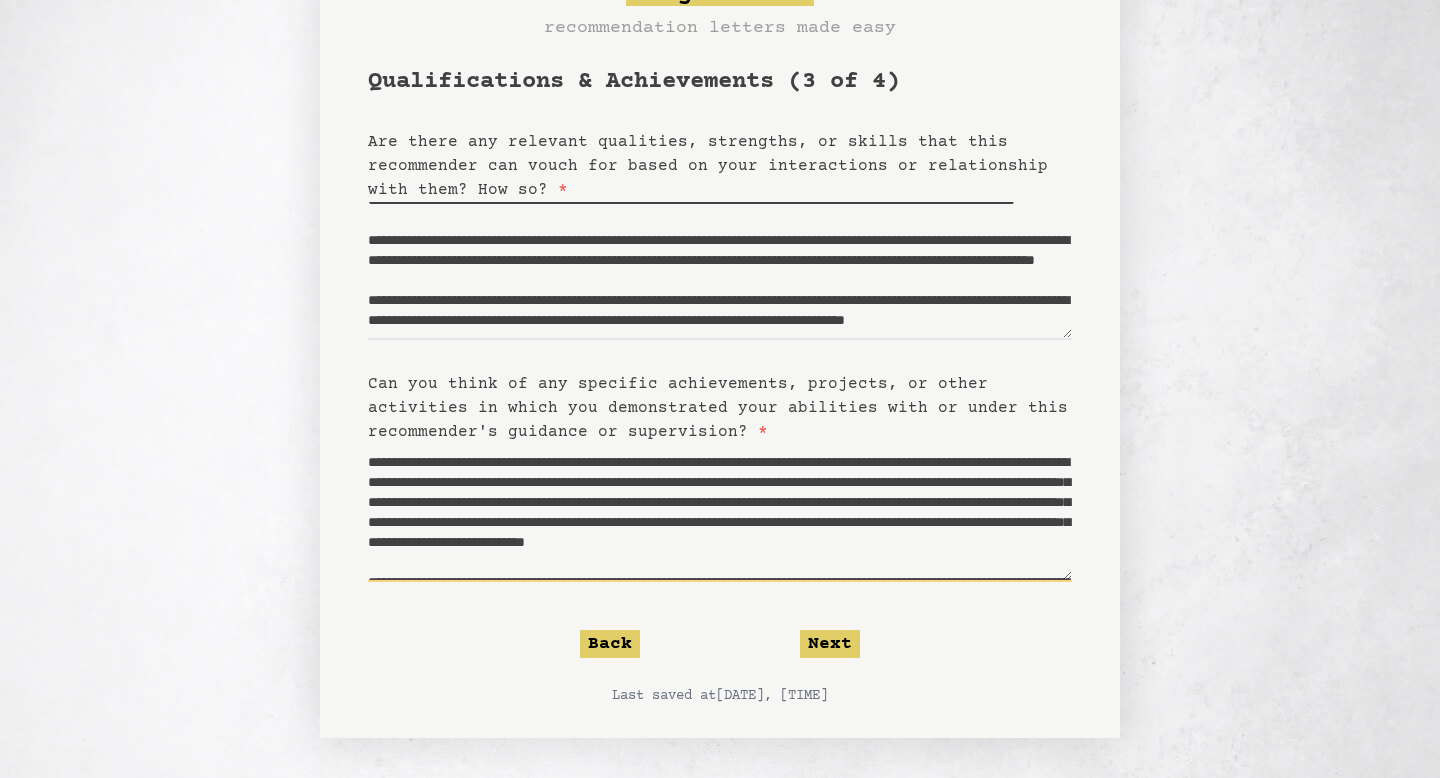 scroll, scrollTop: 250, scrollLeft: 0, axis: vertical 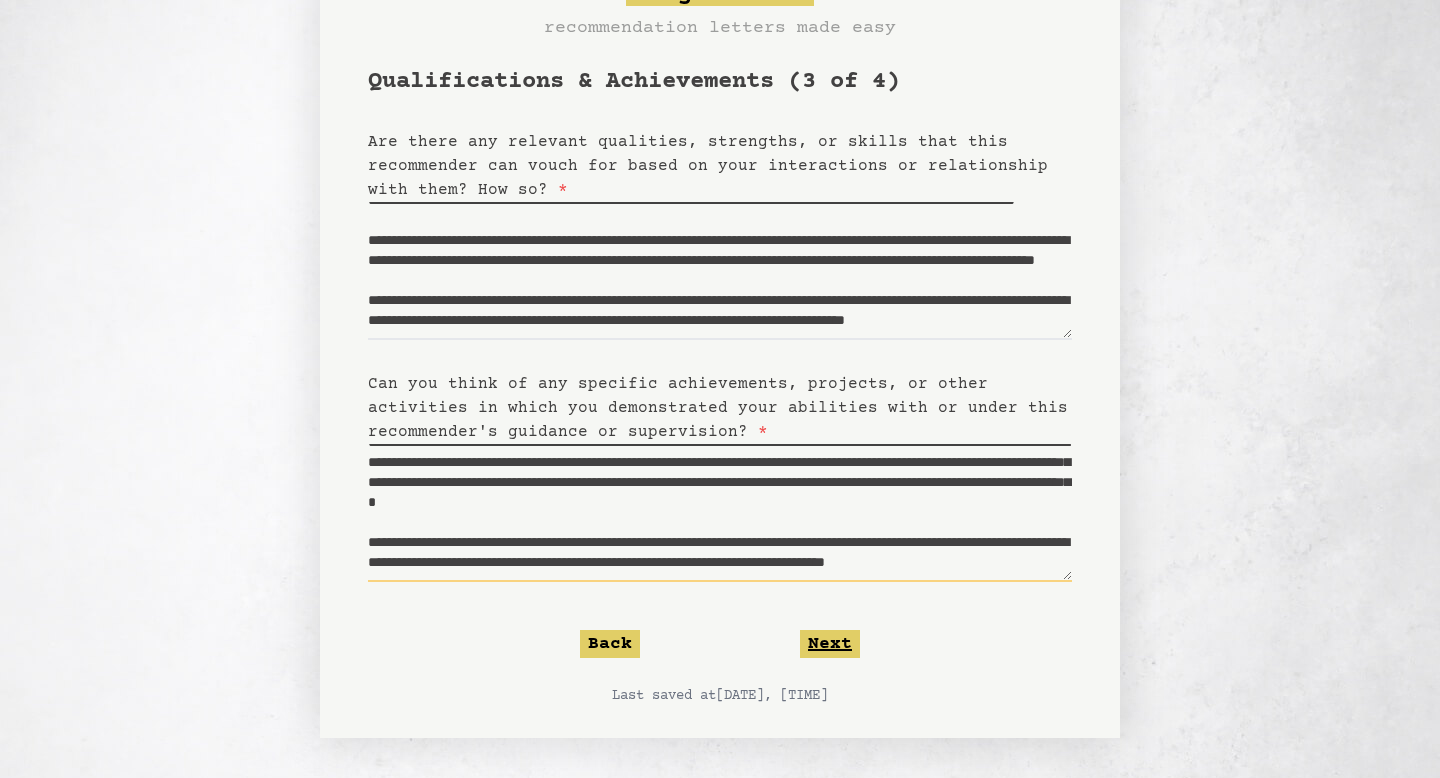 type on "**********" 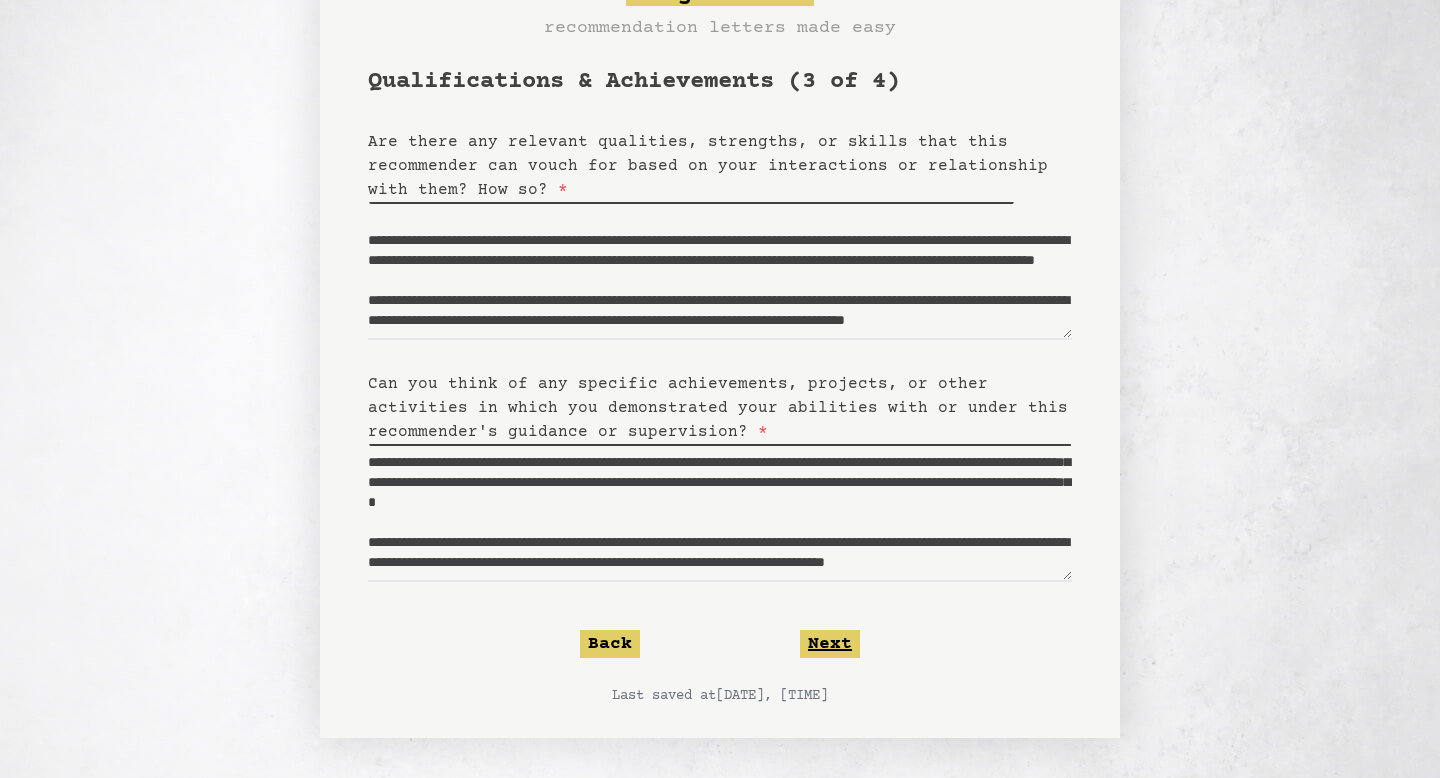 click on "Next" 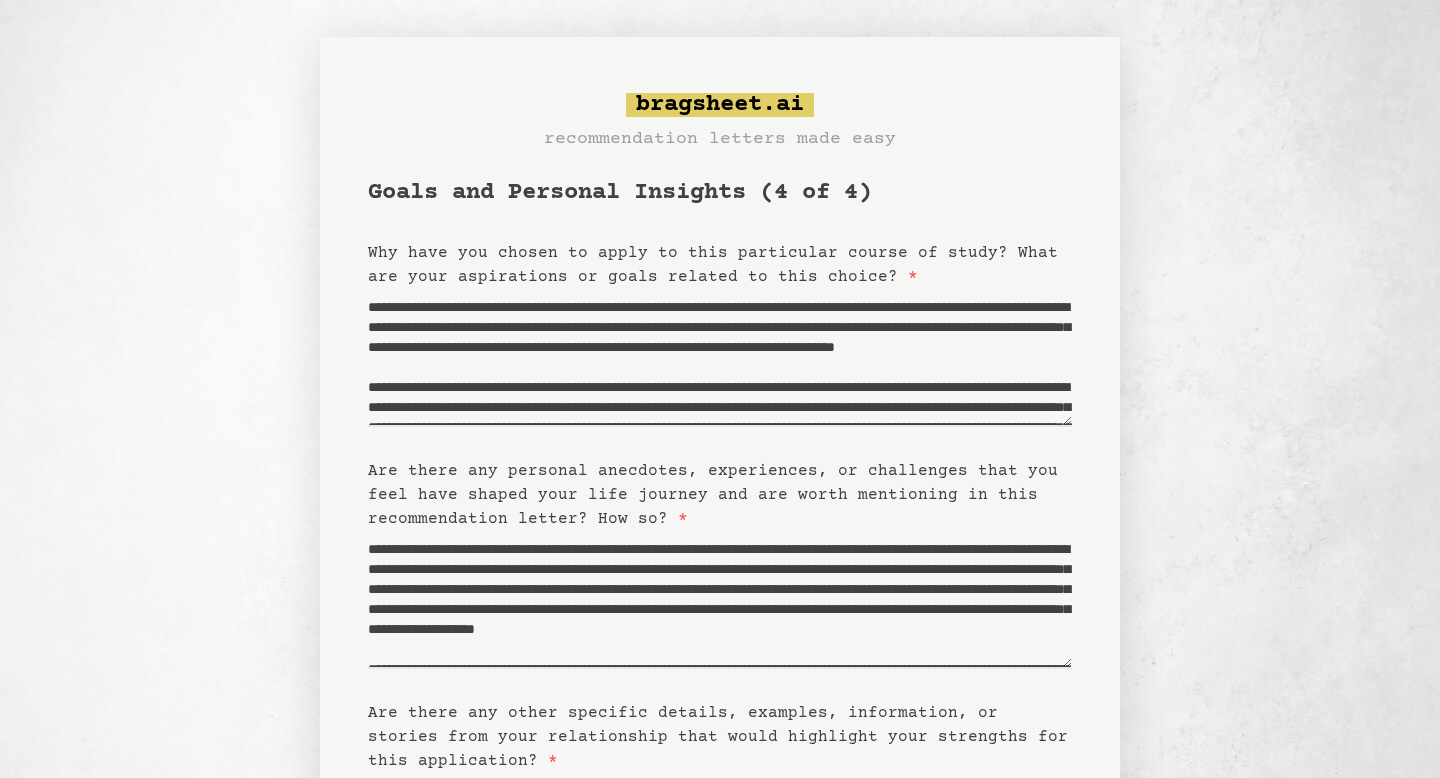 scroll, scrollTop: 0, scrollLeft: 0, axis: both 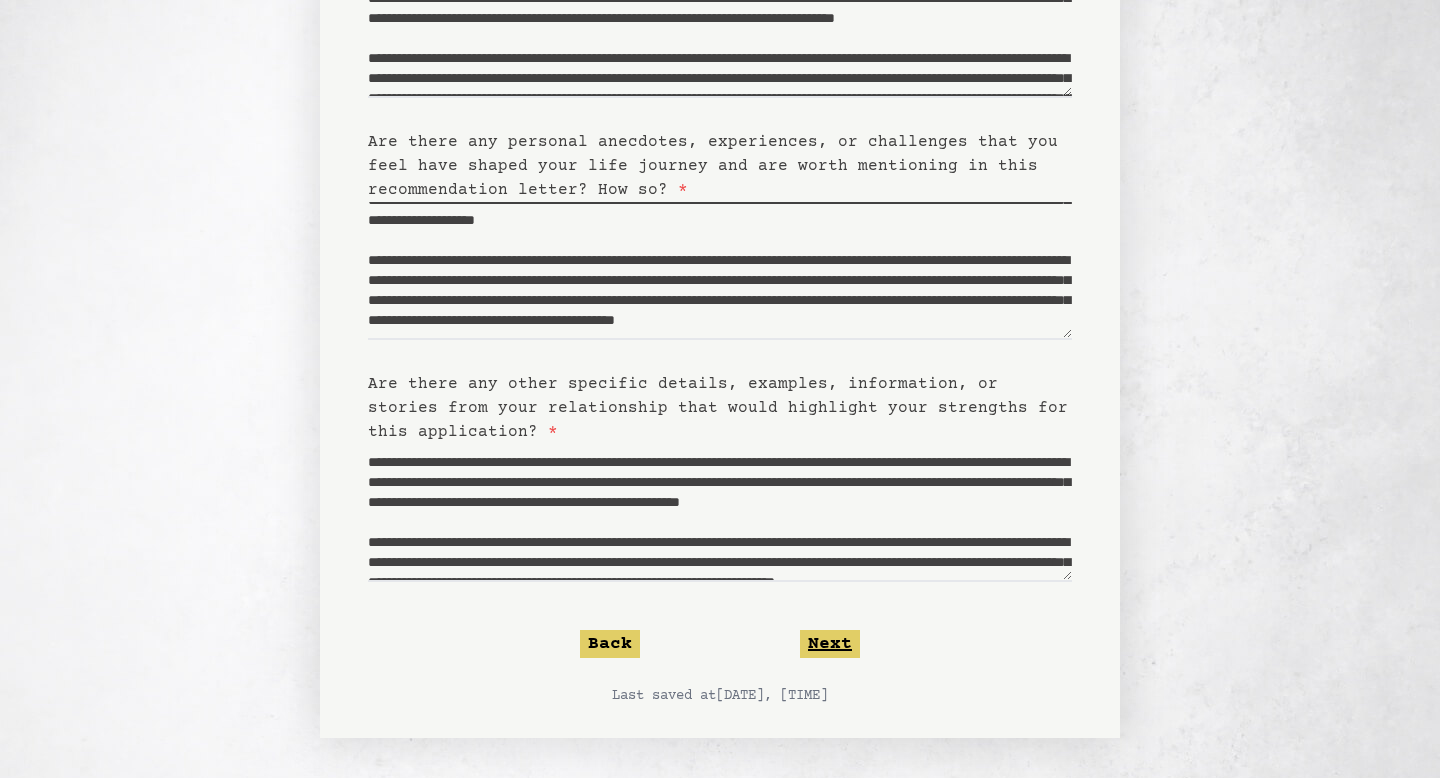 click on "Next" 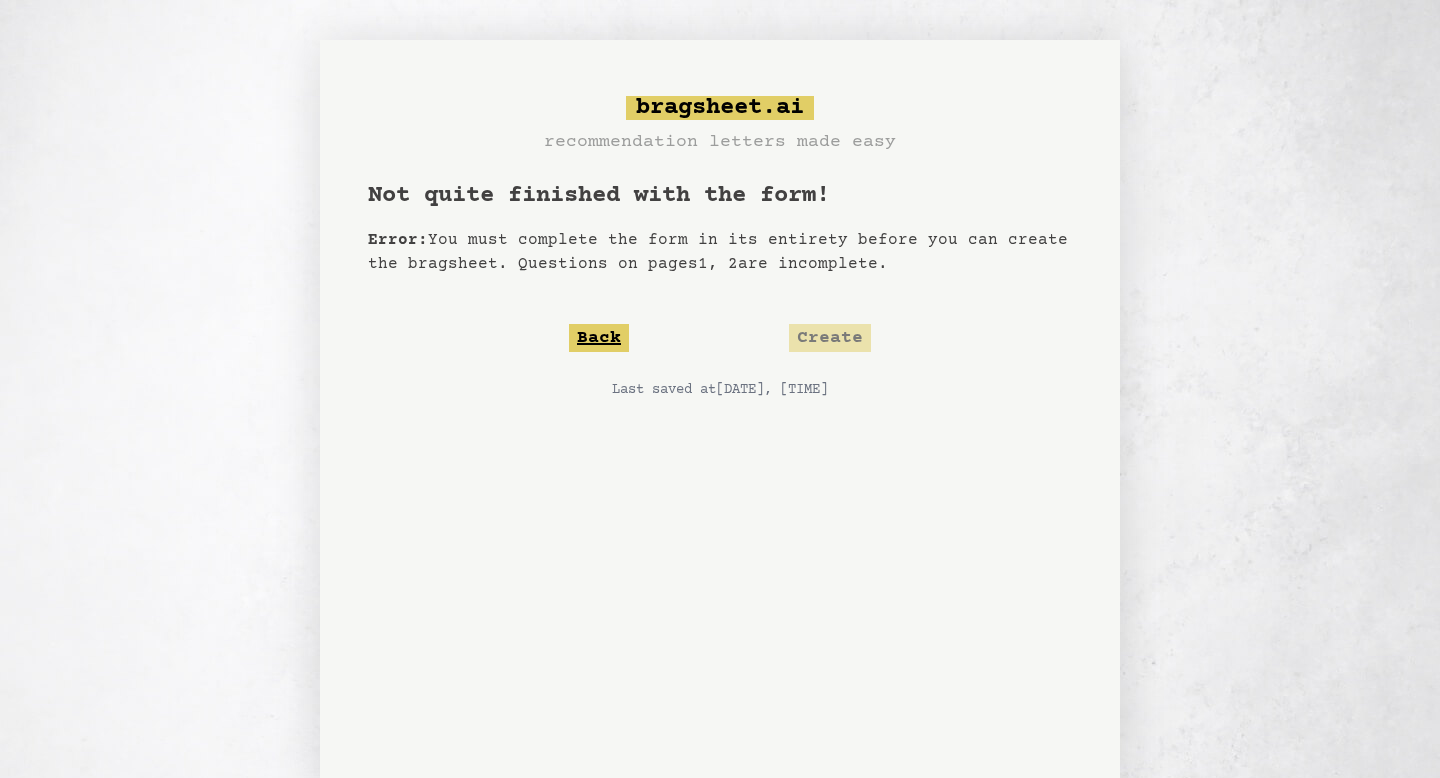 click on "Back" at bounding box center (599, 338) 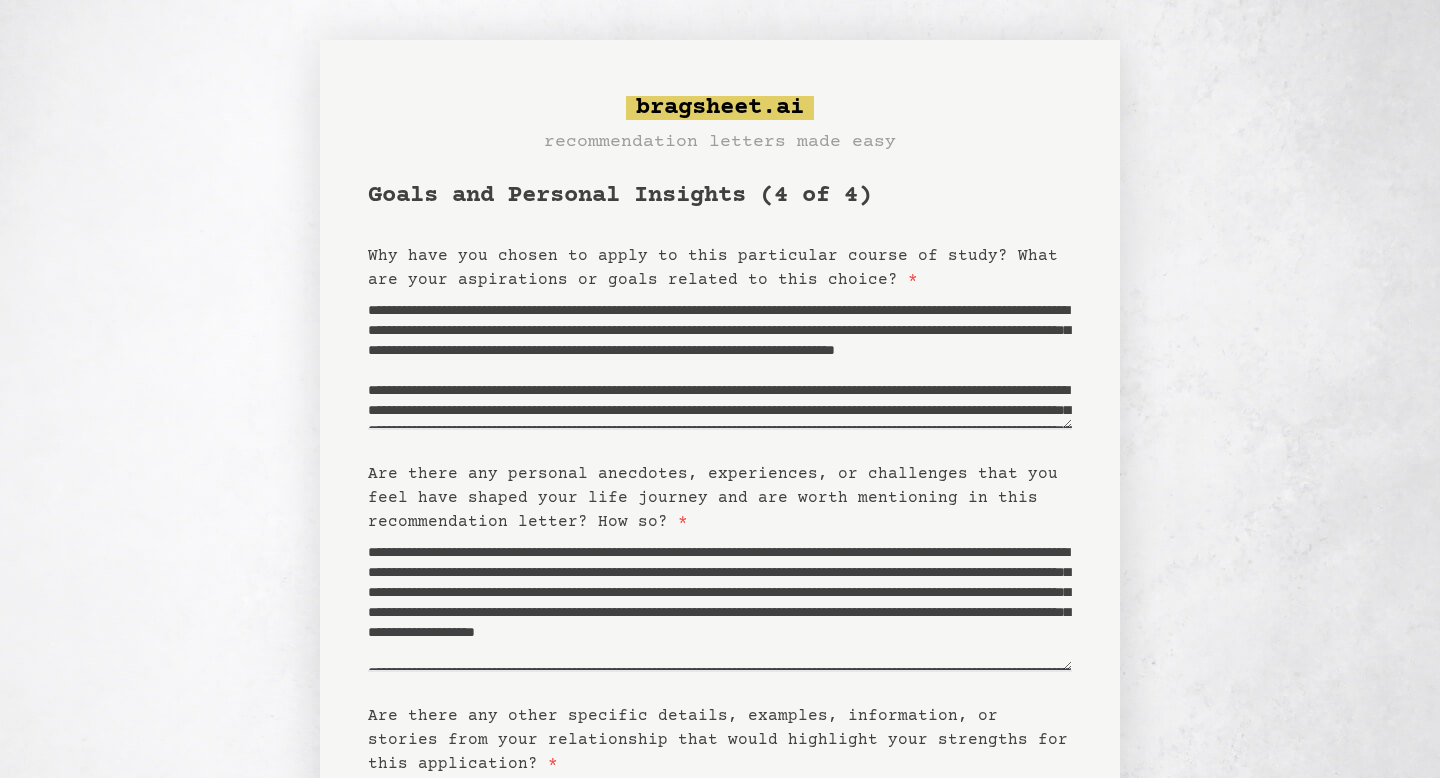 scroll, scrollTop: 320, scrollLeft: 0, axis: vertical 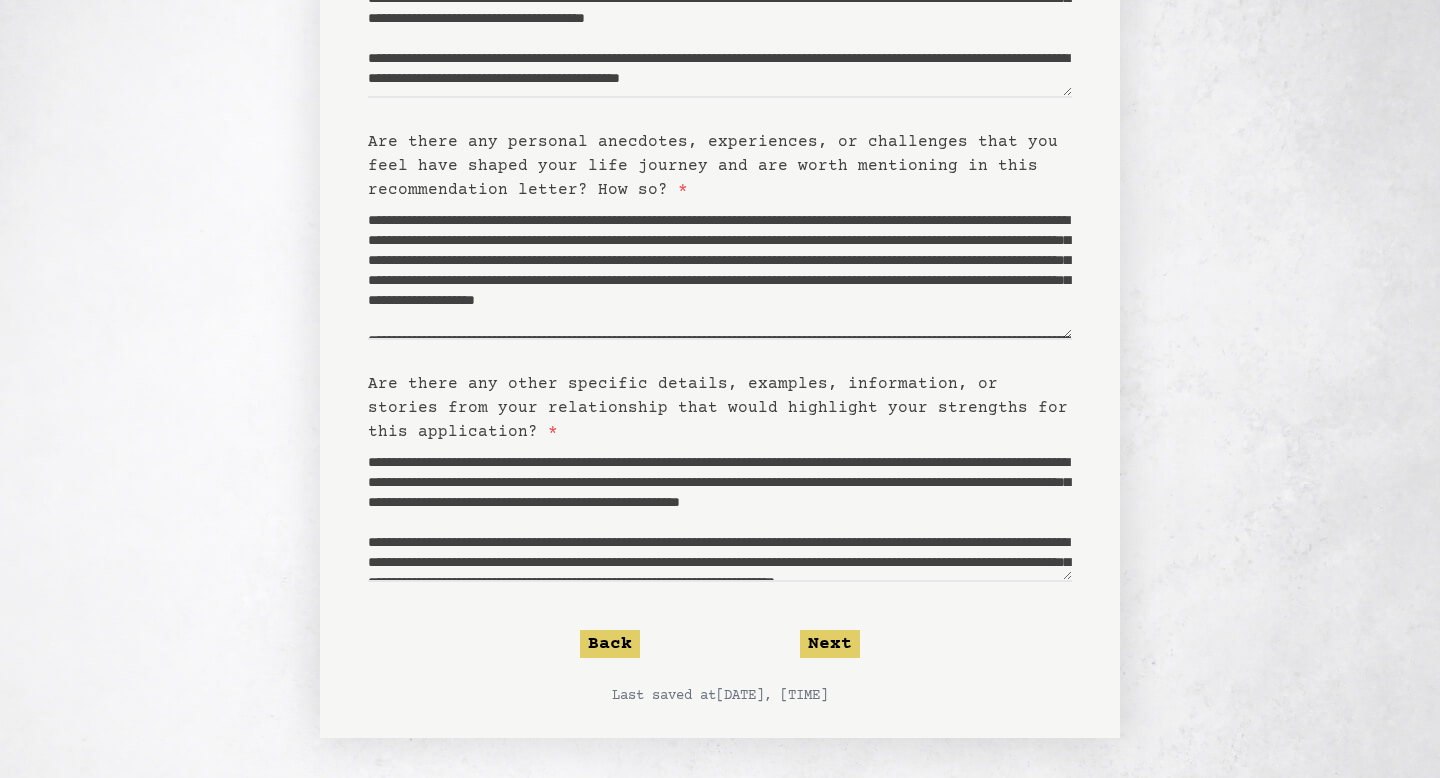 click on "Goals and Personal Insights (4 of 4)   Why have you chosen to apply to this particular course of study?
What are your aspirations or goals related to this choice?   *         Are there any personal anecdotes, experiences, or challenges
that you feel have shaped your life journey and are worth
mentioning in this recommendation letter? How so?   *         Are there any other specific details, examples, information, or
stories from your relationship that would highlight your
strengths for this application?   *         Back   Next   Last saved at  [DATE], [TIME]" at bounding box center (720, 277) 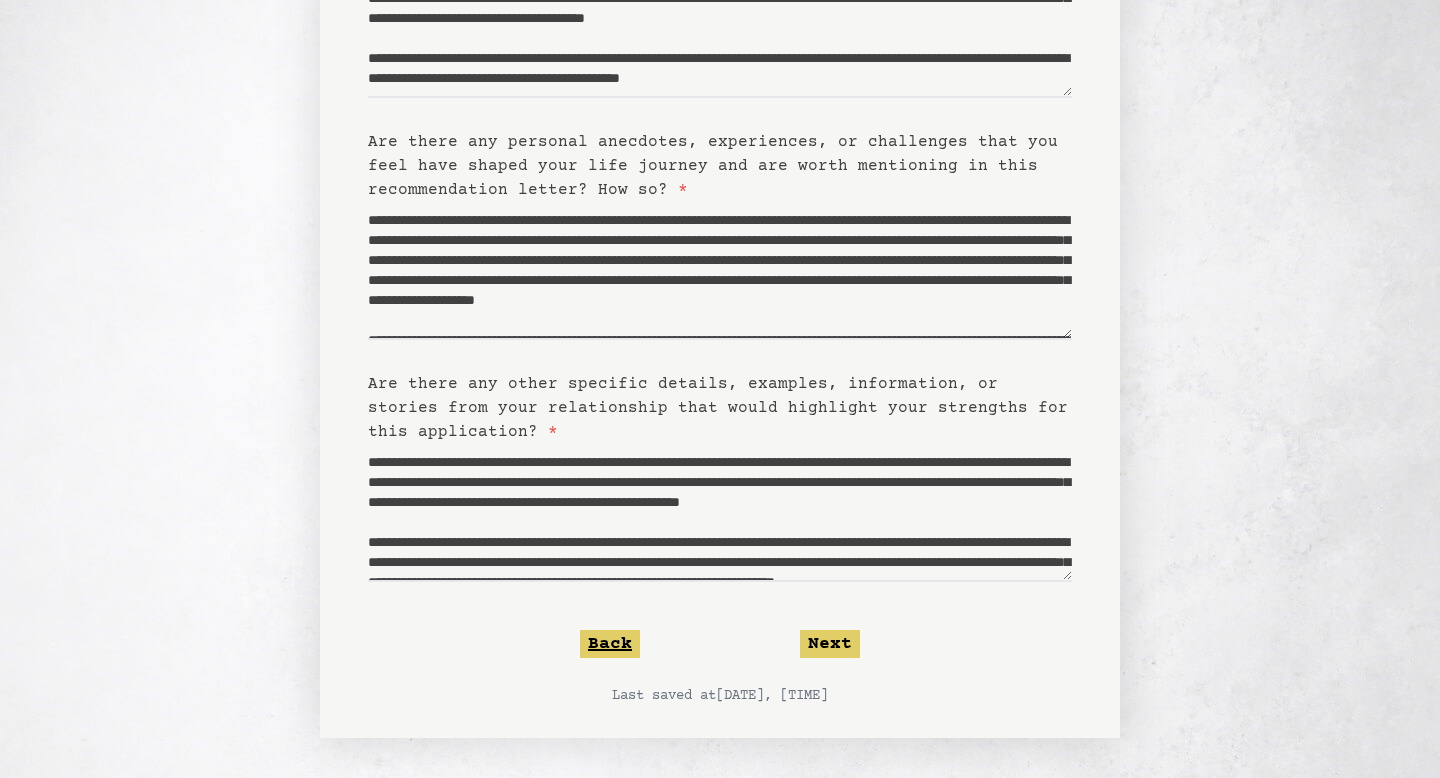 click on "Back" at bounding box center (610, 644) 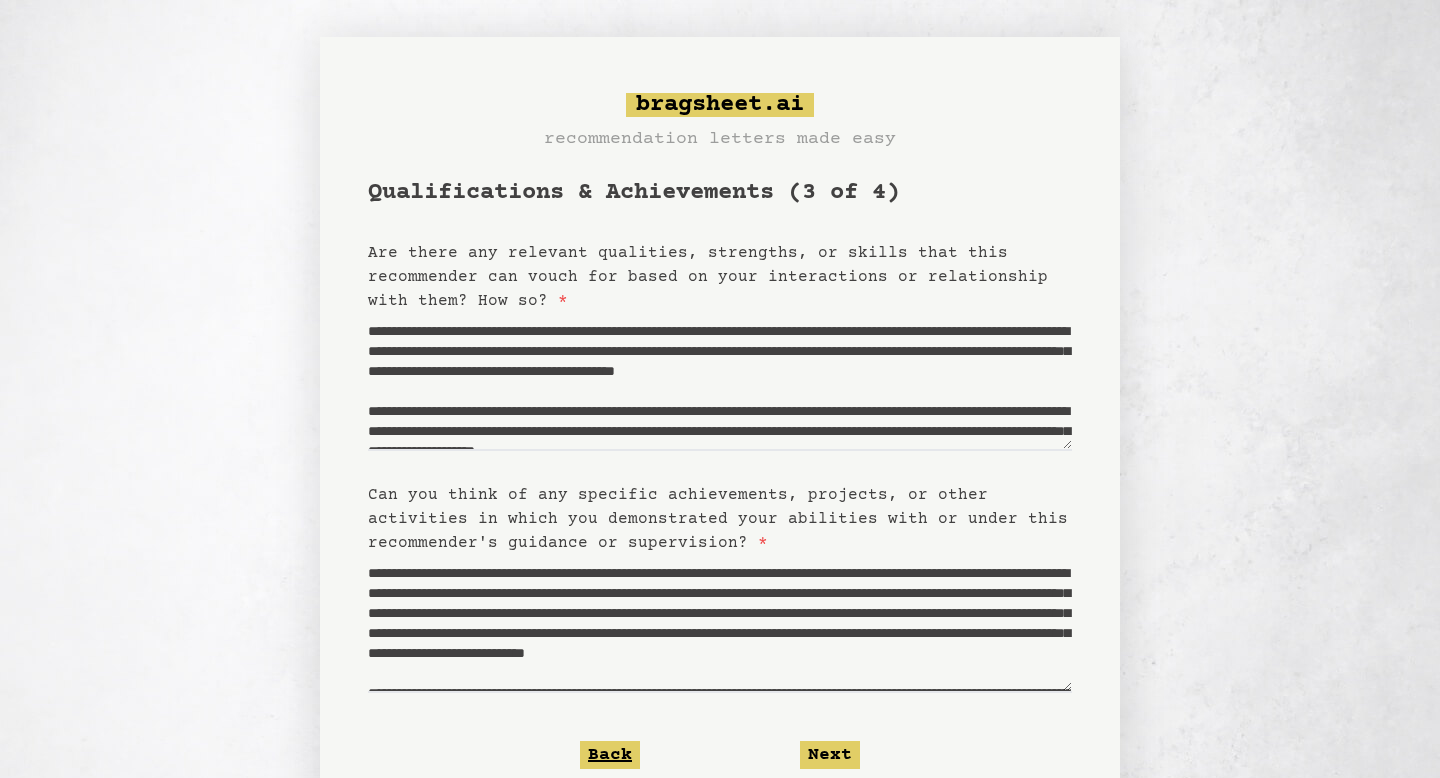 scroll, scrollTop: 0, scrollLeft: 0, axis: both 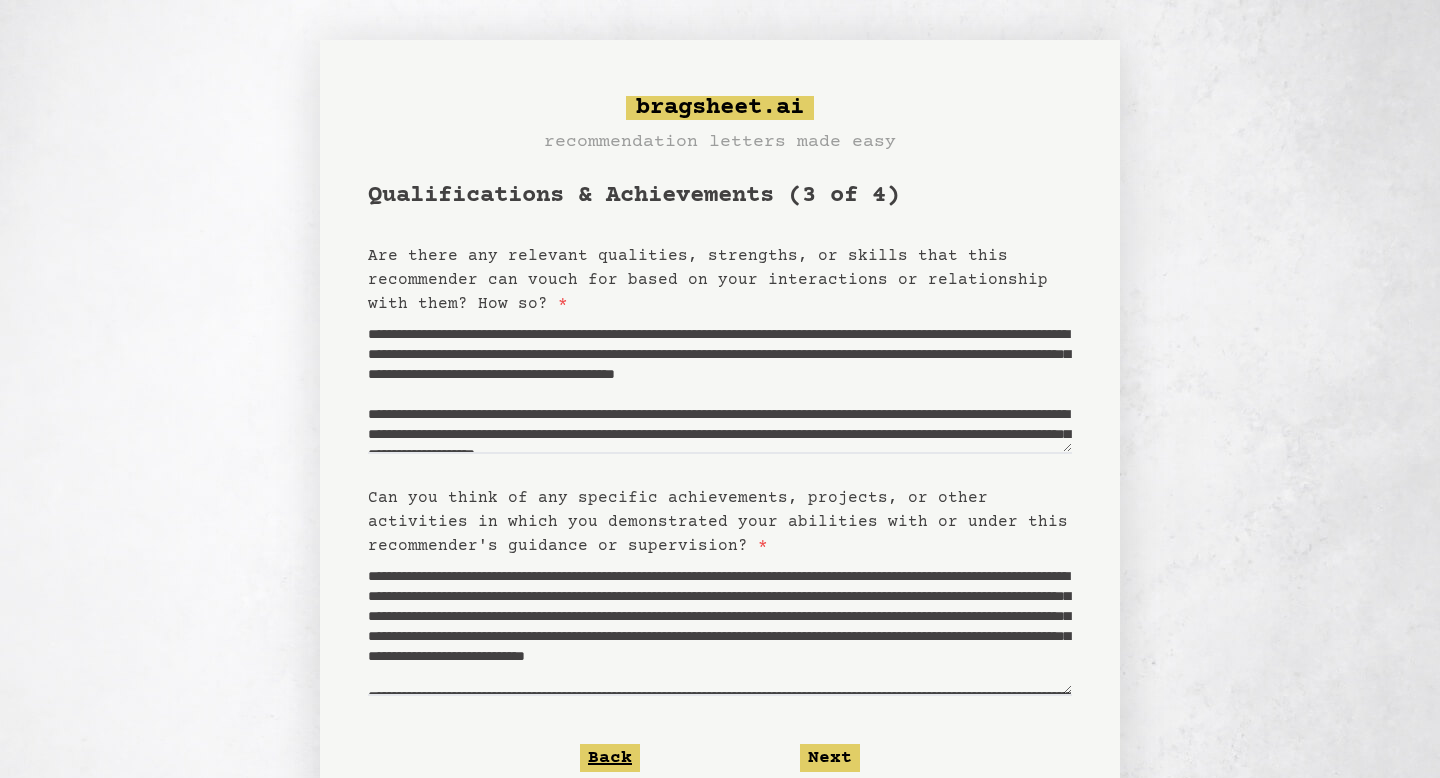 click on "Back" at bounding box center (610, 758) 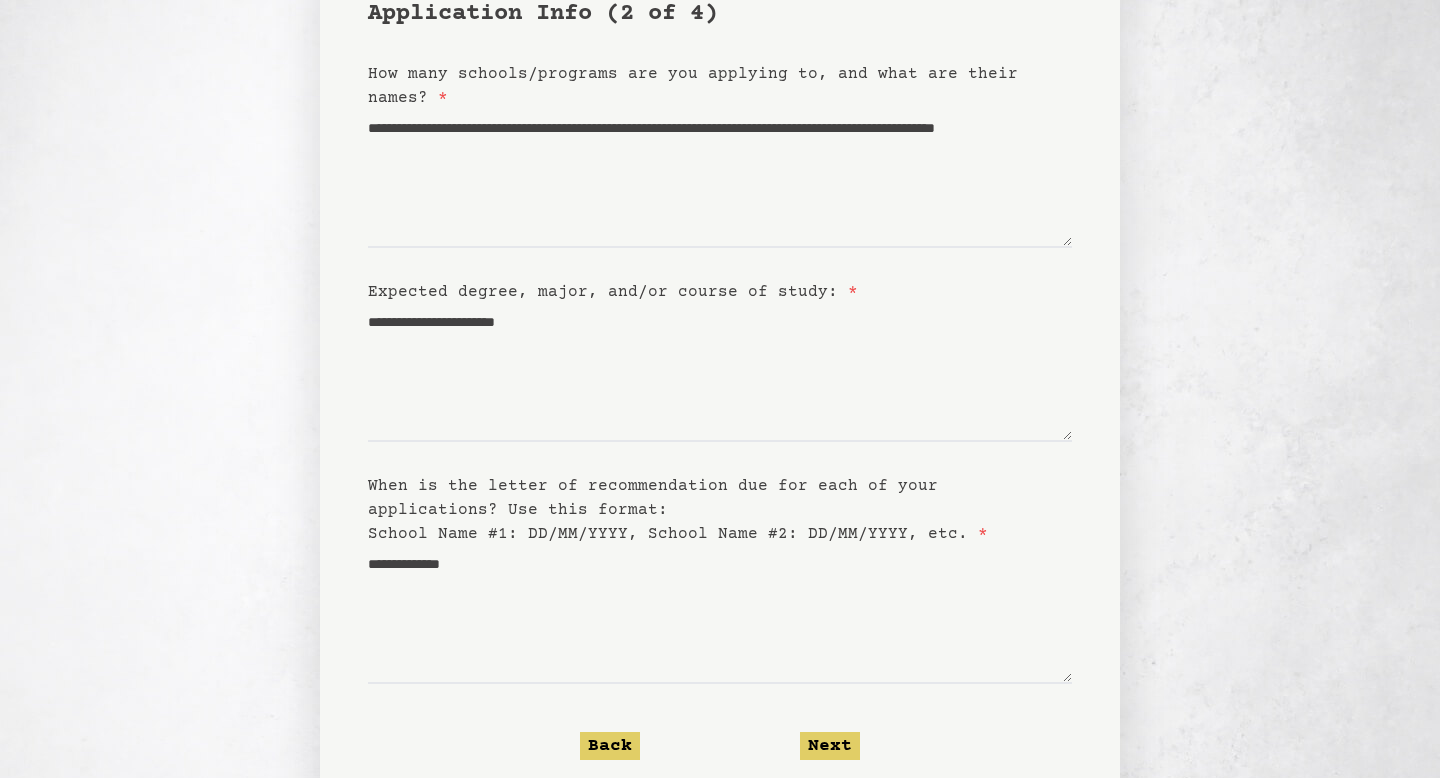 scroll, scrollTop: 184, scrollLeft: 0, axis: vertical 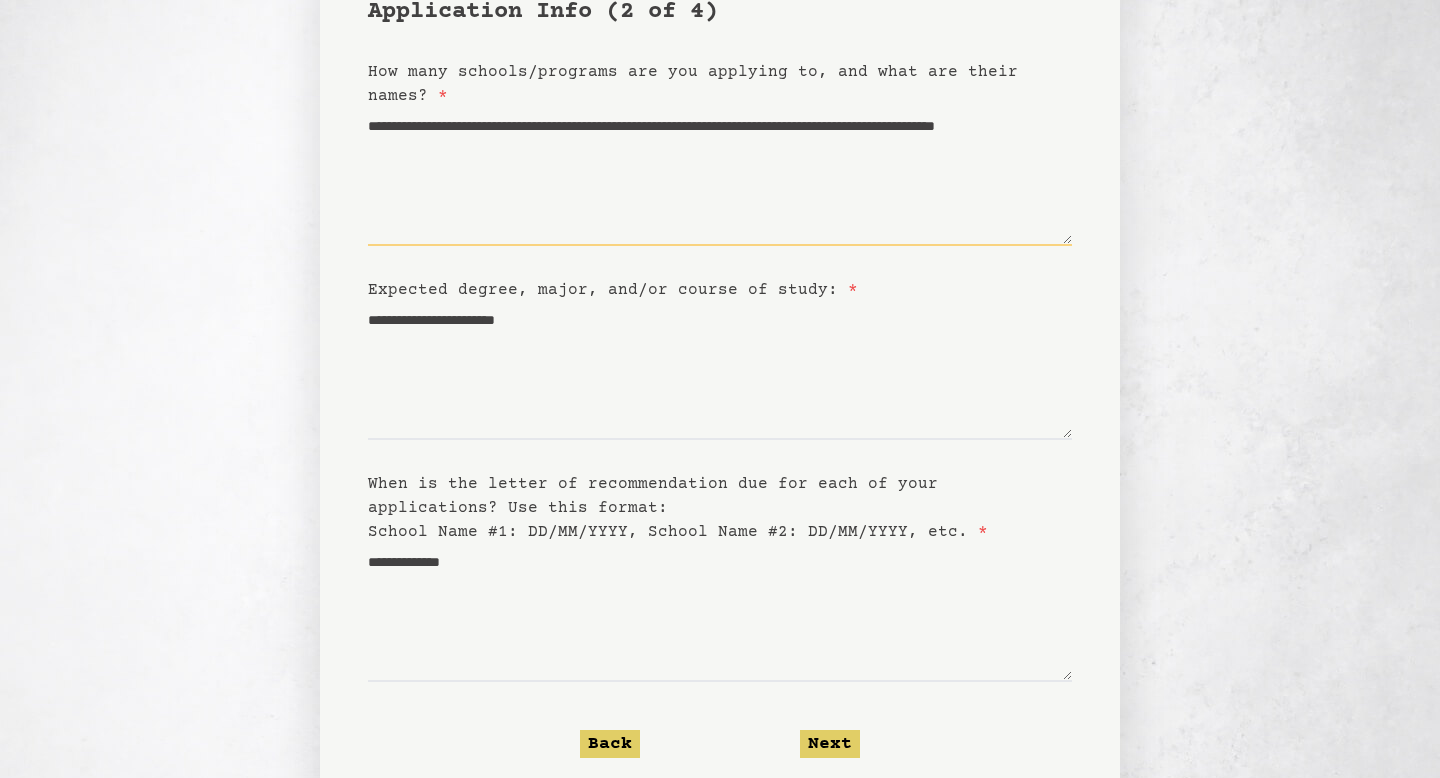 click on "**********" at bounding box center [720, 177] 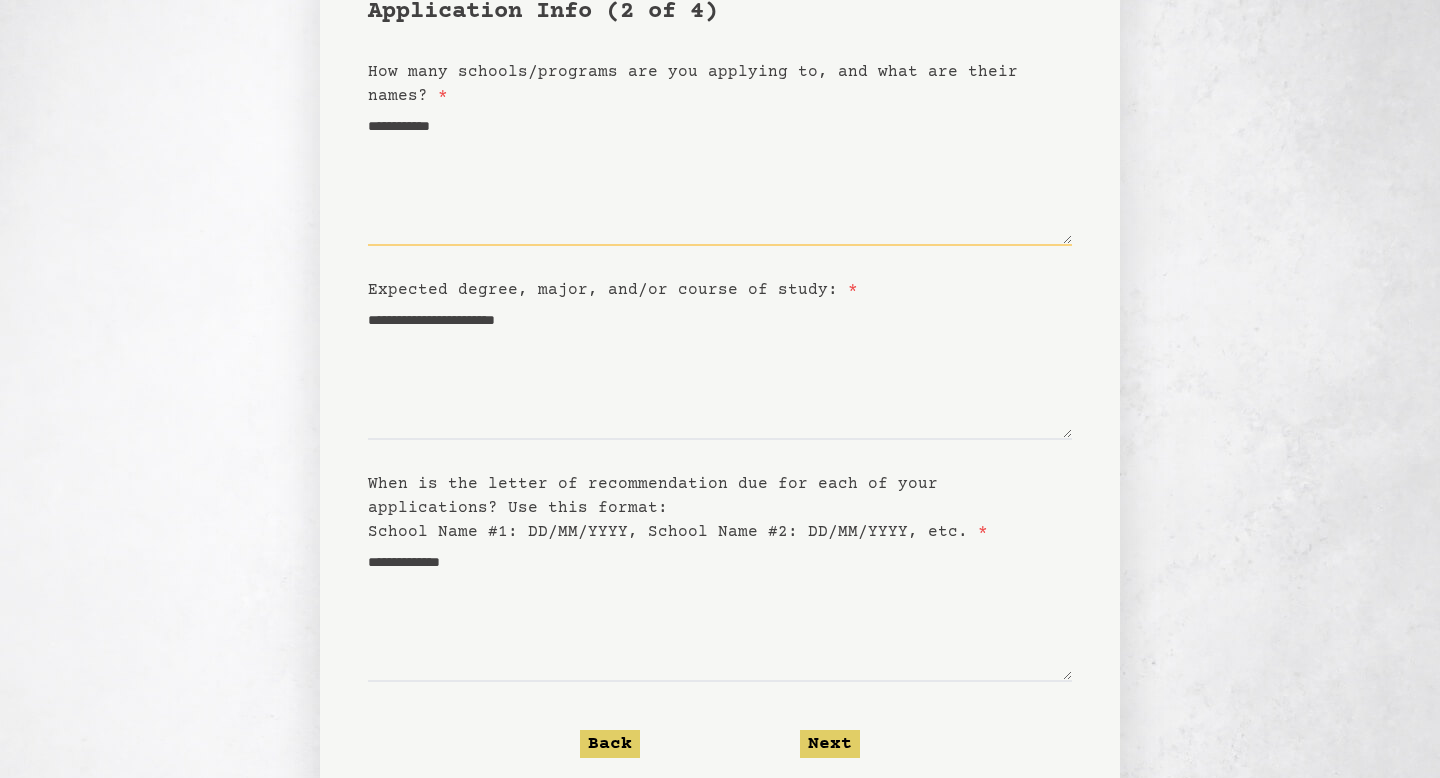 paste on "**********" 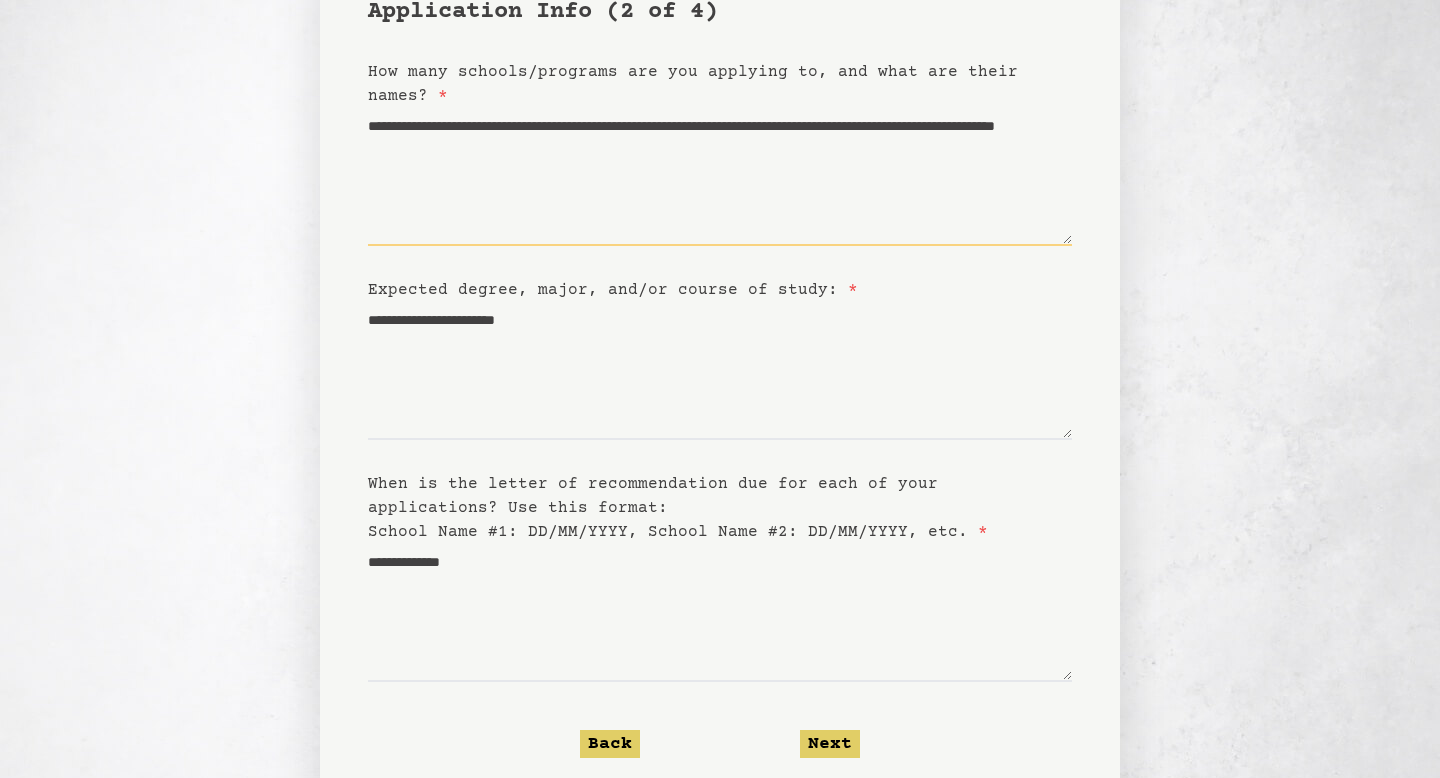 drag, startPoint x: 747, startPoint y: 124, endPoint x: 862, endPoint y: 149, distance: 117.68602 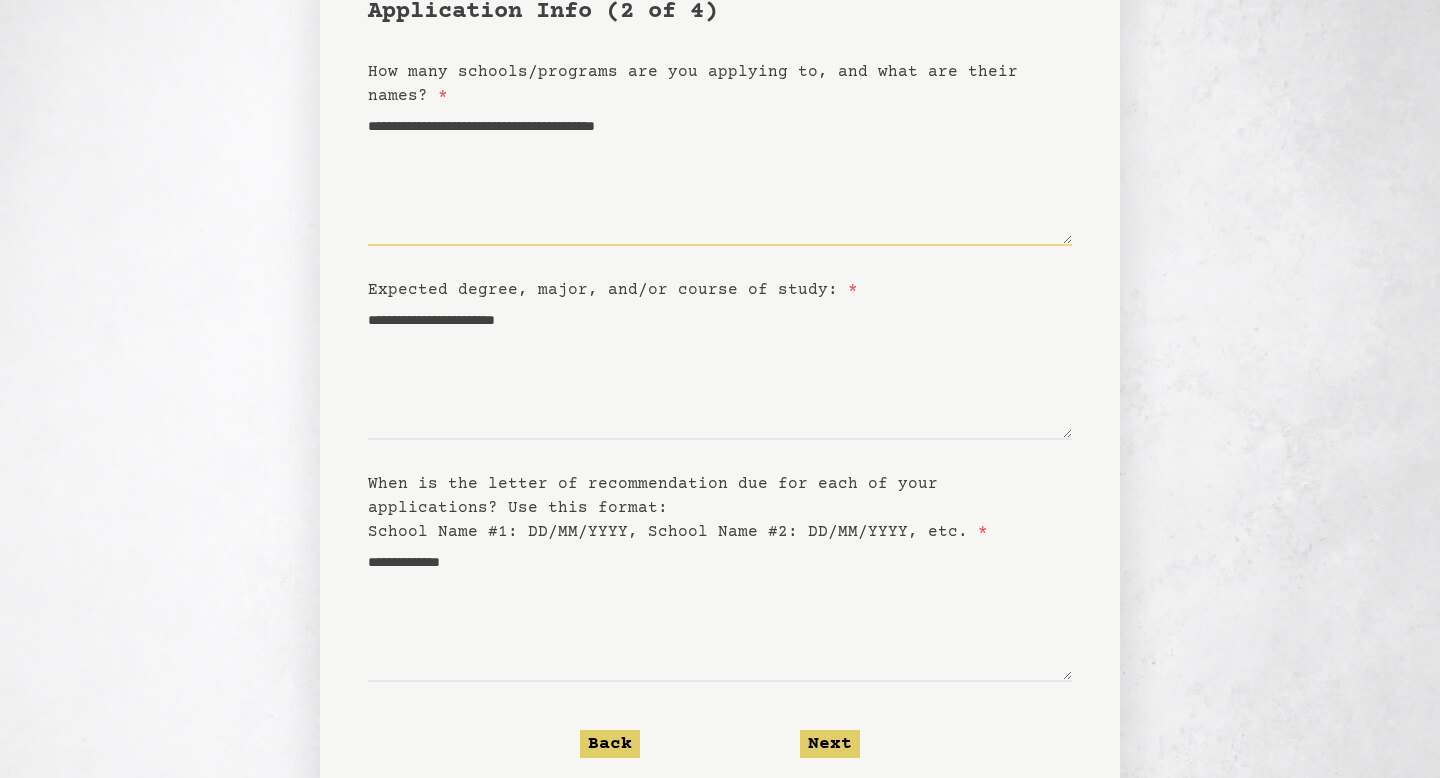 click on "**********" at bounding box center (720, 177) 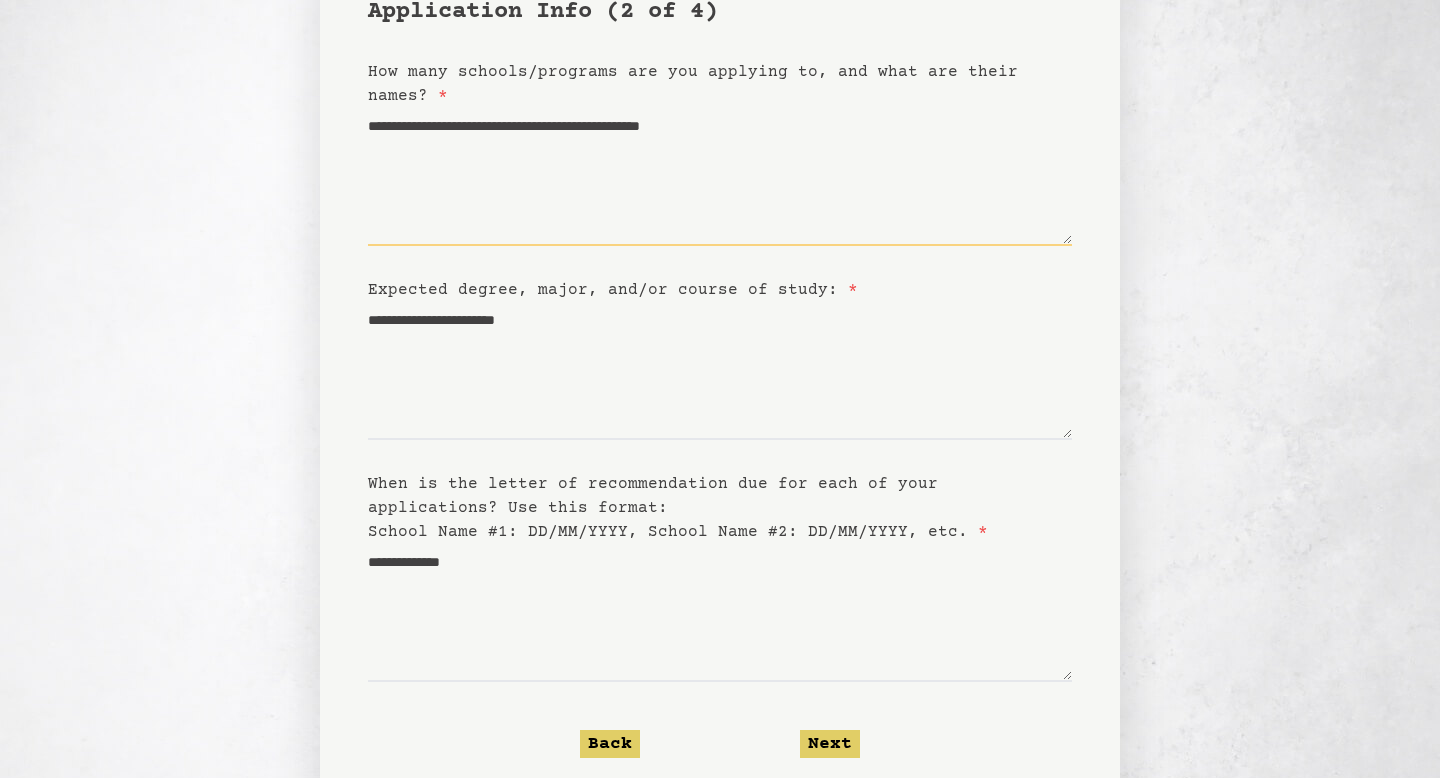 click on "**********" at bounding box center [720, 177] 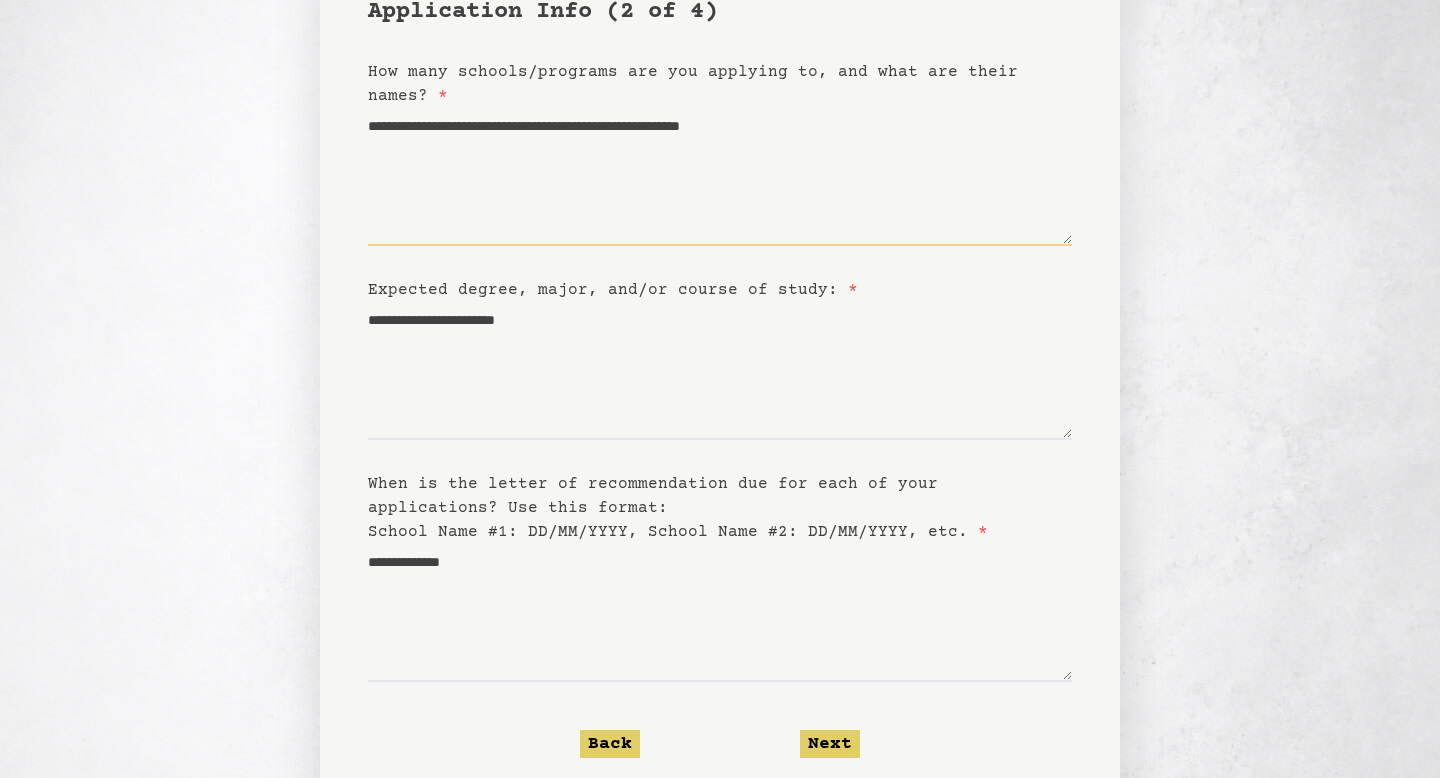 type on "**********" 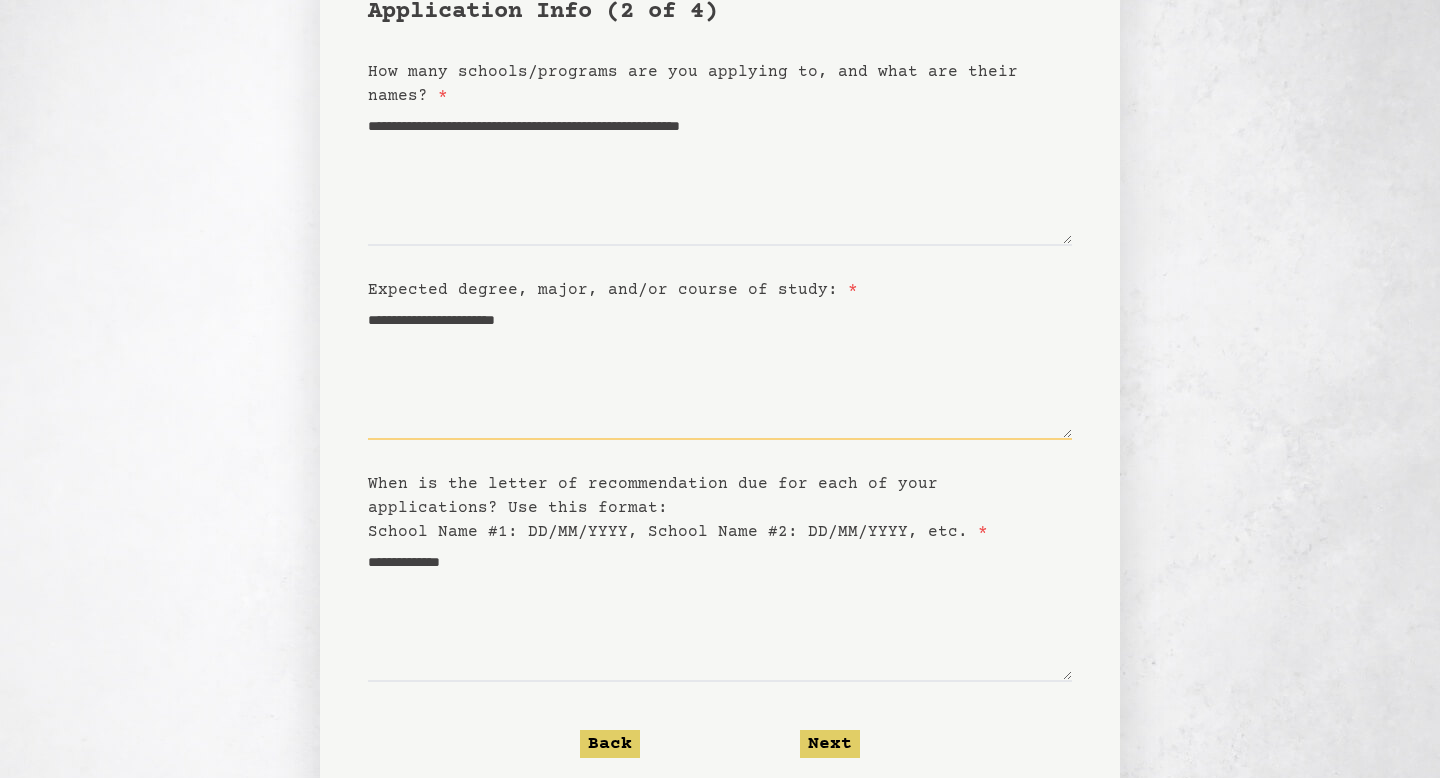 click on "**********" at bounding box center [720, 371] 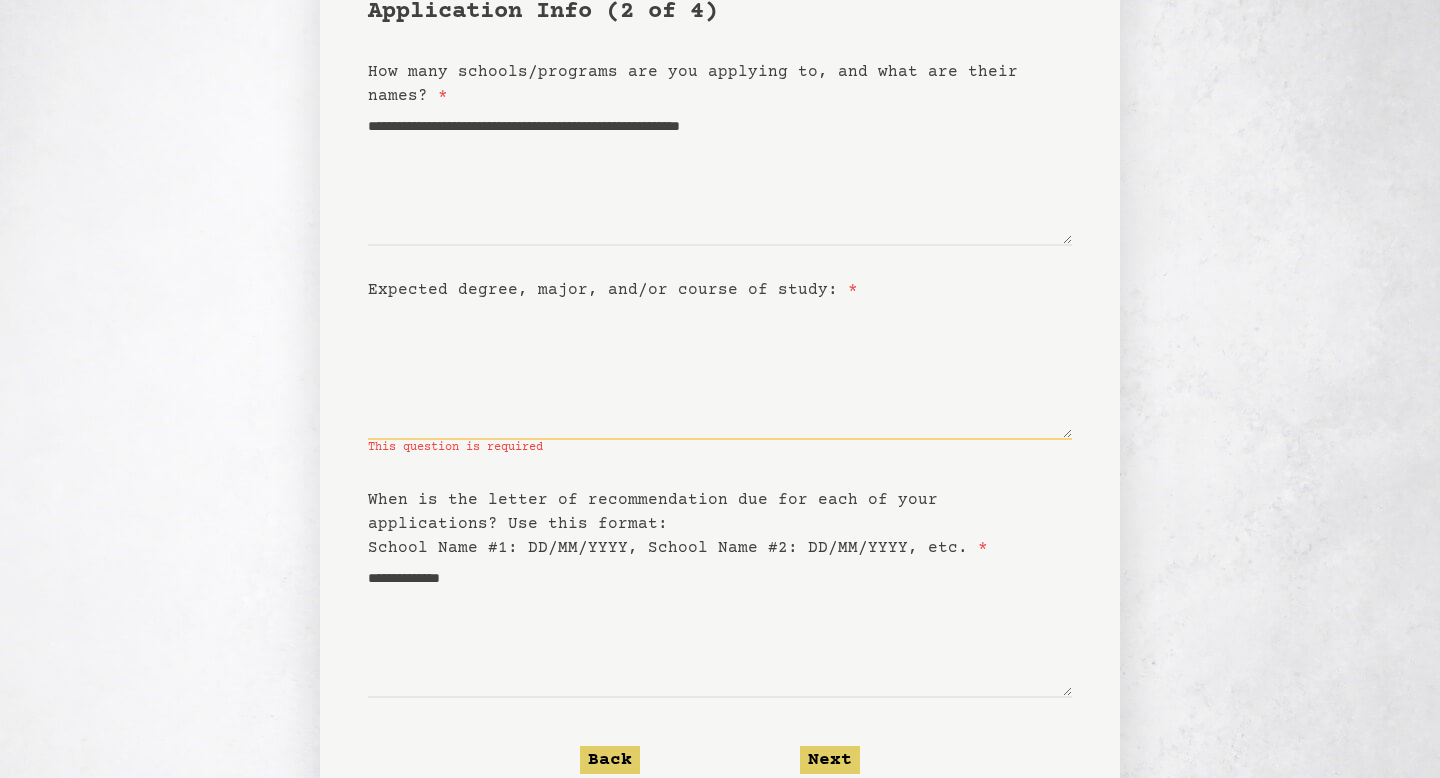 click on "Expected degree, major, and/or course of study:   *" at bounding box center [720, 371] 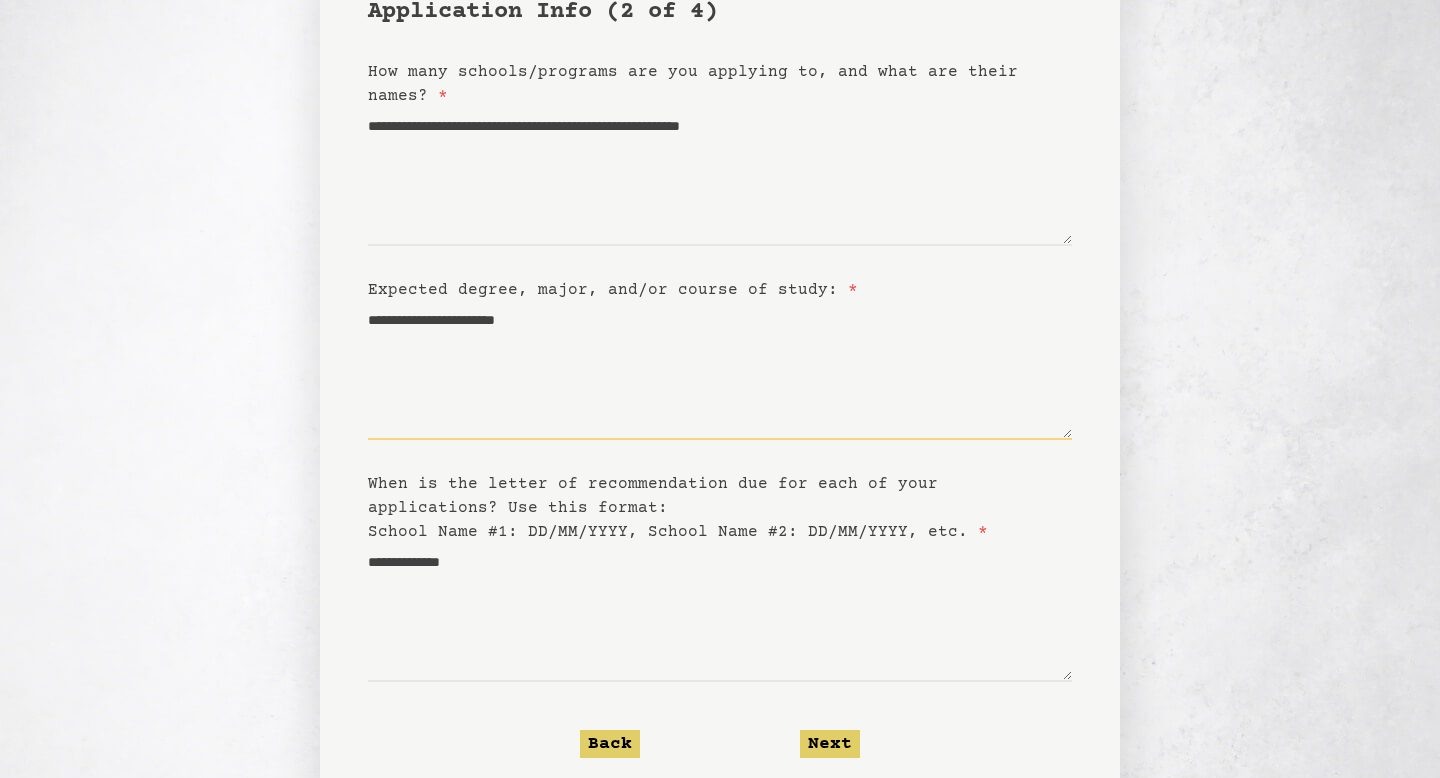 click on "**********" at bounding box center (720, 371) 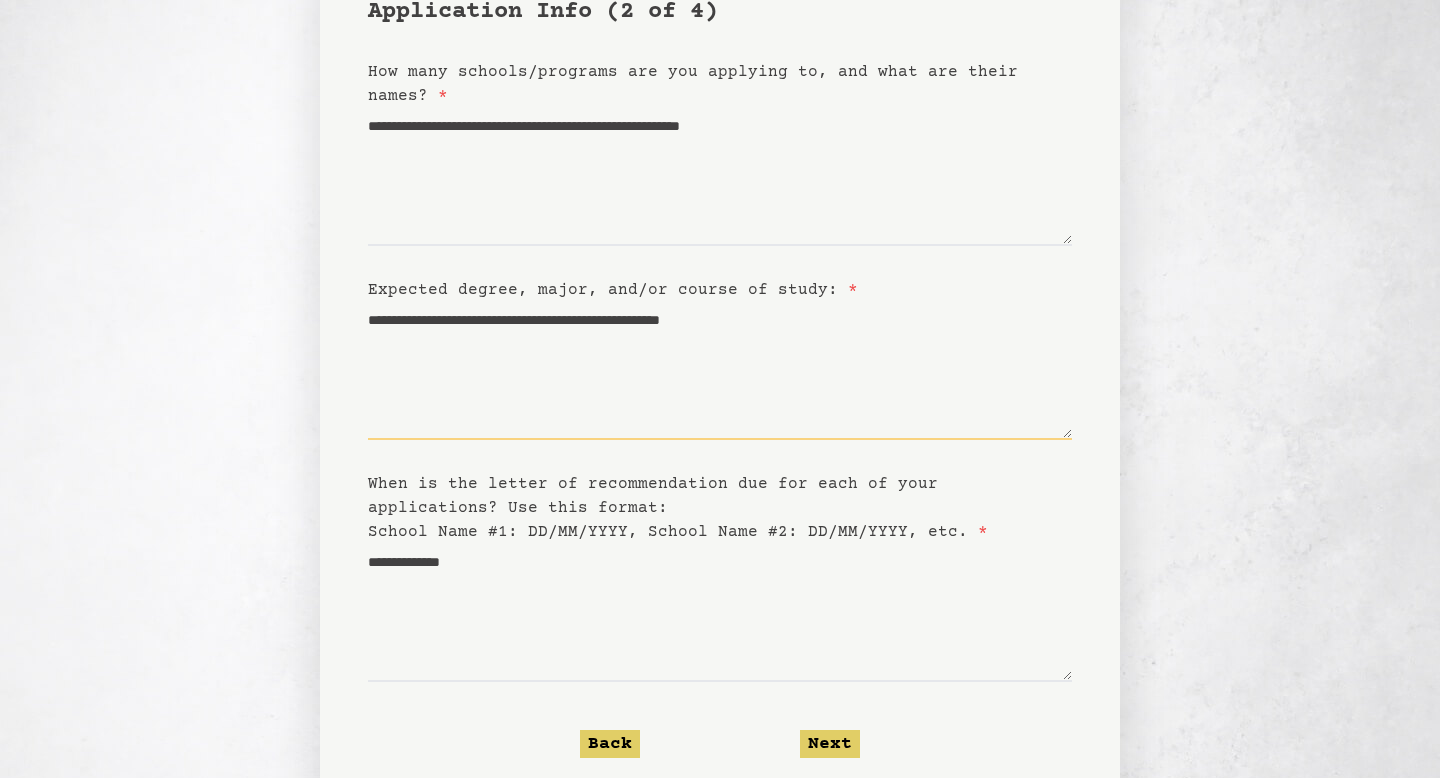 click on "**********" at bounding box center (720, 371) 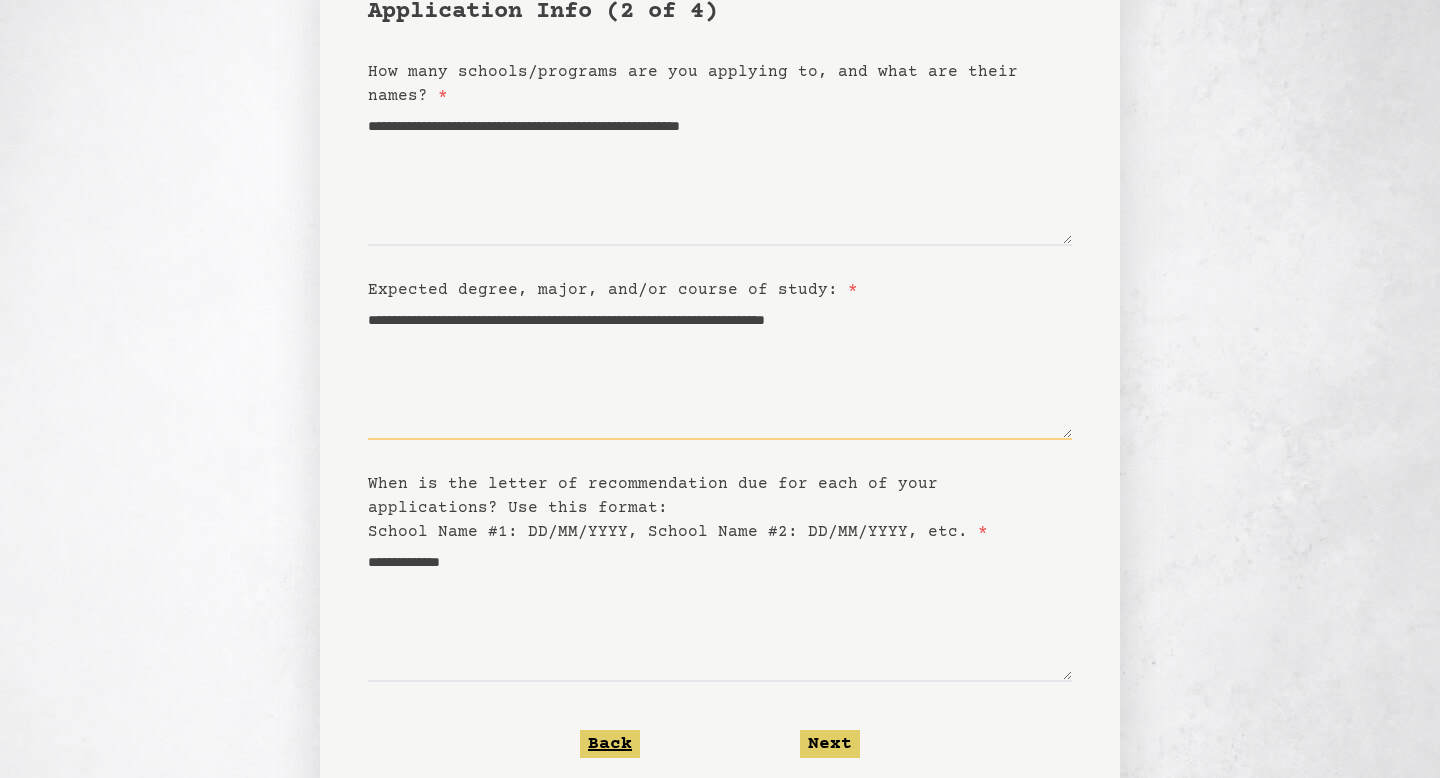 type on "**********" 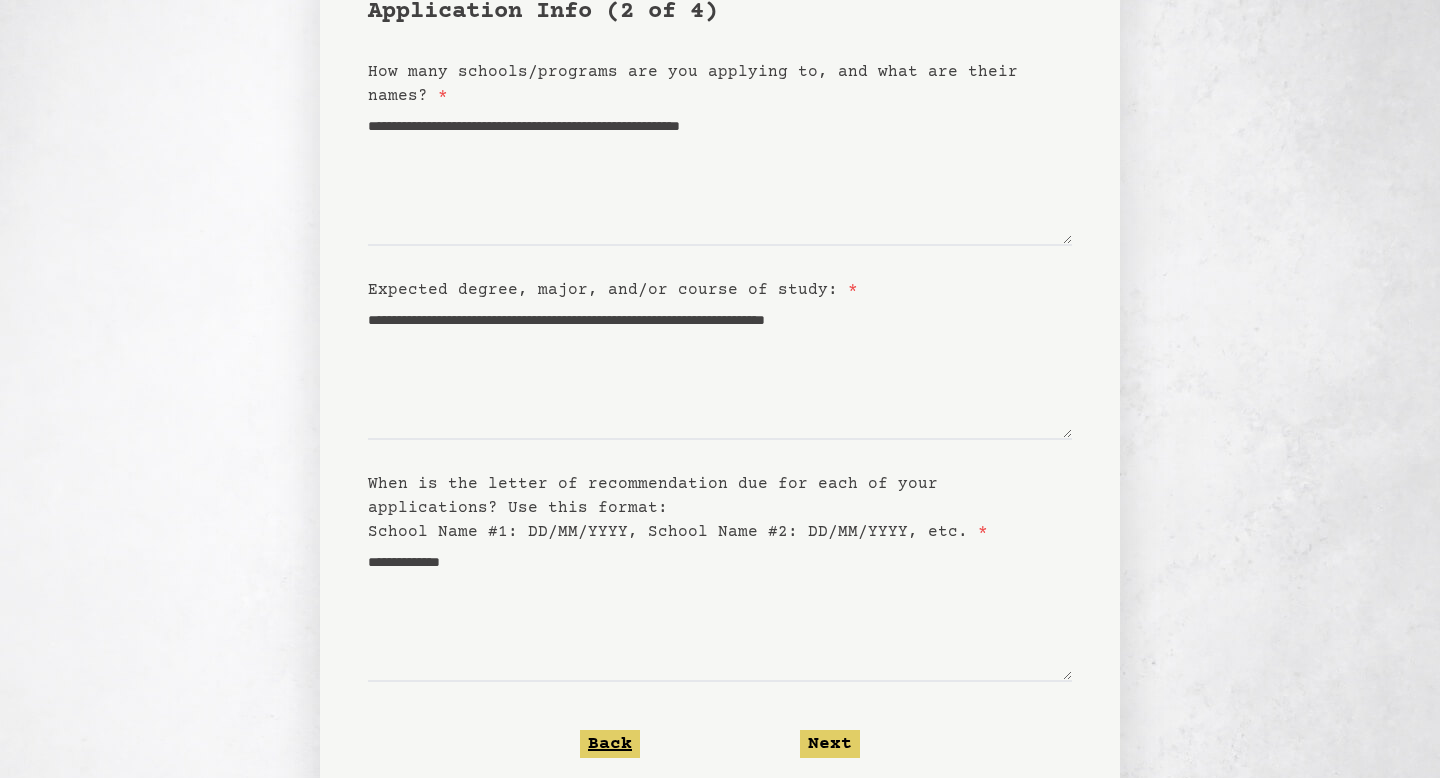 click on "Back" at bounding box center [610, 744] 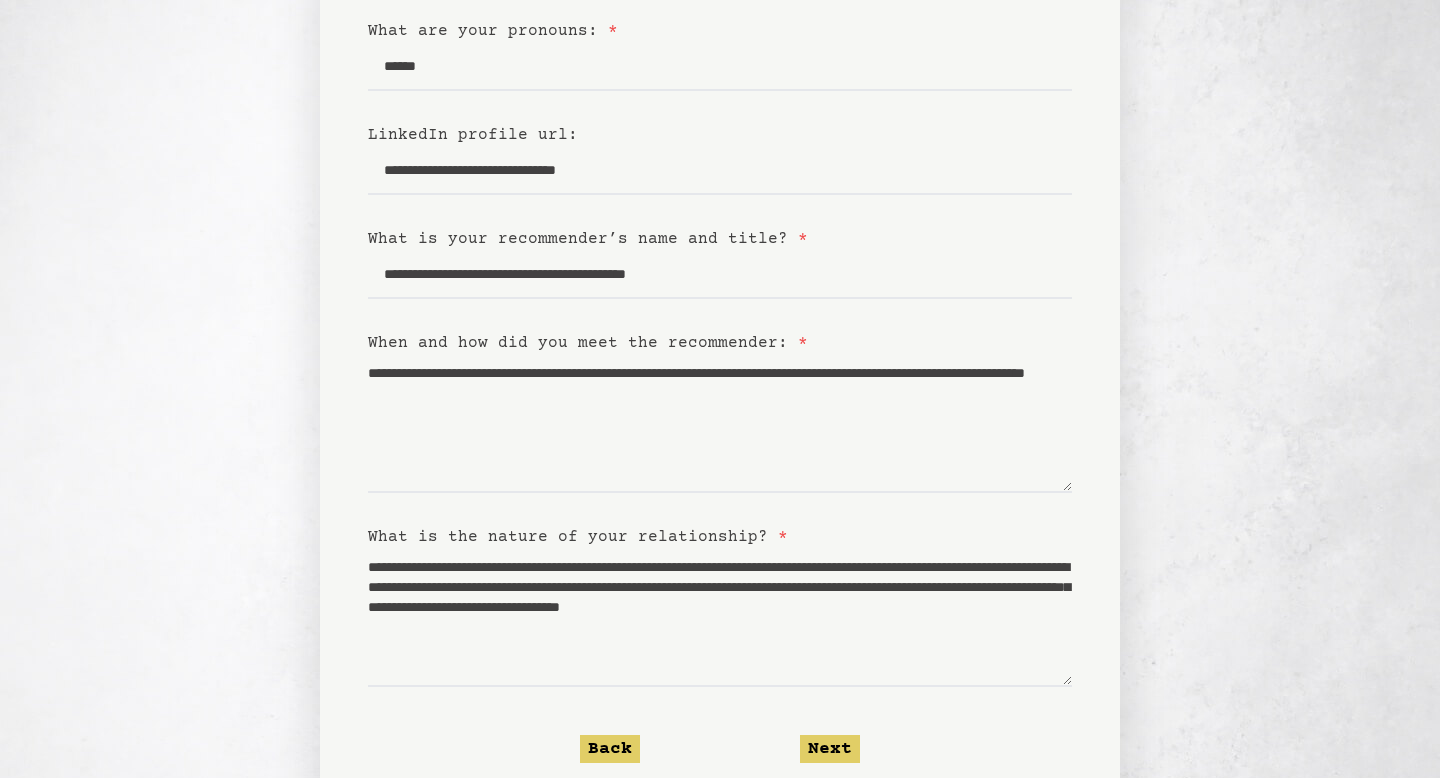 scroll, scrollTop: 330, scrollLeft: 0, axis: vertical 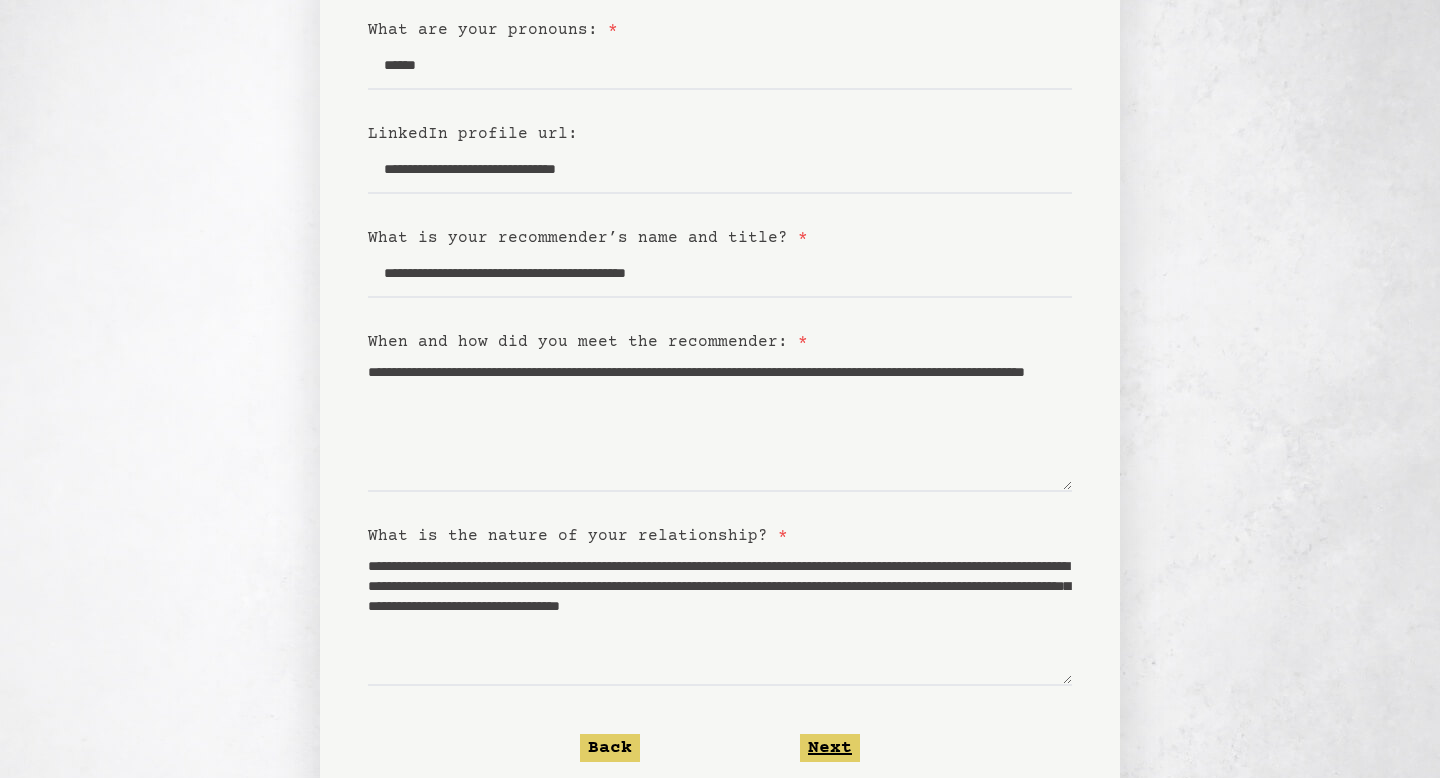 click on "Next" 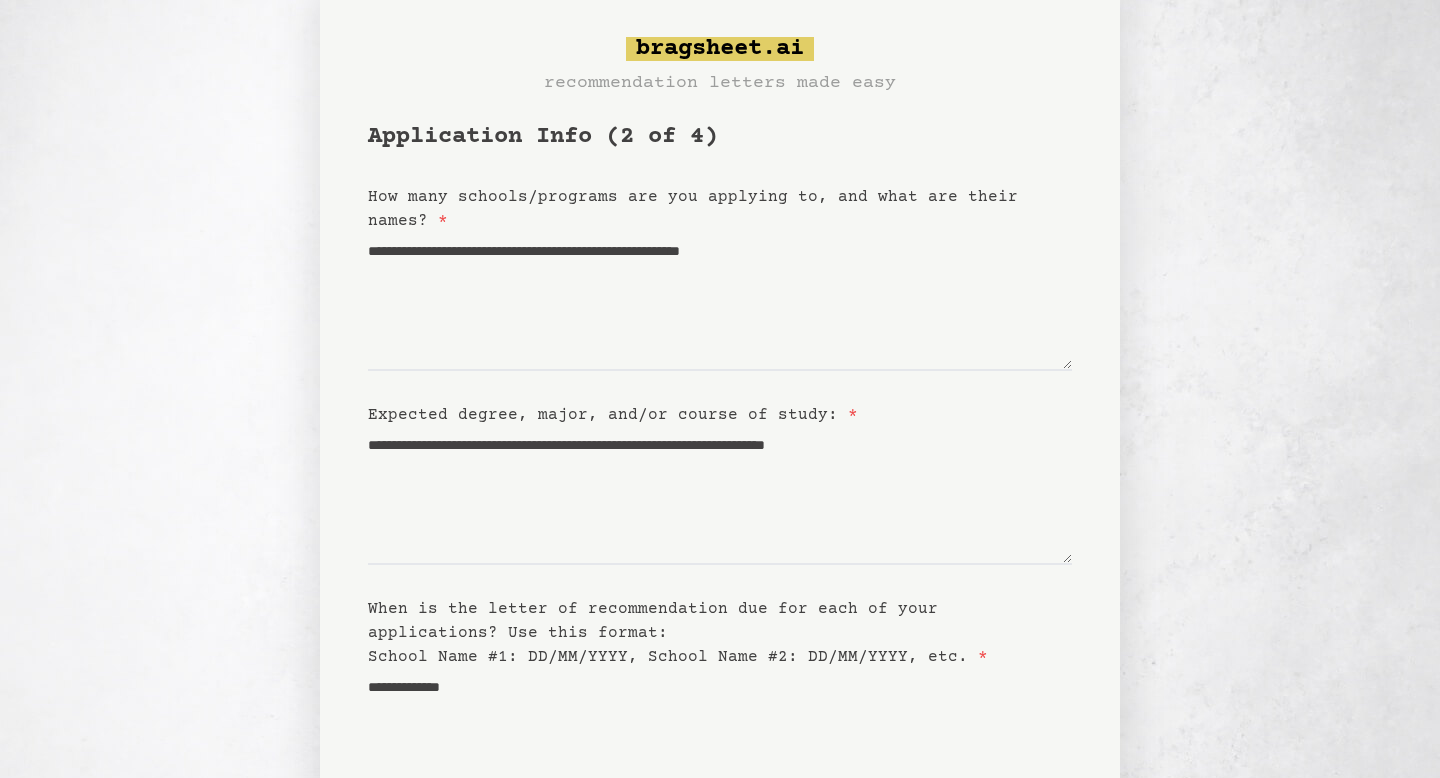 scroll, scrollTop: 0, scrollLeft: 0, axis: both 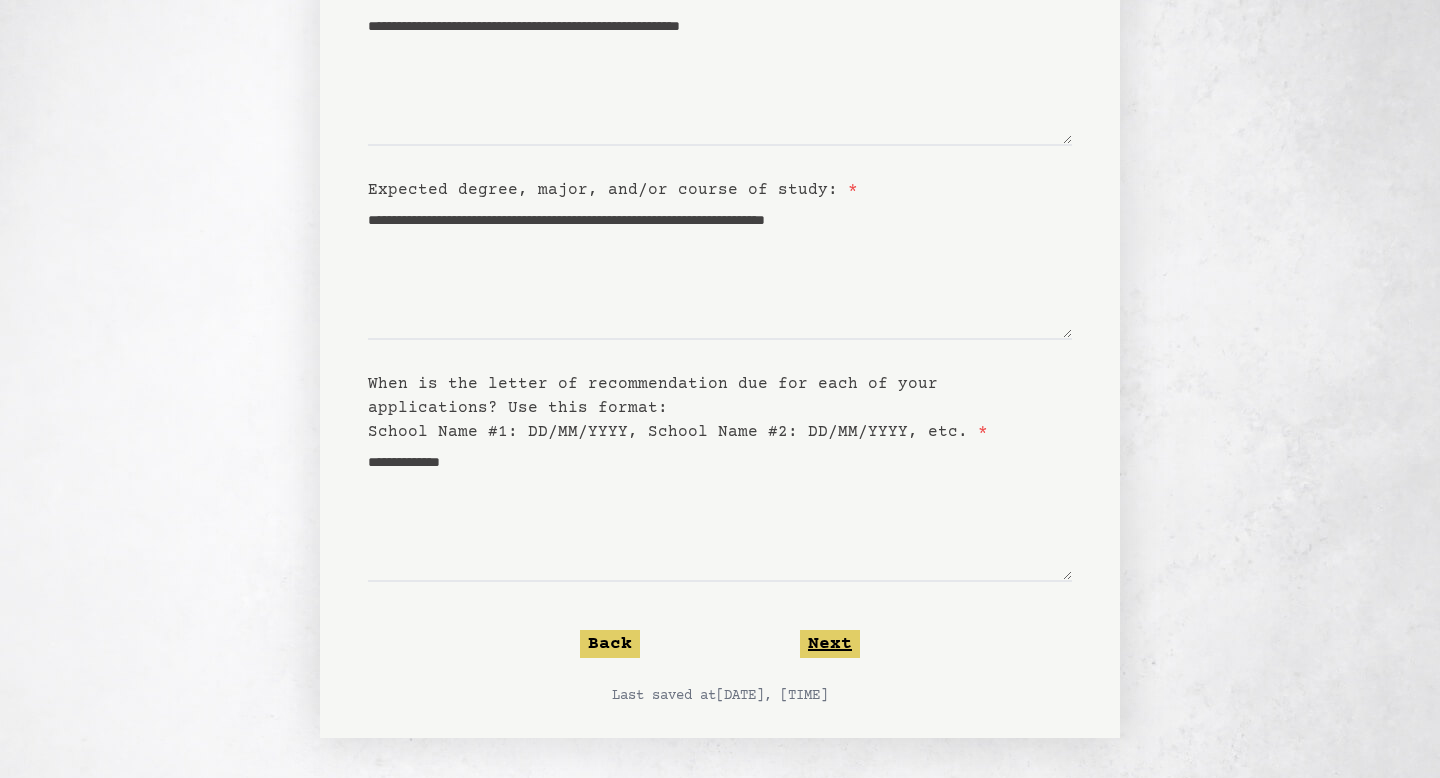 click on "Next" 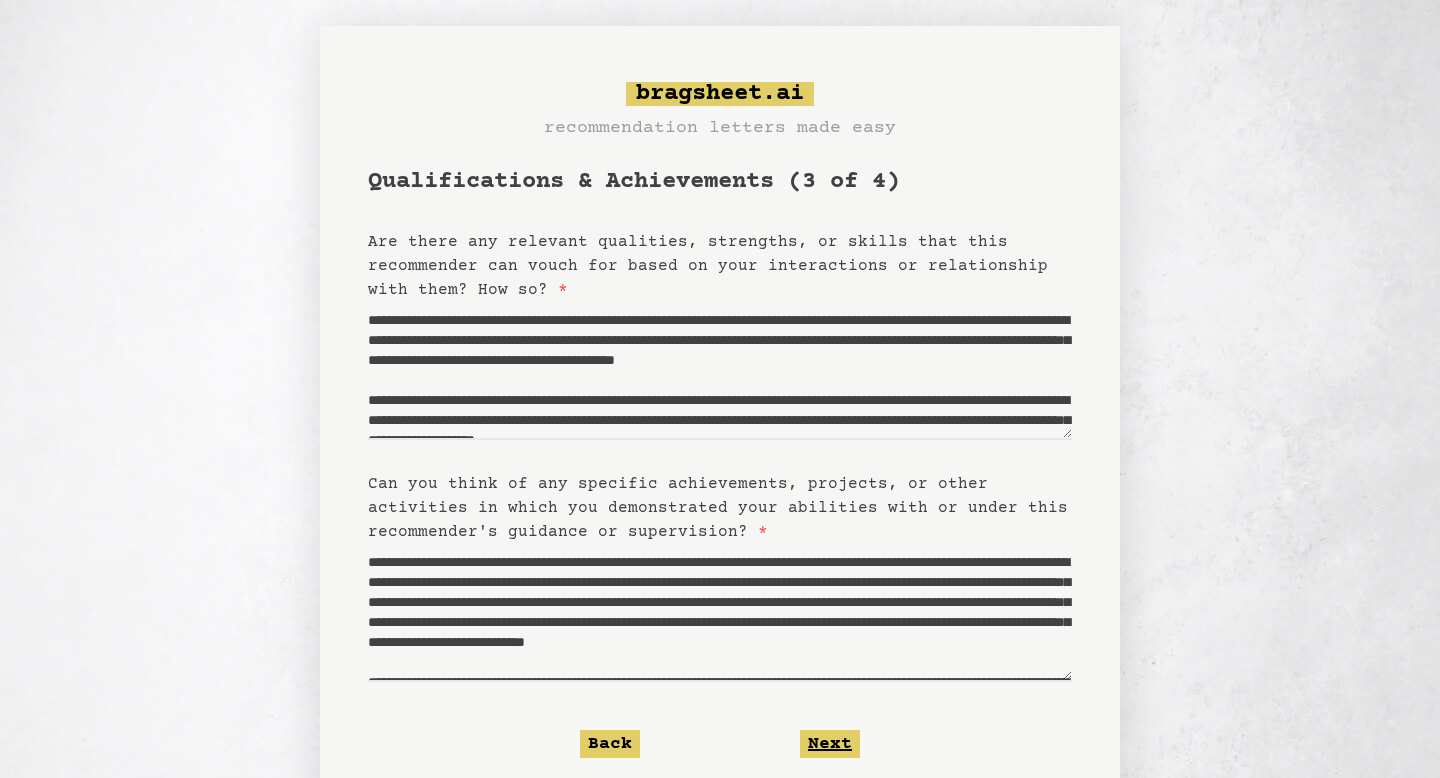 scroll, scrollTop: 0, scrollLeft: 0, axis: both 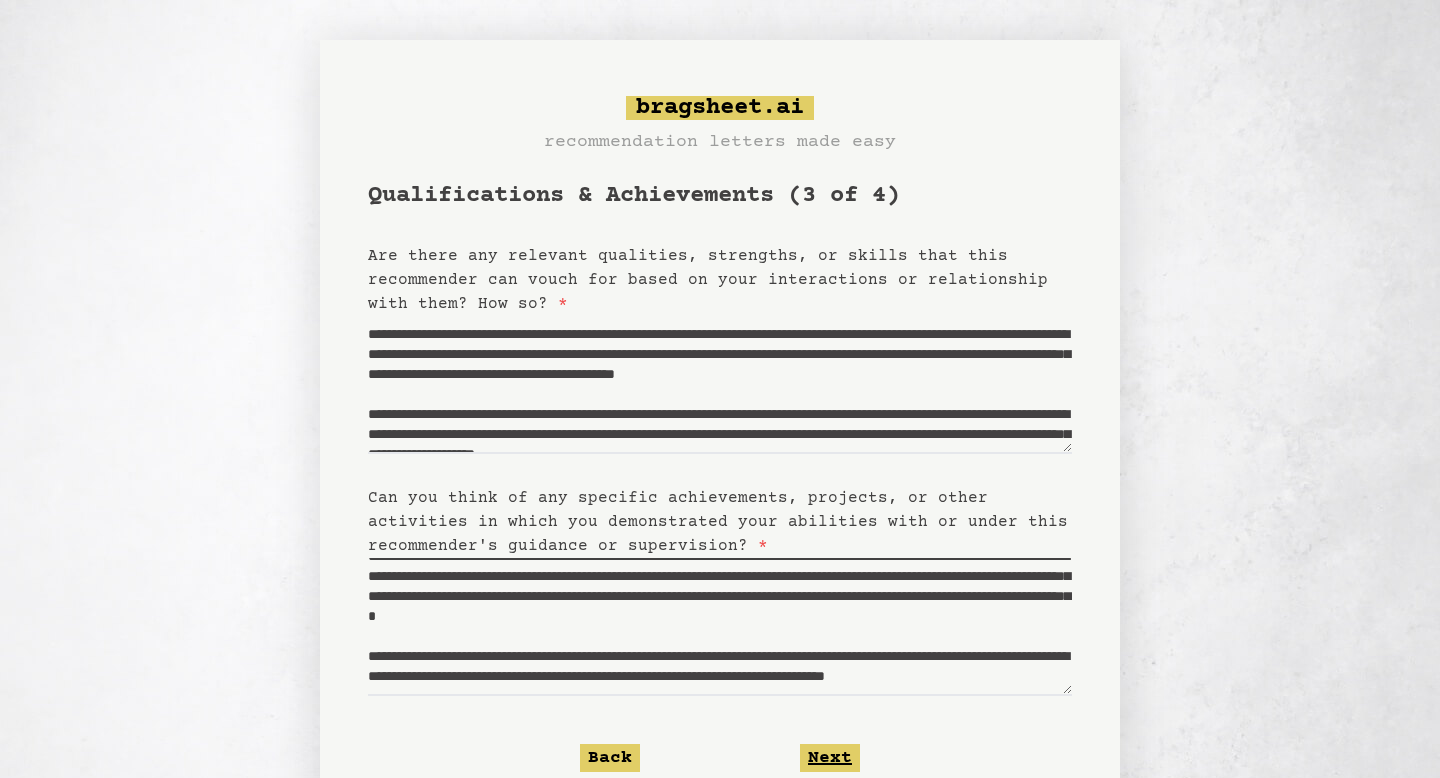 click on "Next" 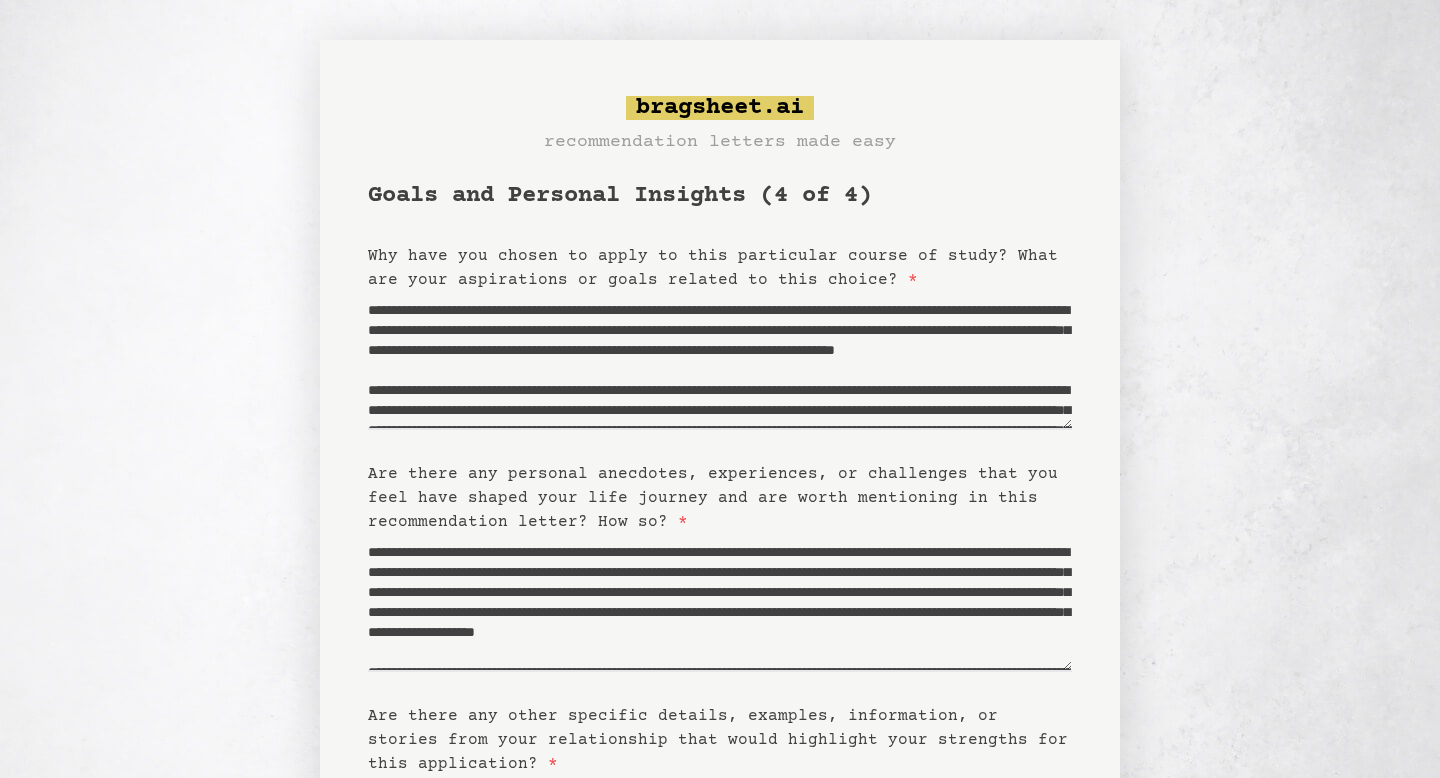scroll, scrollTop: 180, scrollLeft: 0, axis: vertical 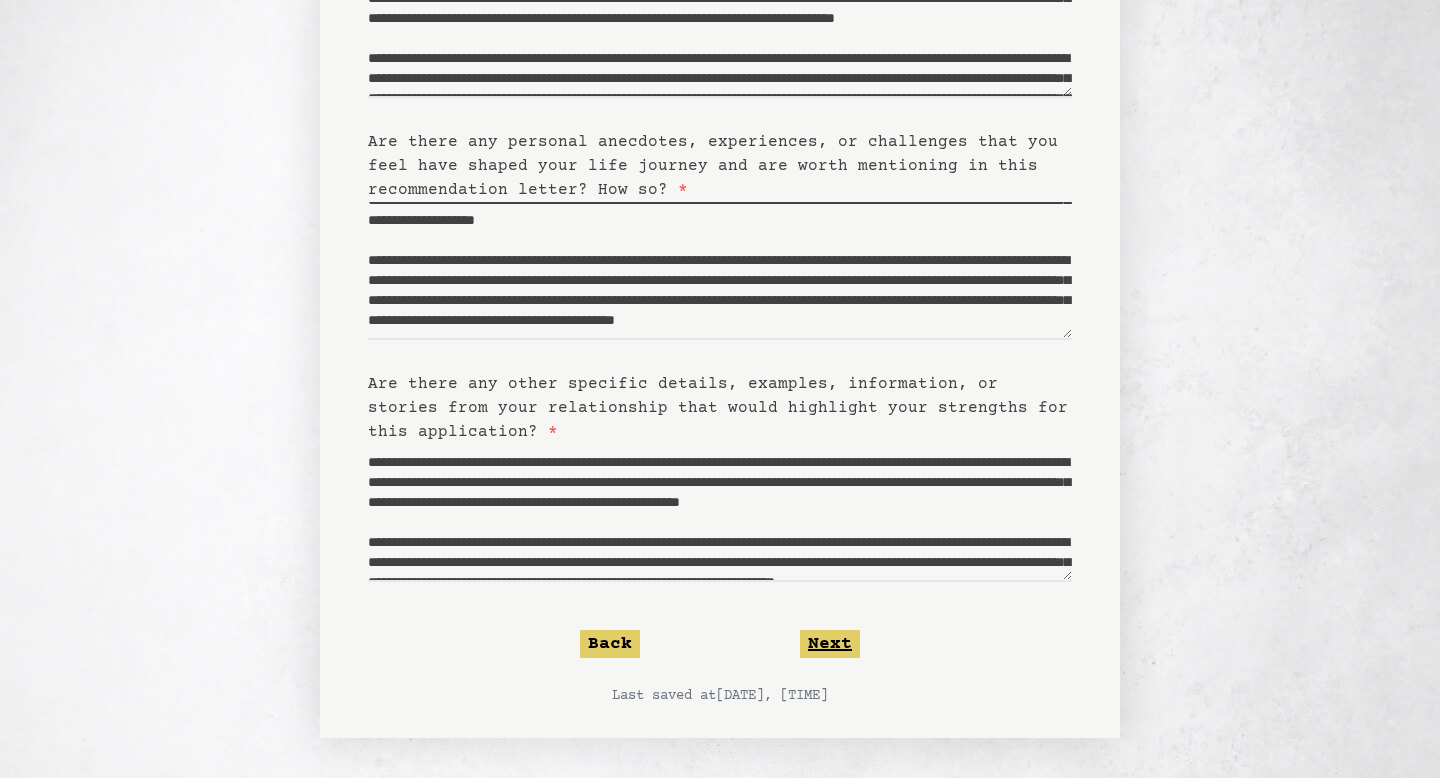 click on "Next" 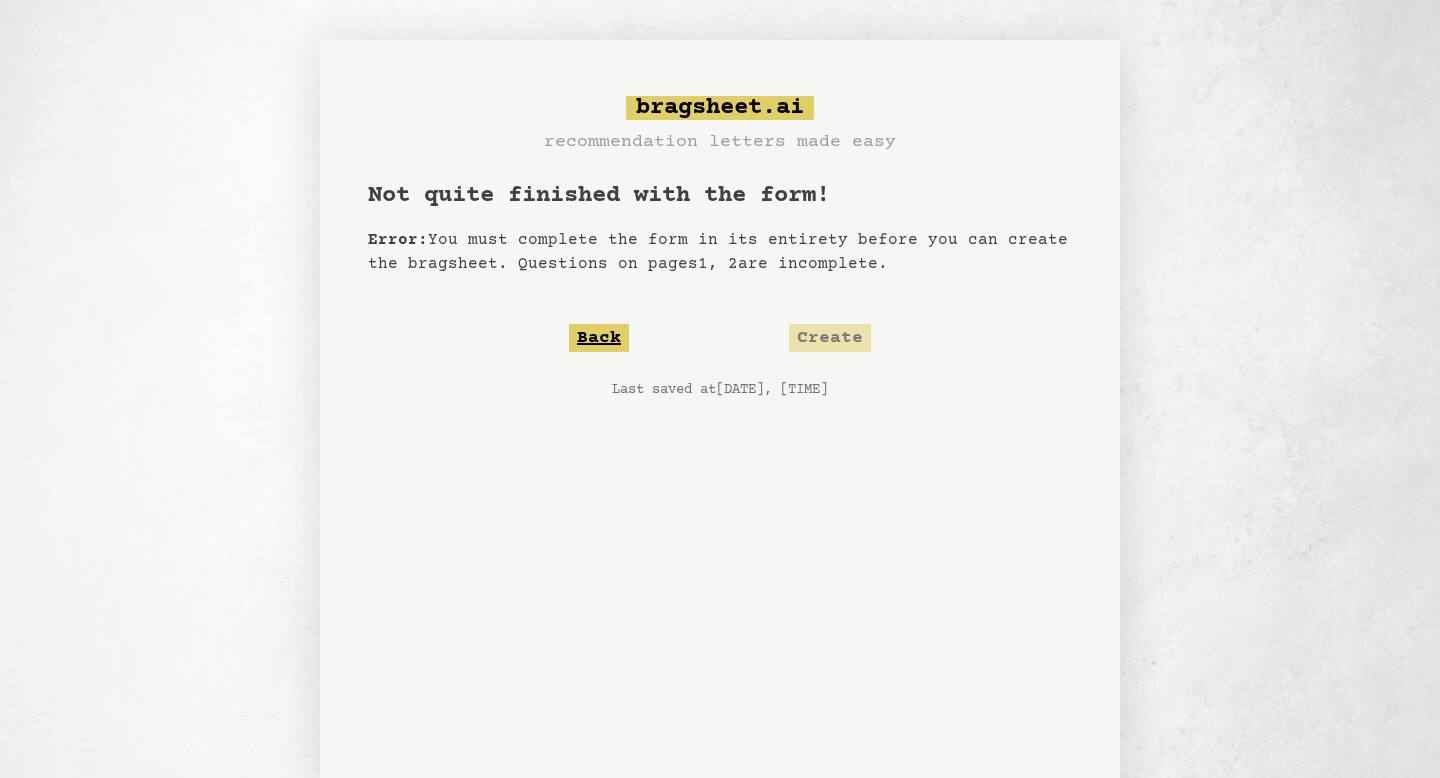 click on "Back" at bounding box center (599, 338) 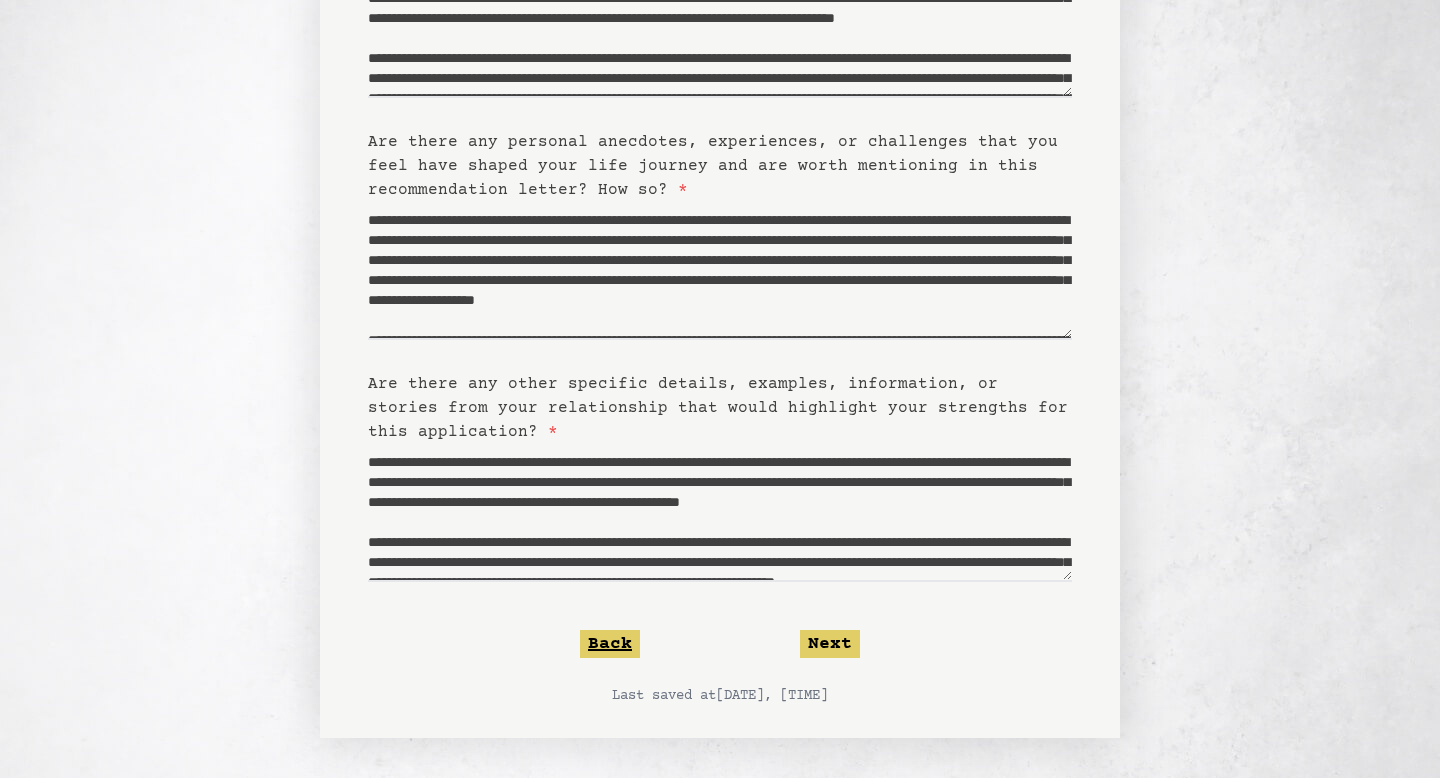 click on "Back" at bounding box center (610, 644) 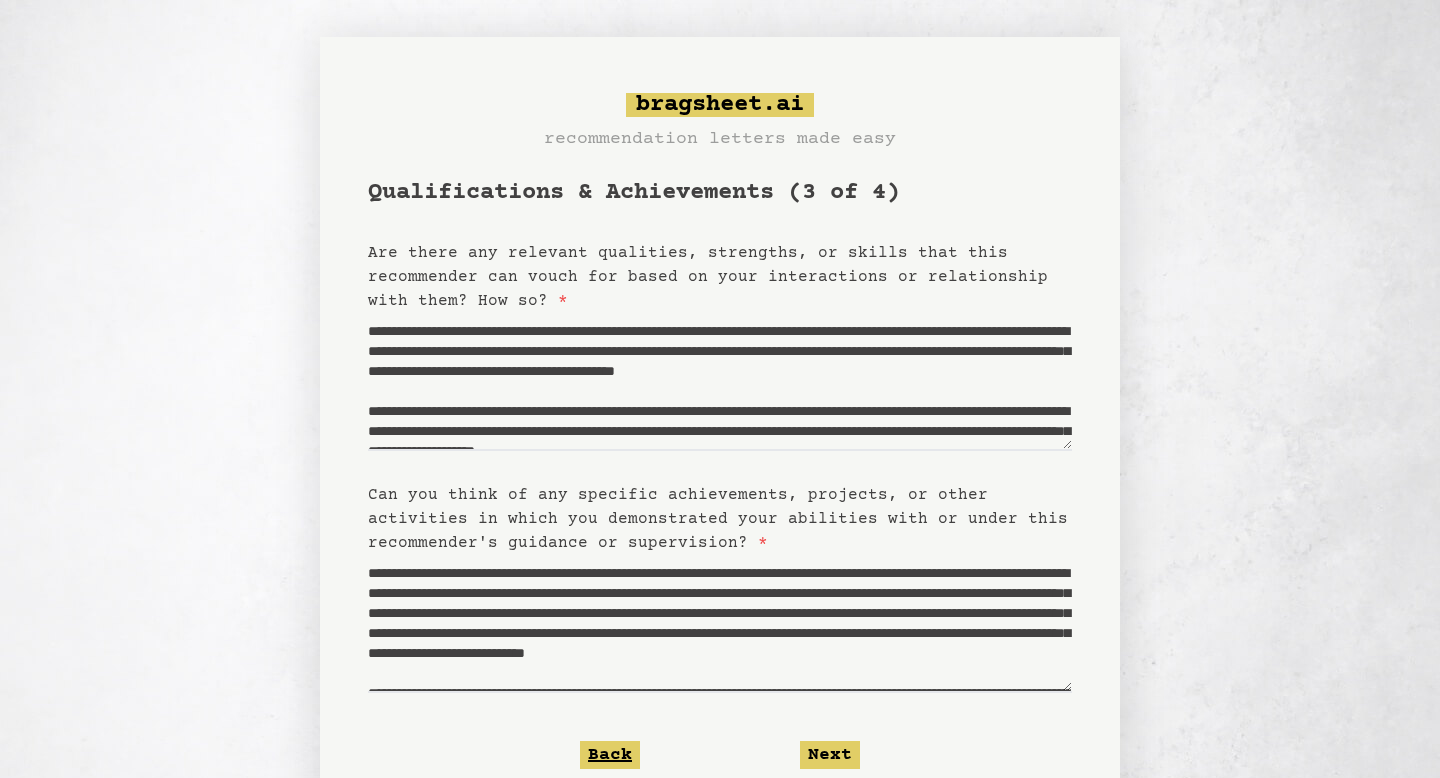 scroll, scrollTop: 0, scrollLeft: 0, axis: both 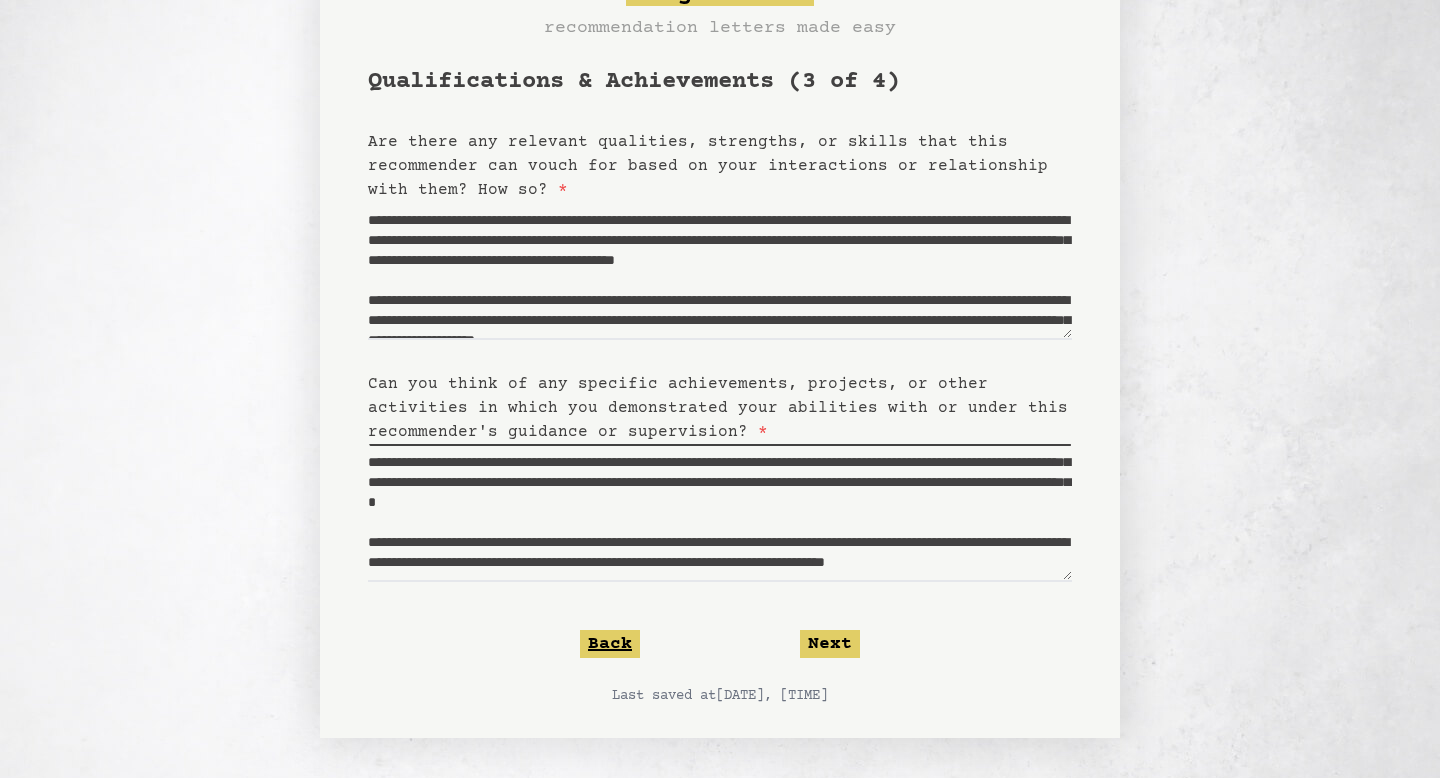 click on "Back" at bounding box center (610, 644) 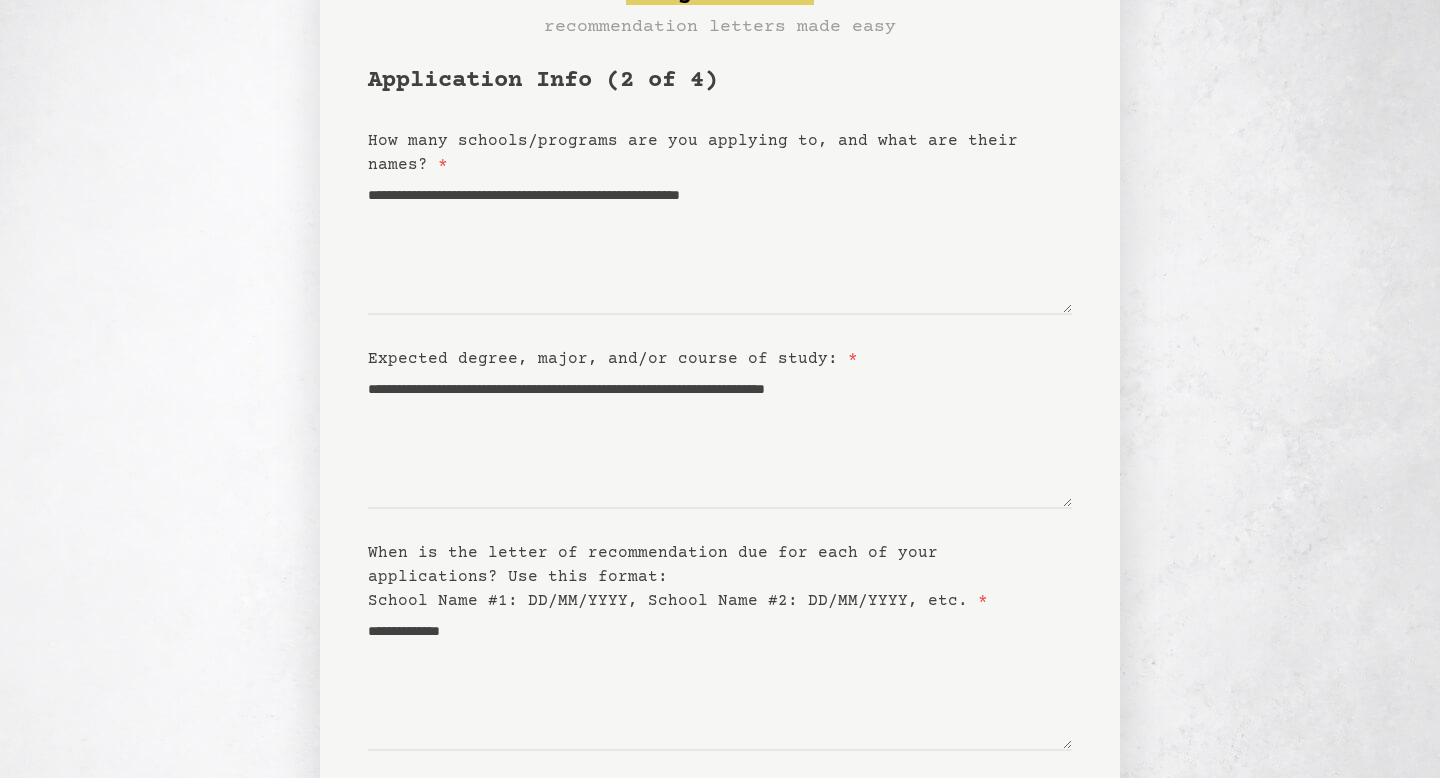 scroll, scrollTop: 118, scrollLeft: 0, axis: vertical 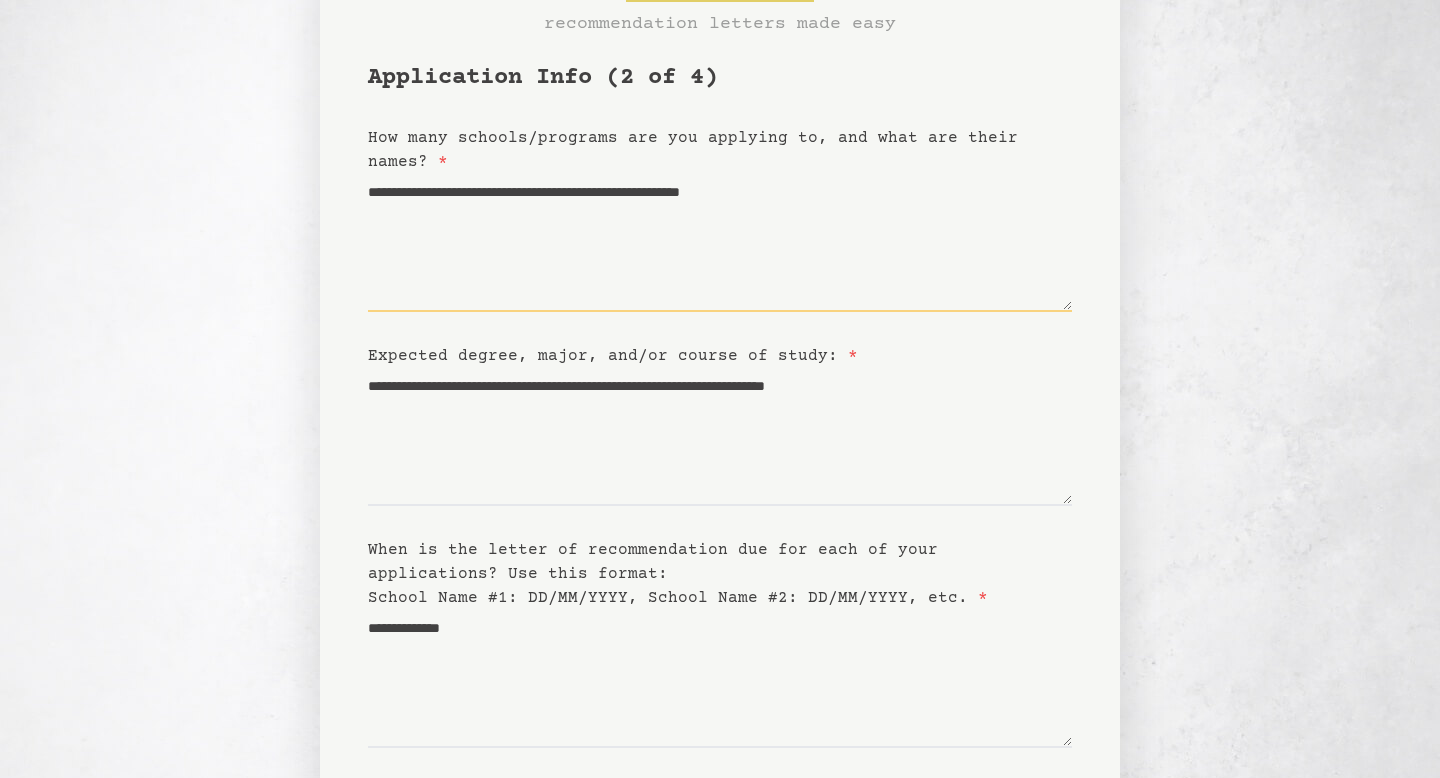 click on "**********" at bounding box center [720, 243] 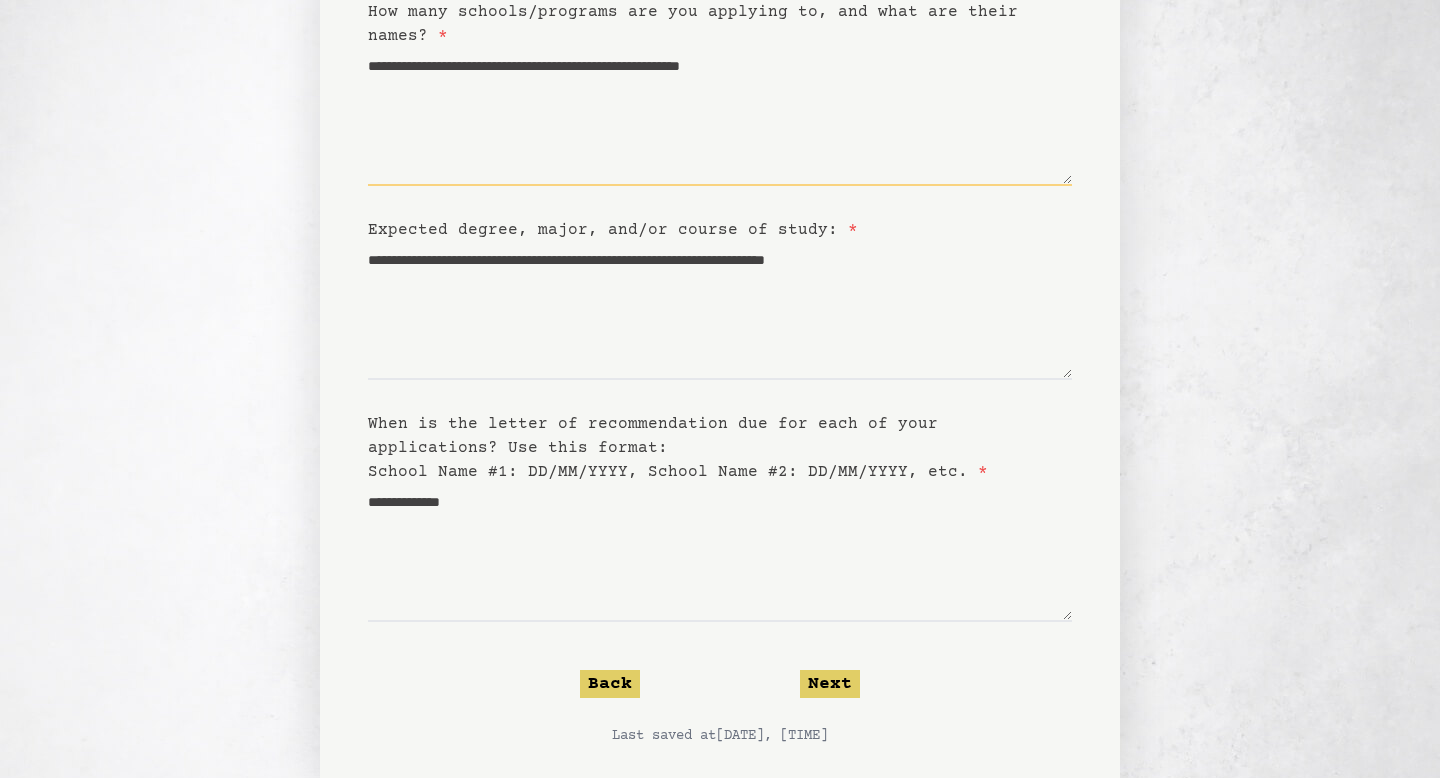 scroll, scrollTop: 284, scrollLeft: 0, axis: vertical 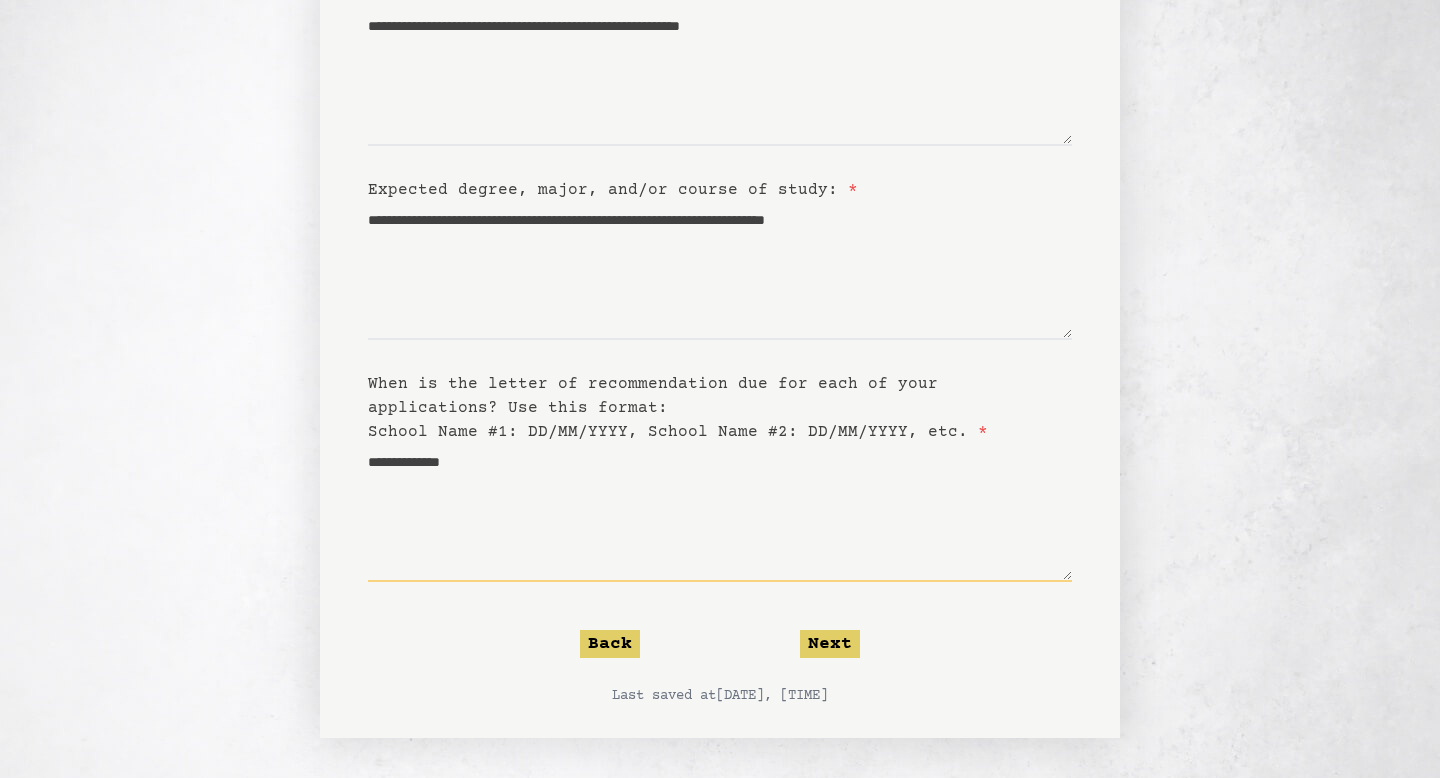 click on "**********" at bounding box center (720, 513) 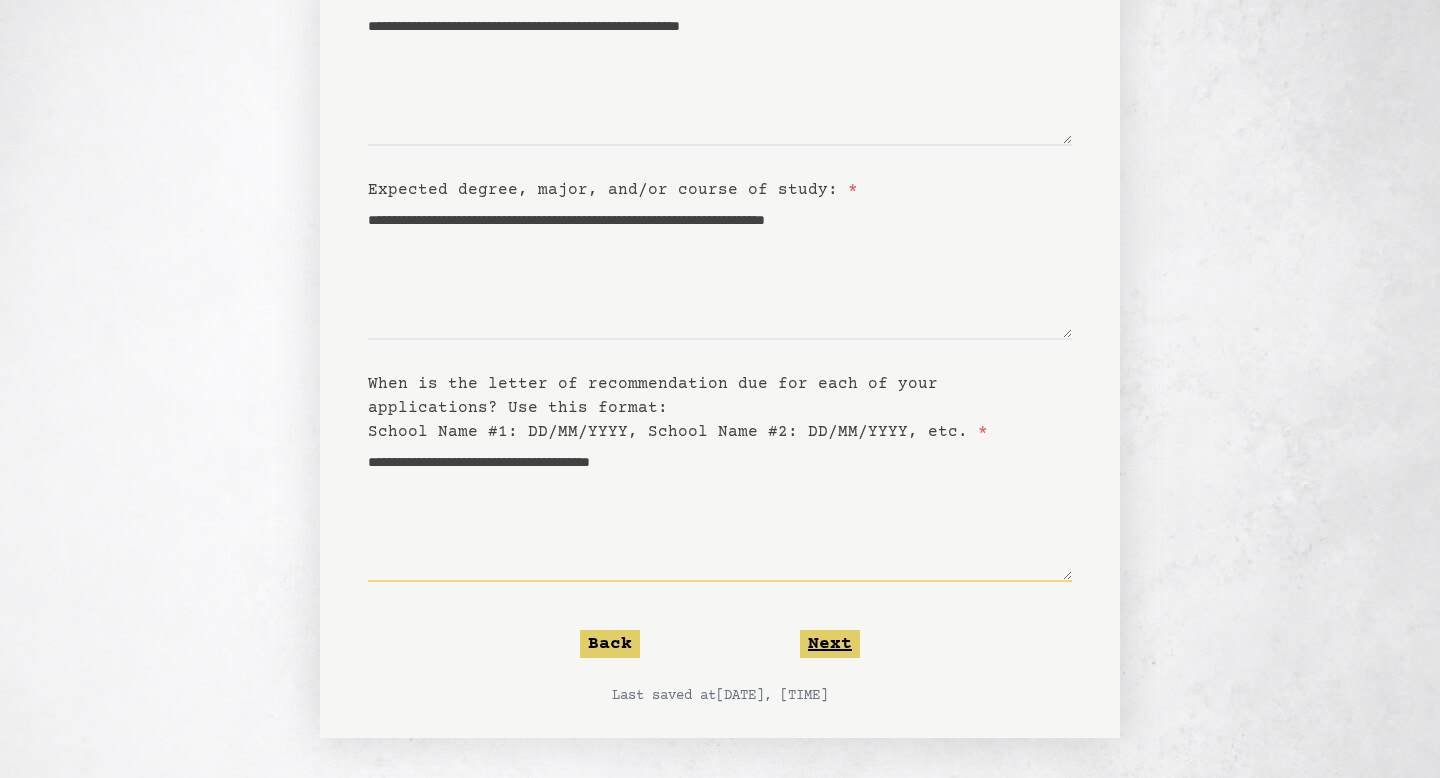 type on "**********" 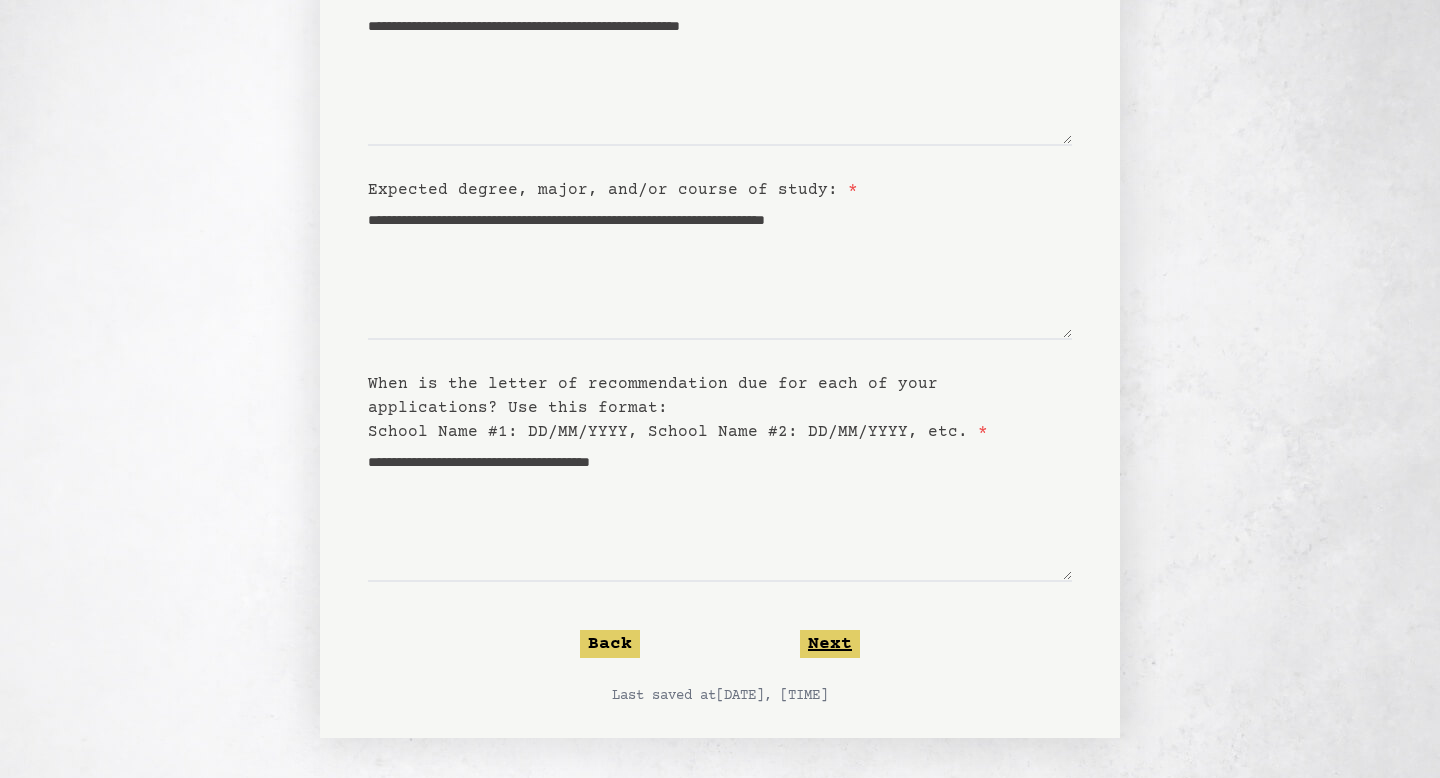 click on "Next" 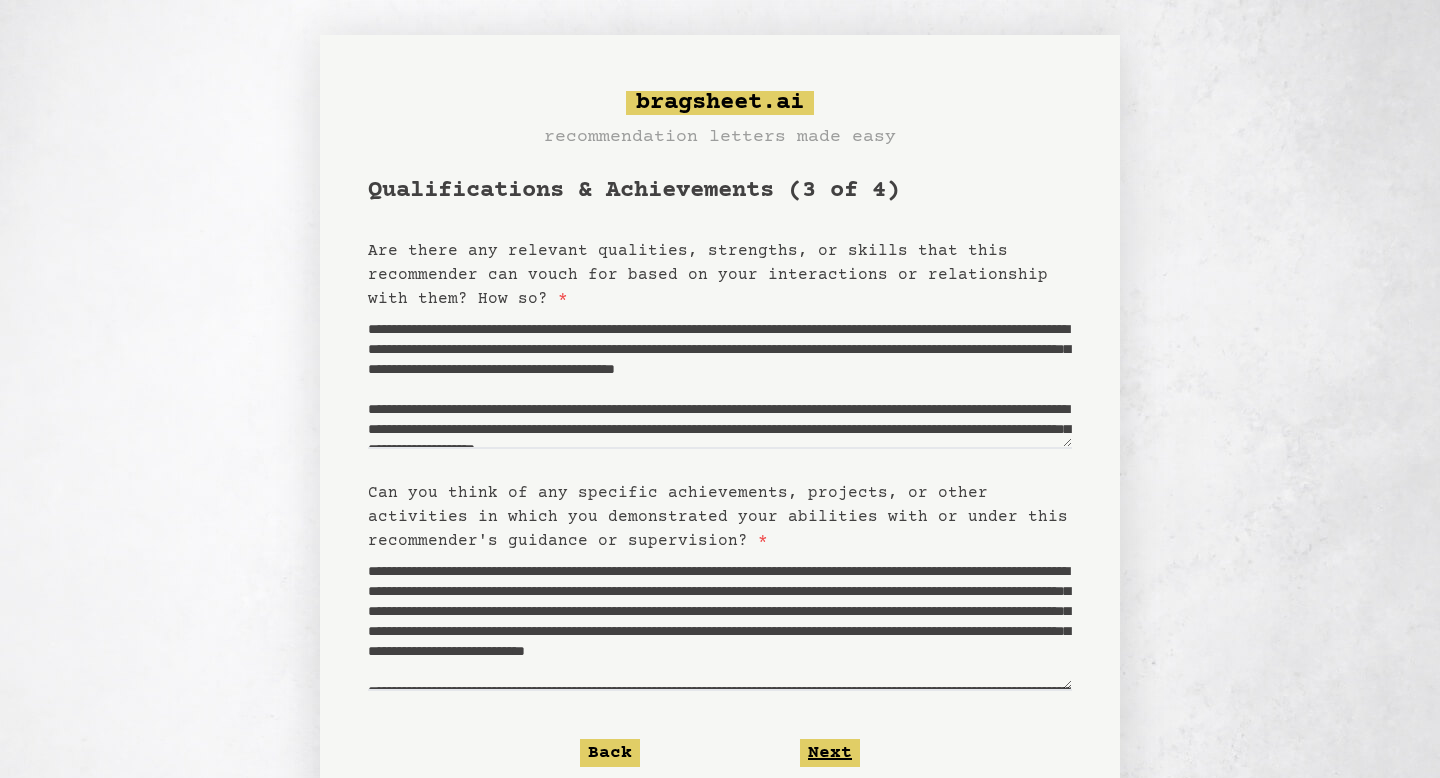 scroll, scrollTop: 0, scrollLeft: 0, axis: both 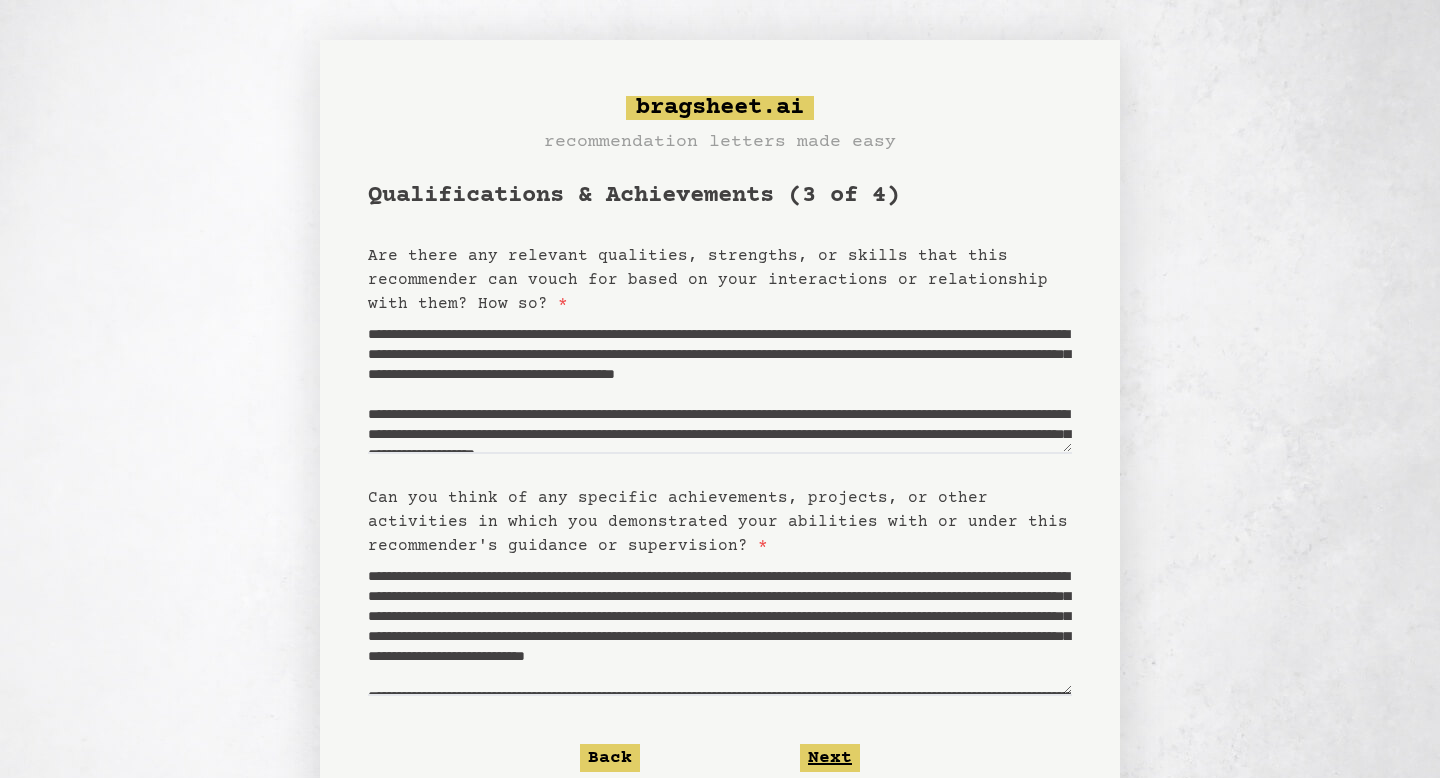 click on "Next" 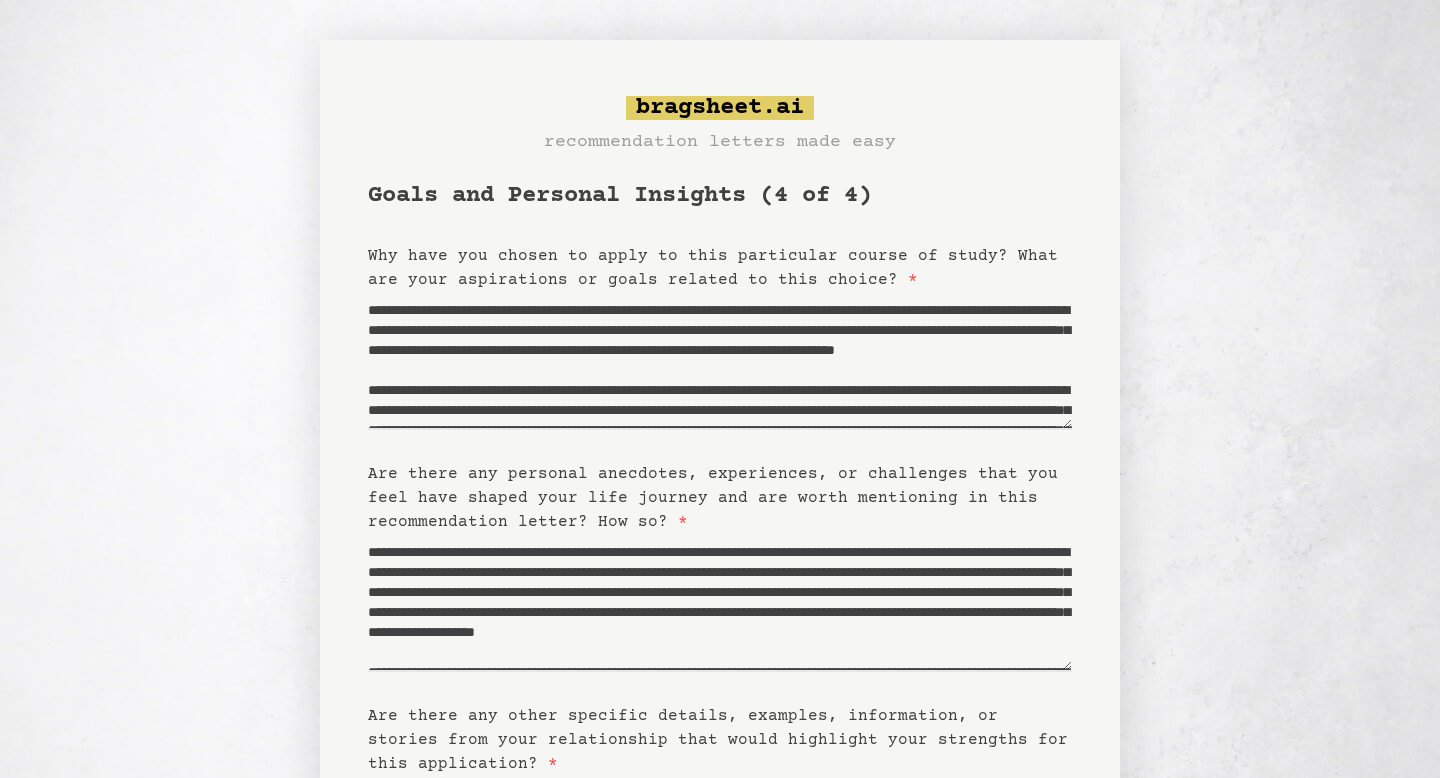scroll, scrollTop: 332, scrollLeft: 0, axis: vertical 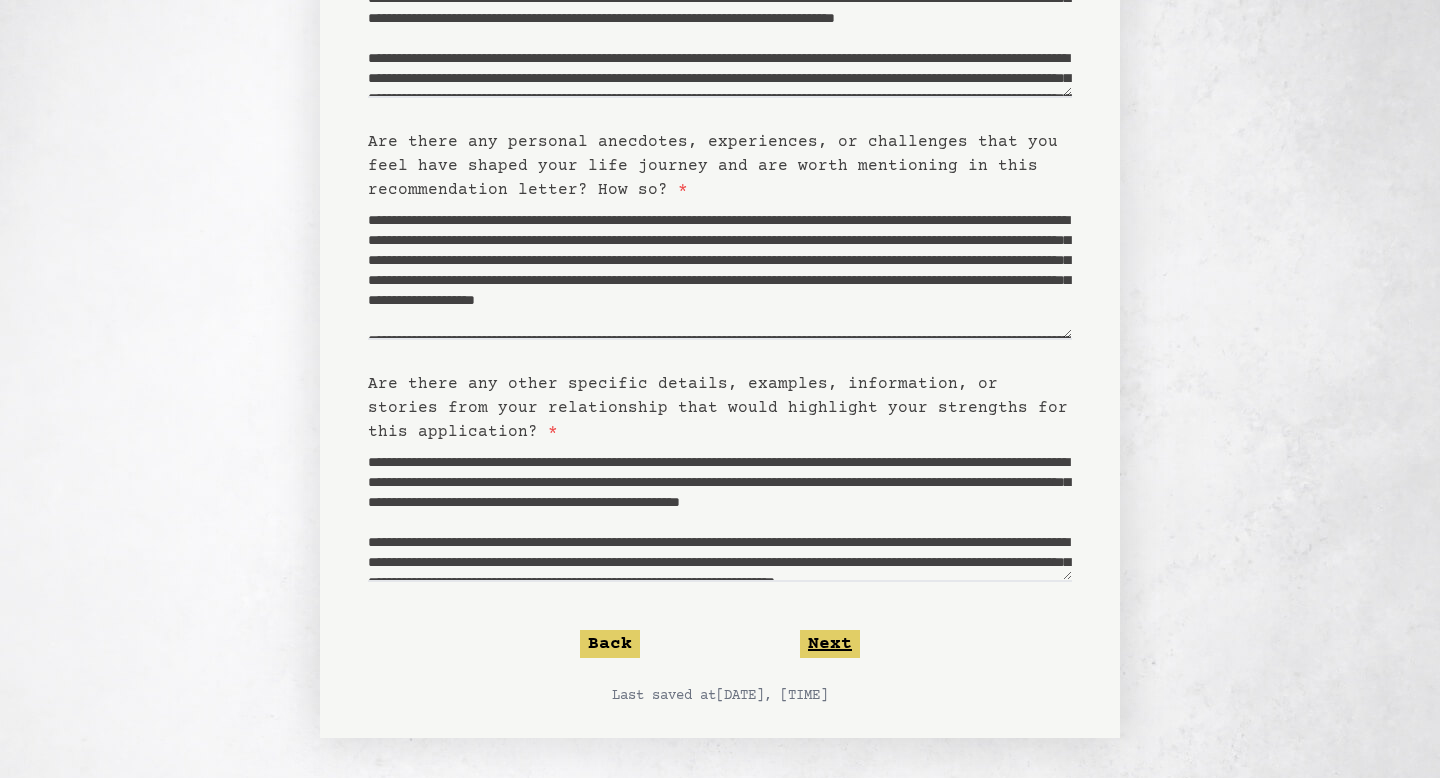 click on "Next" 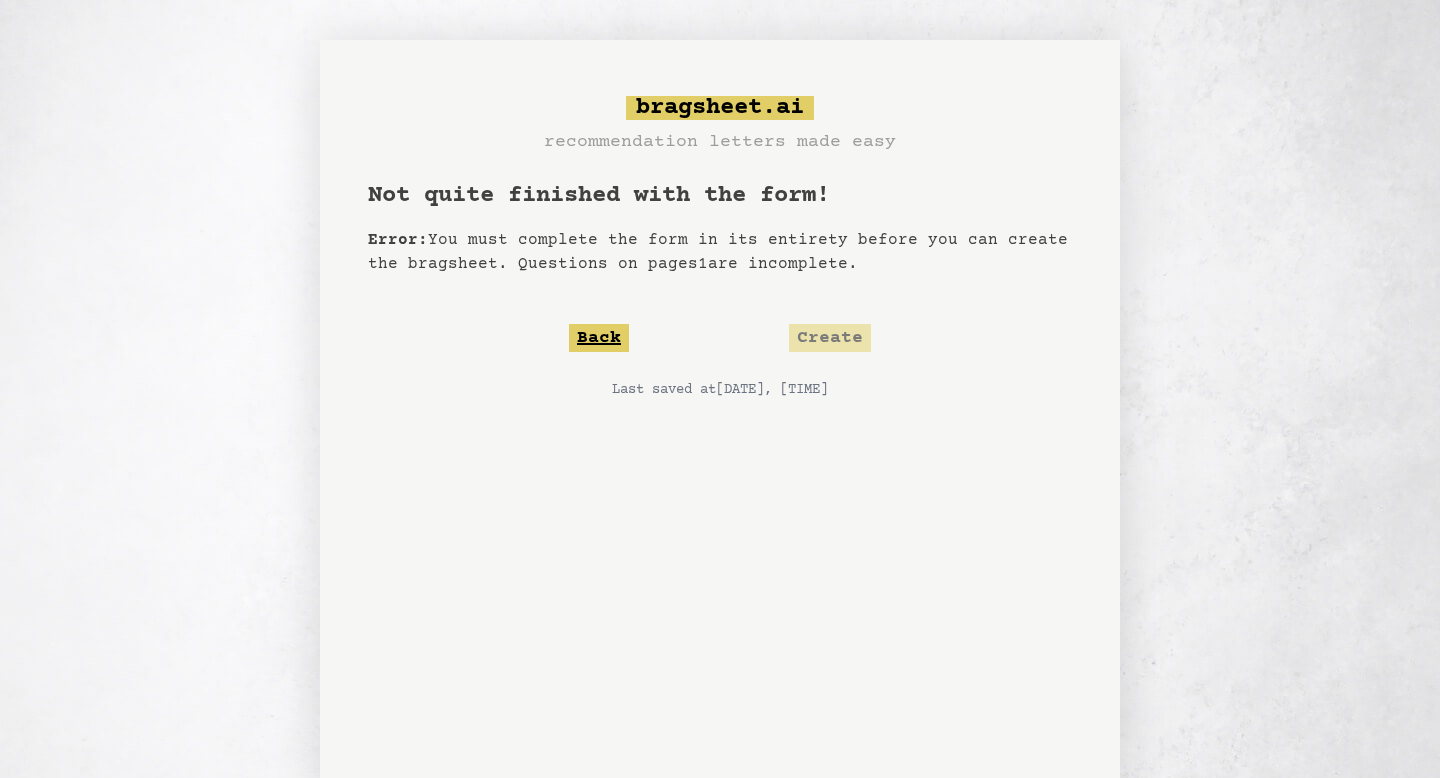 click on "Back" at bounding box center [599, 338] 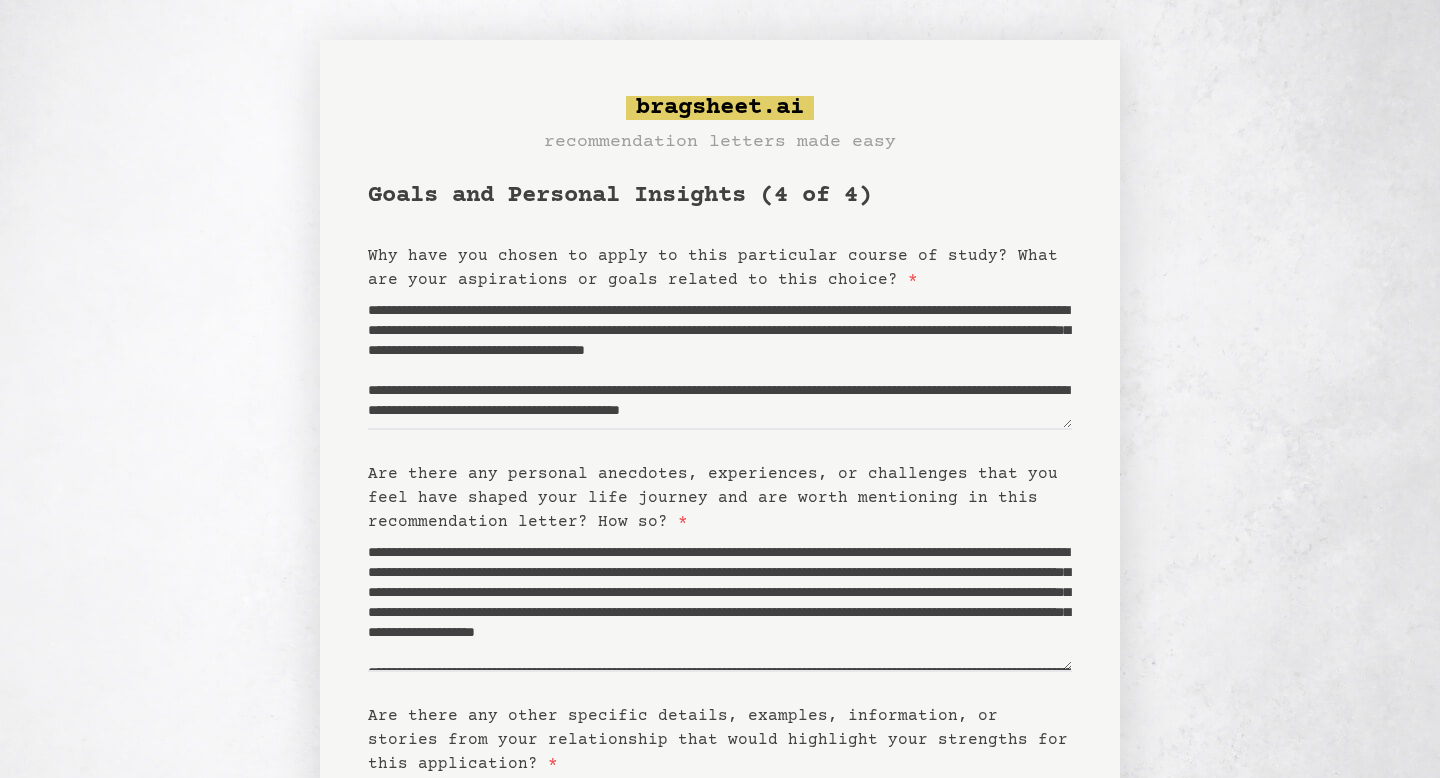 scroll, scrollTop: 320, scrollLeft: 0, axis: vertical 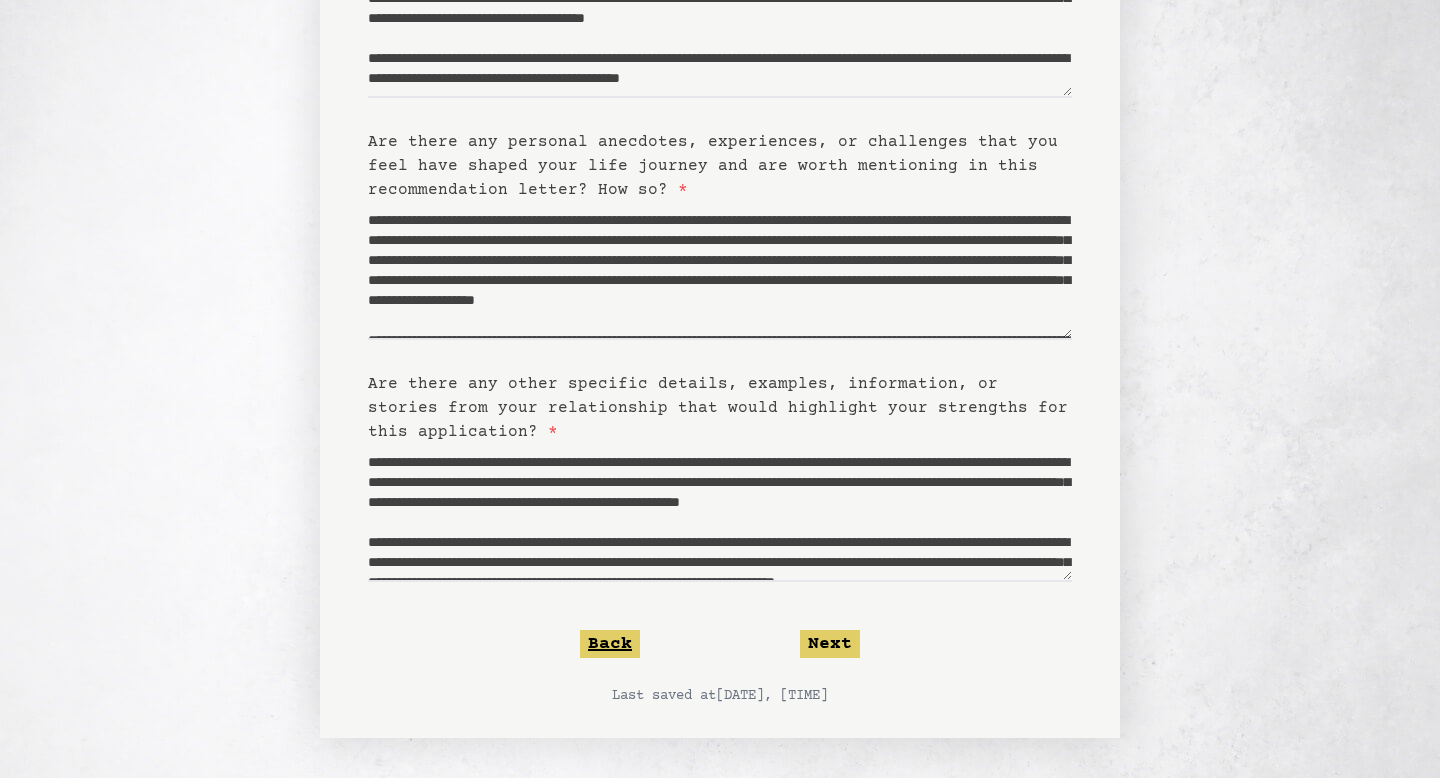 click on "Back" at bounding box center (610, 644) 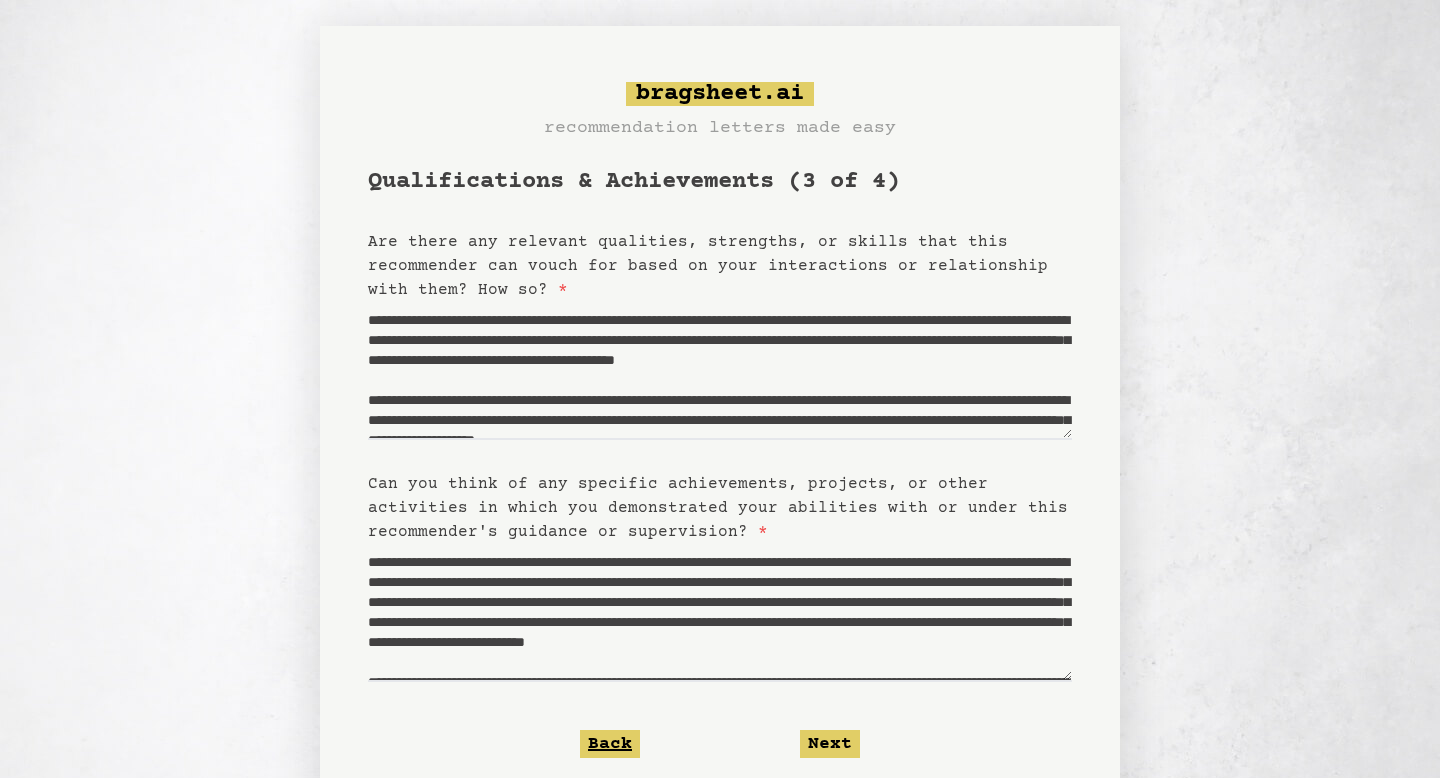 scroll, scrollTop: 0, scrollLeft: 0, axis: both 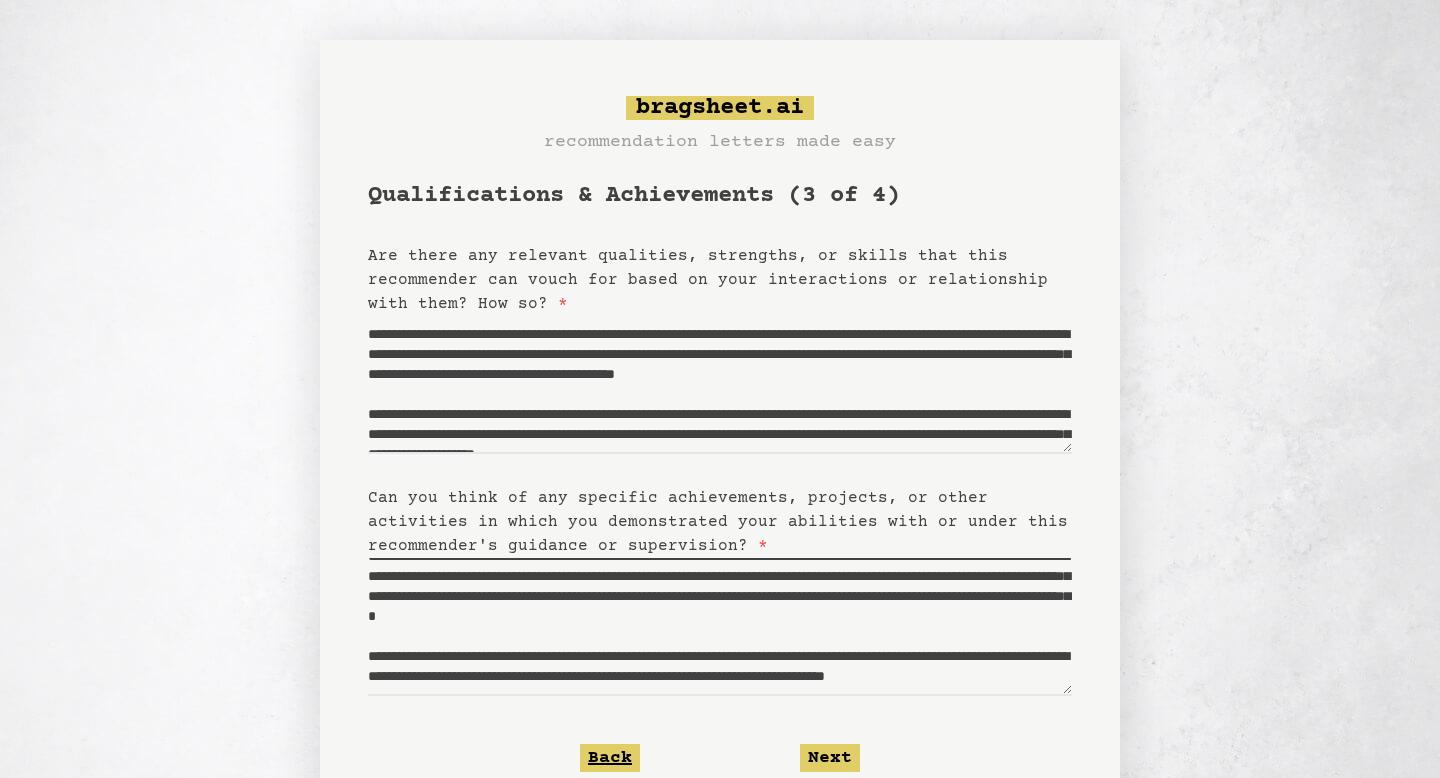 click on "Back" at bounding box center [610, 758] 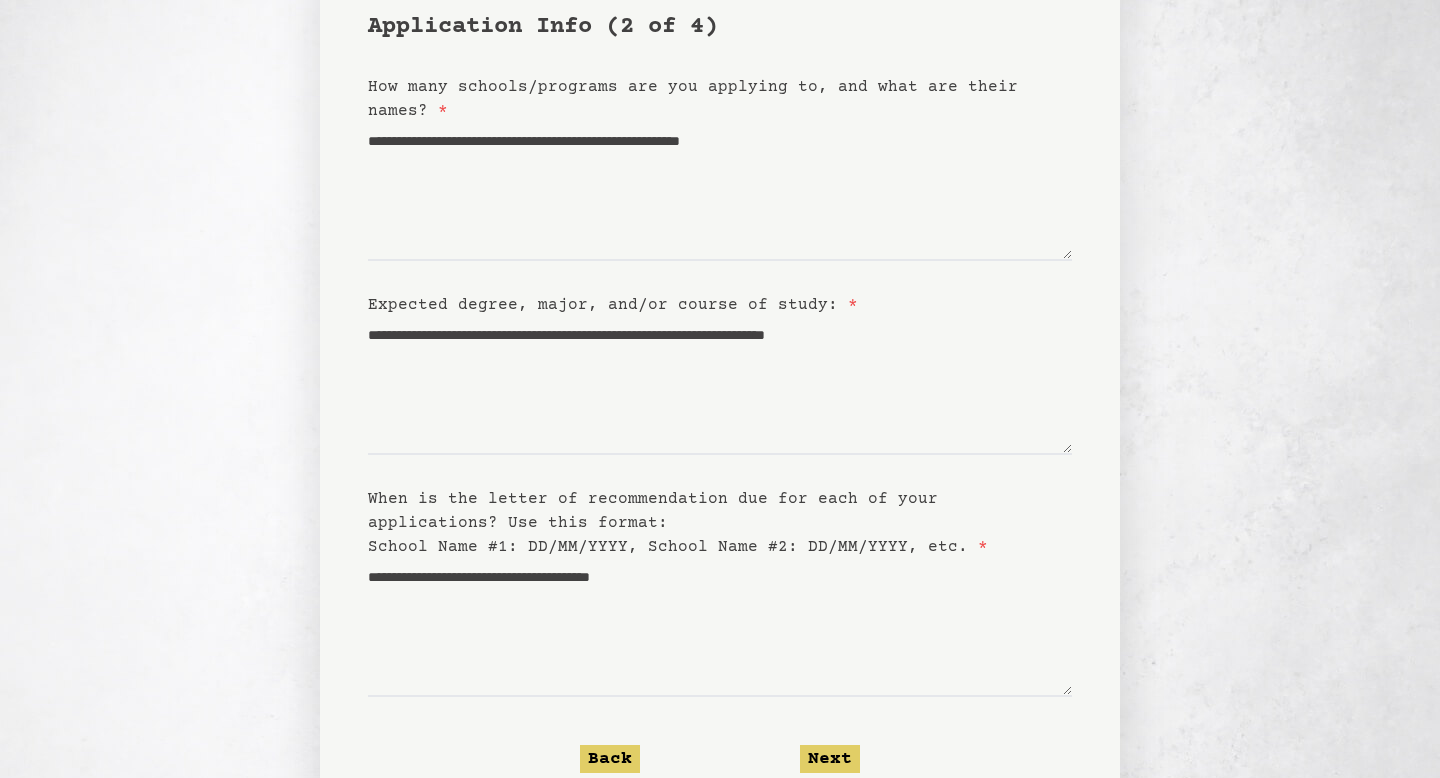 scroll, scrollTop: 171, scrollLeft: 0, axis: vertical 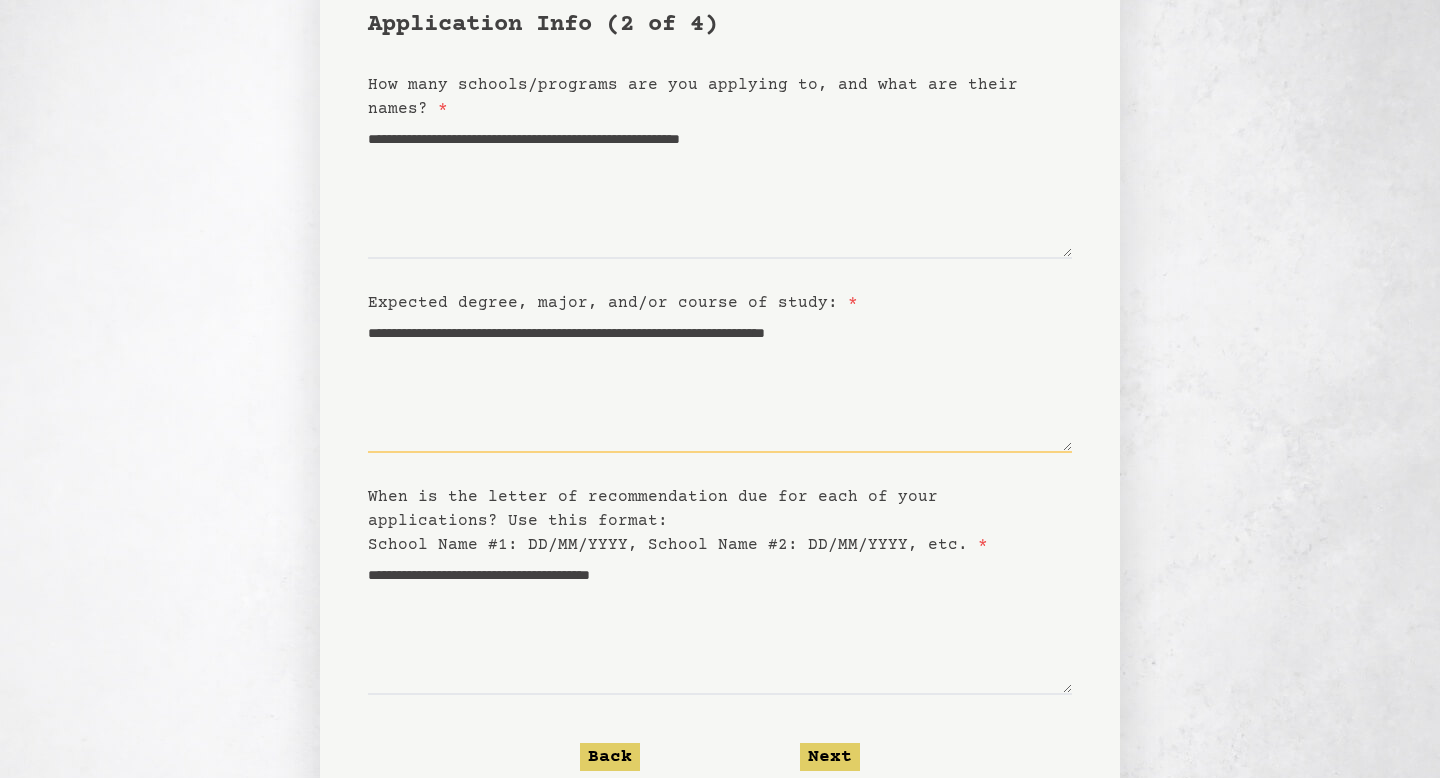click on "**********" at bounding box center (720, 384) 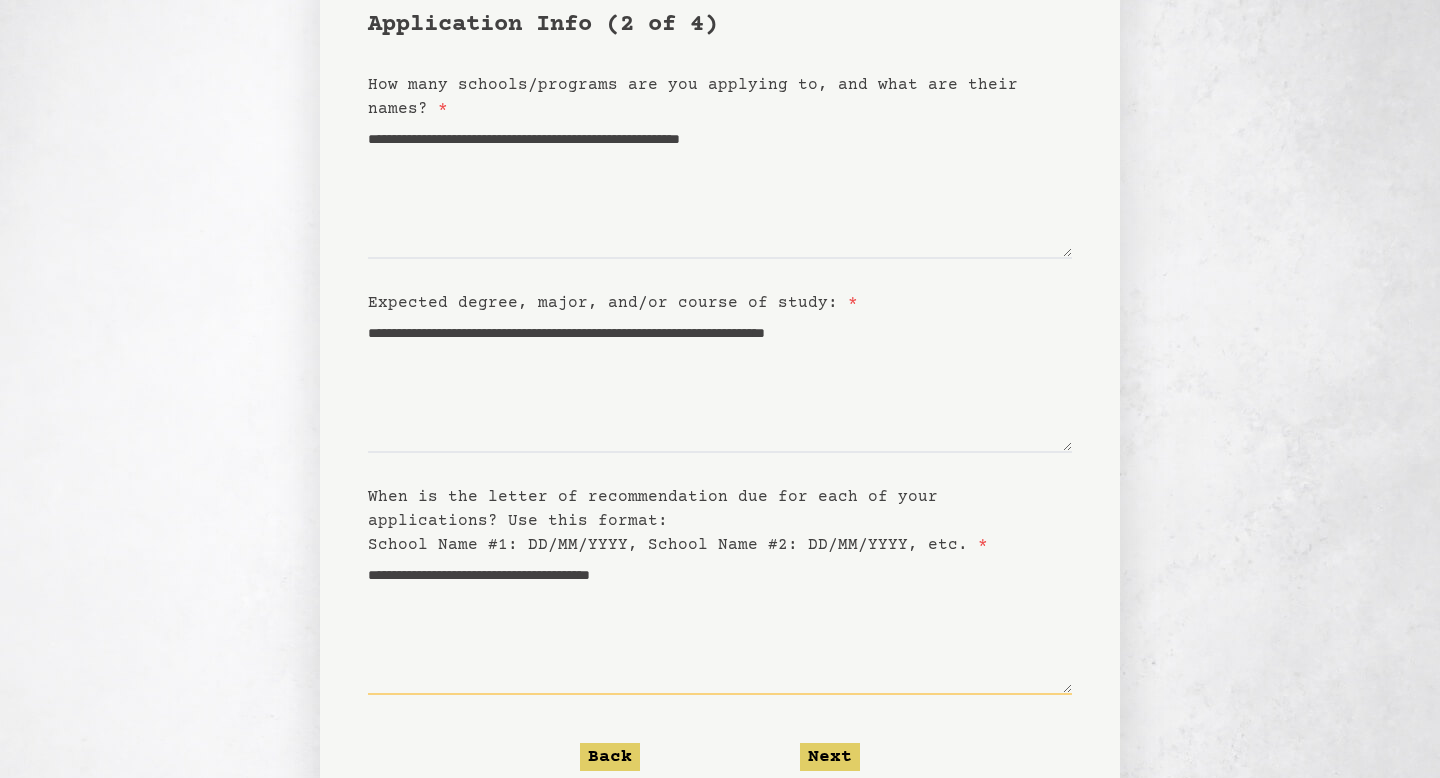 click on "**********" at bounding box center [720, 626] 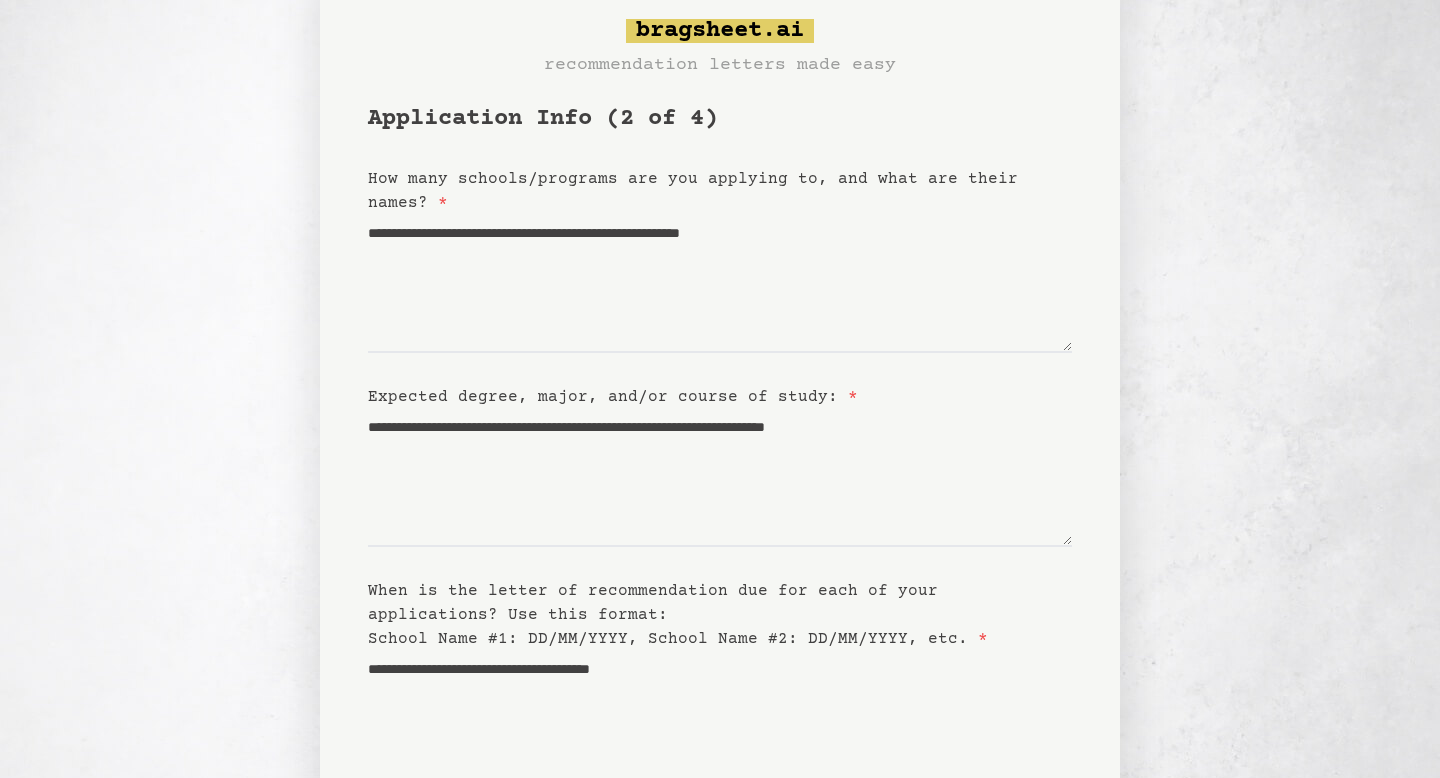 scroll, scrollTop: 55, scrollLeft: 0, axis: vertical 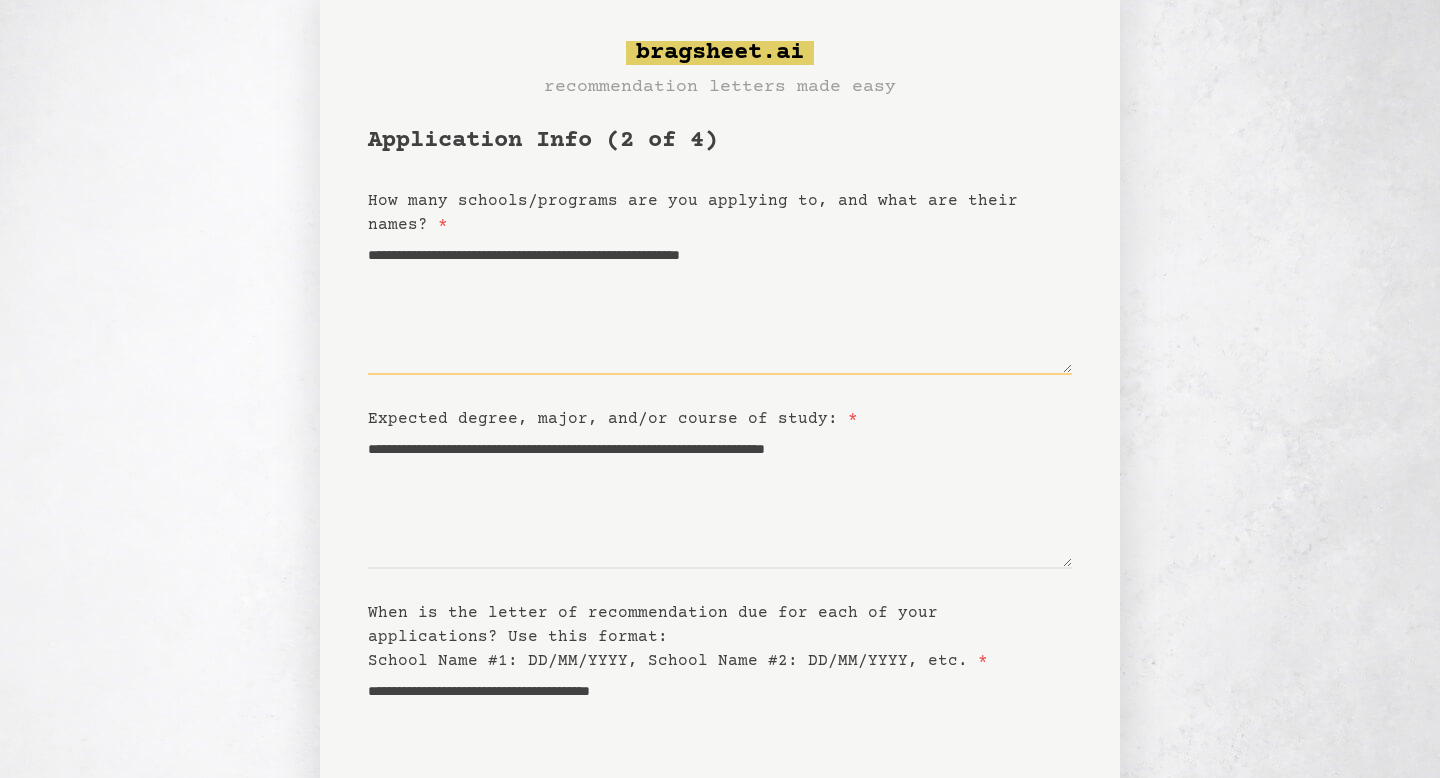 click on "**********" at bounding box center (720, 306) 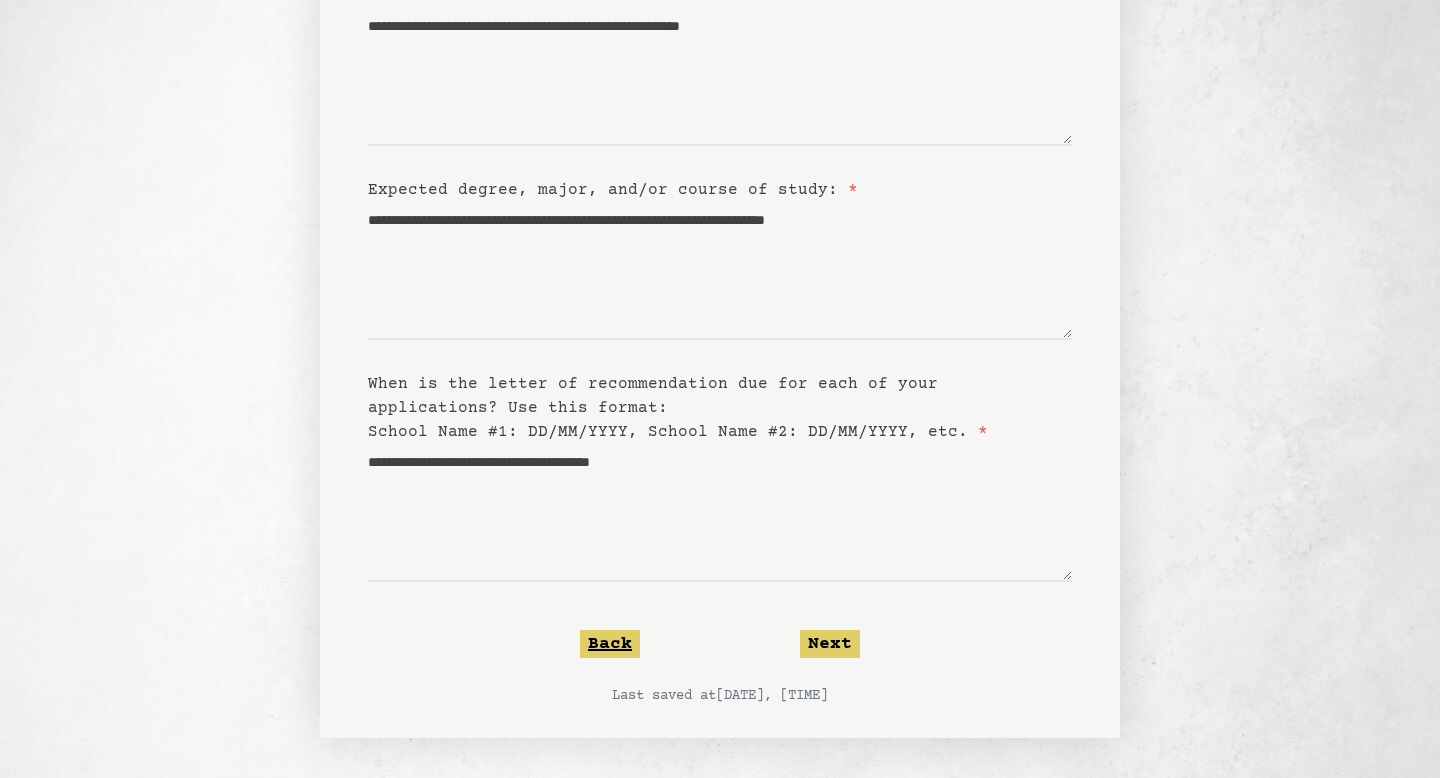 click on "Back" at bounding box center [610, 644] 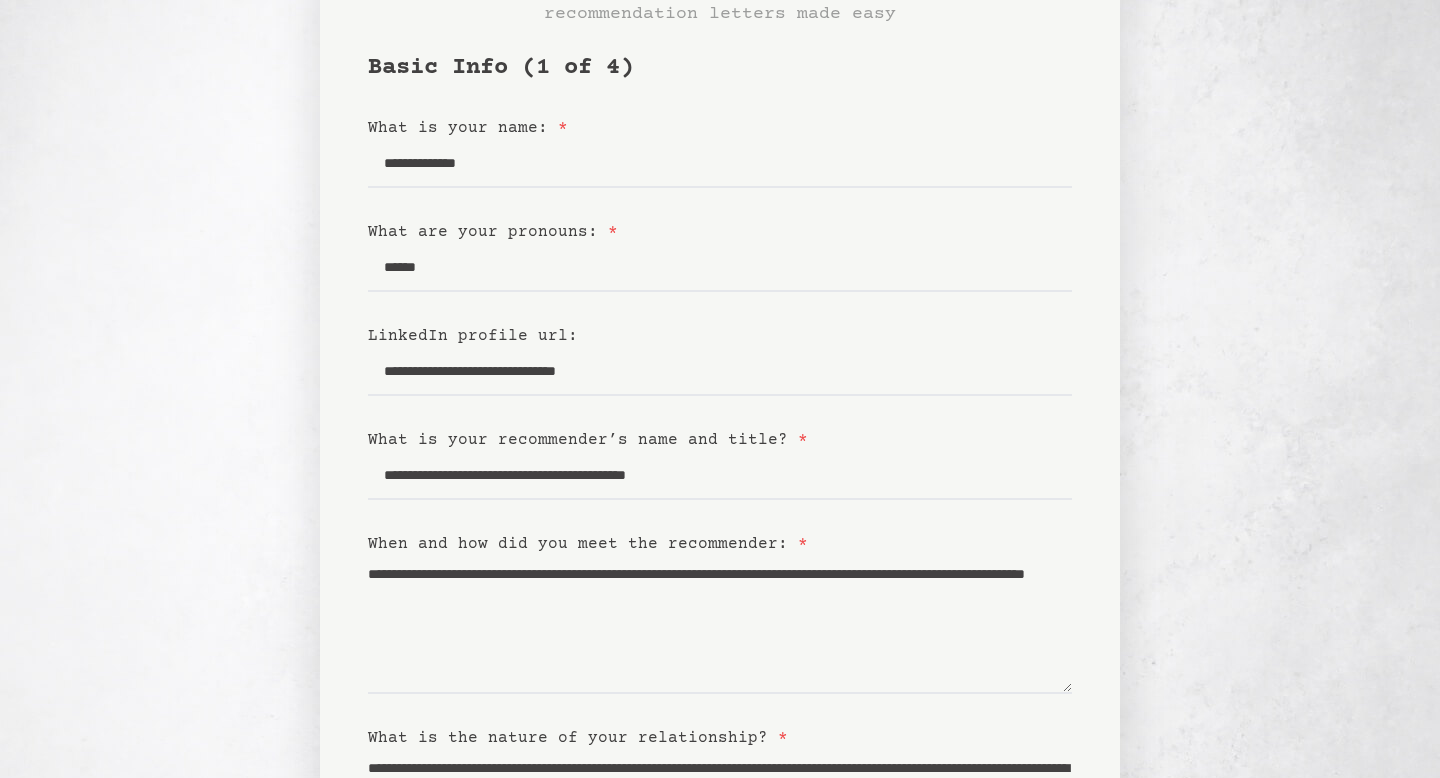 scroll, scrollTop: 17, scrollLeft: 0, axis: vertical 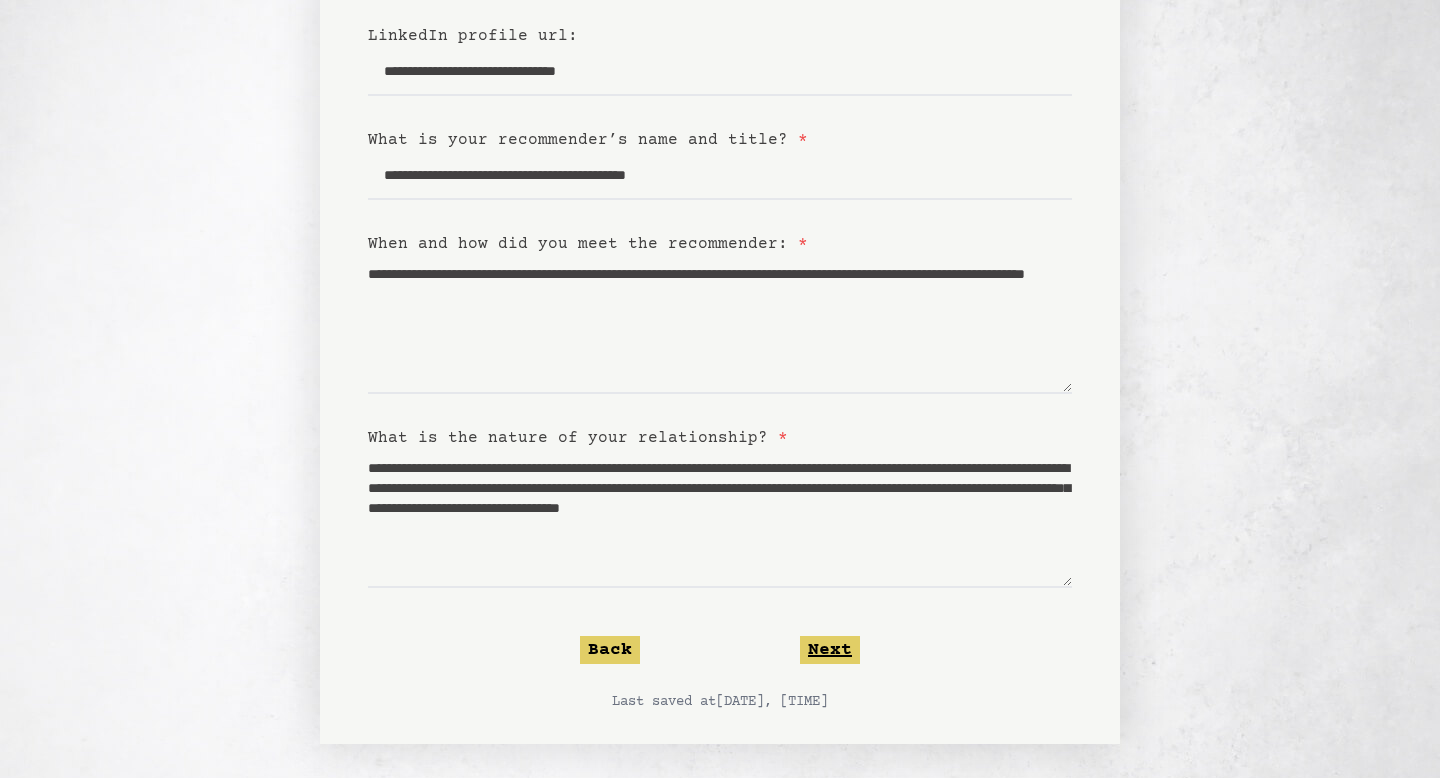 click on "Next" 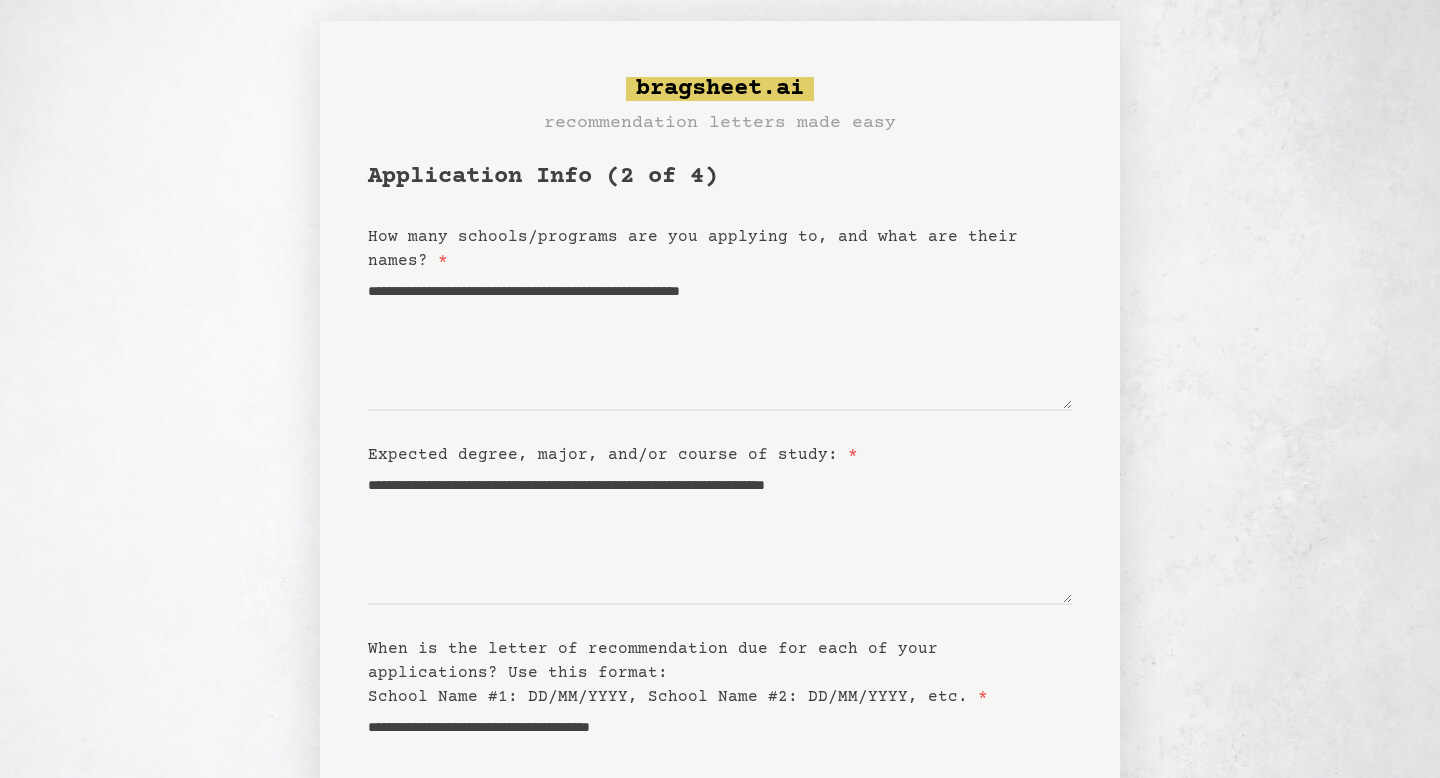 scroll, scrollTop: 0, scrollLeft: 0, axis: both 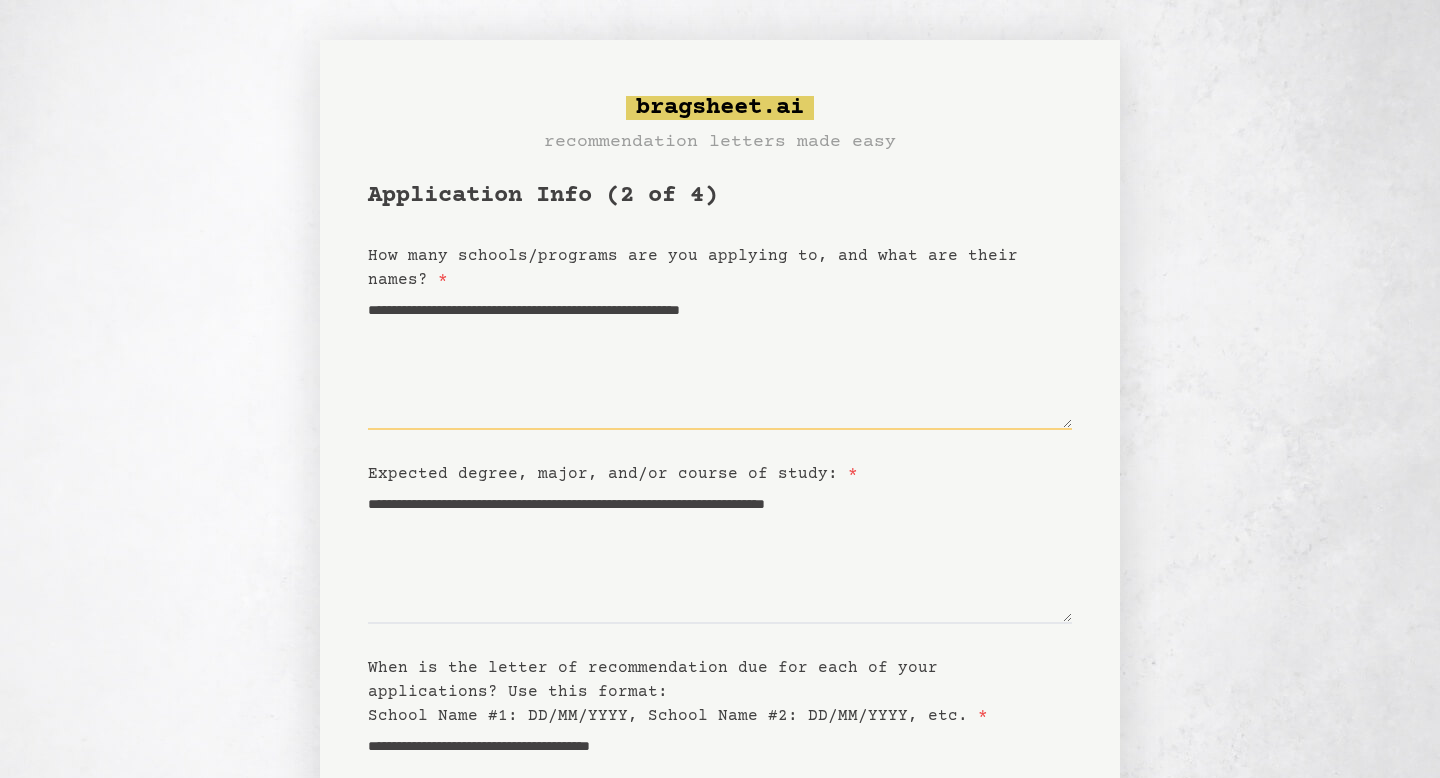 click on "**********" at bounding box center (720, 361) 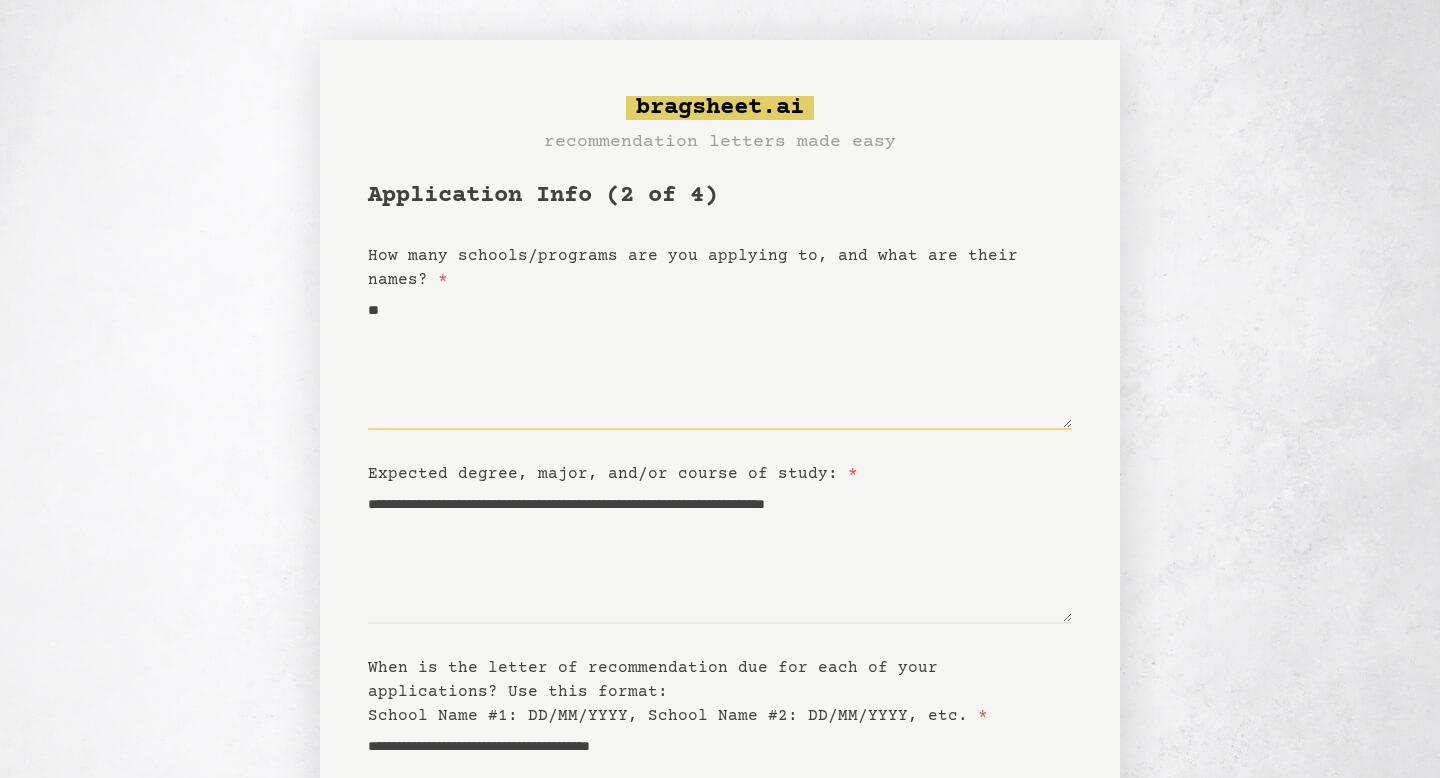 type on "*" 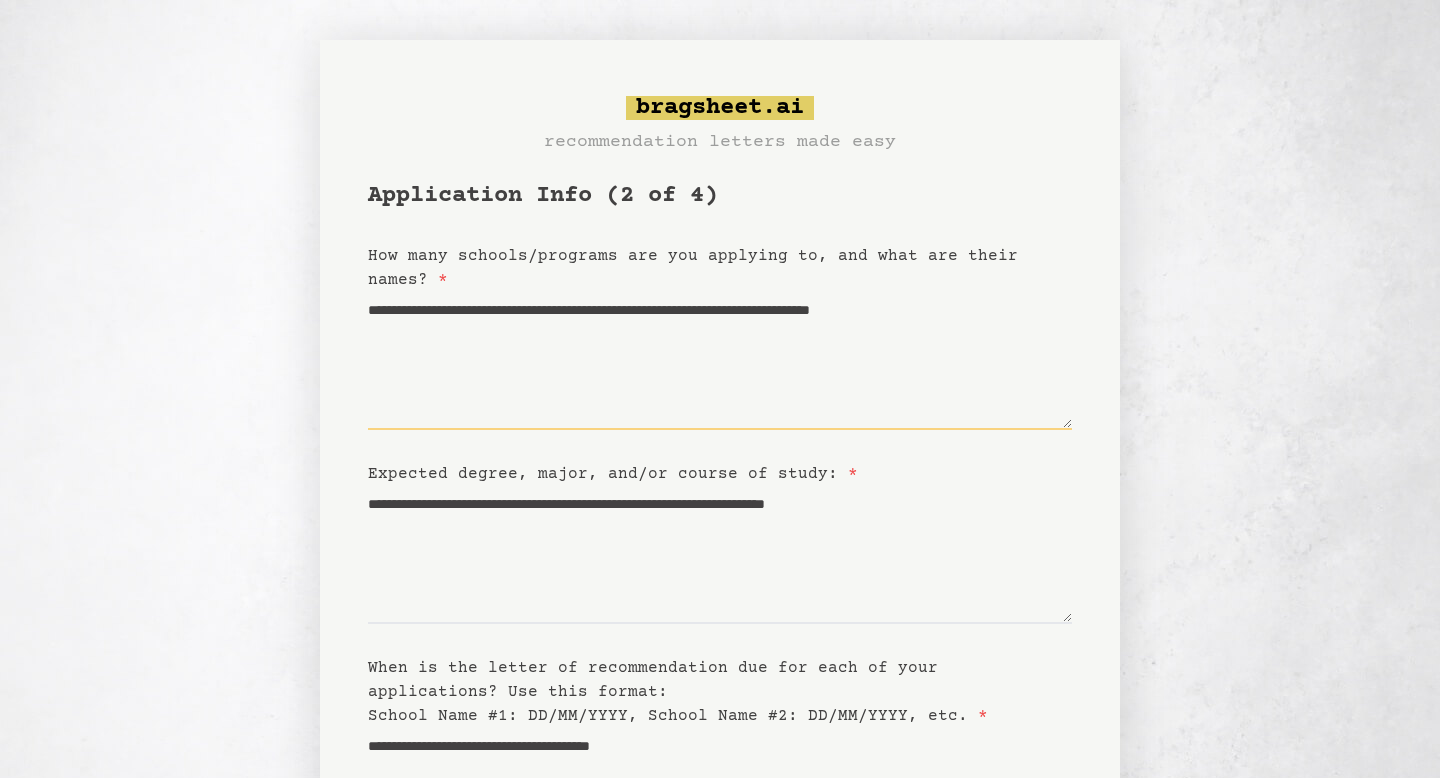 scroll, scrollTop: 284, scrollLeft: 0, axis: vertical 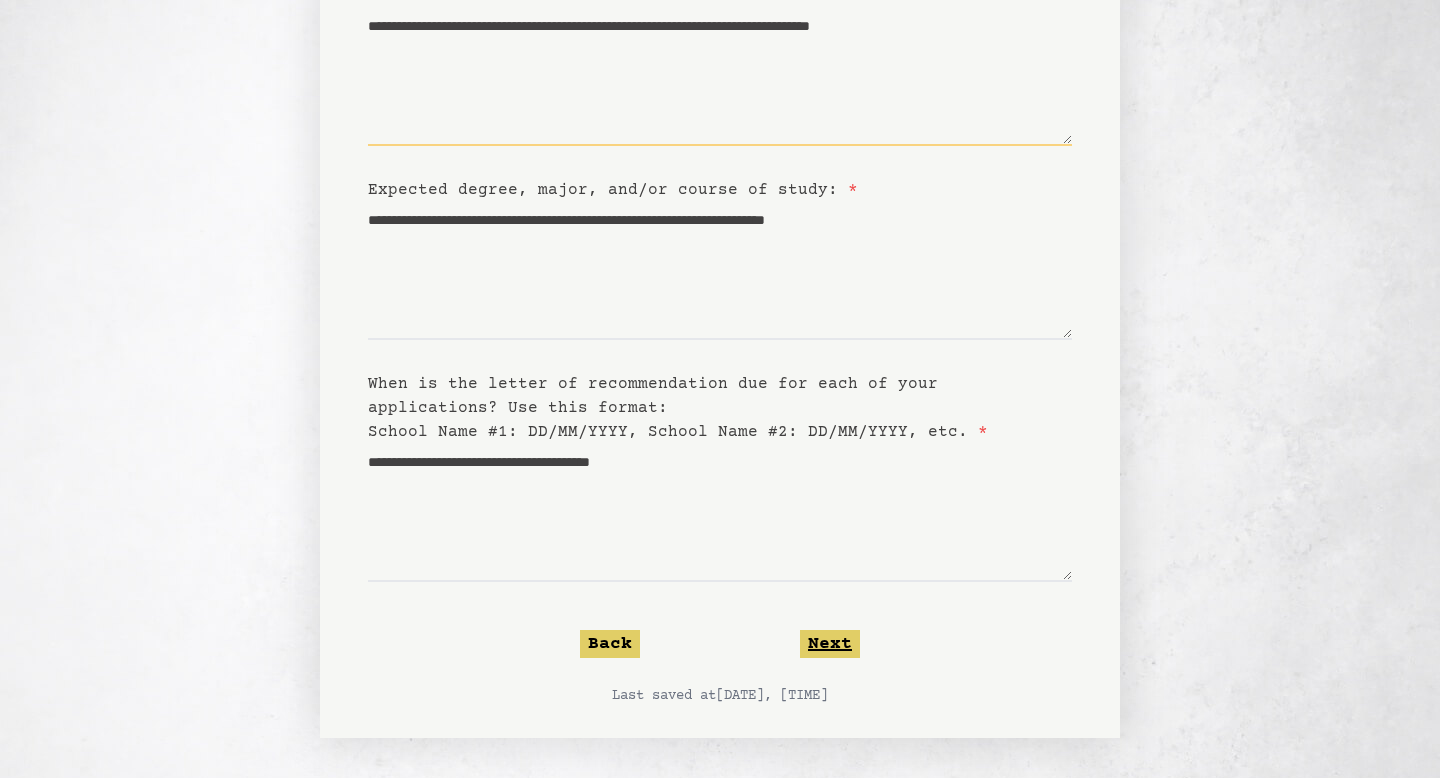 type on "**********" 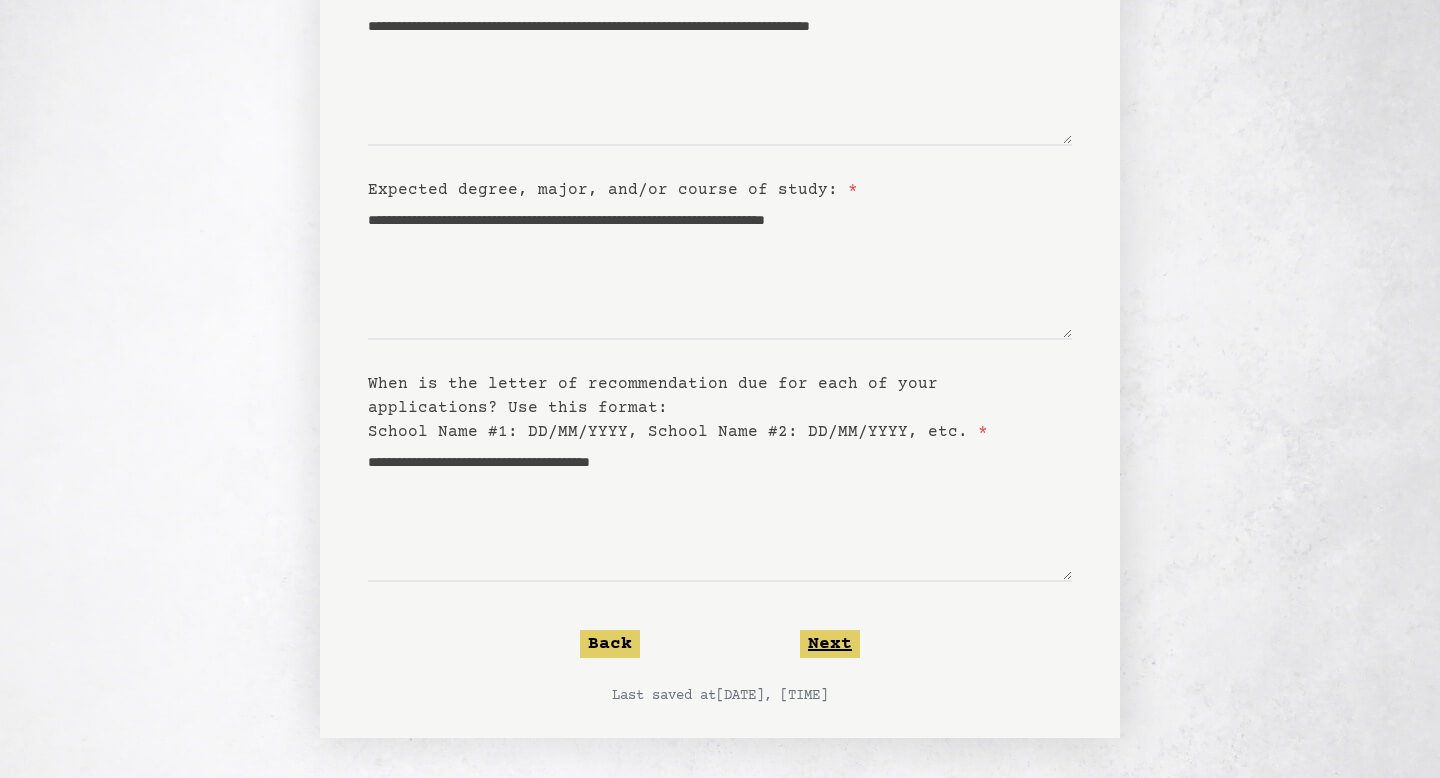 click on "Next" 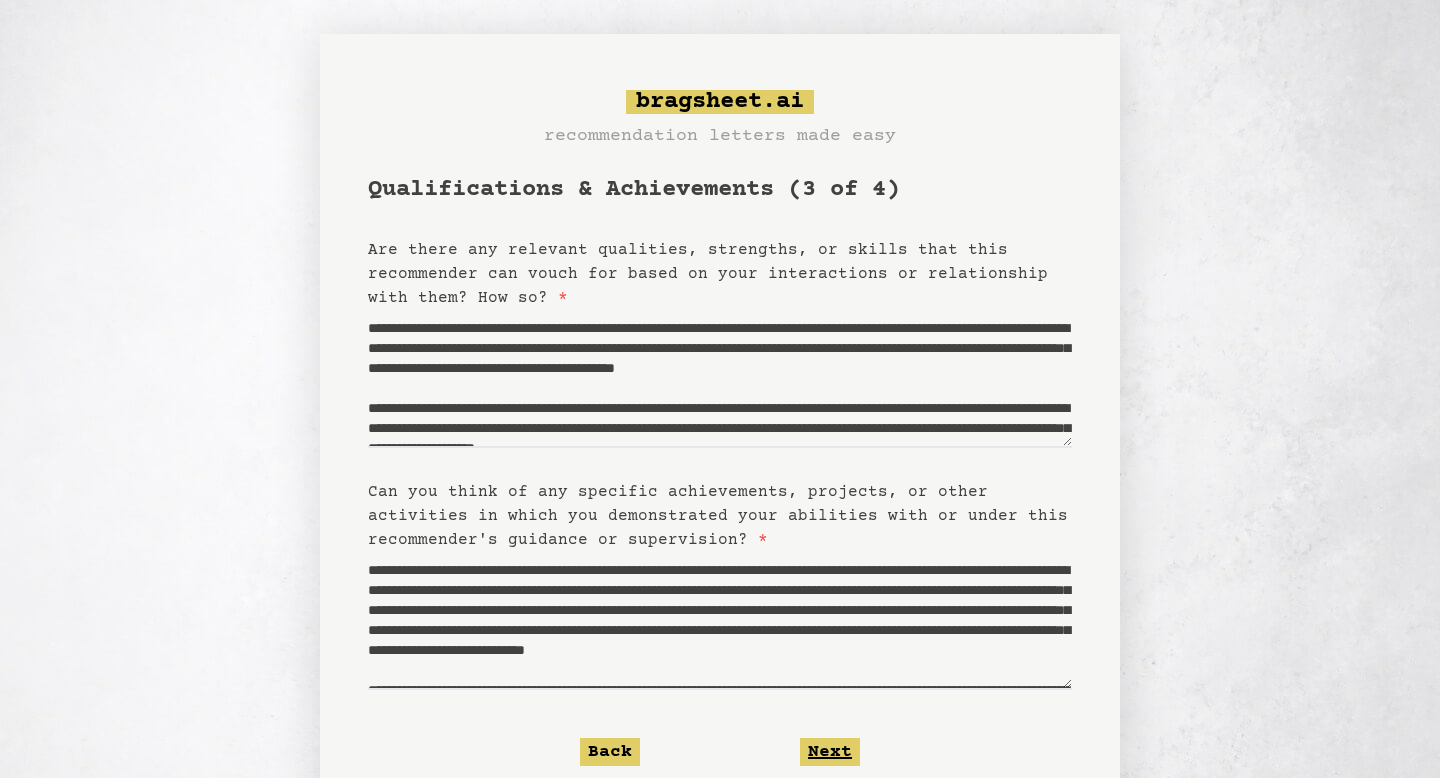 scroll, scrollTop: 0, scrollLeft: 0, axis: both 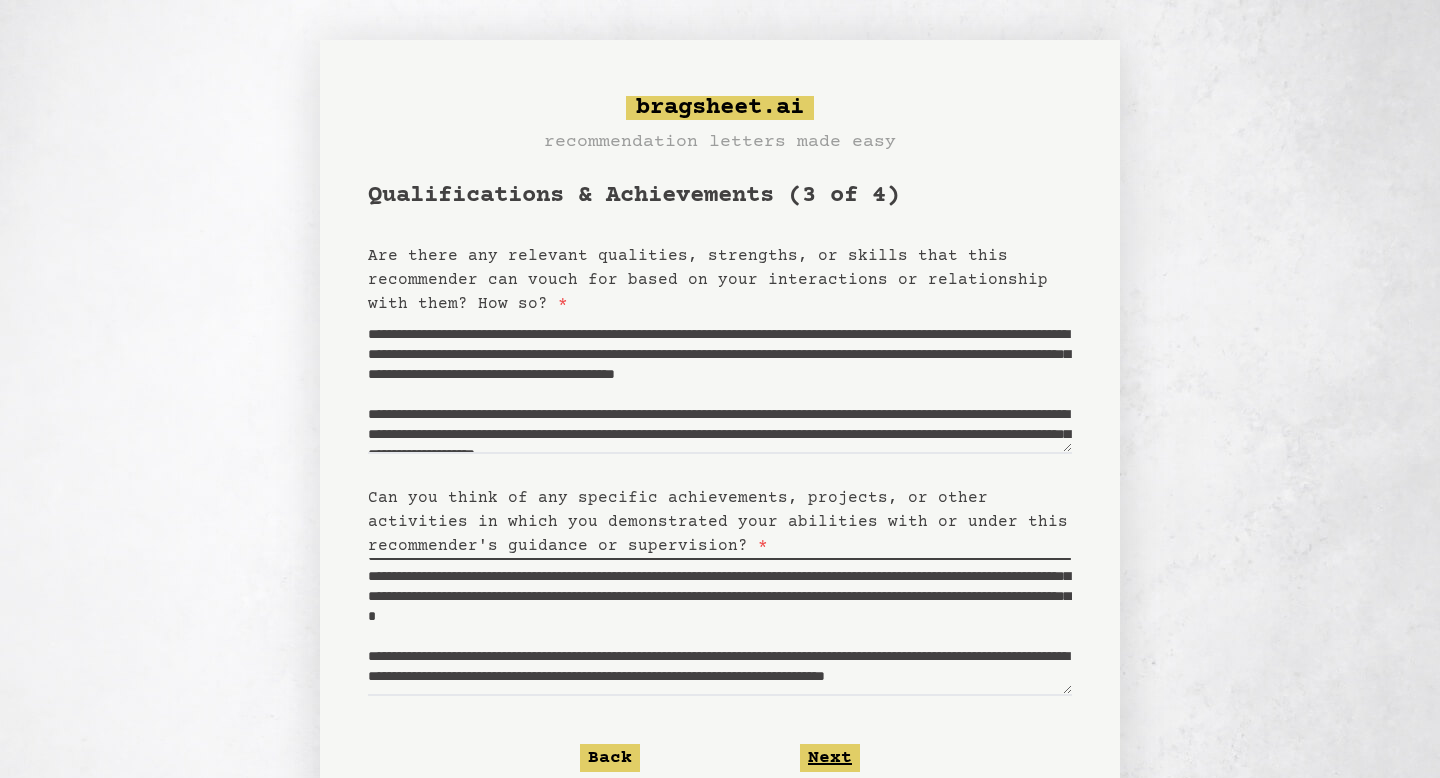 click on "Next" 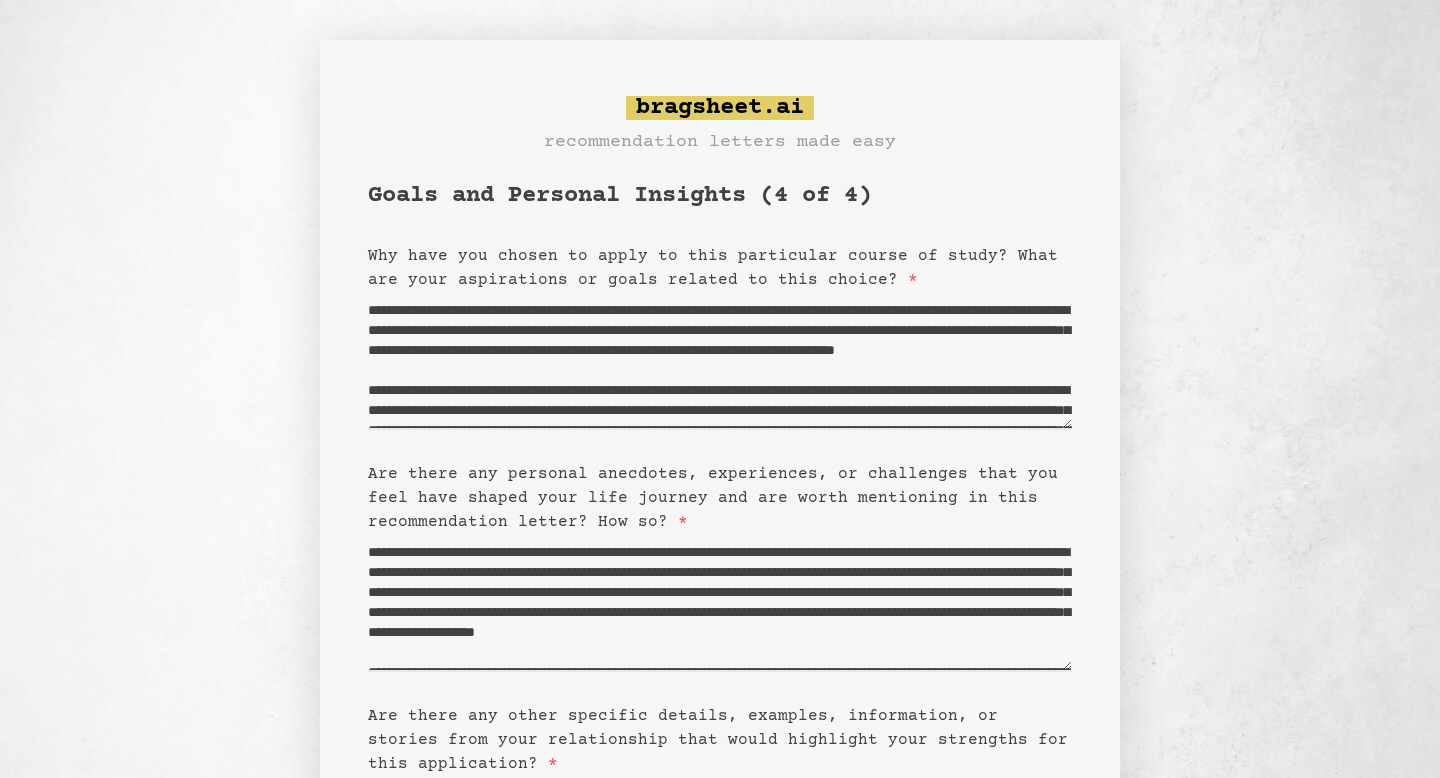 scroll, scrollTop: 332, scrollLeft: 0, axis: vertical 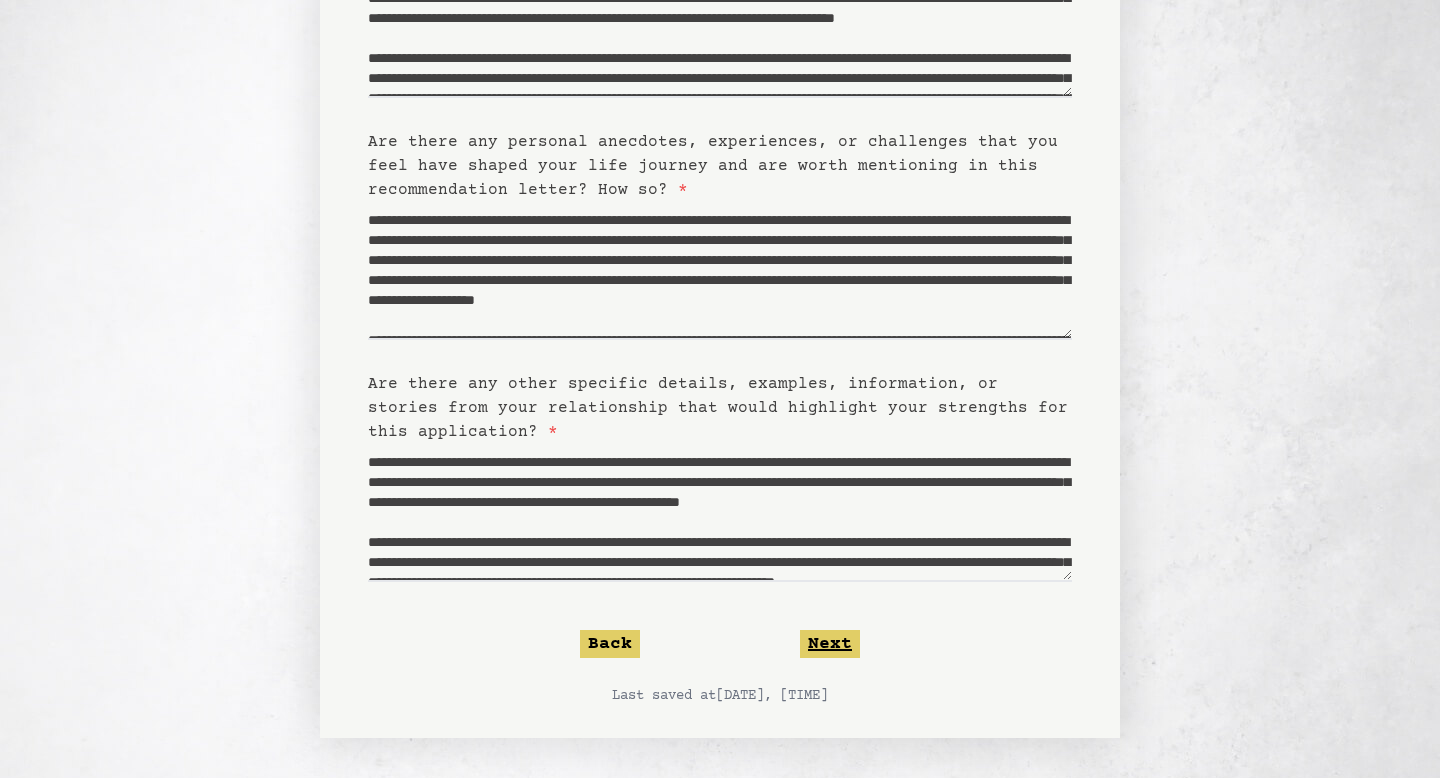 click on "Next" 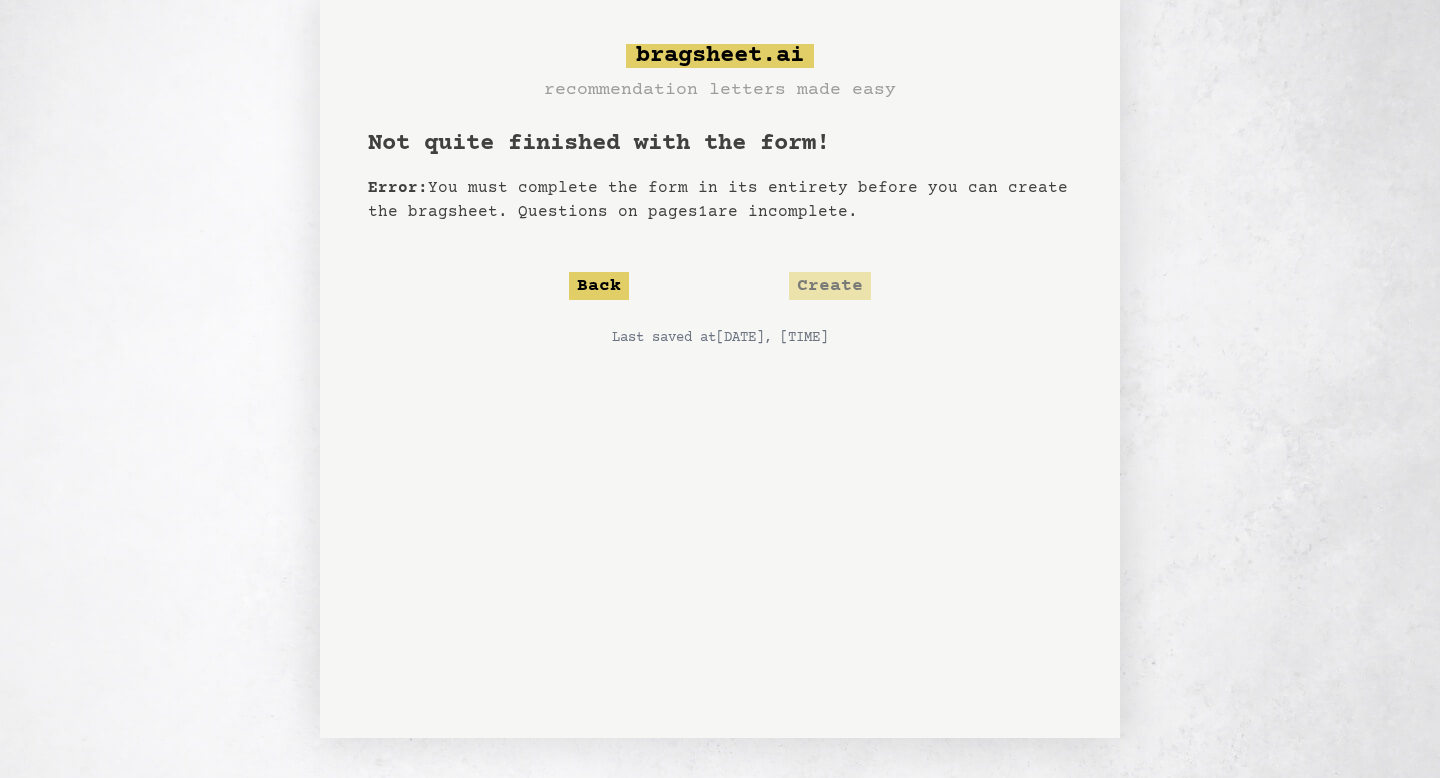 scroll, scrollTop: 0, scrollLeft: 0, axis: both 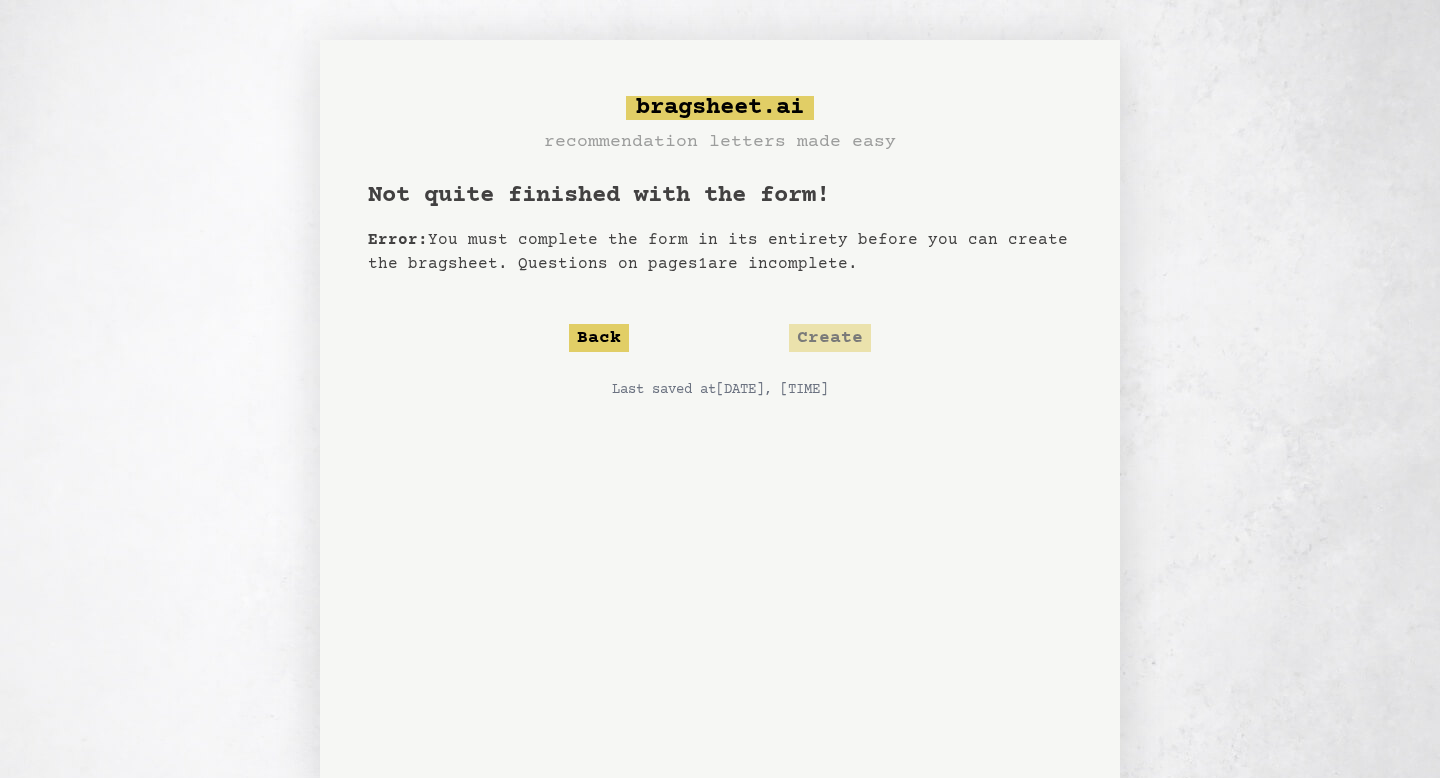 click on "Back   Create" at bounding box center (720, 338) 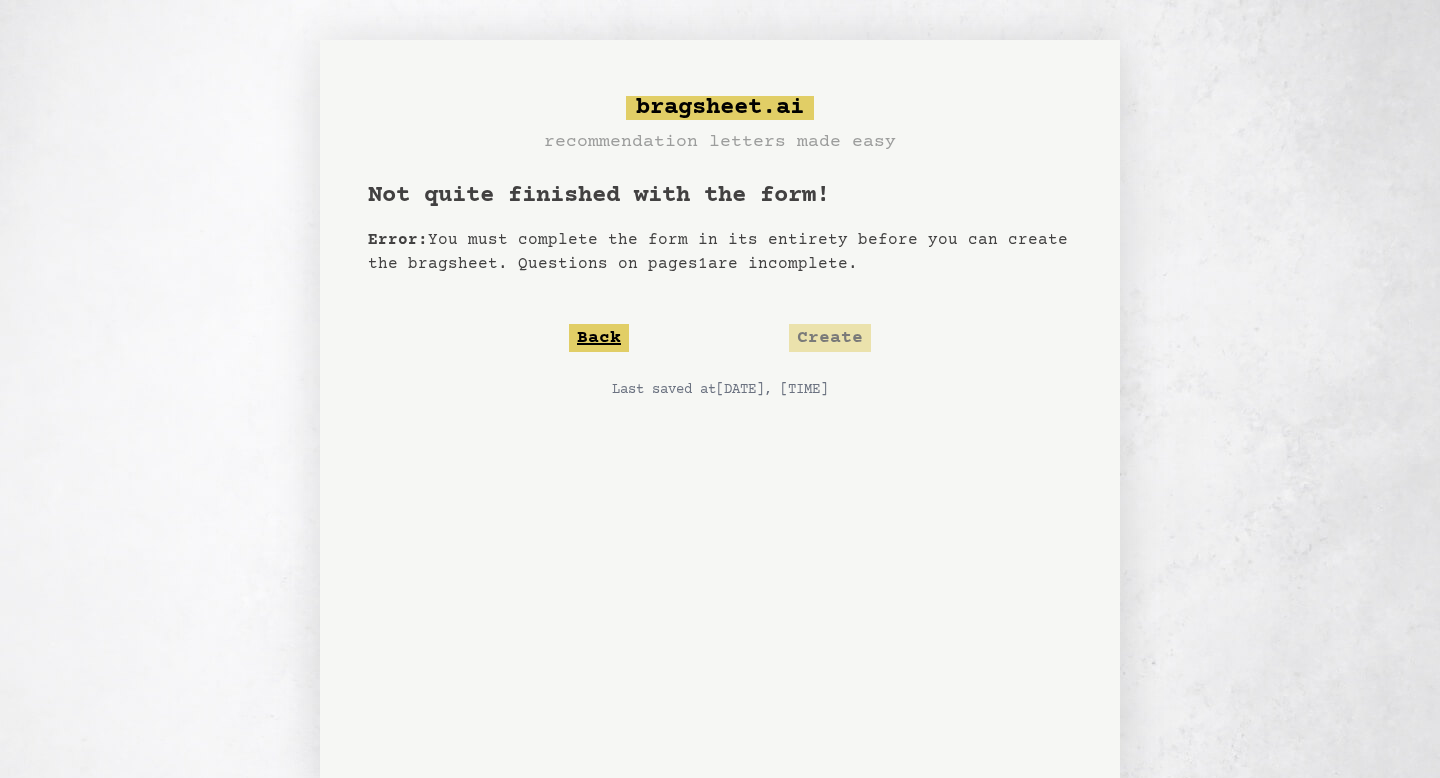 click on "Back" at bounding box center [599, 338] 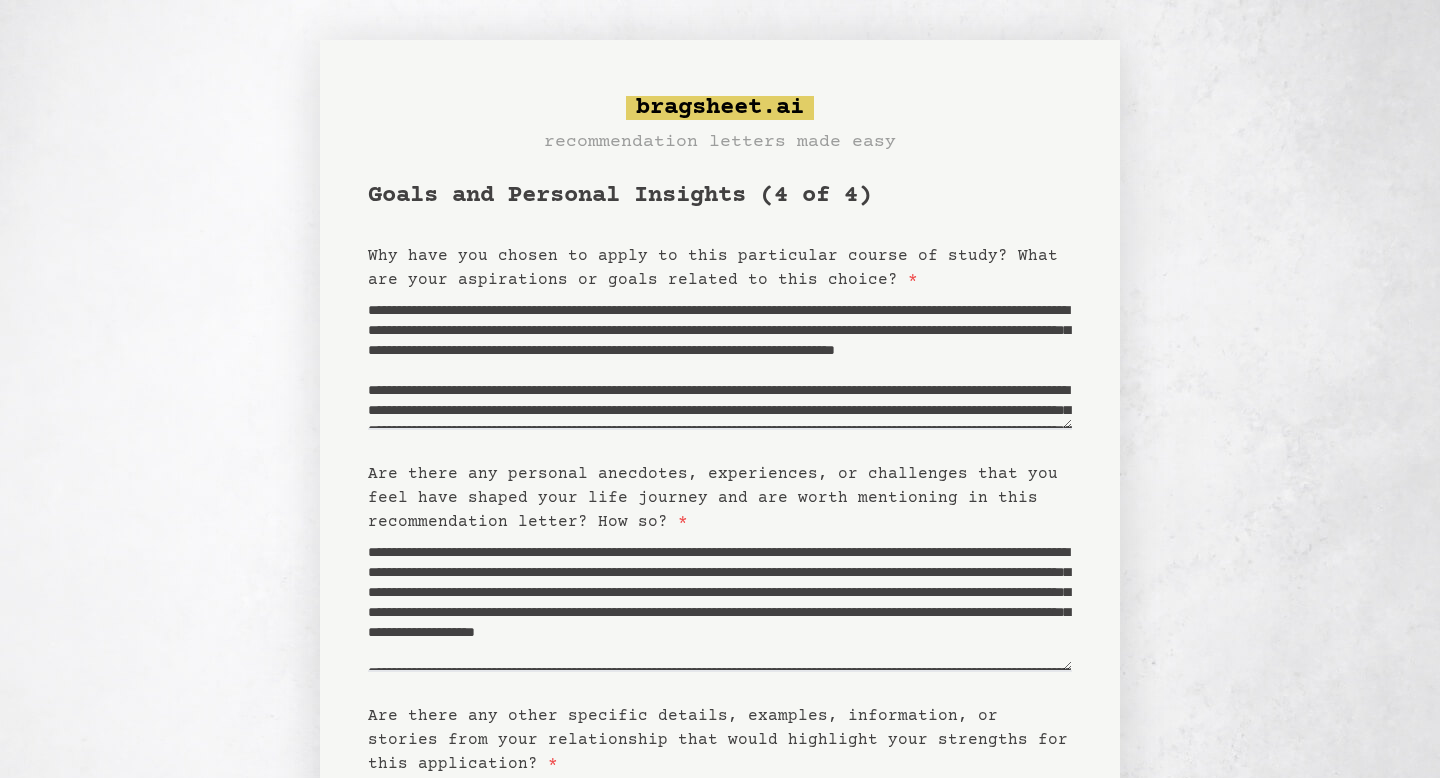 scroll, scrollTop: 320, scrollLeft: 0, axis: vertical 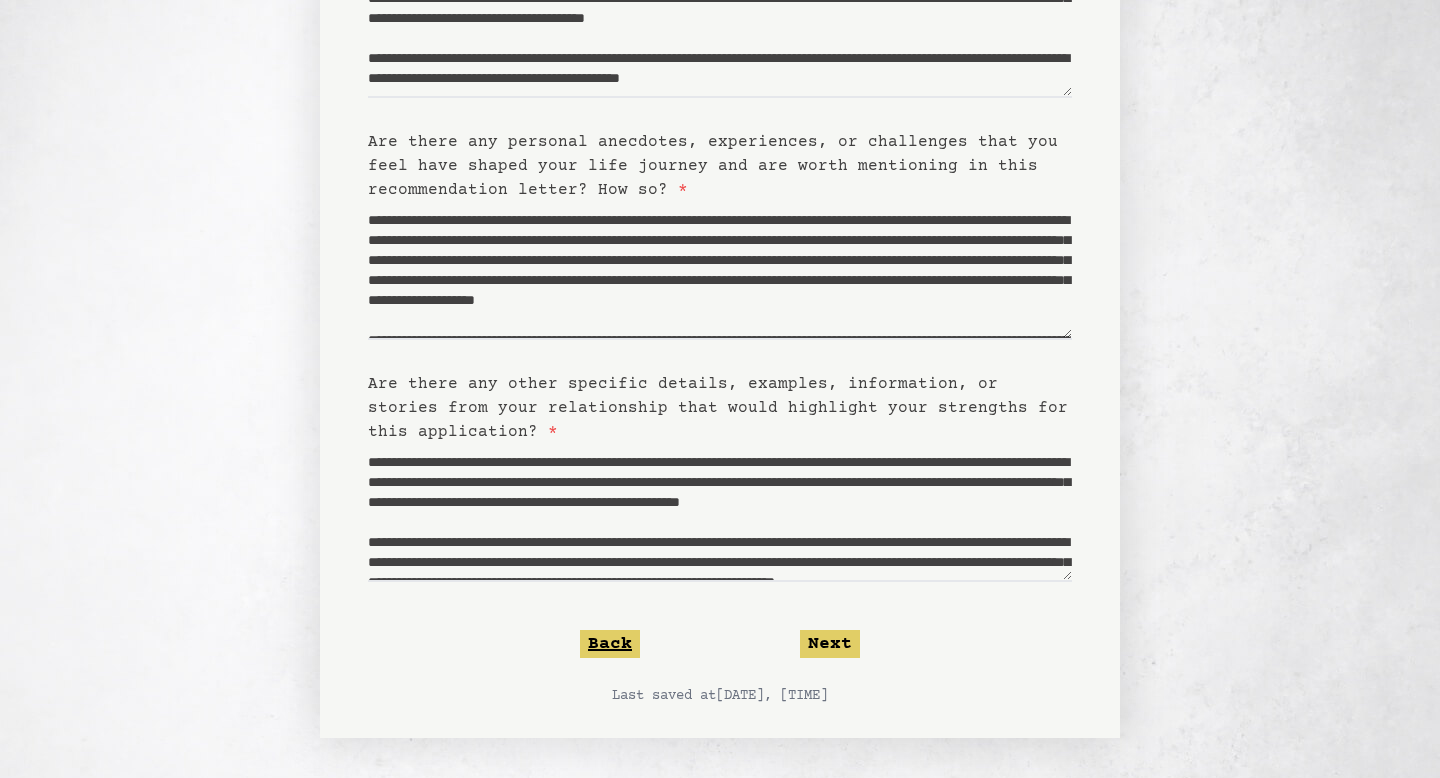 click on "Back" at bounding box center [610, 644] 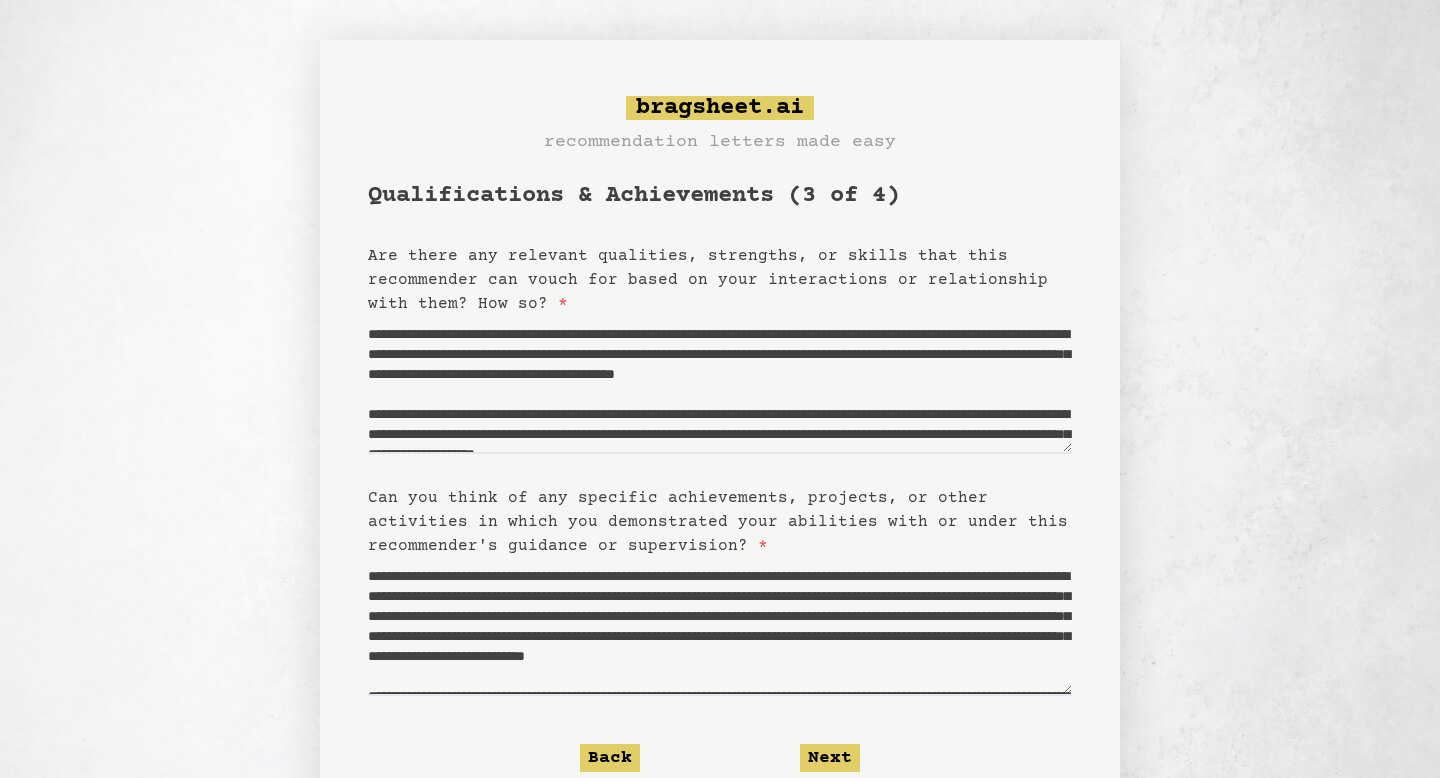 scroll, scrollTop: 114, scrollLeft: 0, axis: vertical 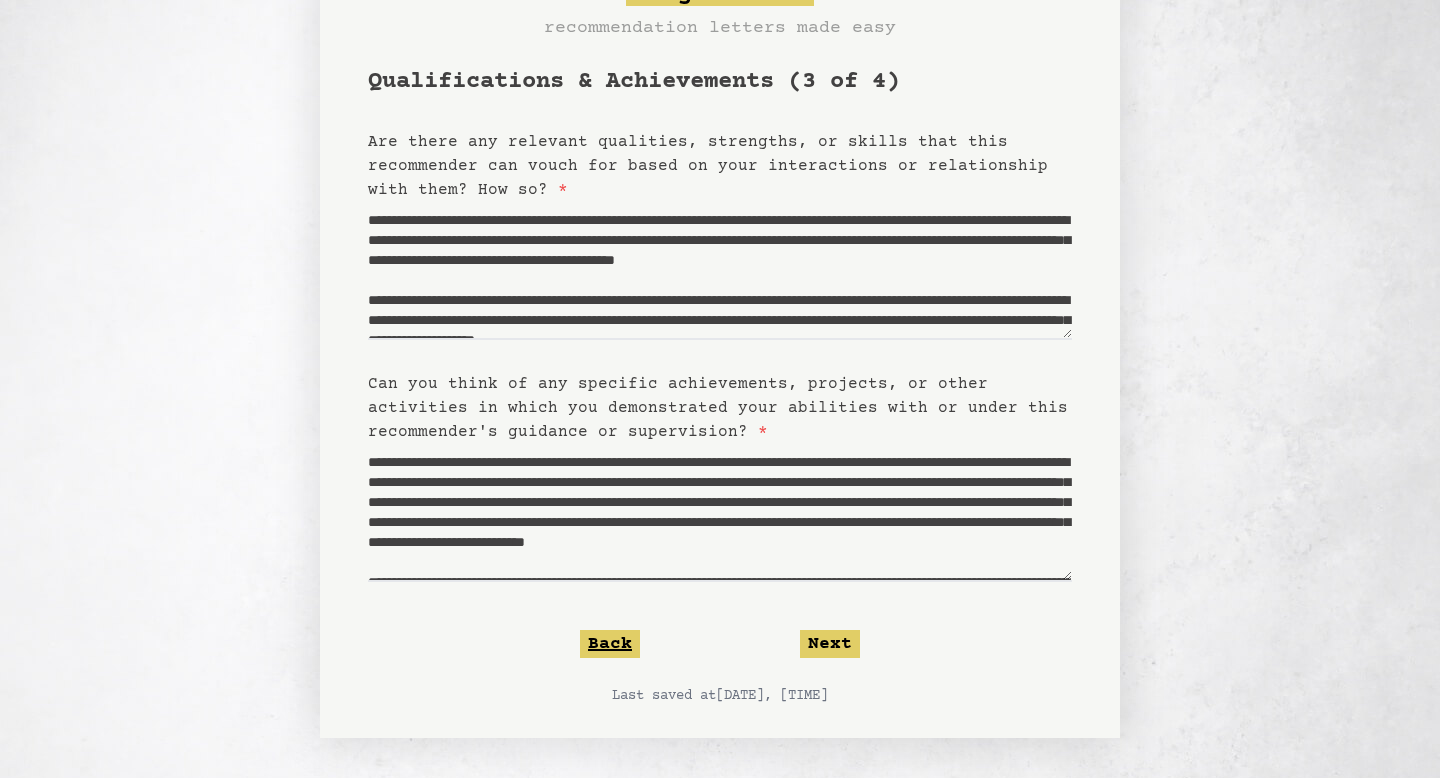 click on "Back" at bounding box center [610, 644] 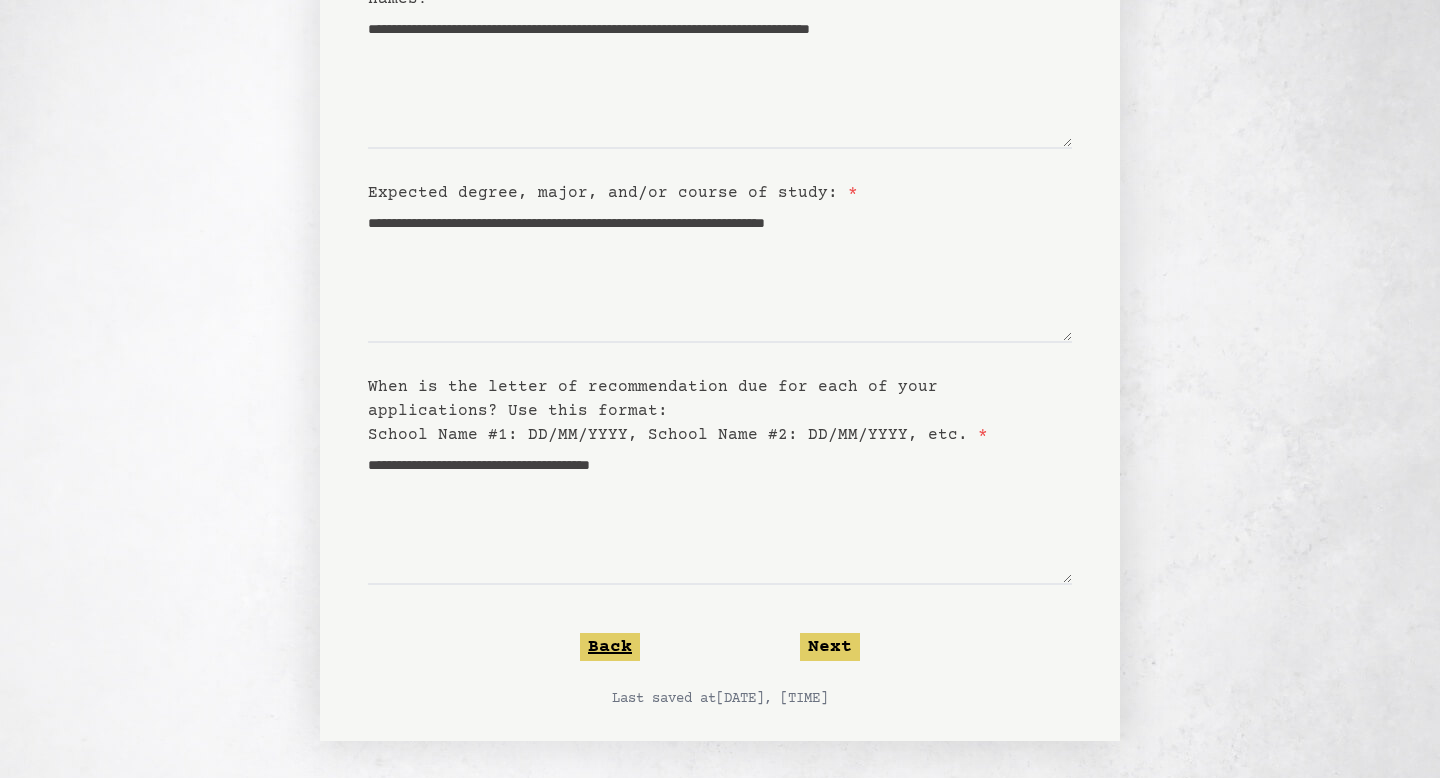 scroll, scrollTop: 284, scrollLeft: 0, axis: vertical 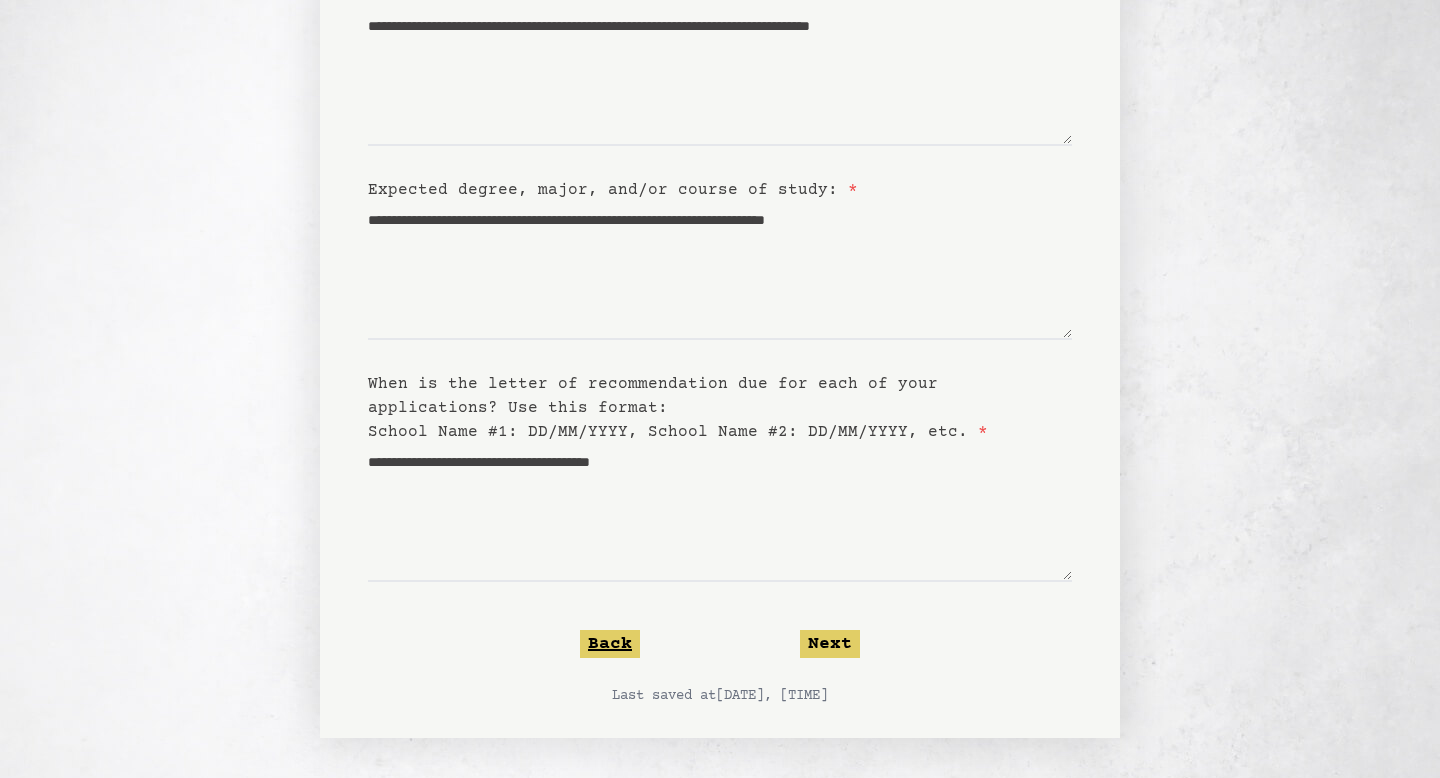 click on "Back" at bounding box center (610, 644) 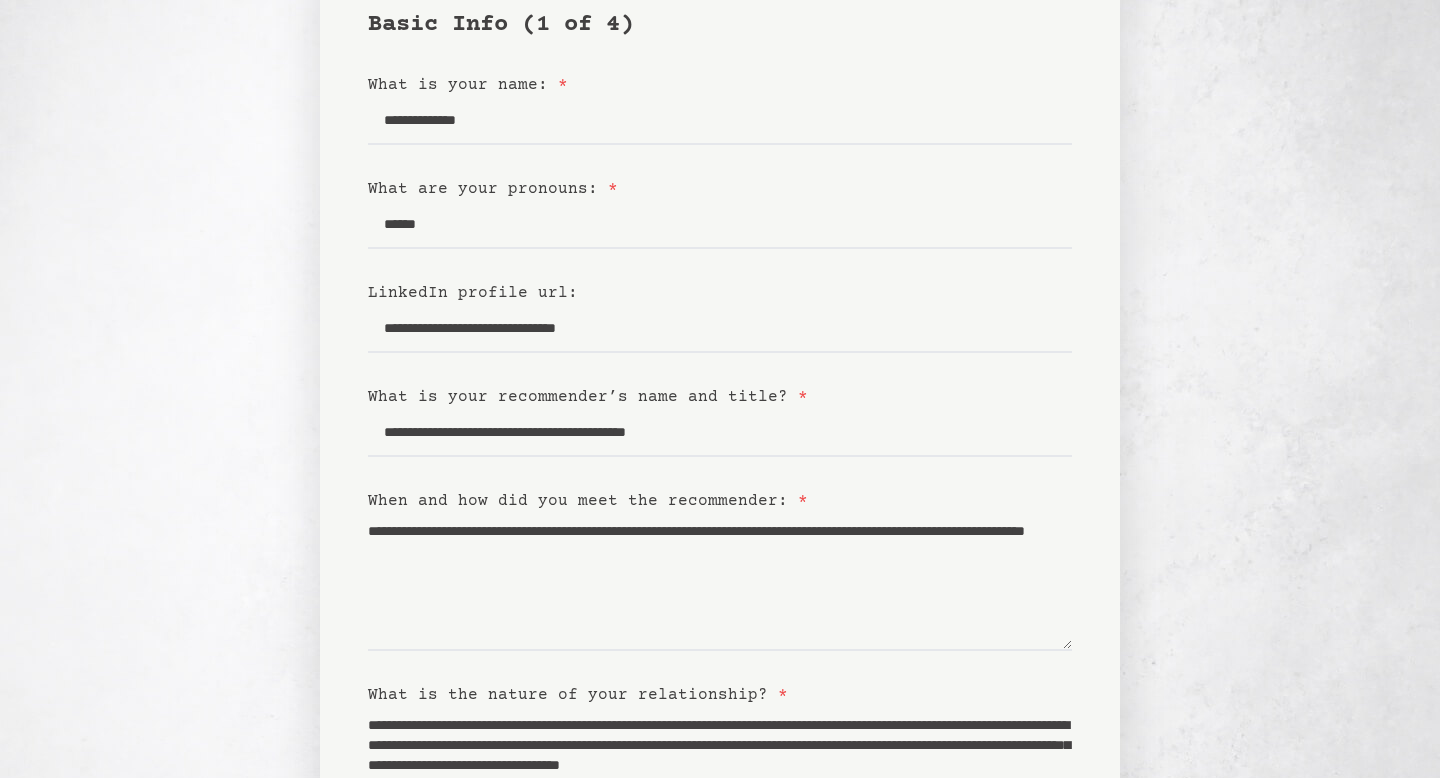 scroll, scrollTop: 434, scrollLeft: 0, axis: vertical 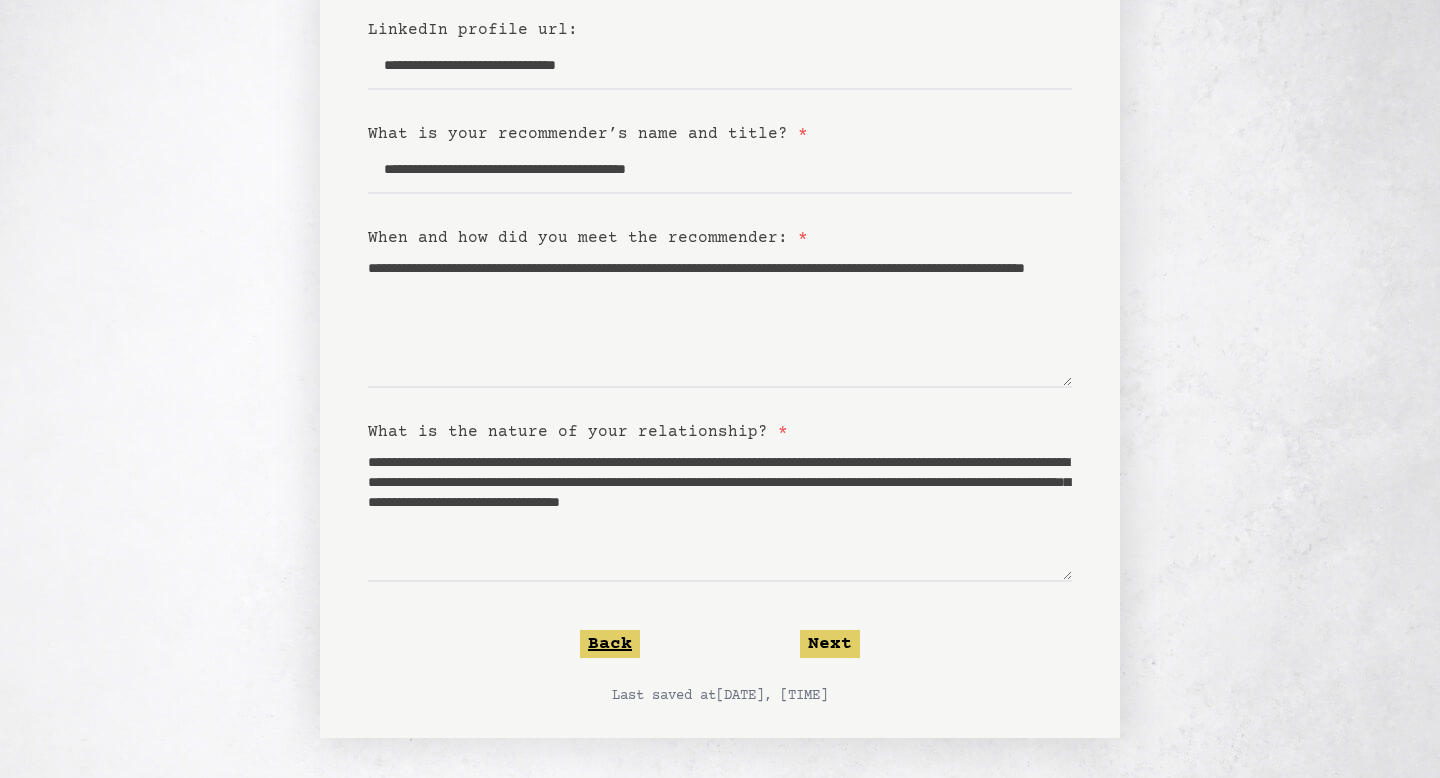 click on "Back" at bounding box center (610, 644) 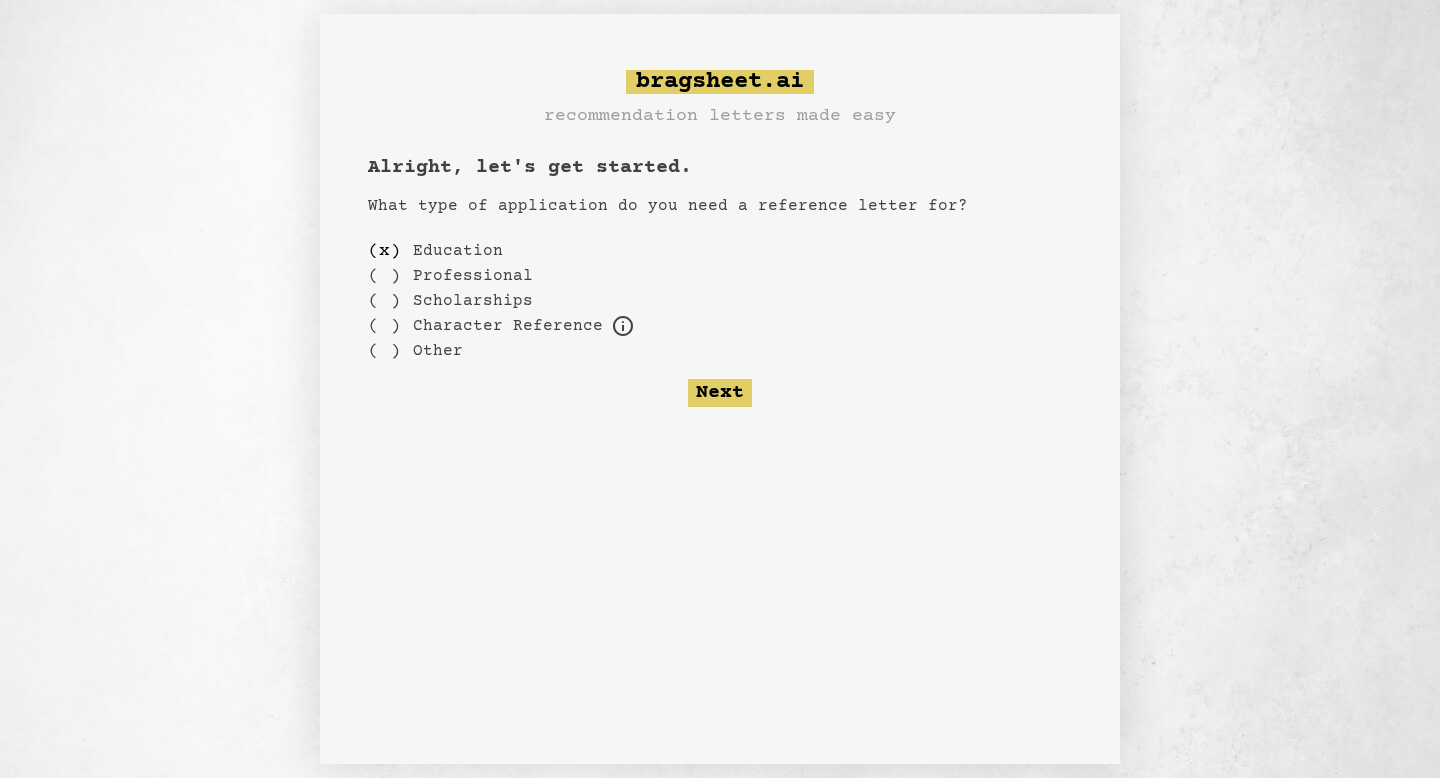 scroll, scrollTop: 0, scrollLeft: 0, axis: both 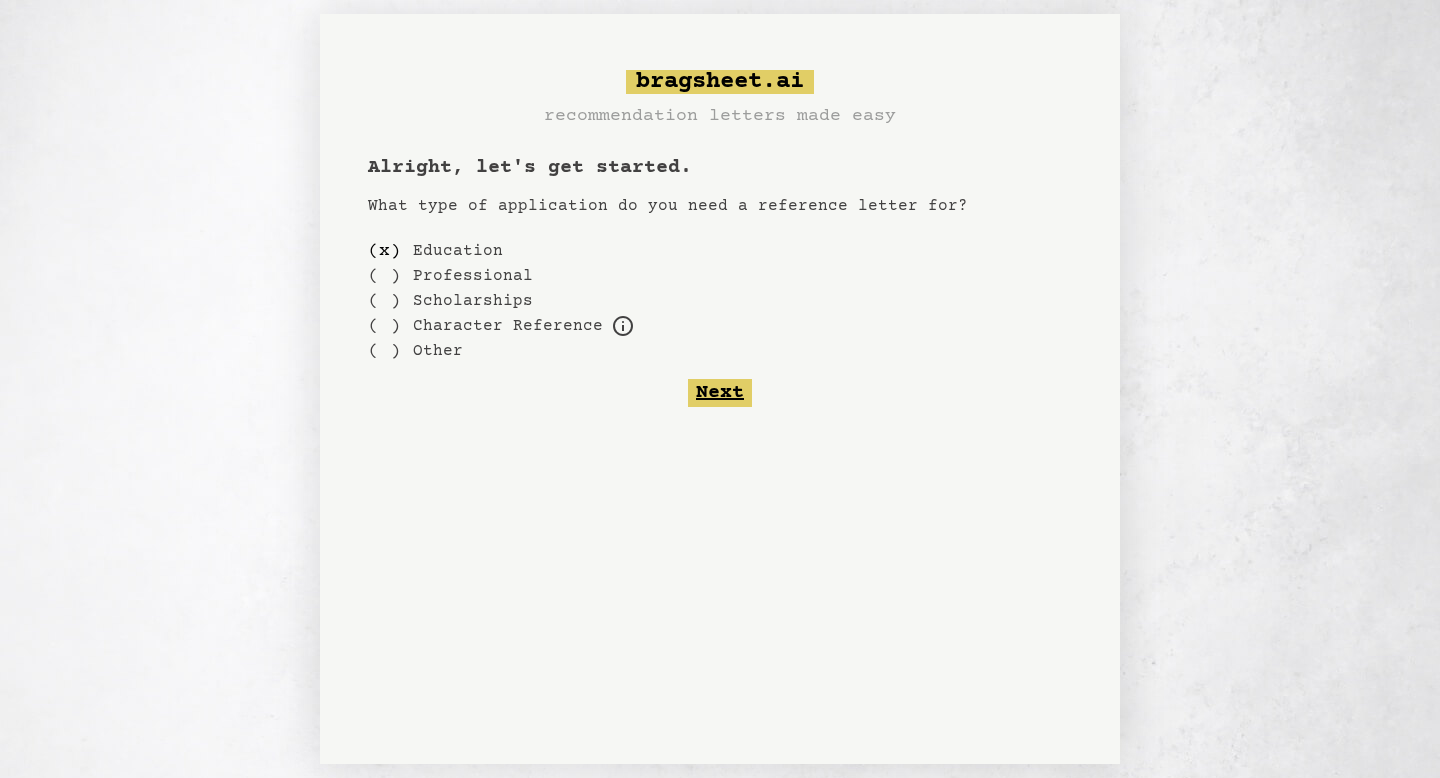 click on "Next" at bounding box center (720, 393) 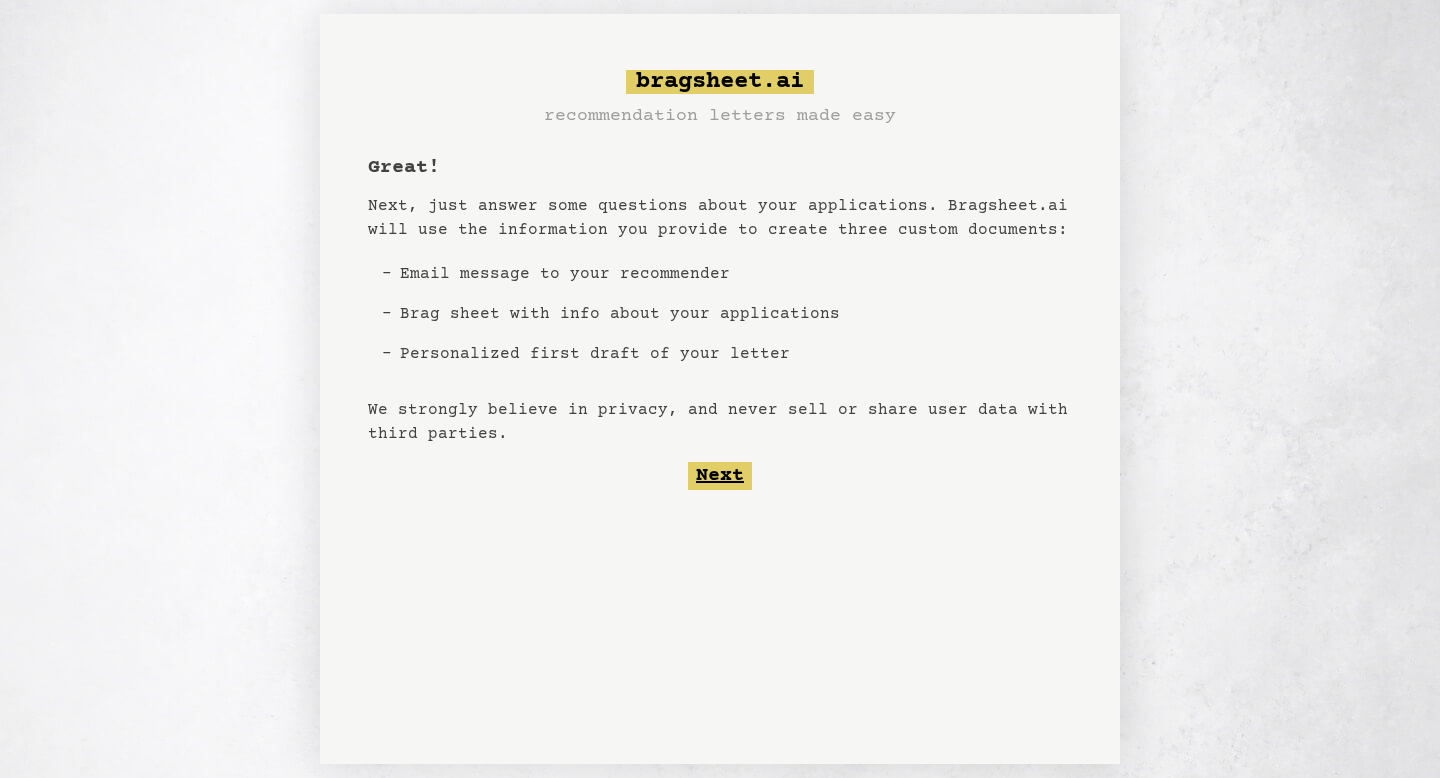 click on "Next" at bounding box center [720, 476] 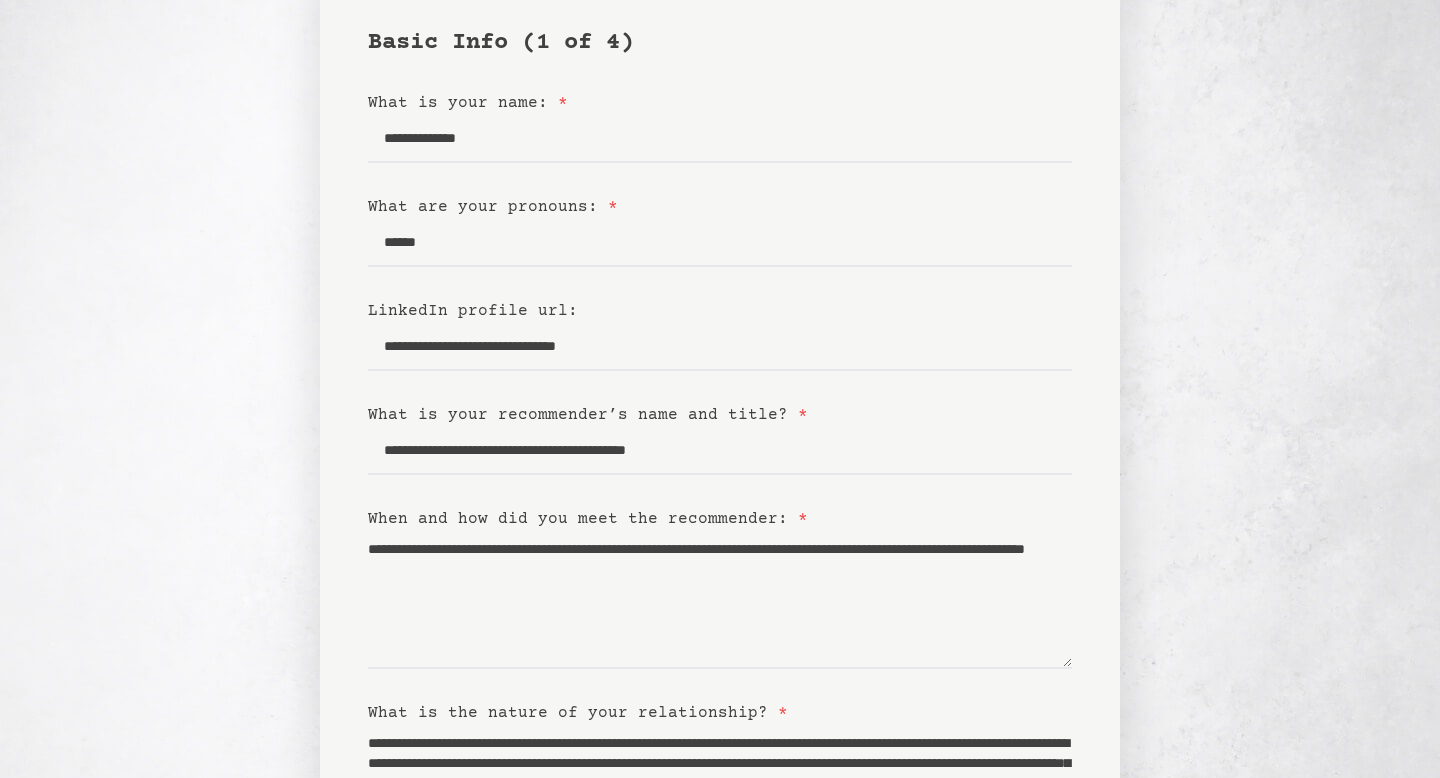 scroll, scrollTop: 154, scrollLeft: 0, axis: vertical 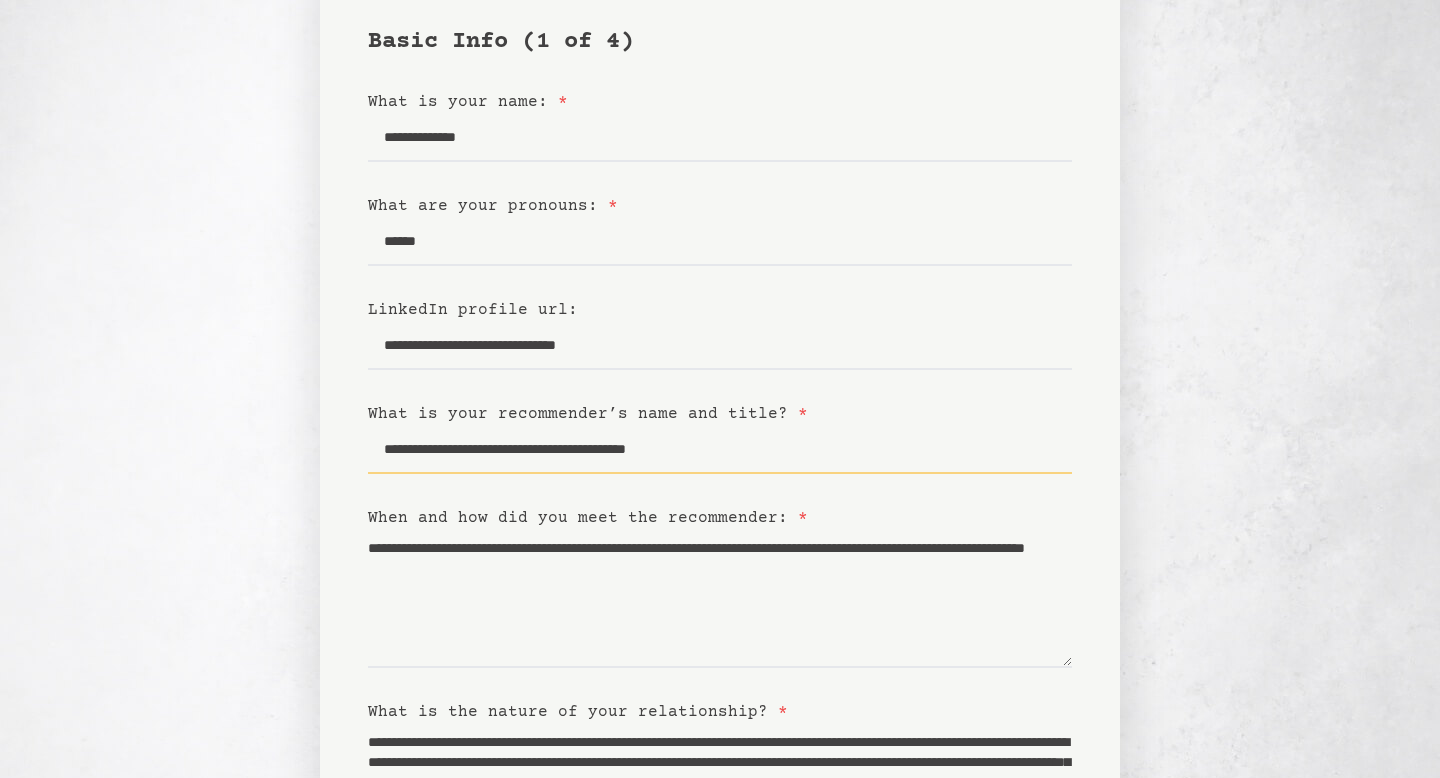 click on "**********" at bounding box center [720, 450] 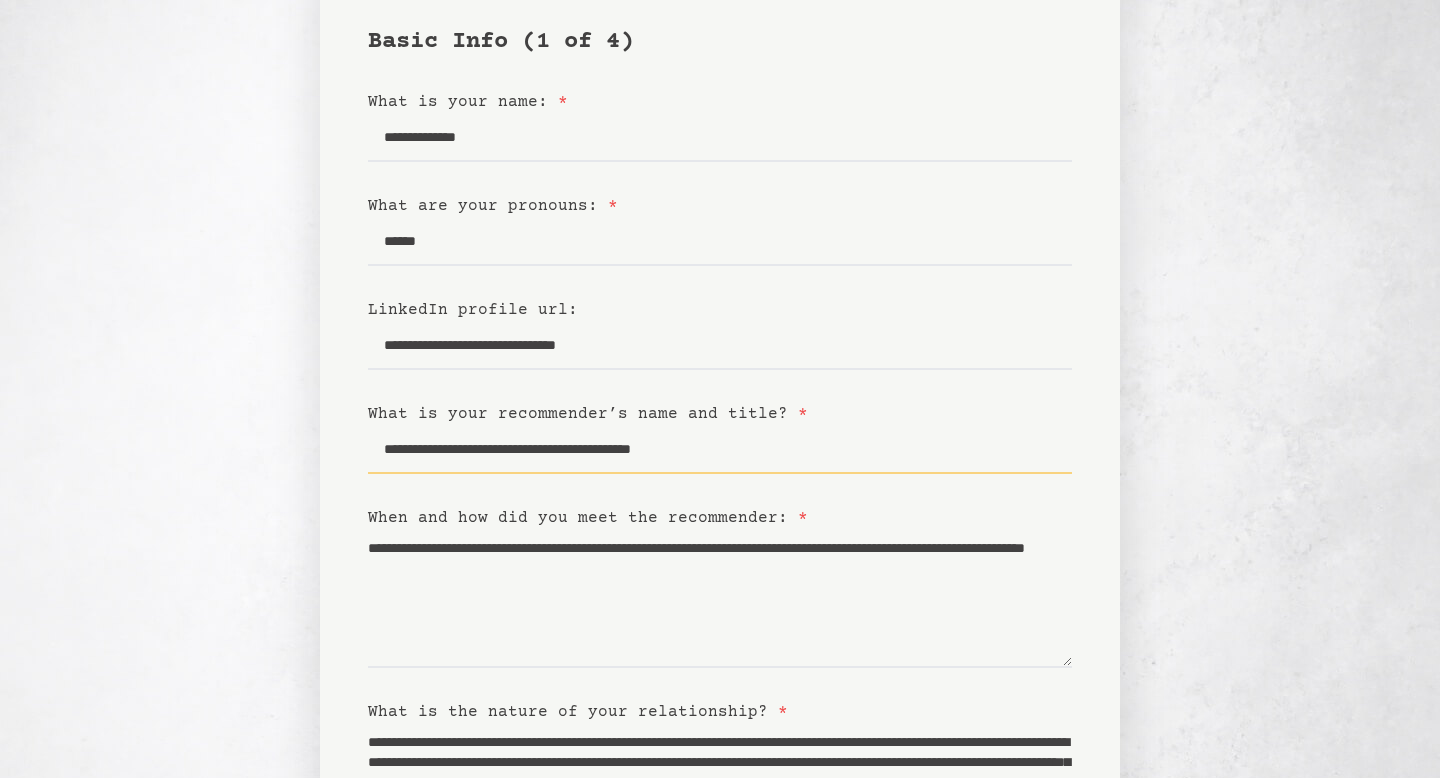 type on "**********" 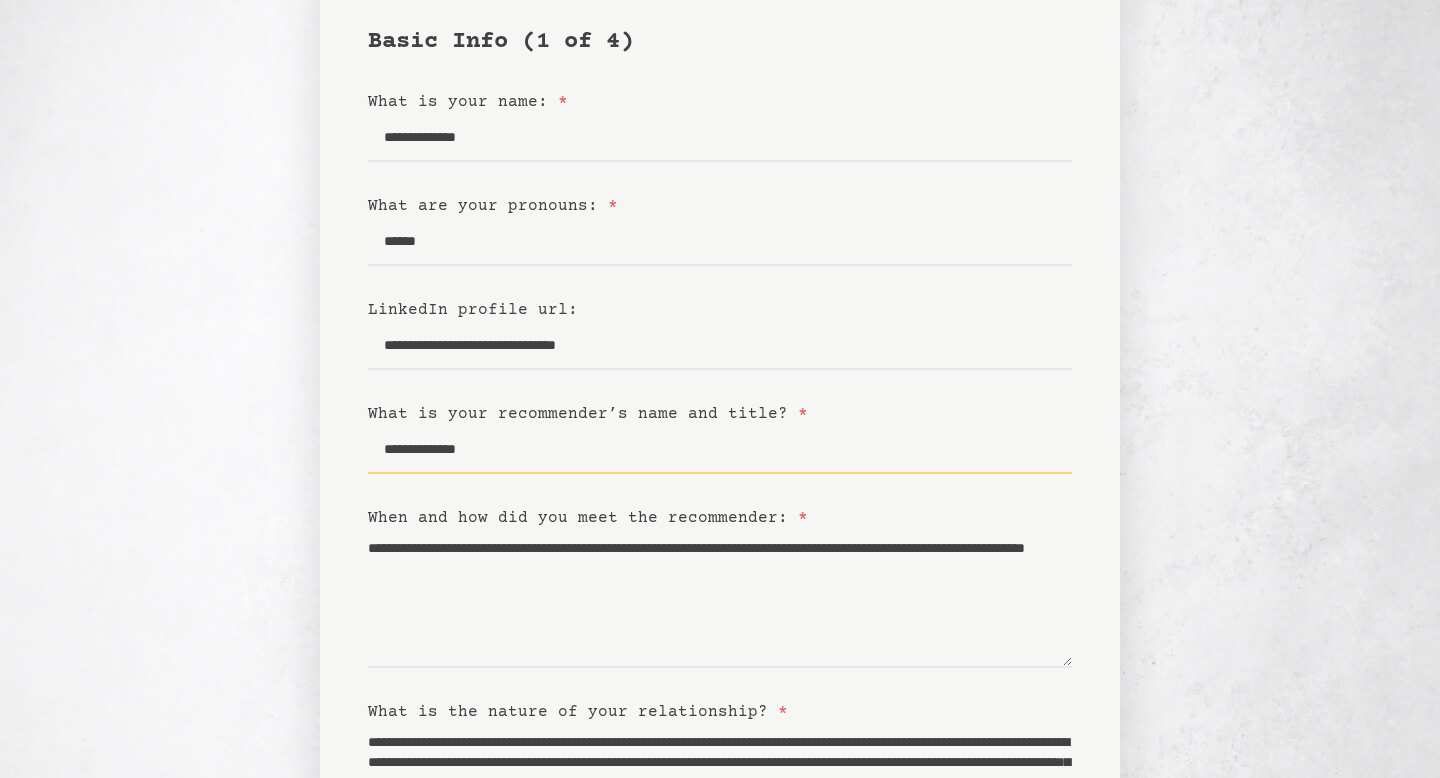 type on "**********" 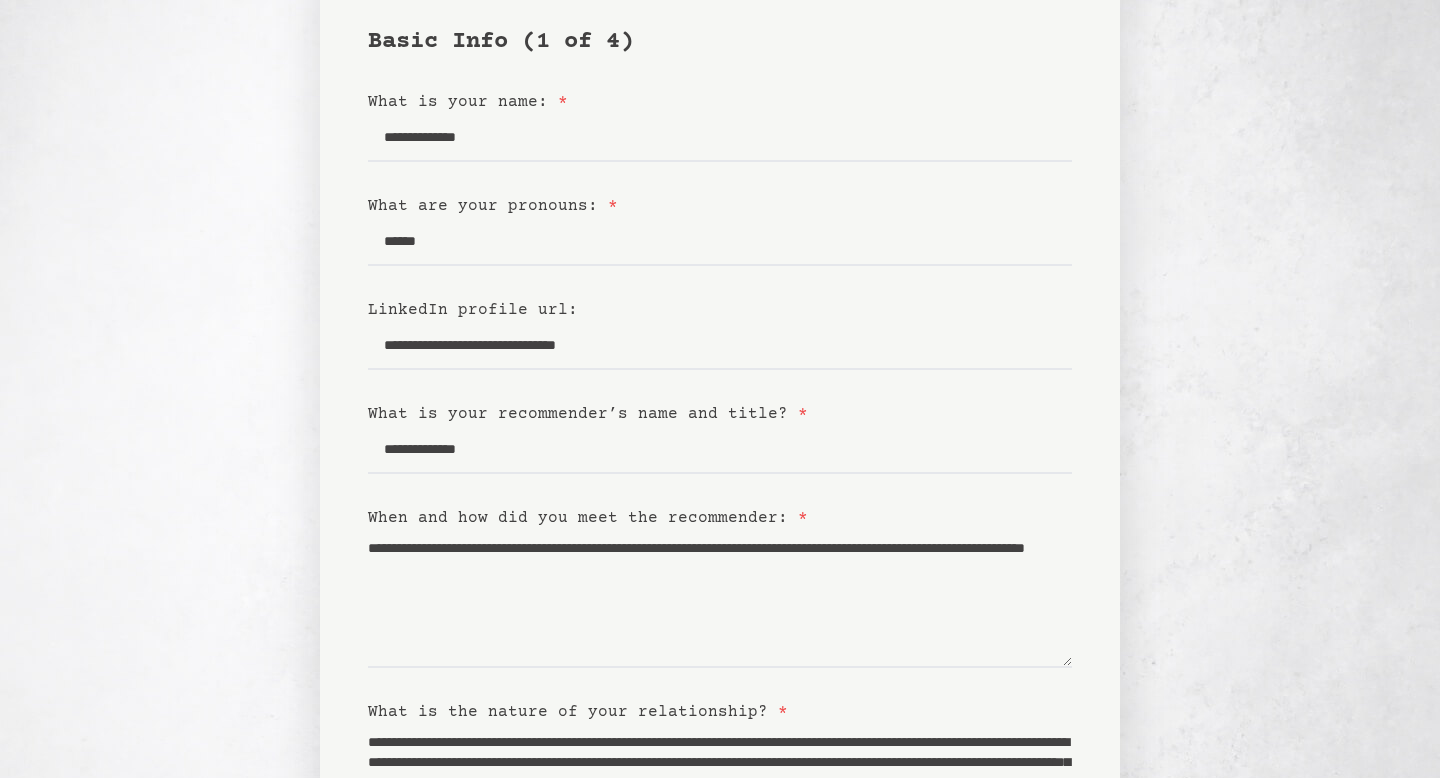 click on "**********" at bounding box center (720, 428) 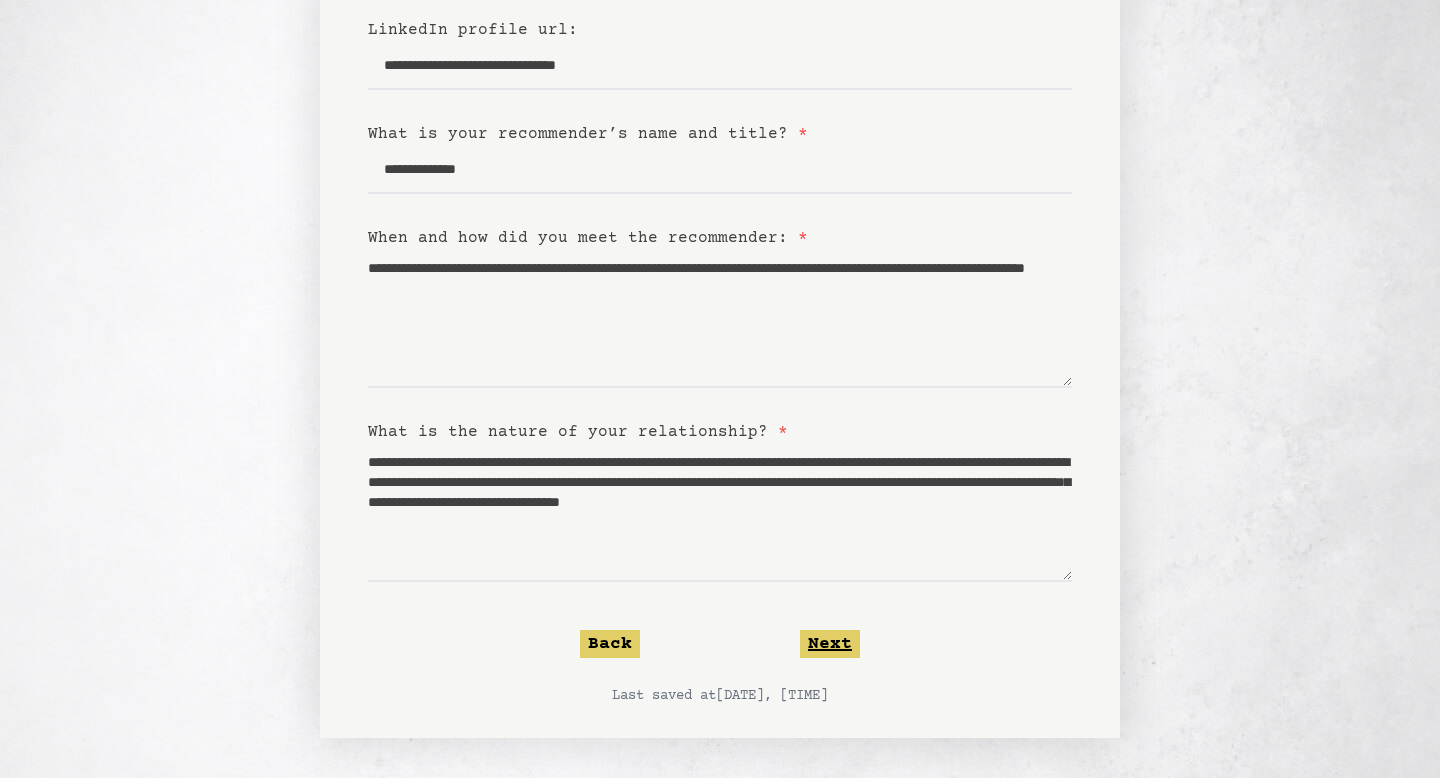 click on "Next" 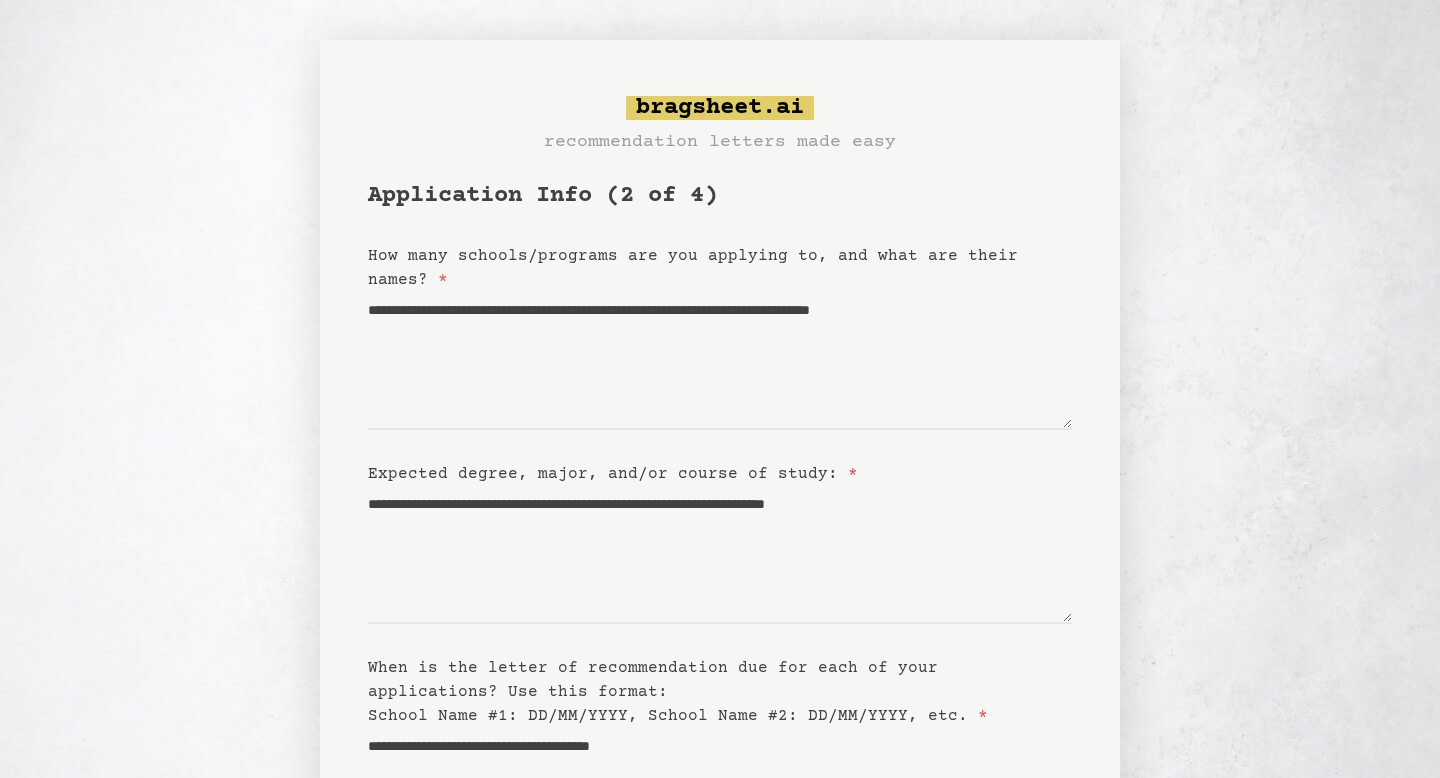 scroll, scrollTop: 284, scrollLeft: 0, axis: vertical 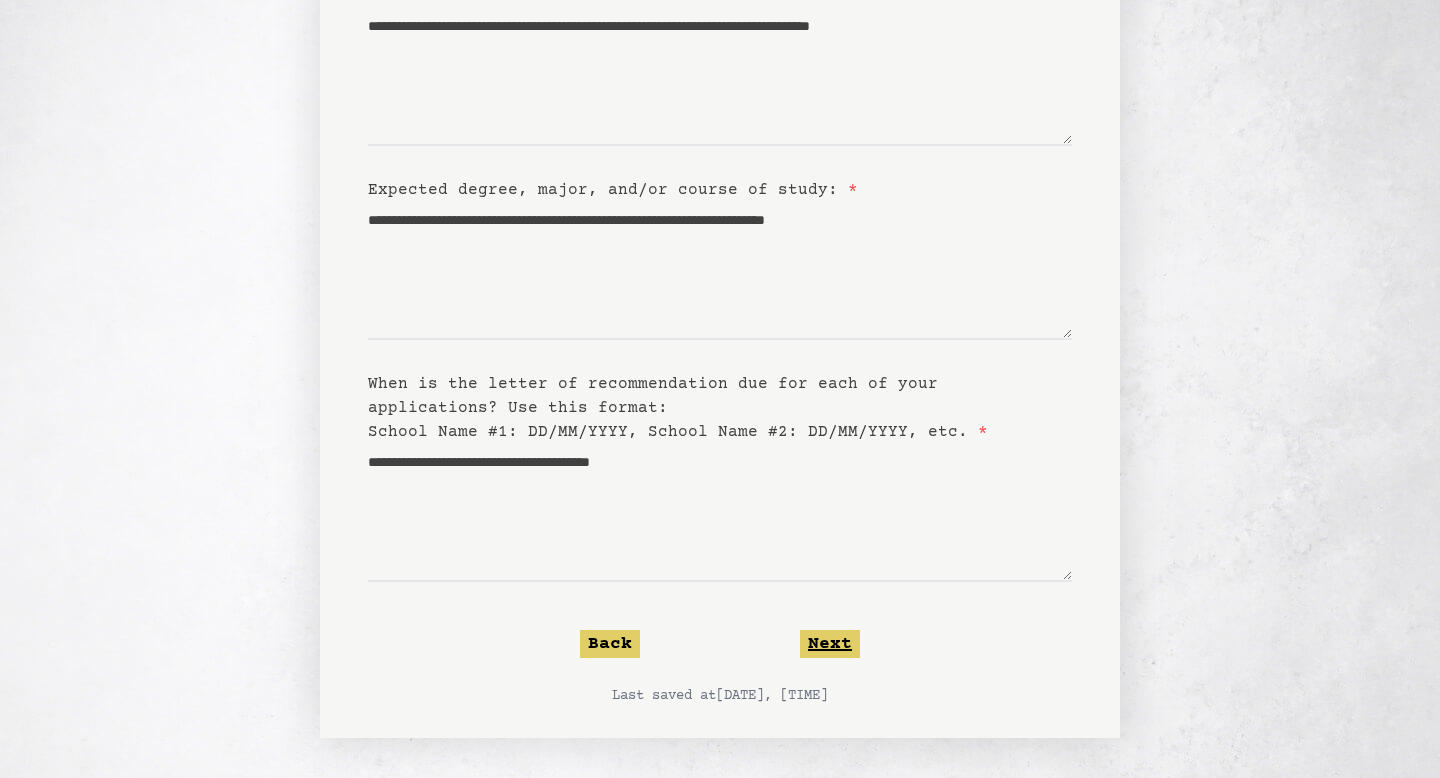 click on "Next" 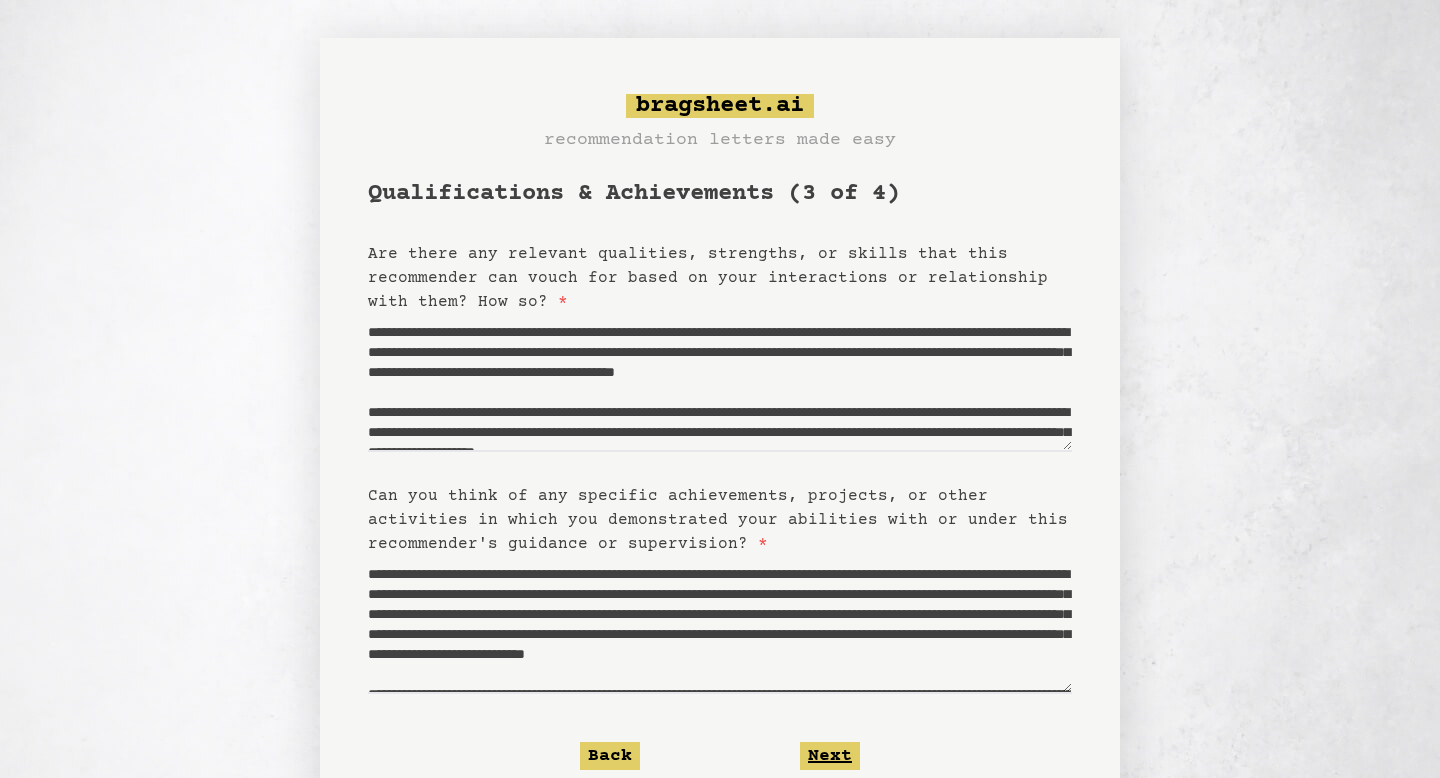 scroll, scrollTop: 0, scrollLeft: 0, axis: both 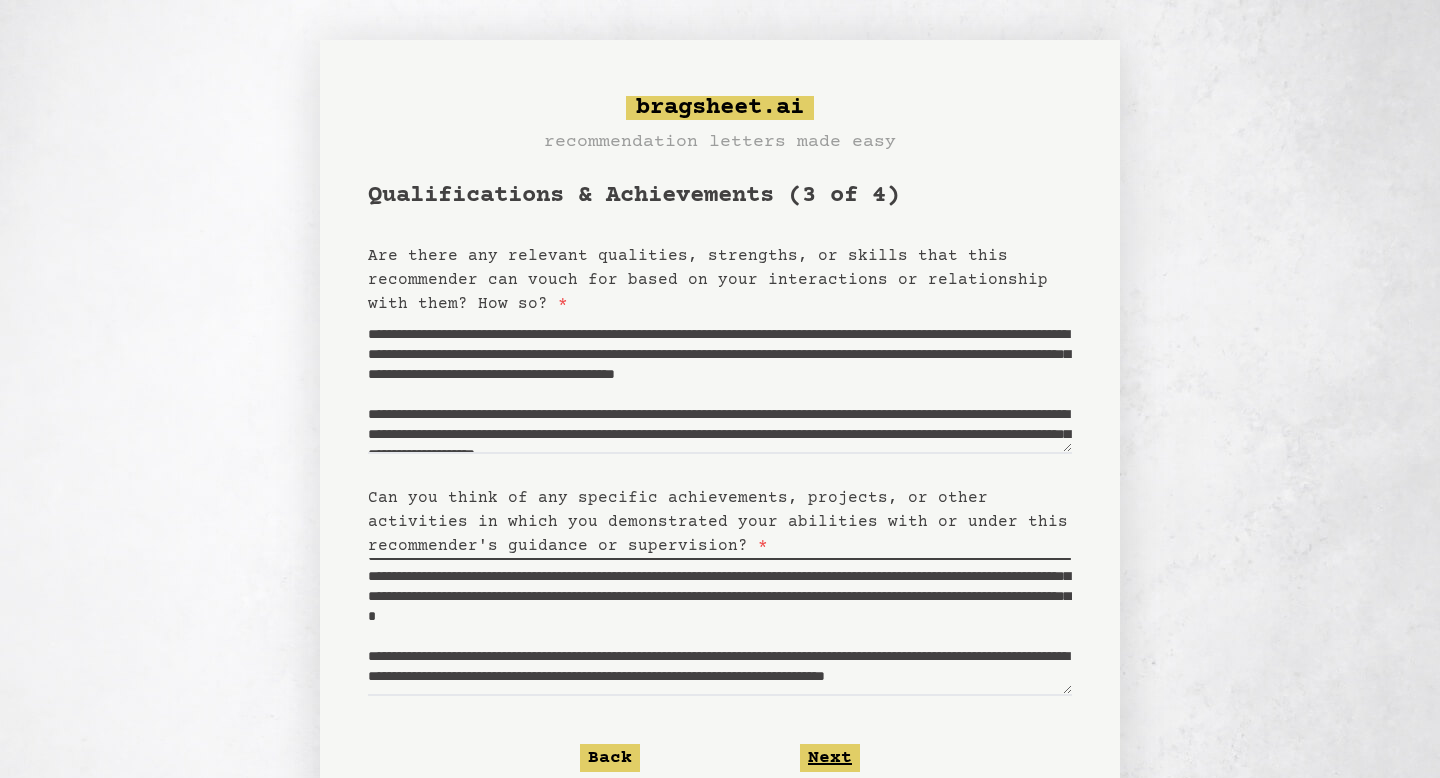 click on "Next" 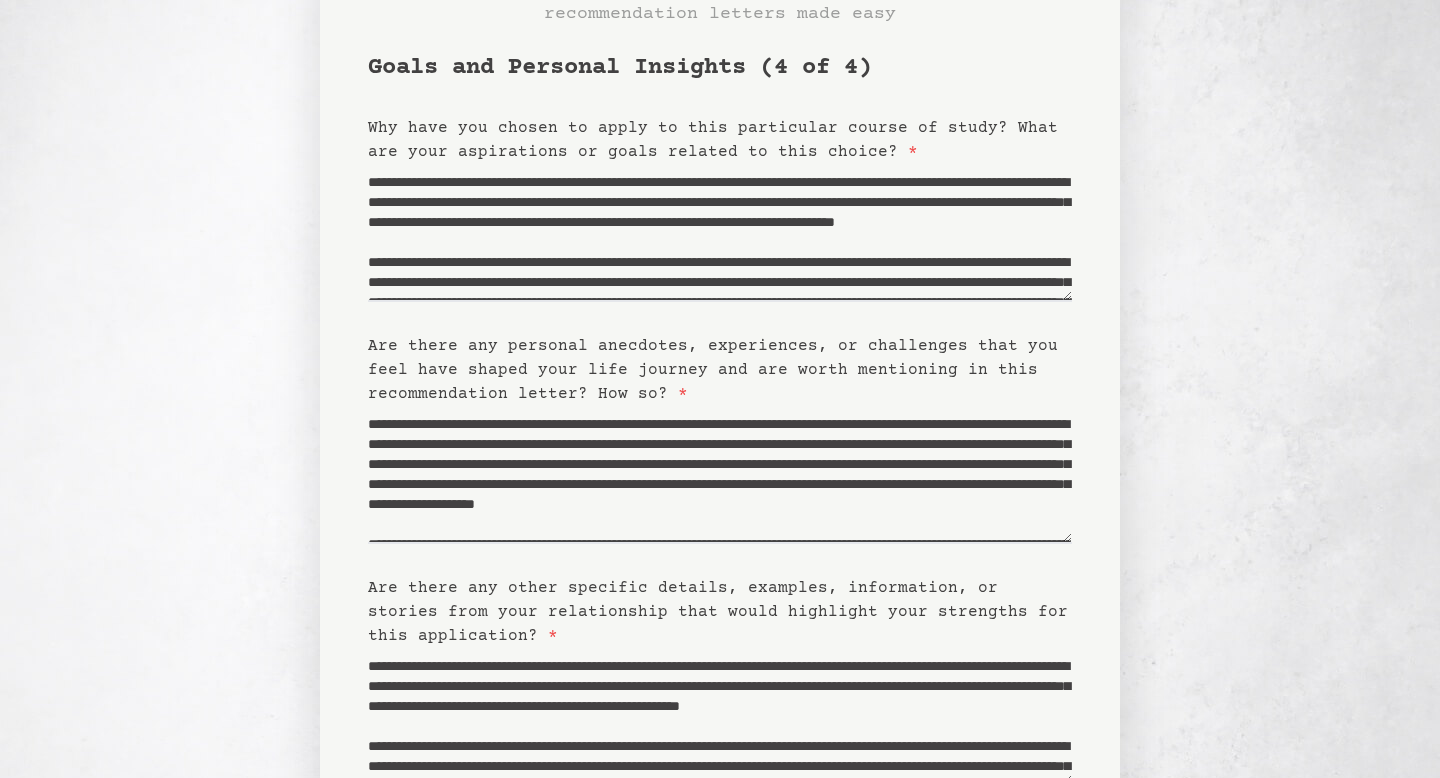 scroll, scrollTop: 332, scrollLeft: 0, axis: vertical 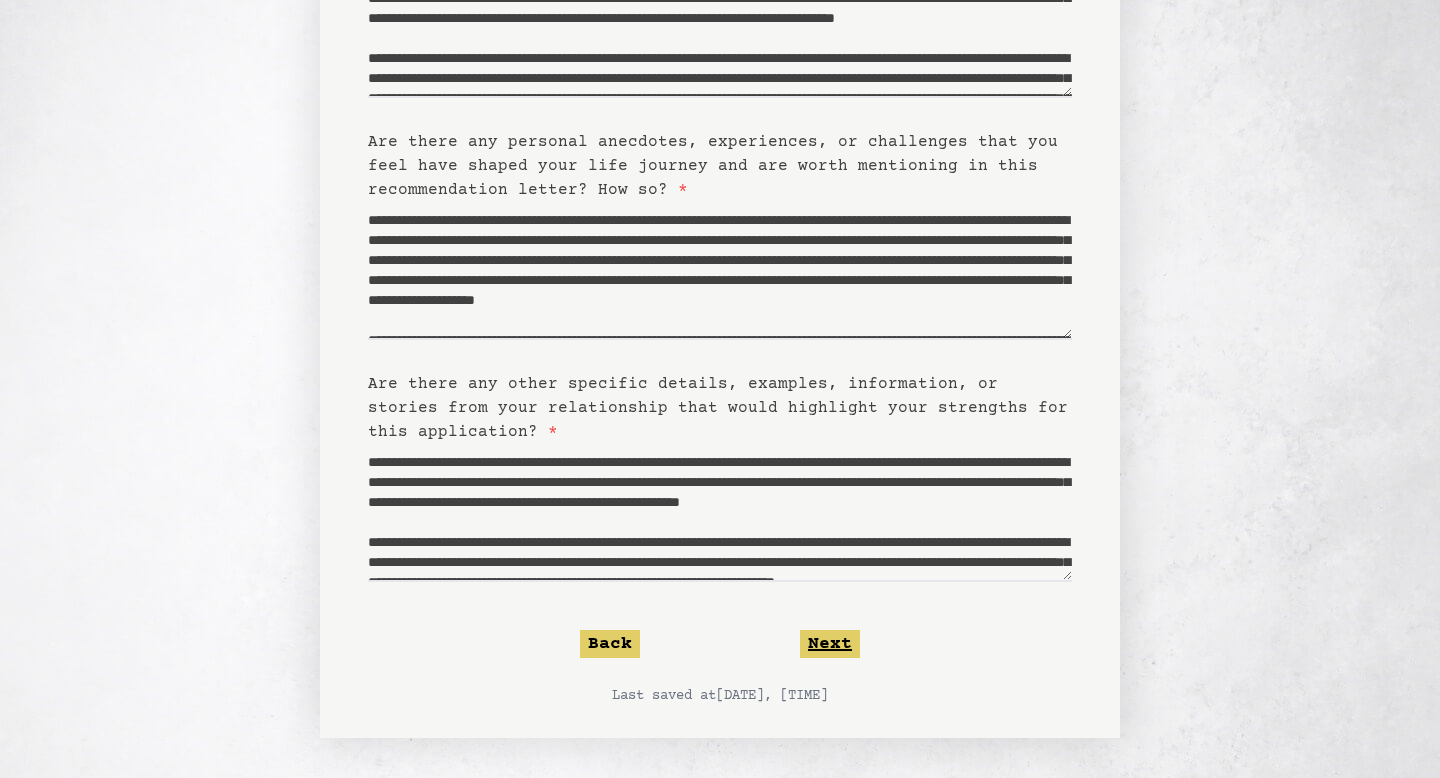 click on "Next" 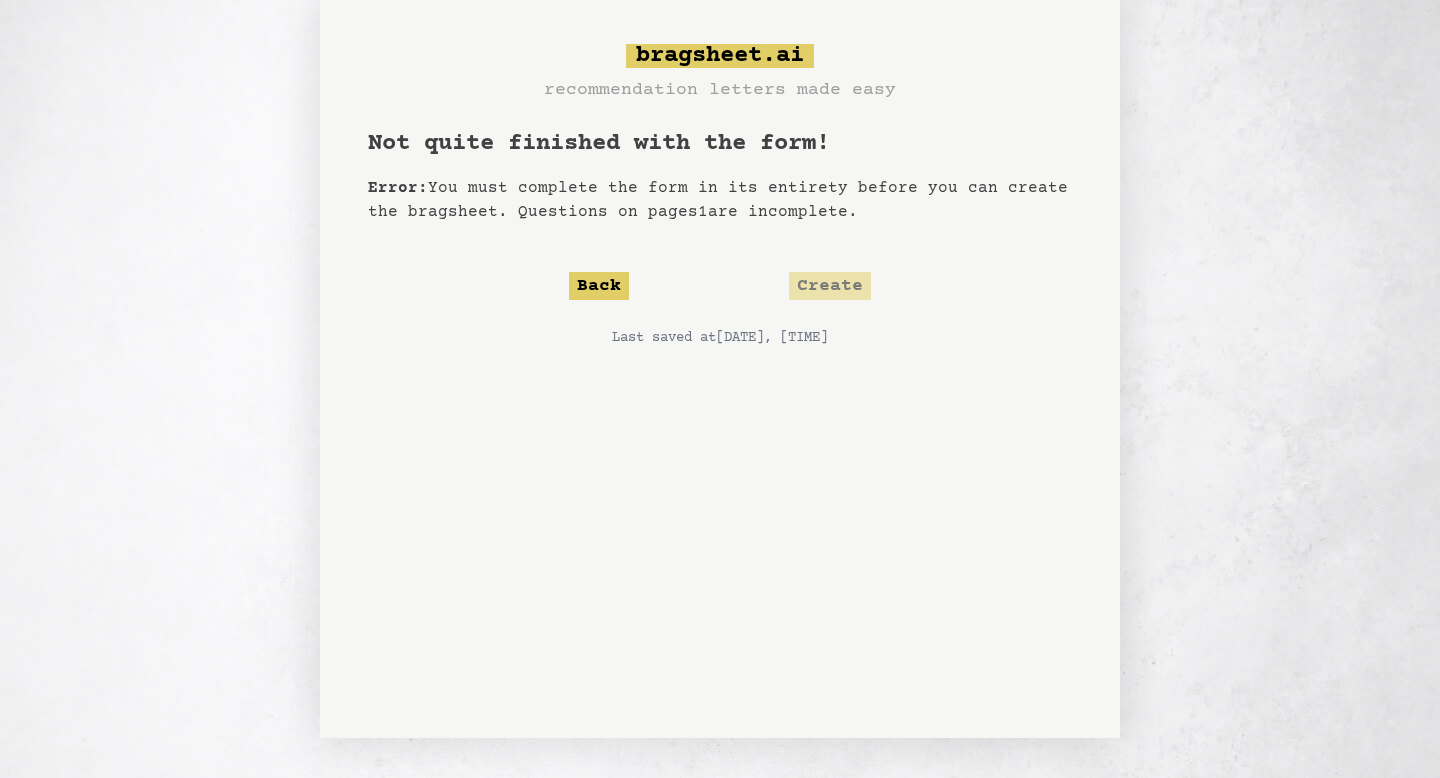 scroll, scrollTop: 0, scrollLeft: 0, axis: both 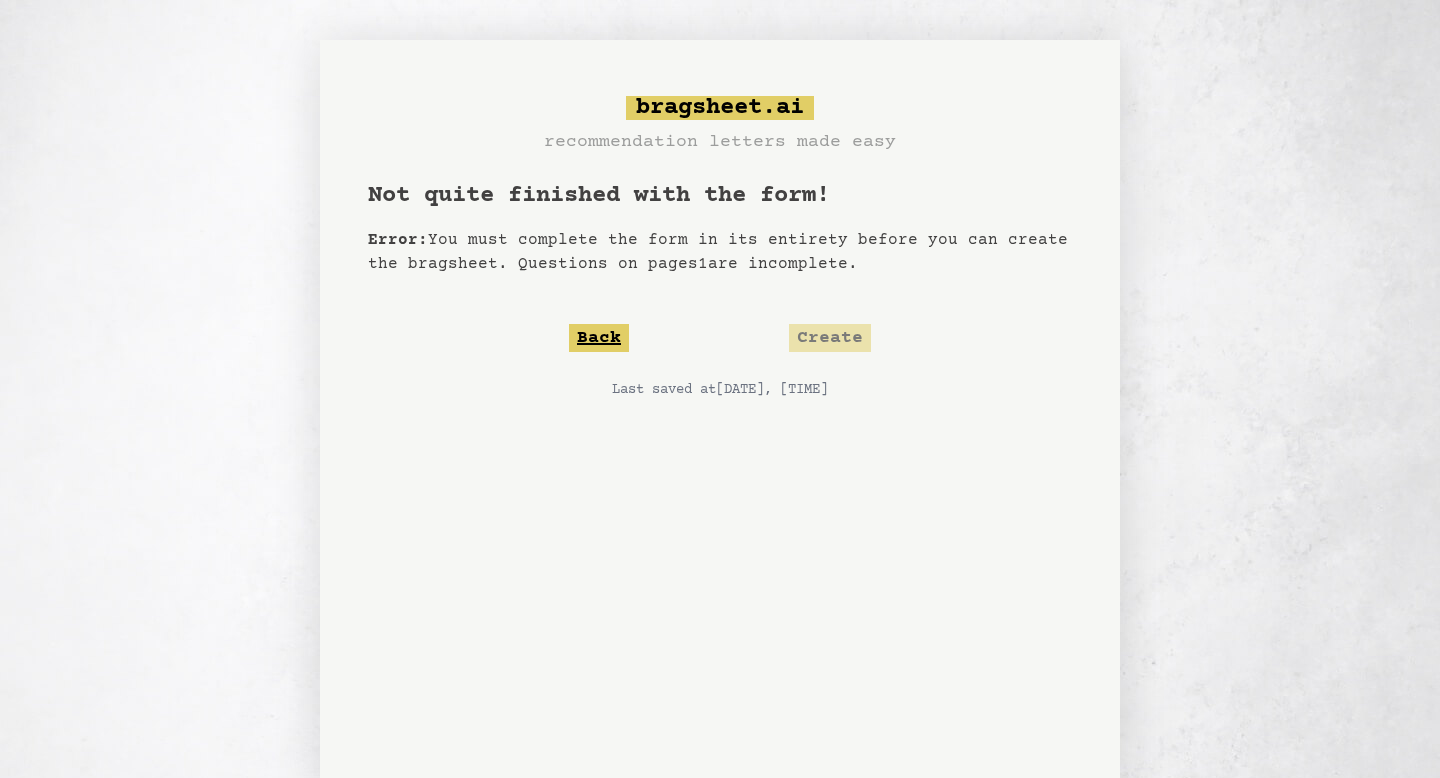 click on "Back" at bounding box center [599, 338] 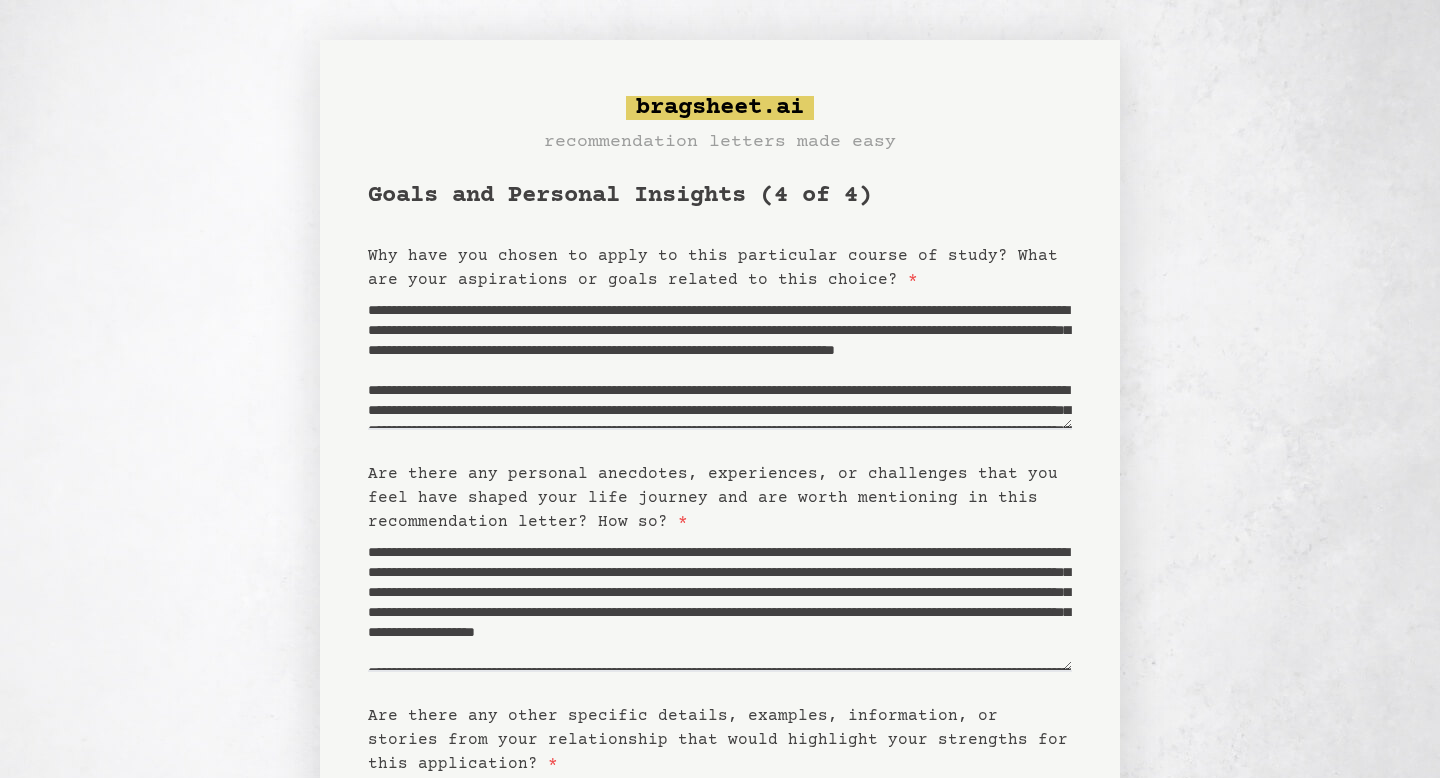 scroll, scrollTop: 320, scrollLeft: 0, axis: vertical 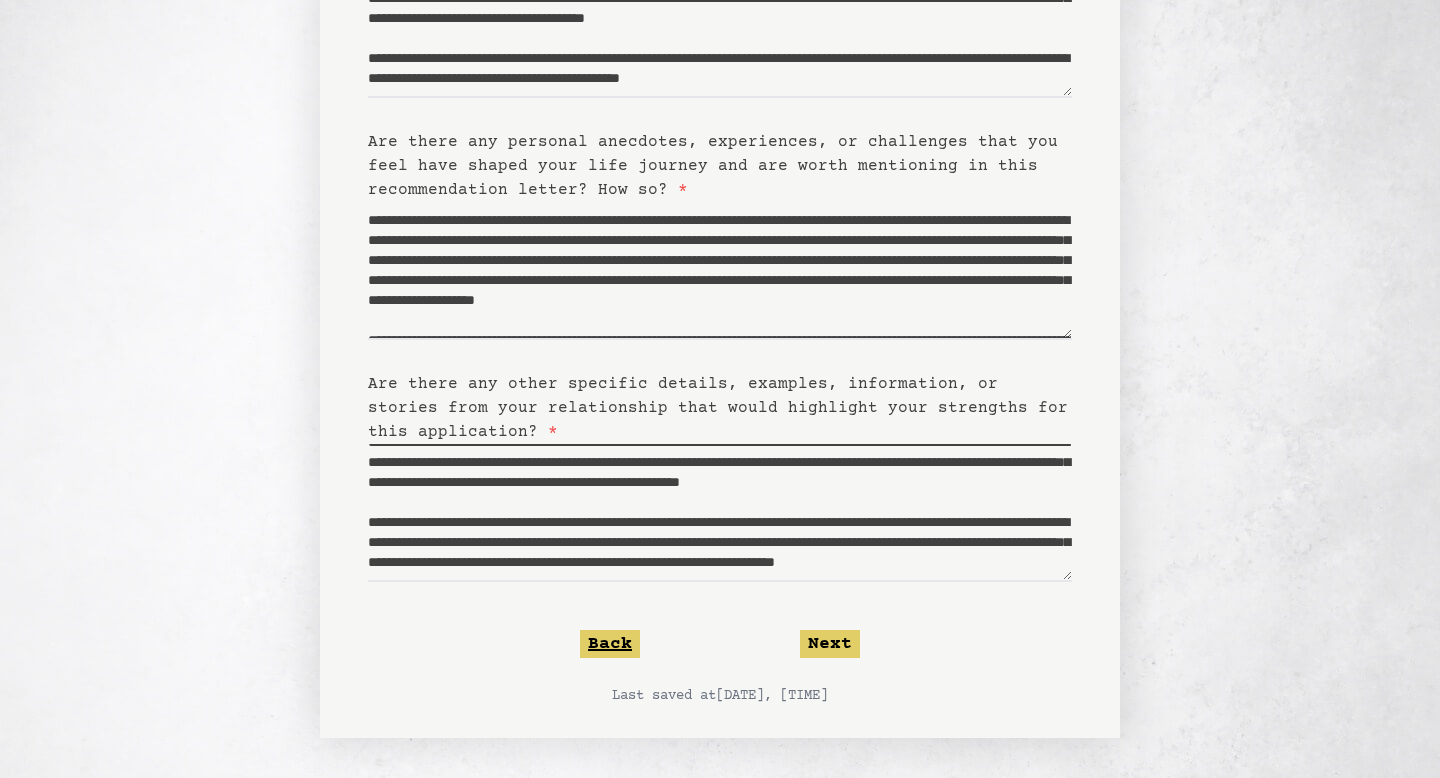 click on "Back" at bounding box center (610, 644) 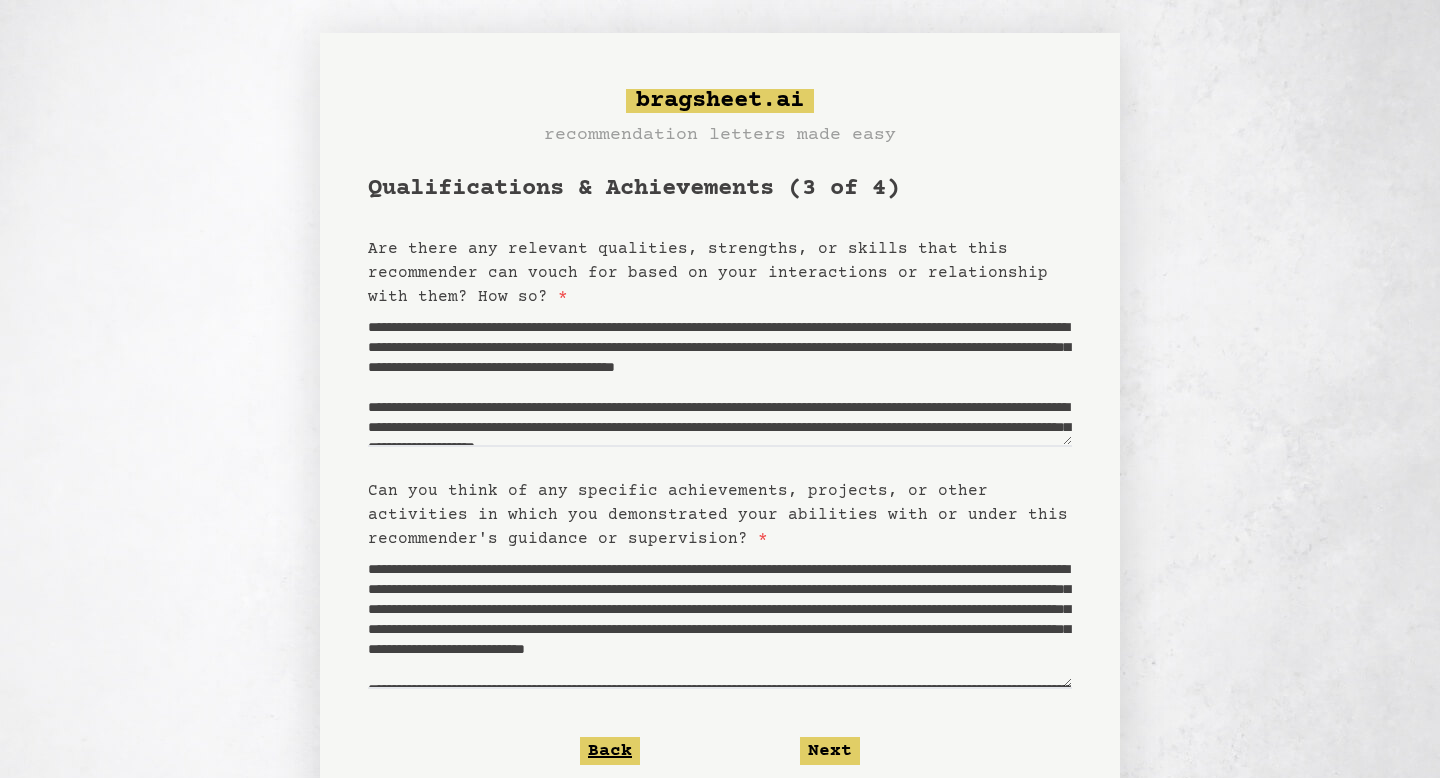 scroll, scrollTop: 0, scrollLeft: 0, axis: both 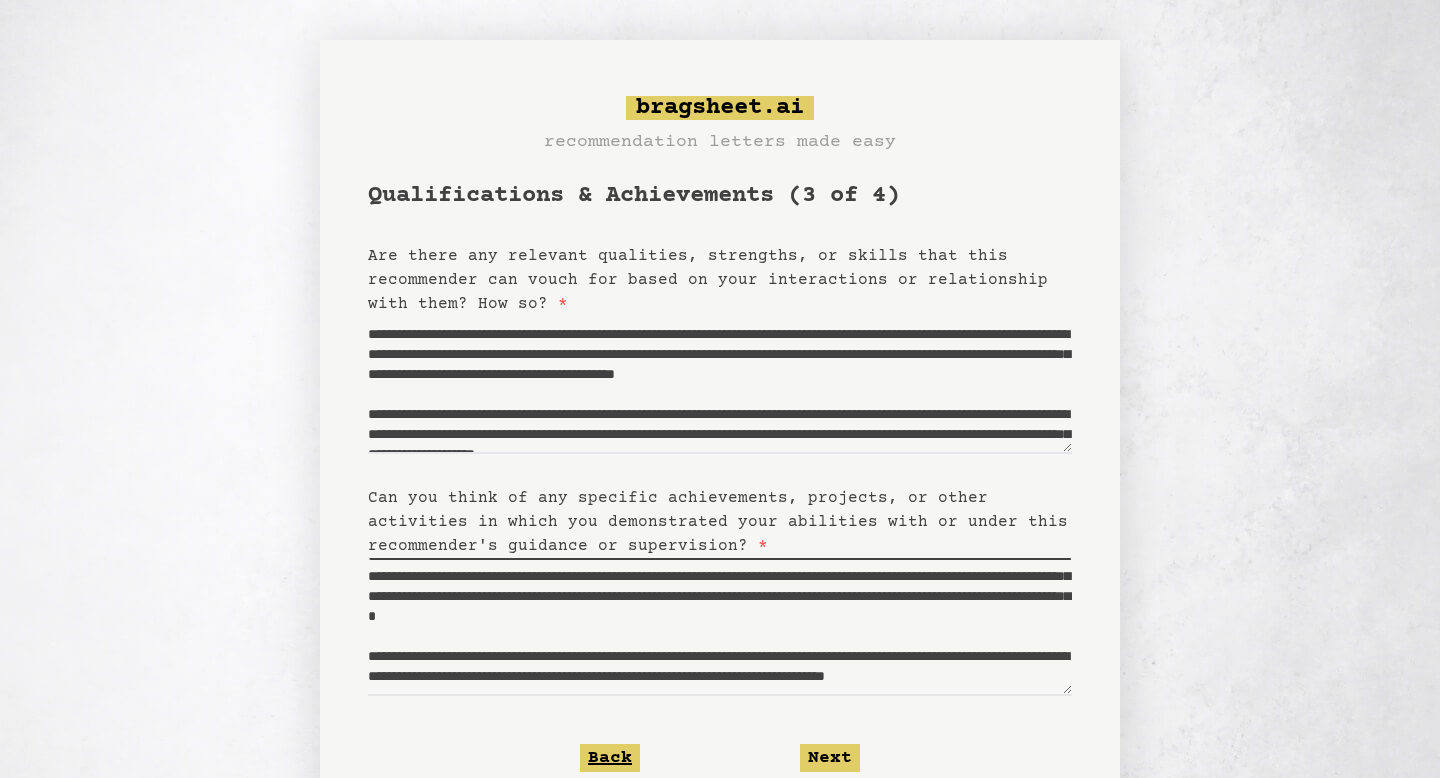 click on "Back" at bounding box center (610, 758) 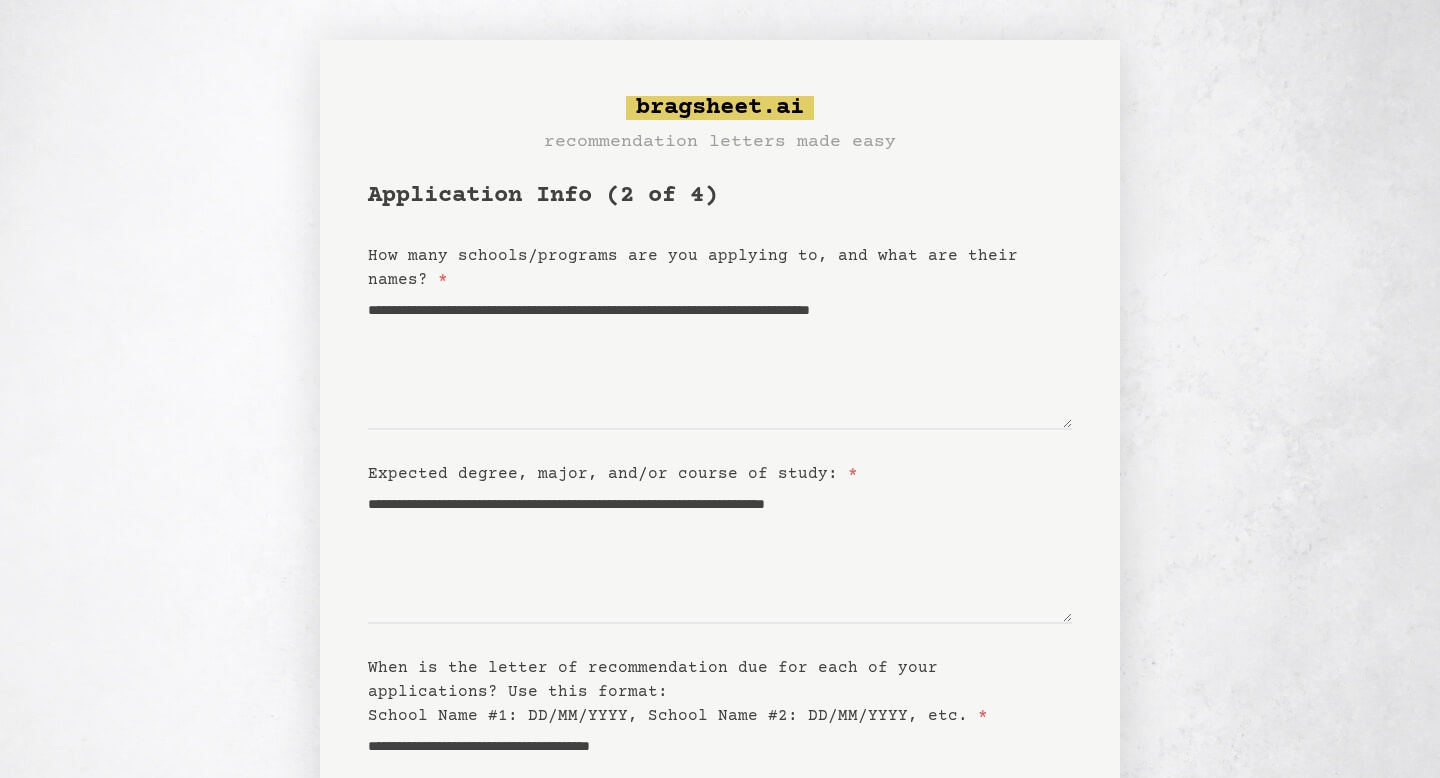 scroll, scrollTop: 100, scrollLeft: 0, axis: vertical 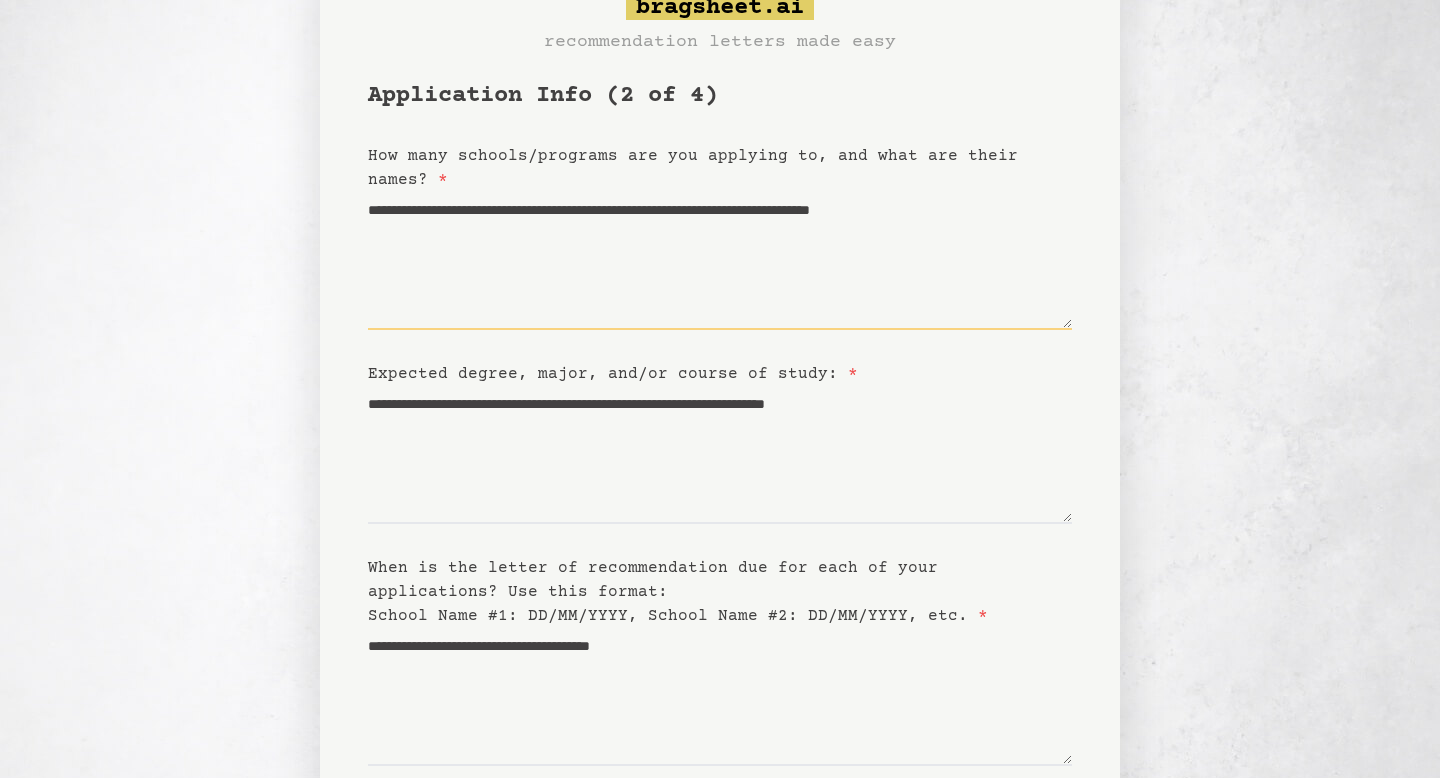 click on "**********" at bounding box center (720, 261) 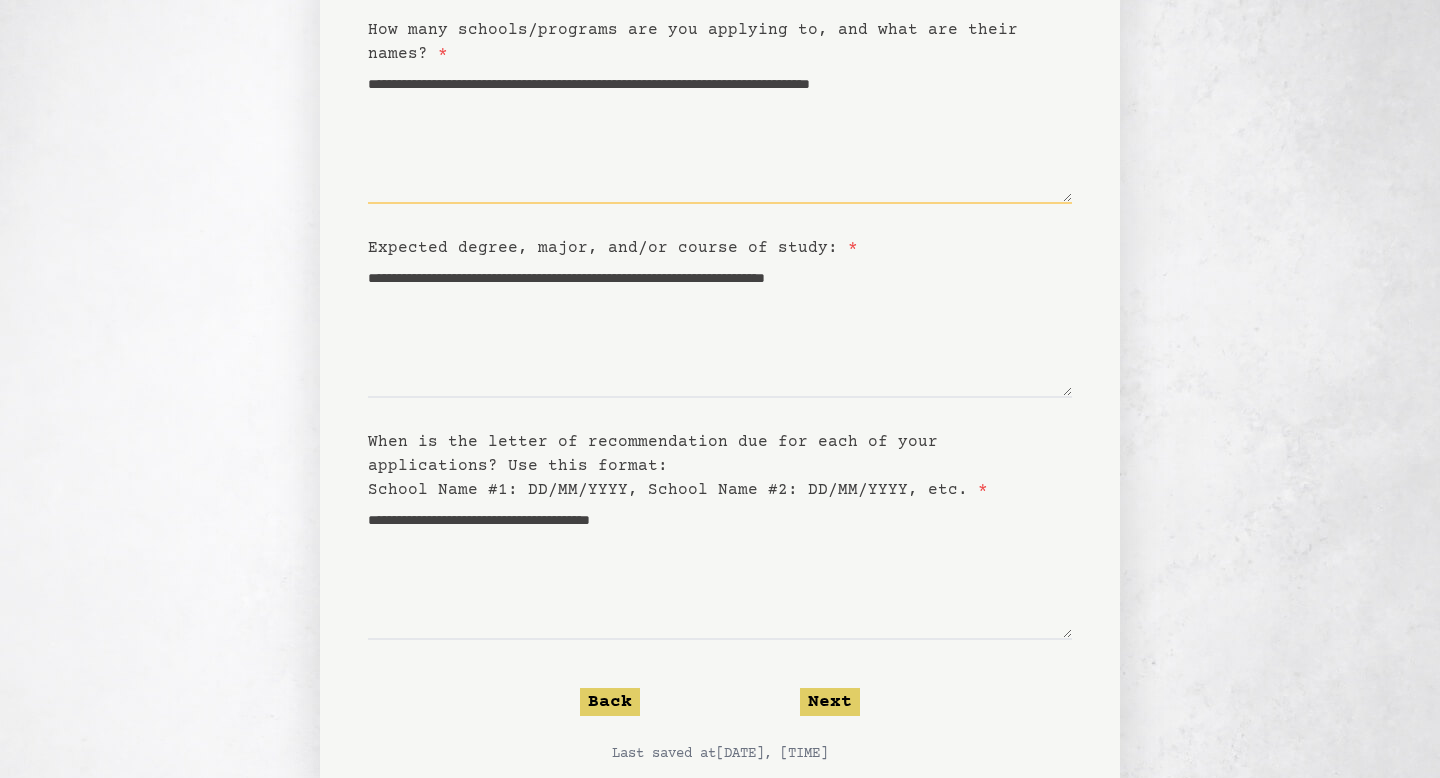 scroll, scrollTop: 284, scrollLeft: 0, axis: vertical 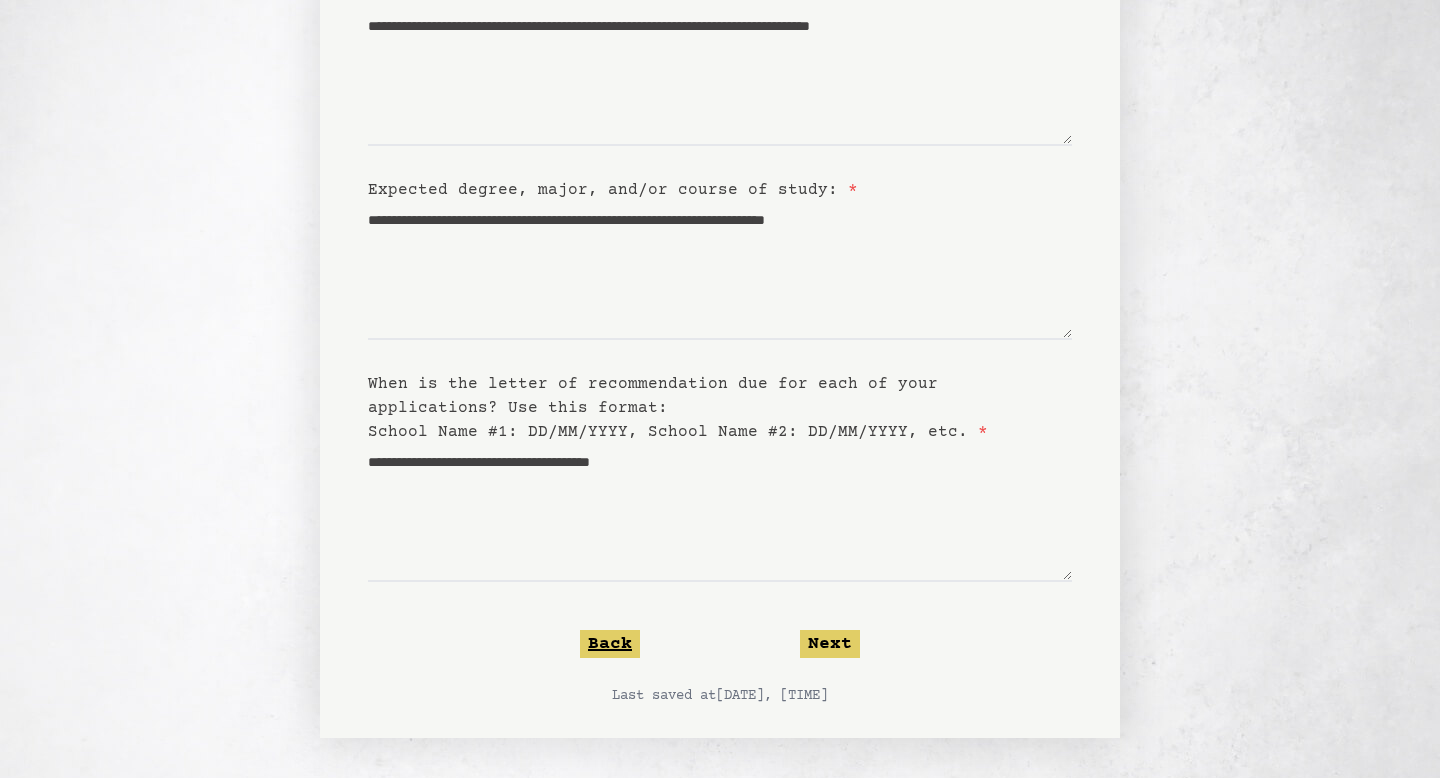click on "Back" at bounding box center (610, 644) 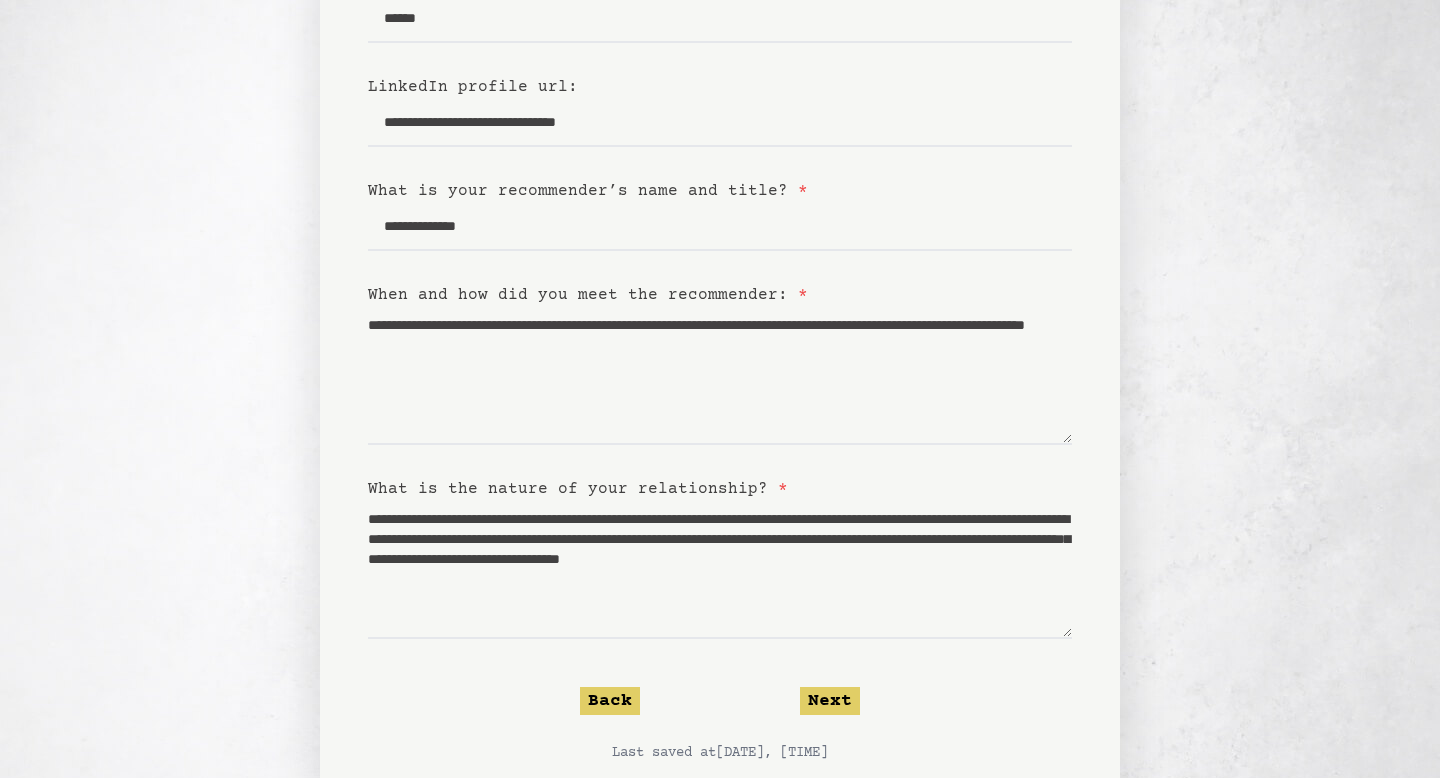 scroll, scrollTop: 434, scrollLeft: 0, axis: vertical 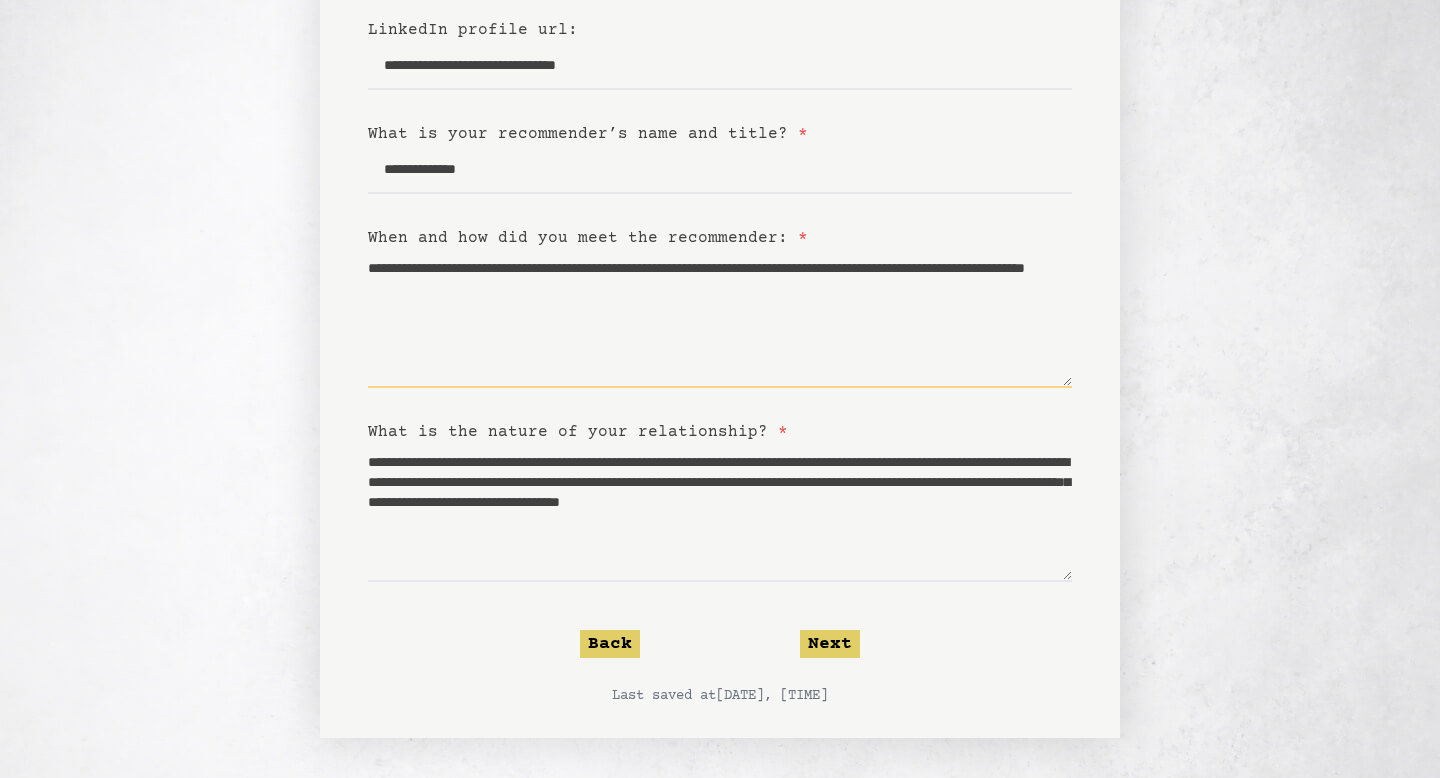 click on "**********" at bounding box center [720, 319] 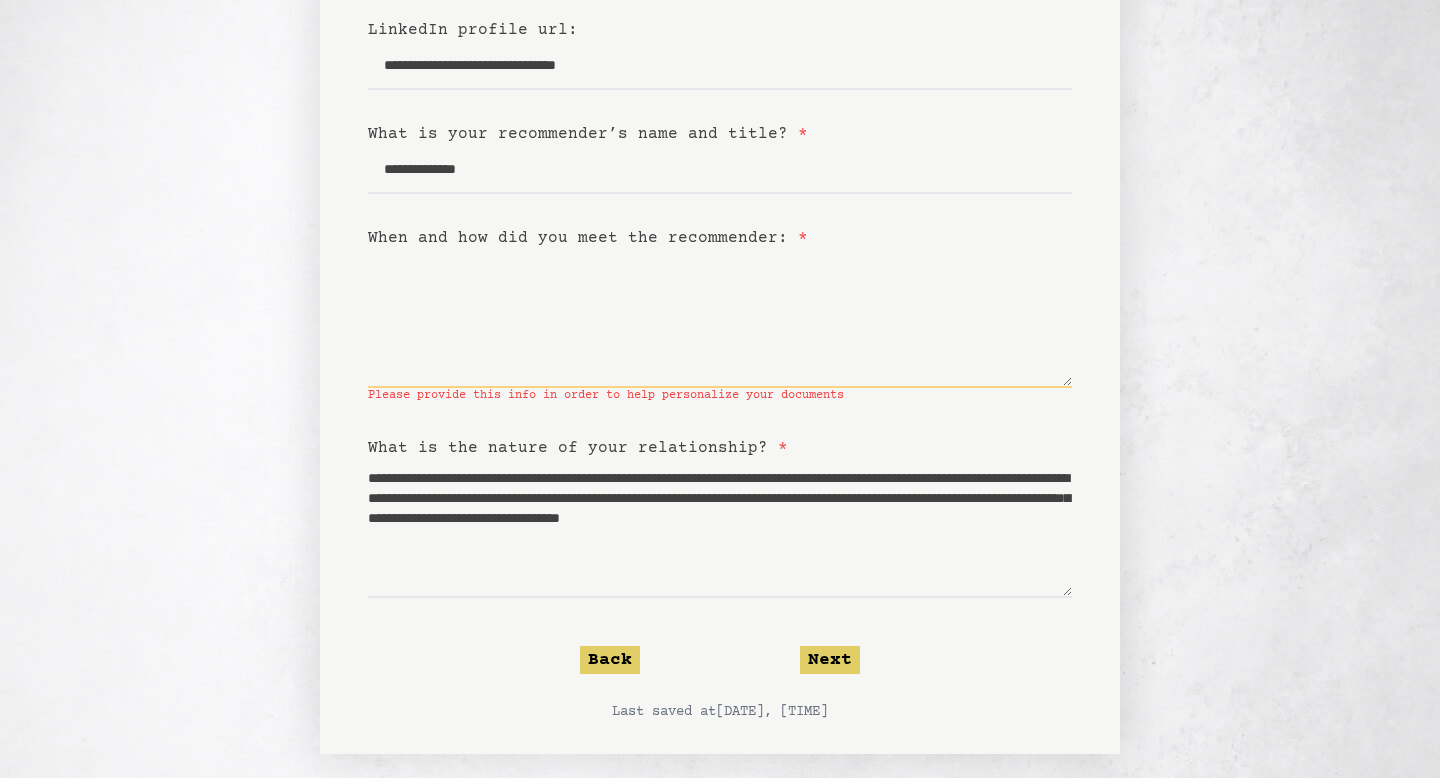 paste on "**********" 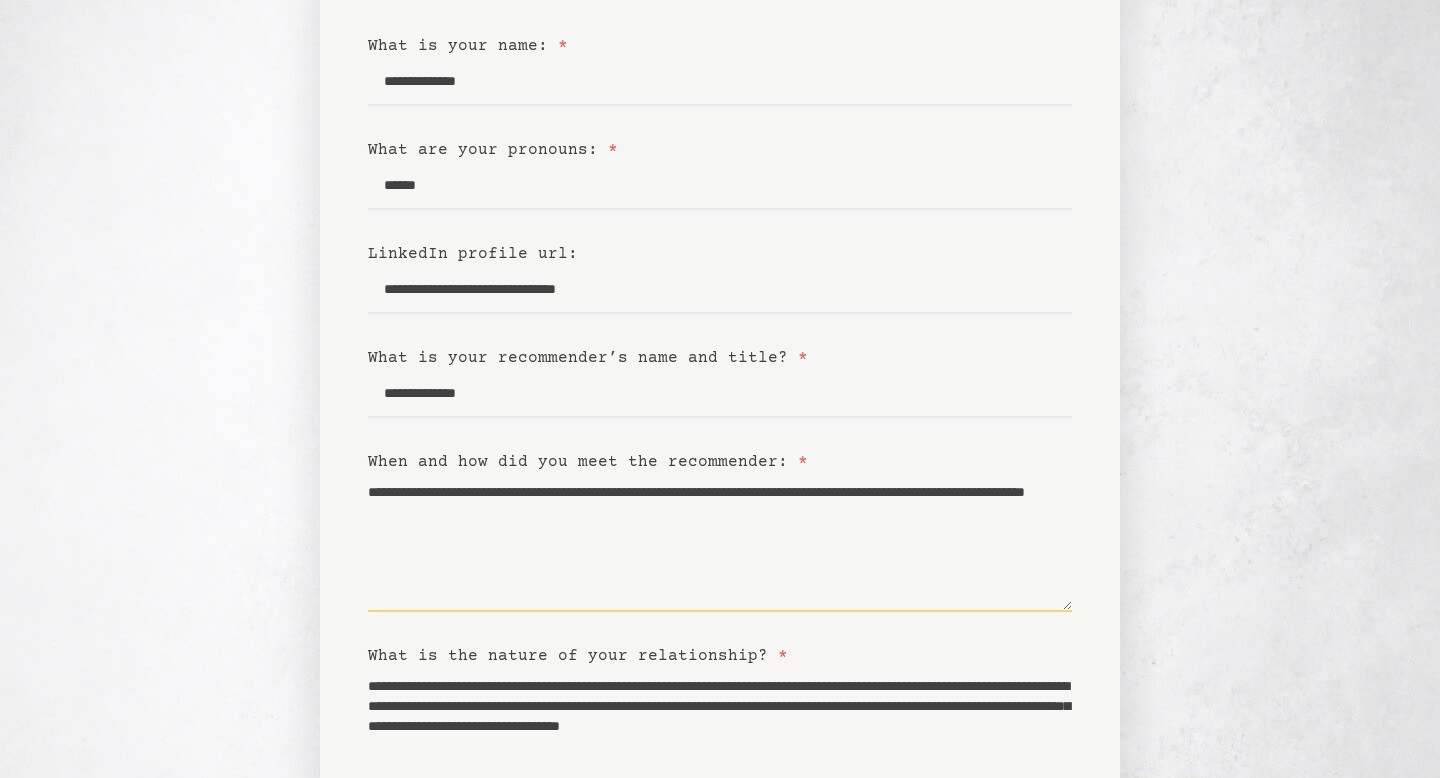 scroll, scrollTop: 0, scrollLeft: 0, axis: both 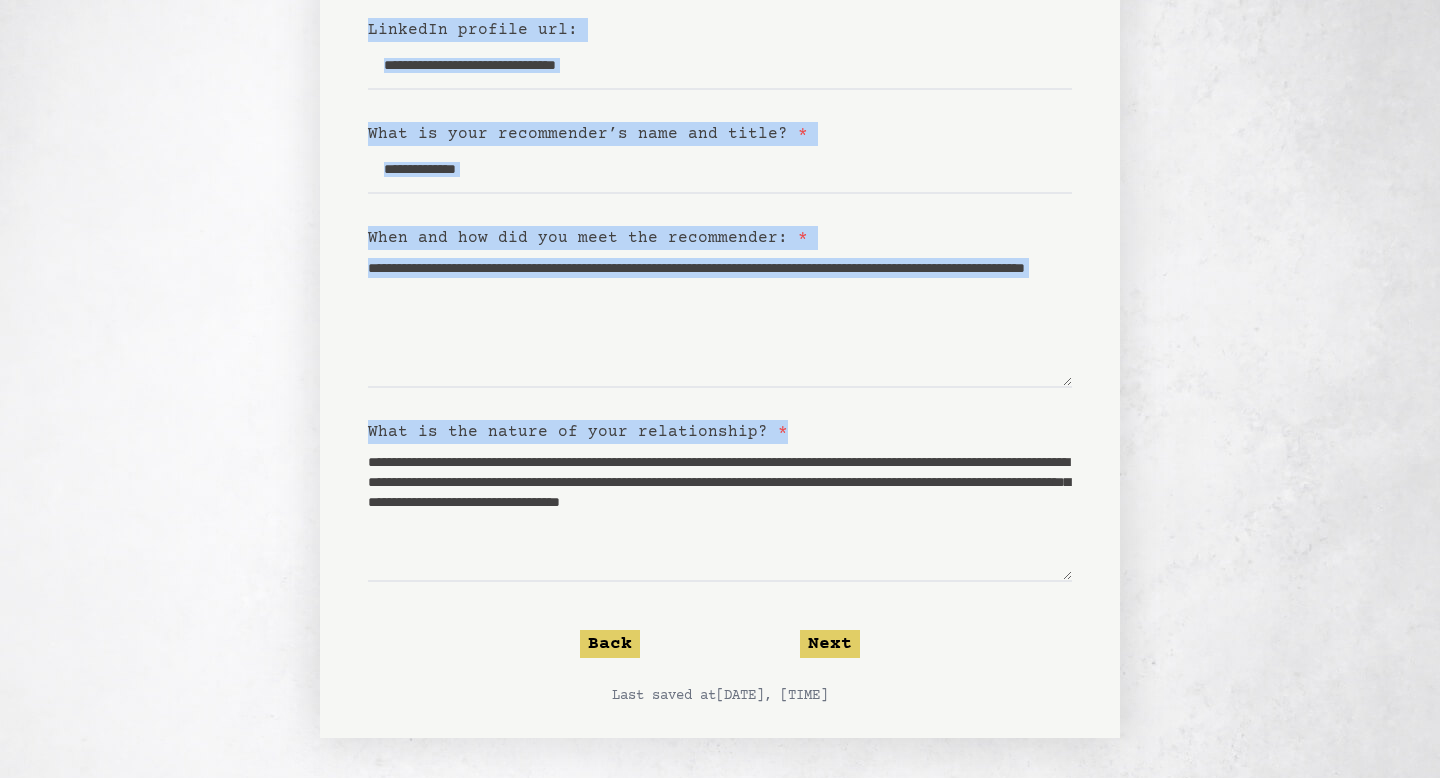 drag, startPoint x: 347, startPoint y: 159, endPoint x: 958, endPoint y: 535, distance: 717.4239 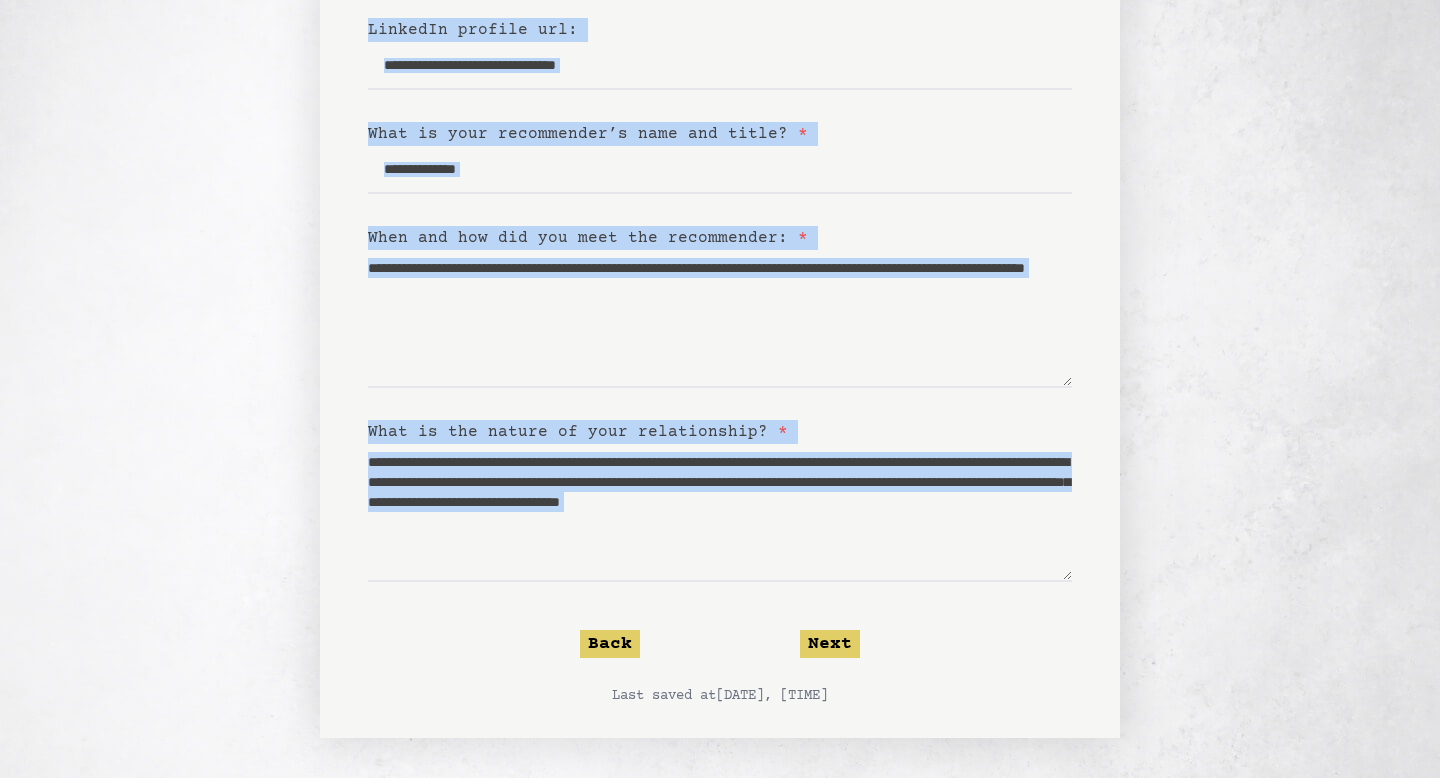 copy on "Basic Info (1 of 4)   What is your name:   *         What are your pronouns:   *         LinkedIn profile url:           What is your recommender’s name and title?   *         When and how did you meet the recommender:   *         What is the nature of your relationship?   *" 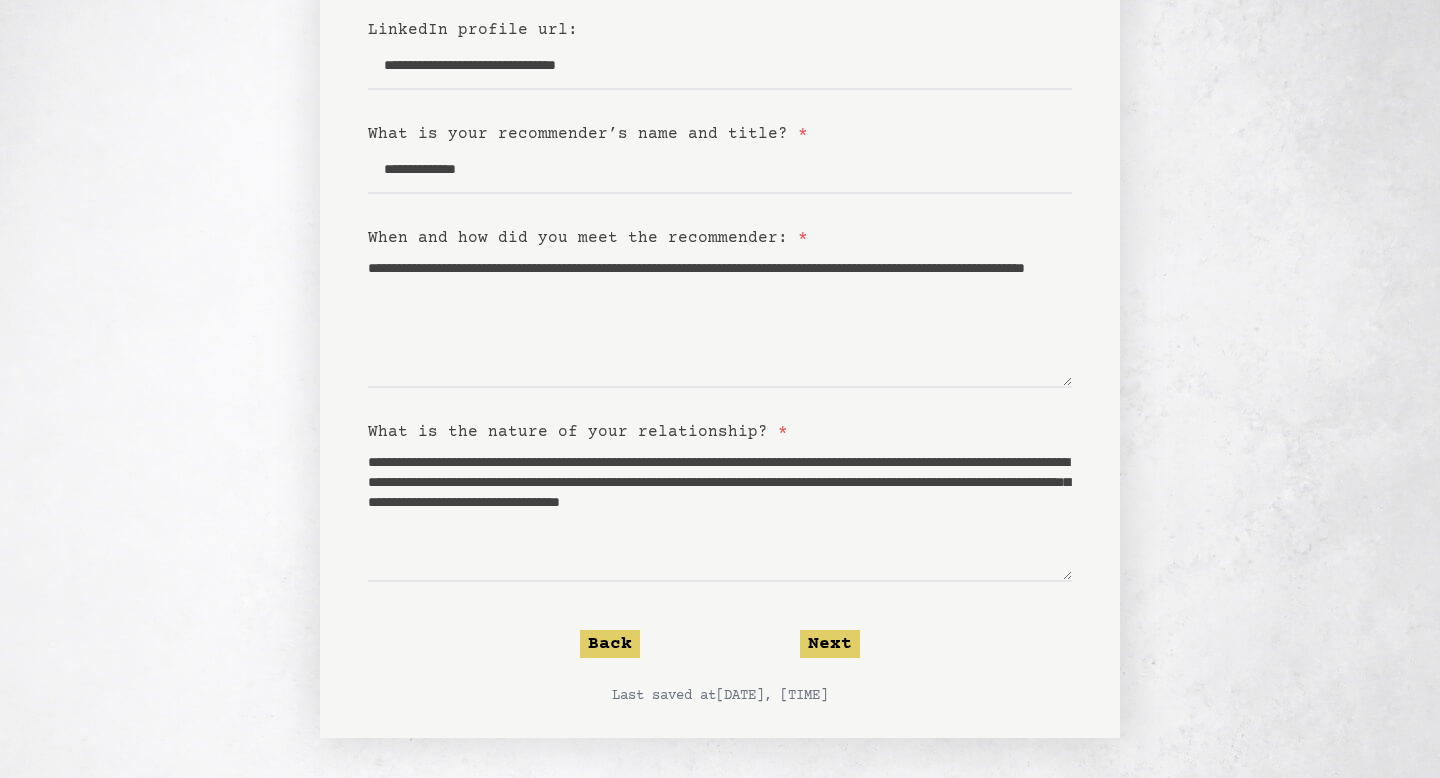 click on "**********" at bounding box center [720, 172] 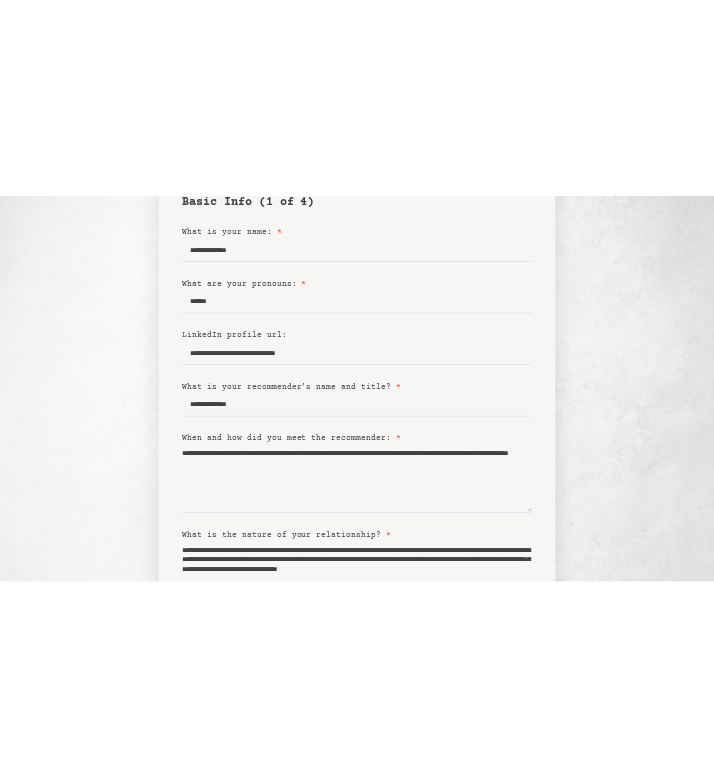 scroll, scrollTop: 292, scrollLeft: 0, axis: vertical 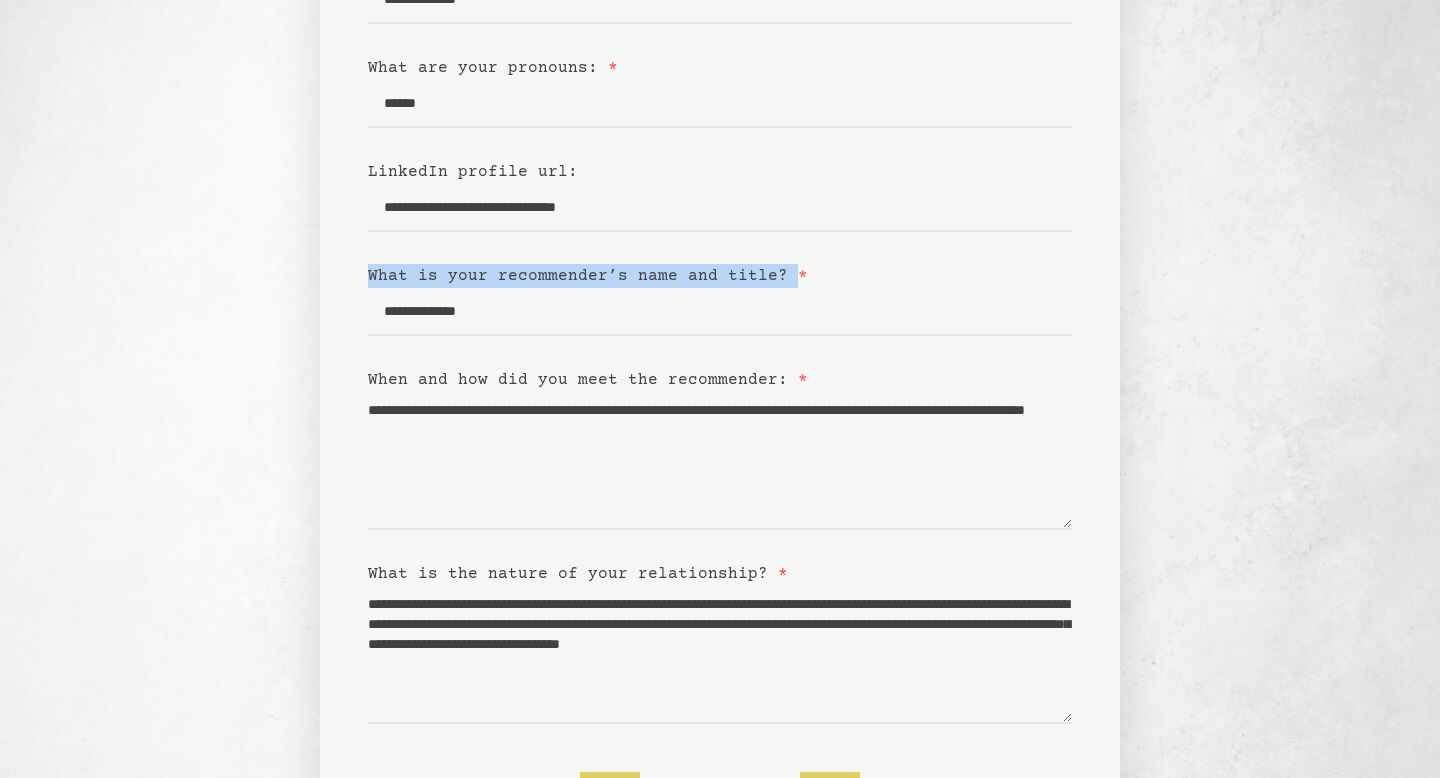 drag, startPoint x: 358, startPoint y: 272, endPoint x: 777, endPoint y: 282, distance: 419.11932 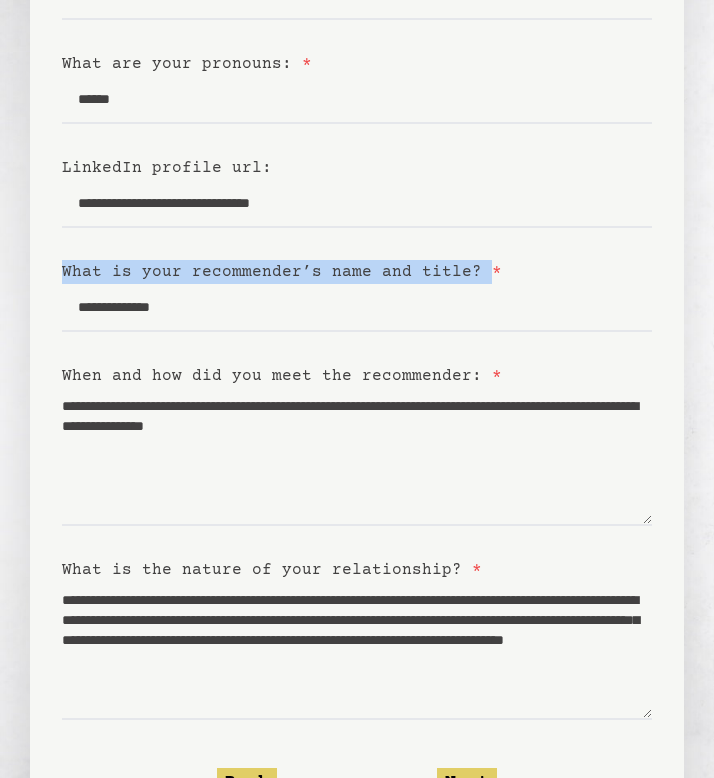 click on "What is your recommender’s name and title?   *" at bounding box center (357, 272) 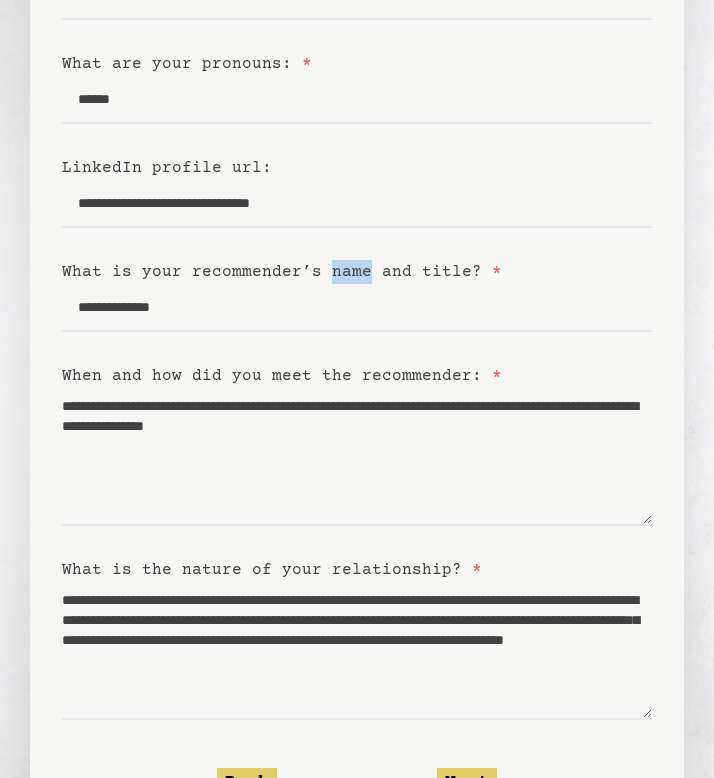 click on "What is your recommender’s name and title?   *" at bounding box center (357, 272) 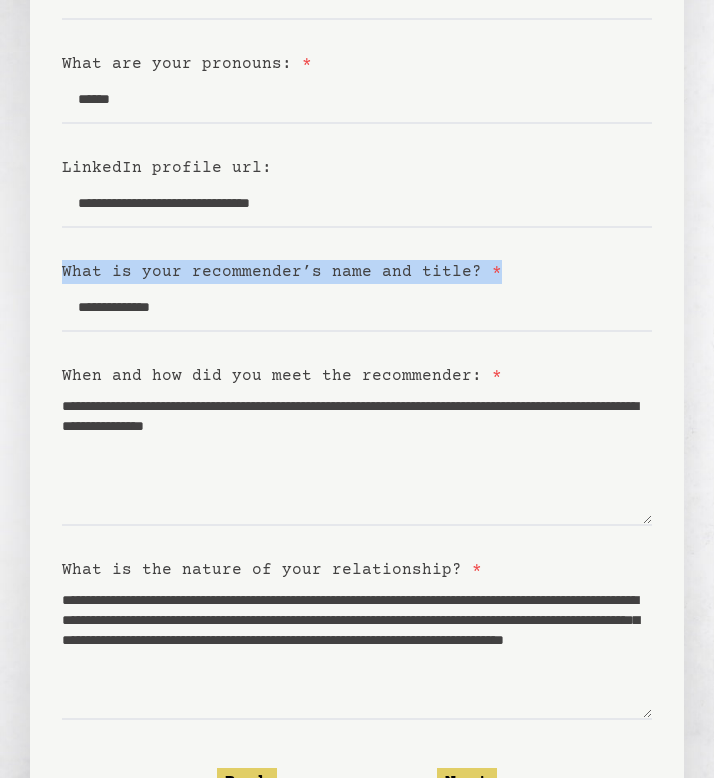 click on "What is your recommender’s name and title?   *" at bounding box center (282, 272) 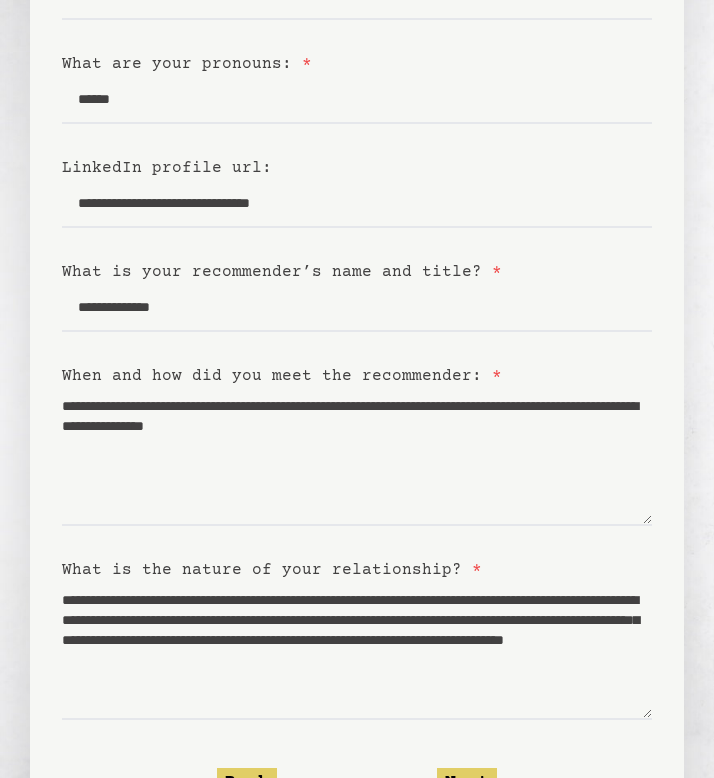 click on "**********" at bounding box center (357, 328) 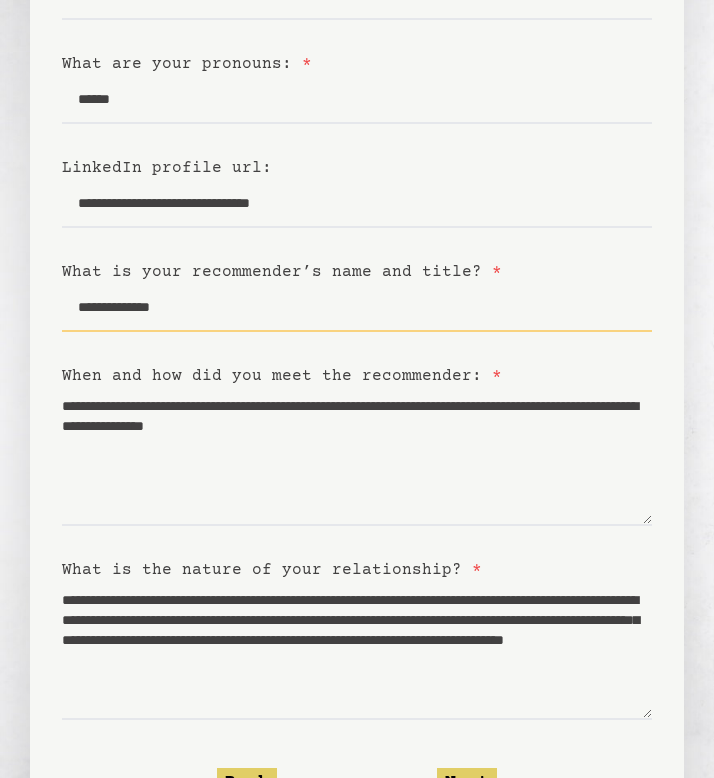 click on "**********" at bounding box center [357, 308] 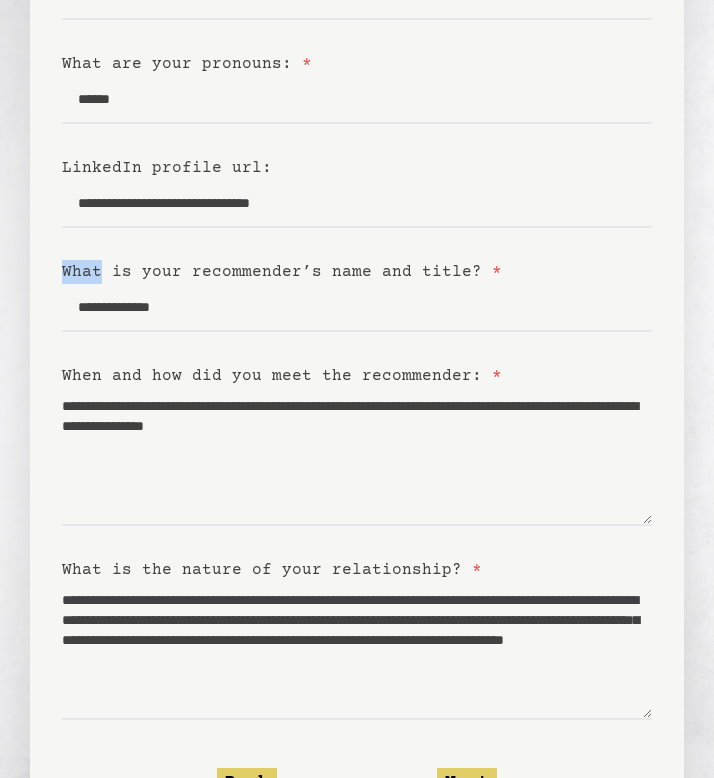 click on "What is your recommender’s name and title?   *" at bounding box center [282, 272] 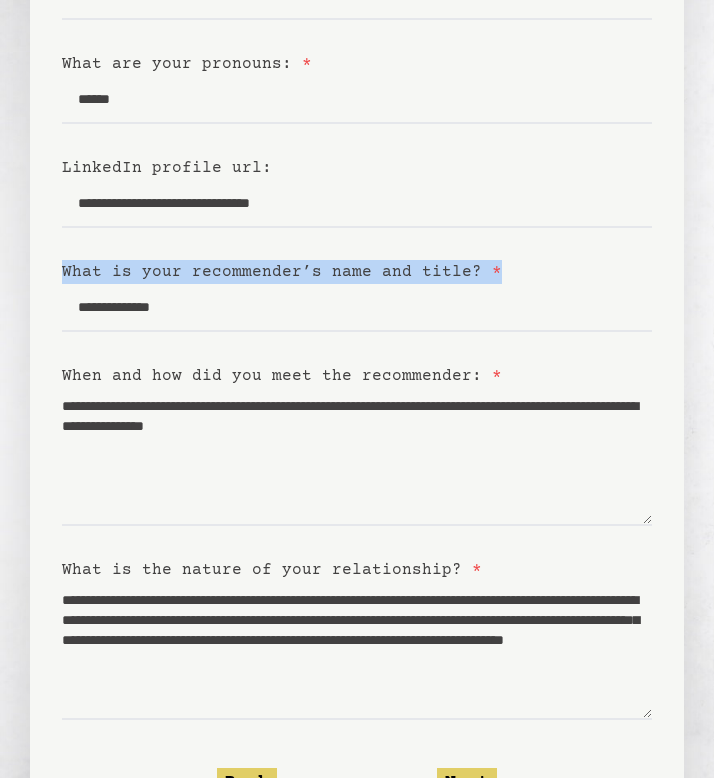 click on "What is your recommender’s name and title?   *" at bounding box center (282, 272) 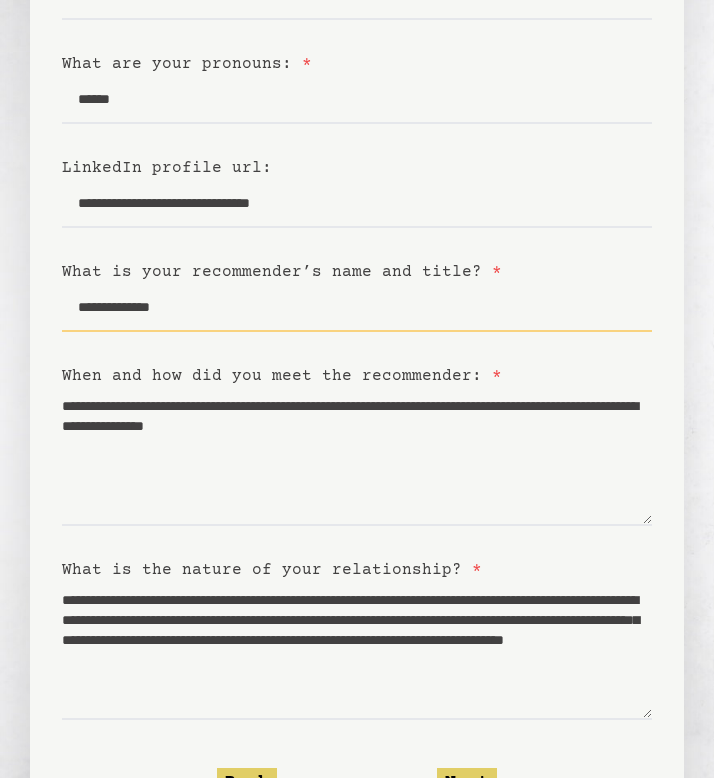 click on "**********" at bounding box center [357, 308] 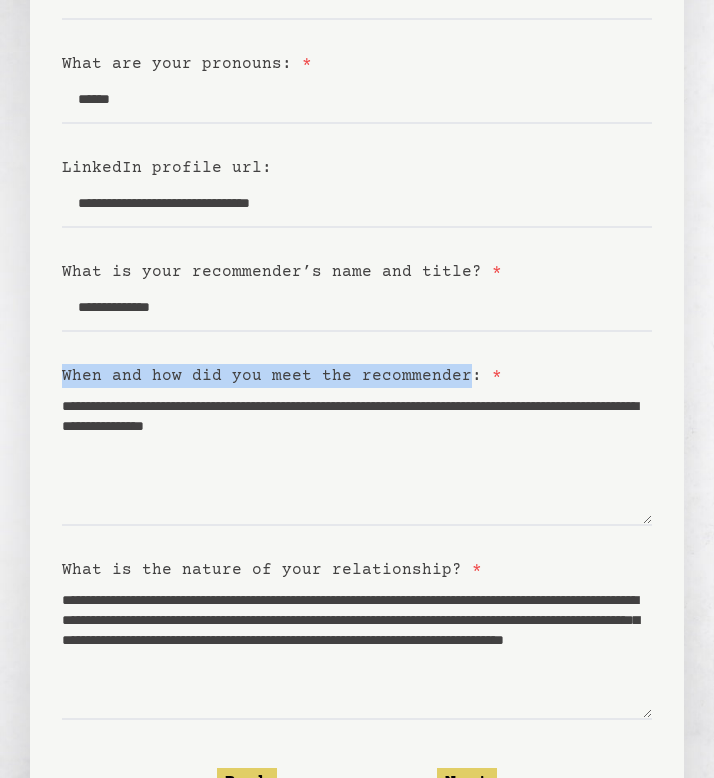drag, startPoint x: 62, startPoint y: 372, endPoint x: 452, endPoint y: 375, distance: 390.01154 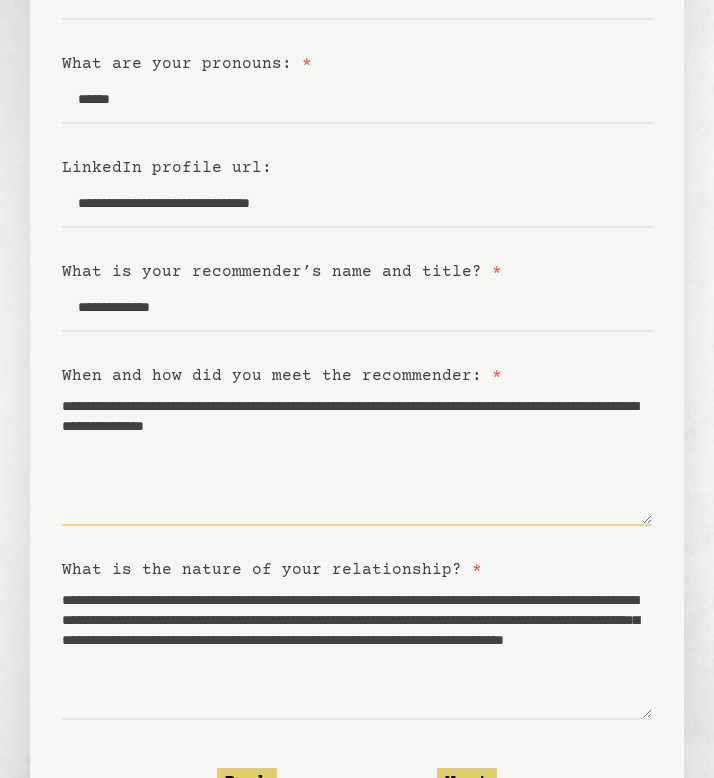 drag, startPoint x: 62, startPoint y: 405, endPoint x: 616, endPoint y: 423, distance: 554.29236 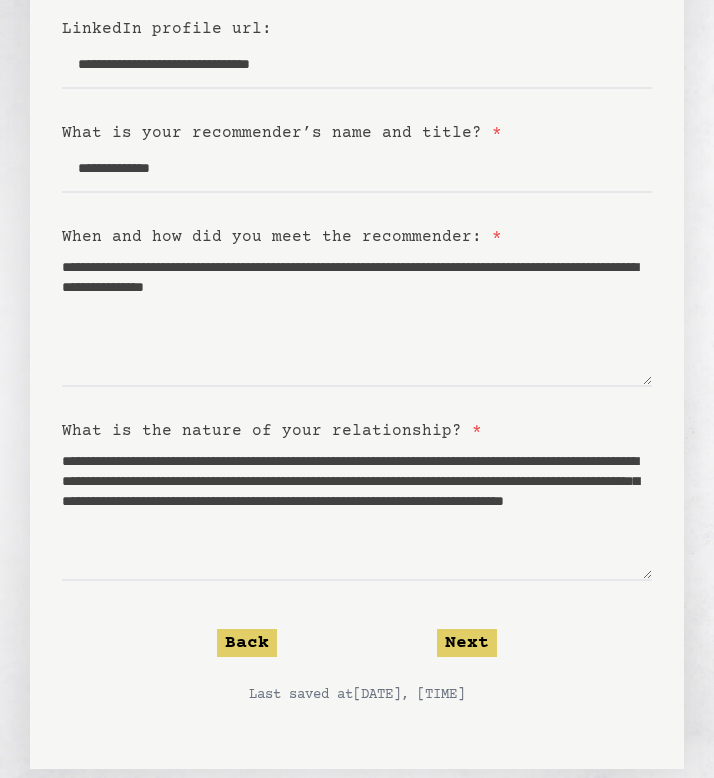 scroll, scrollTop: 462, scrollLeft: 0, axis: vertical 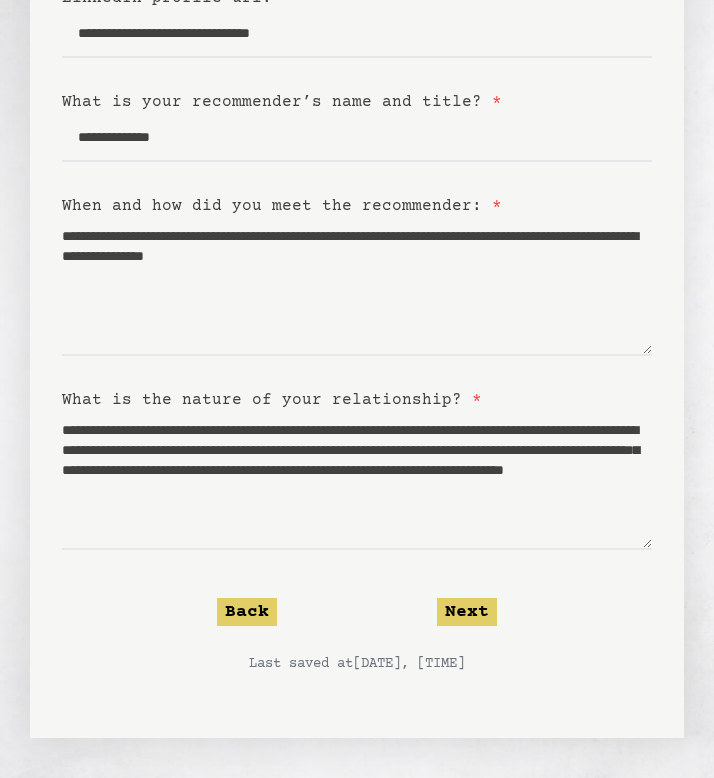 click on "What is the nature of your relationship?   *" at bounding box center [272, 400] 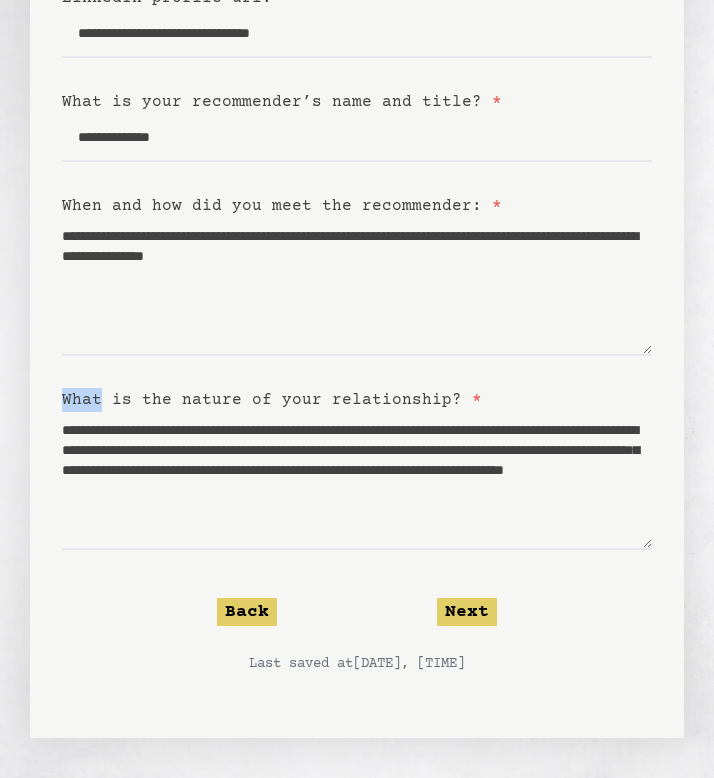 click on "What is the nature of your relationship?   *" at bounding box center [272, 400] 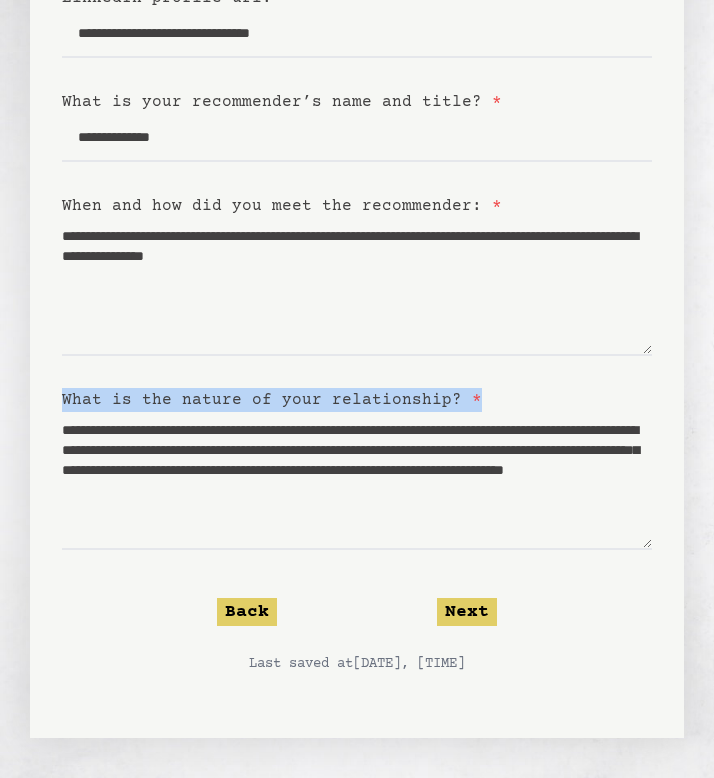 click on "What is the nature of your relationship?   *" at bounding box center [272, 400] 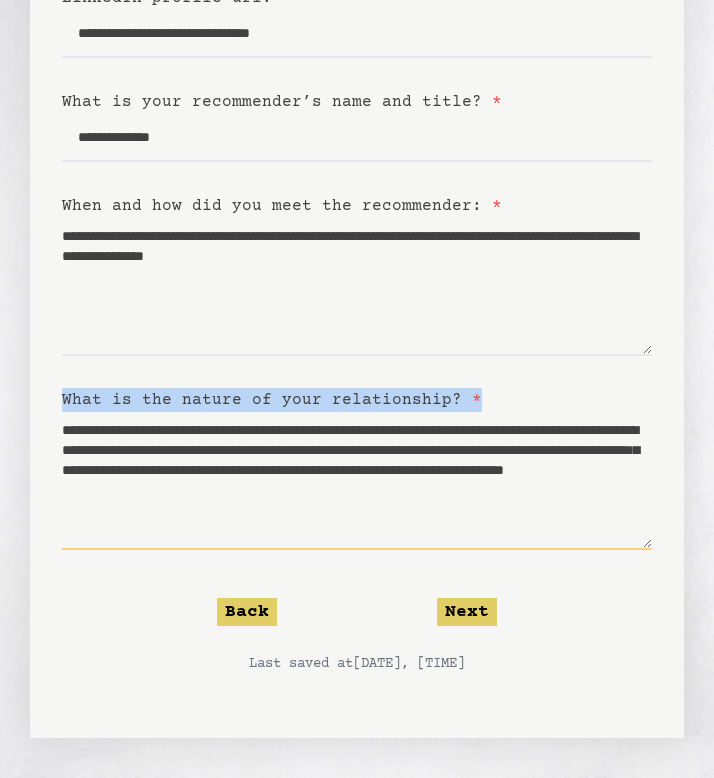 click on "**********" at bounding box center [357, 481] 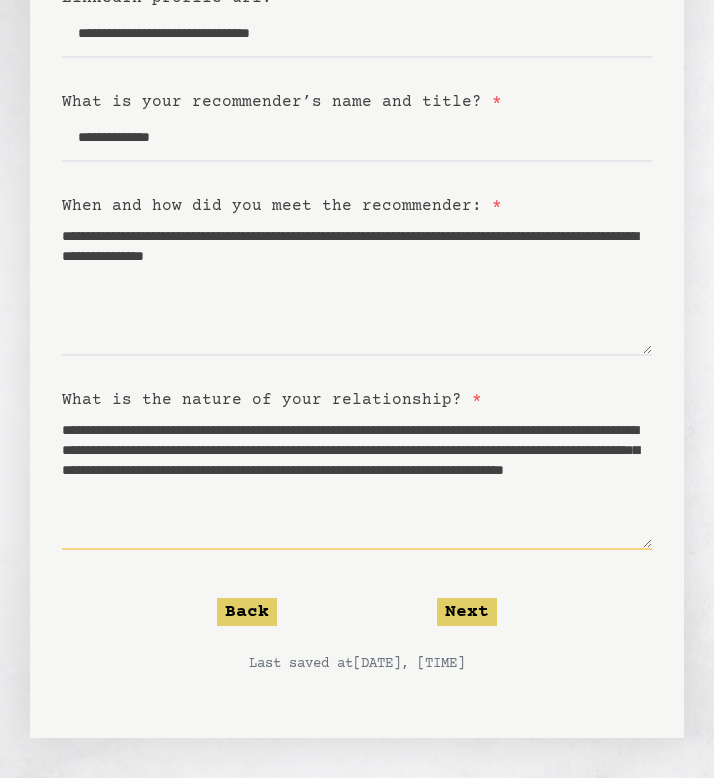 click on "**********" at bounding box center (357, 481) 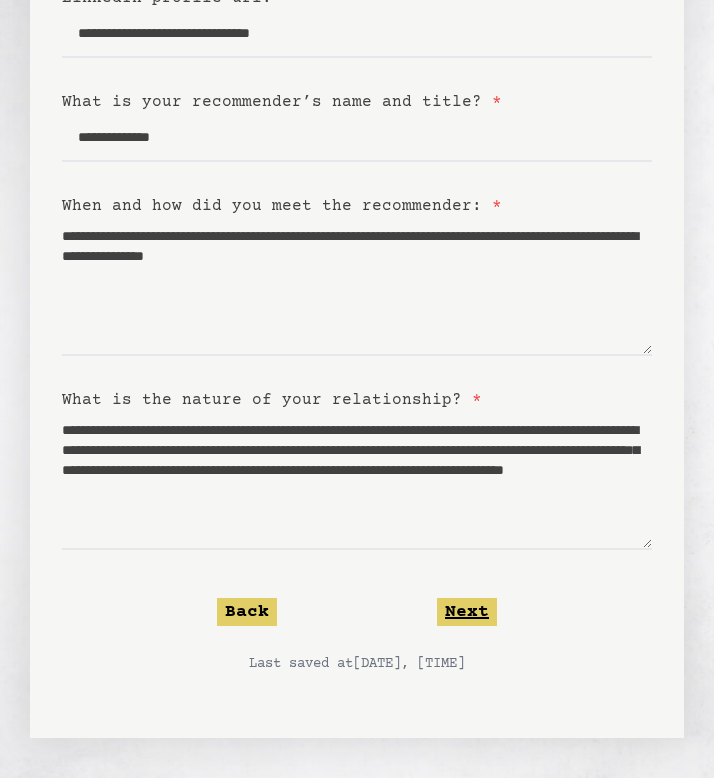 click on "Next" 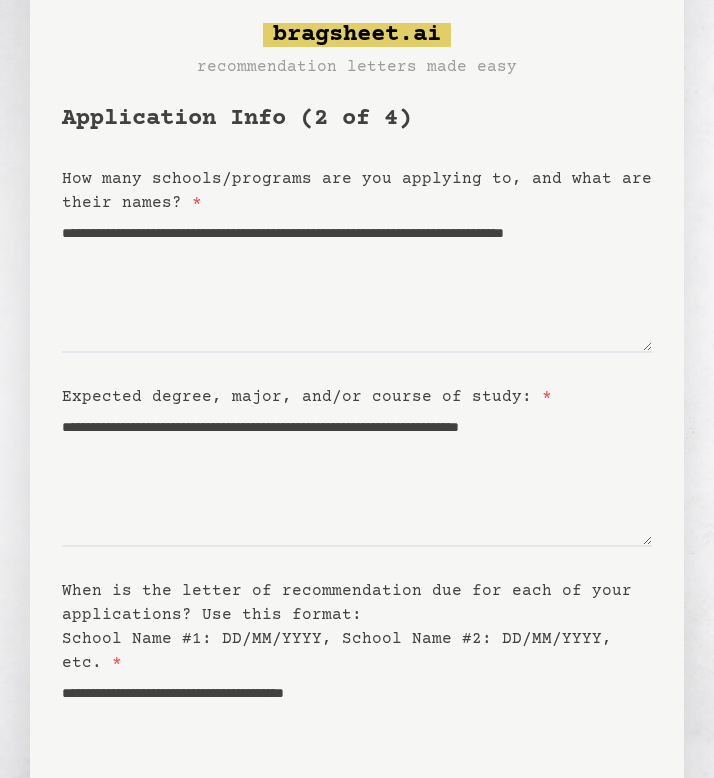 scroll, scrollTop: 79, scrollLeft: 0, axis: vertical 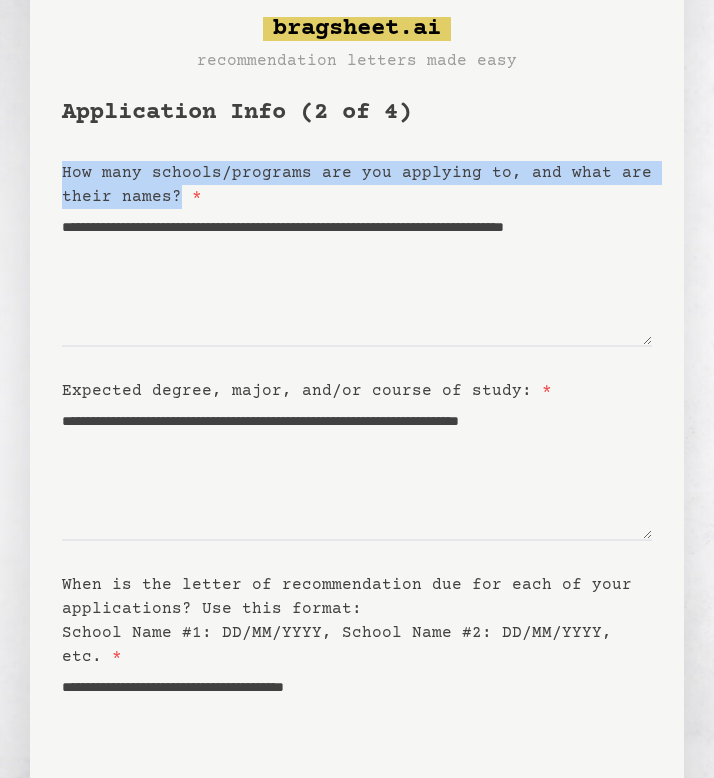 drag, startPoint x: 174, startPoint y: 191, endPoint x: 63, endPoint y: 166, distance: 113.78049 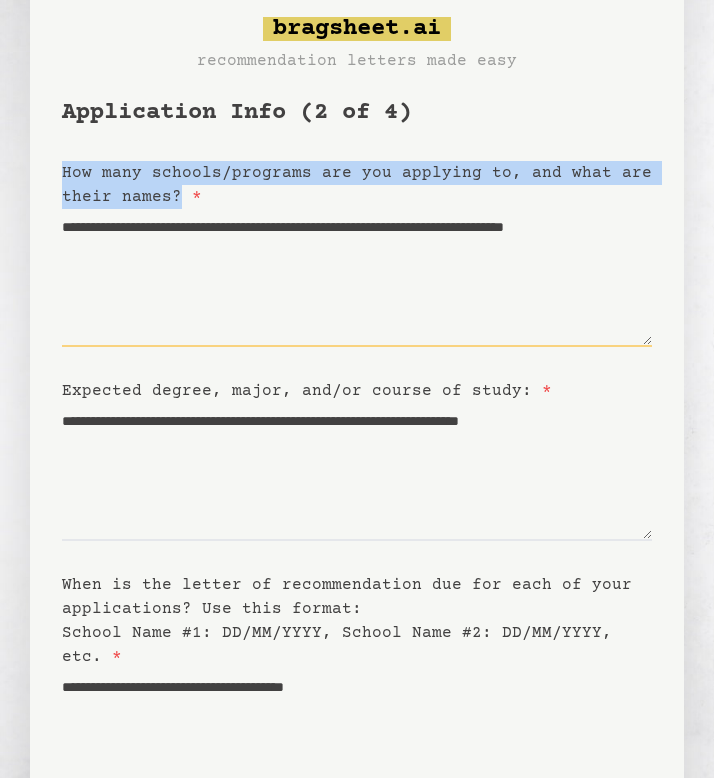 click on "**********" at bounding box center [357, 278] 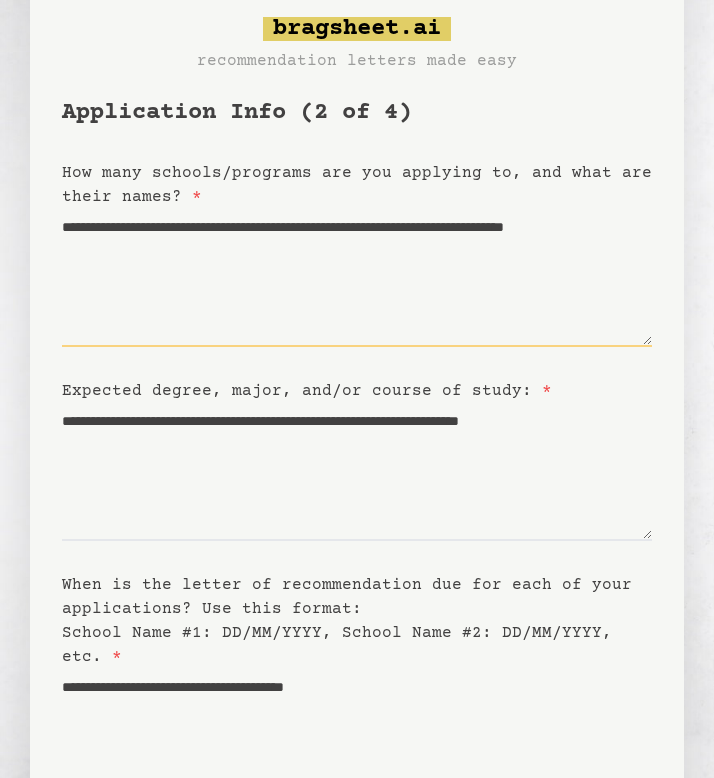 click on "**********" at bounding box center [357, 278] 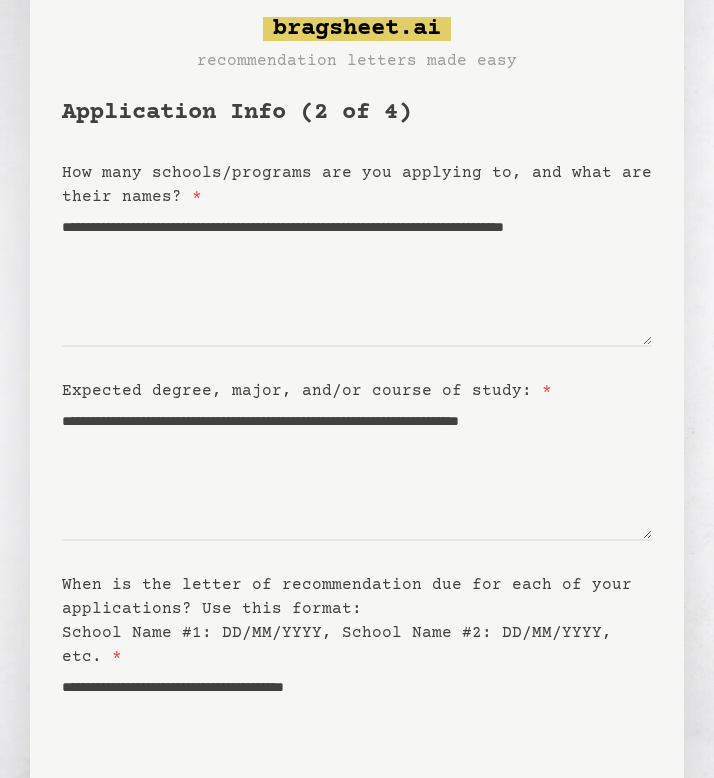 click on "Expected degree, major, and/or course of study:   *" at bounding box center (307, 391) 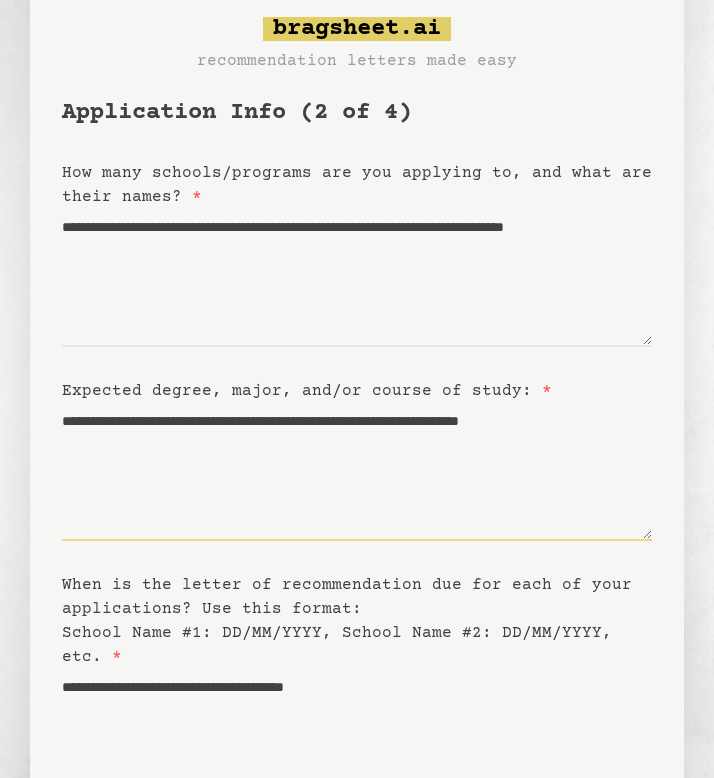 click on "**********" at bounding box center (357, 472) 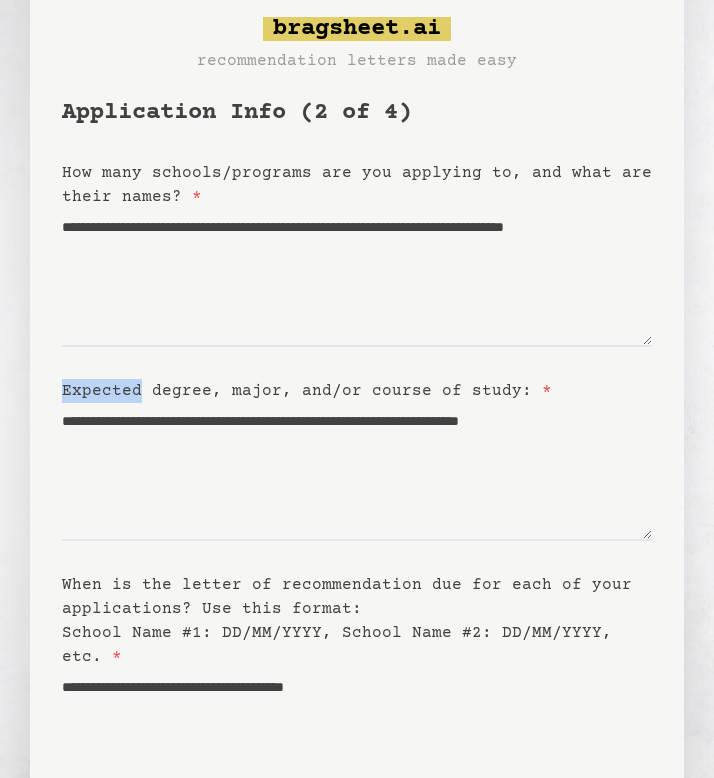 click on "Expected degree, major, and/or course of study:   *" at bounding box center (307, 391) 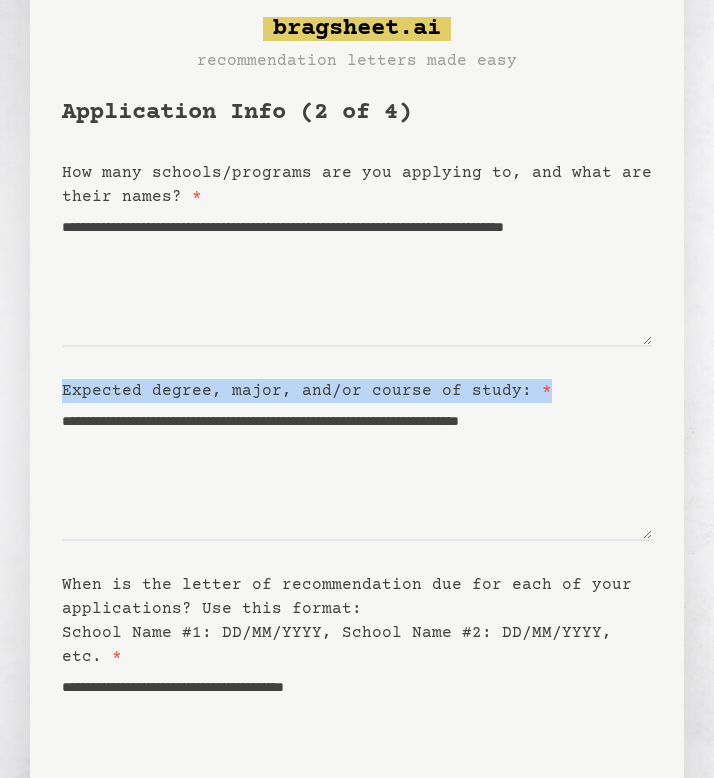 click on "Expected degree, major, and/or course of study:   *" at bounding box center (307, 391) 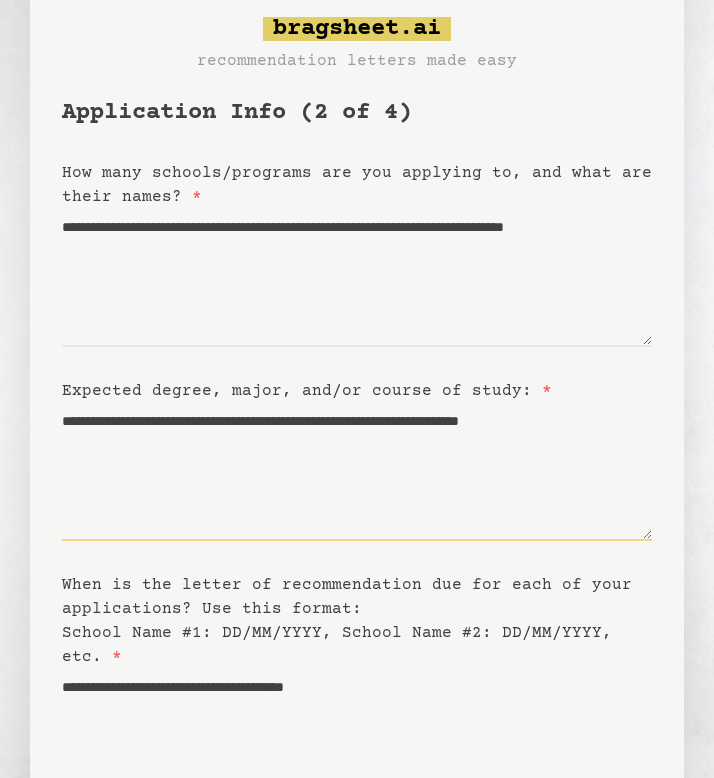 click on "**********" at bounding box center (357, 472) 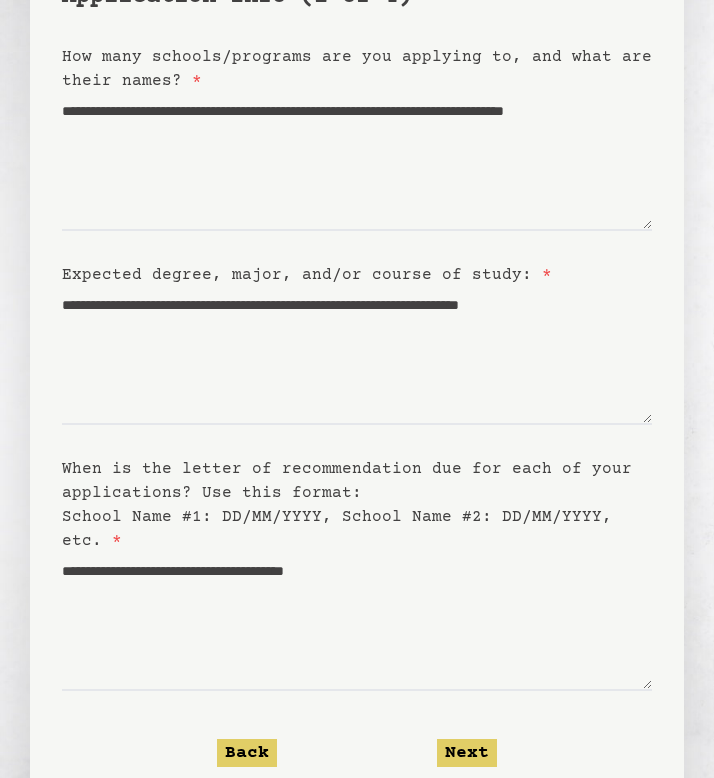scroll, scrollTop: 209, scrollLeft: 0, axis: vertical 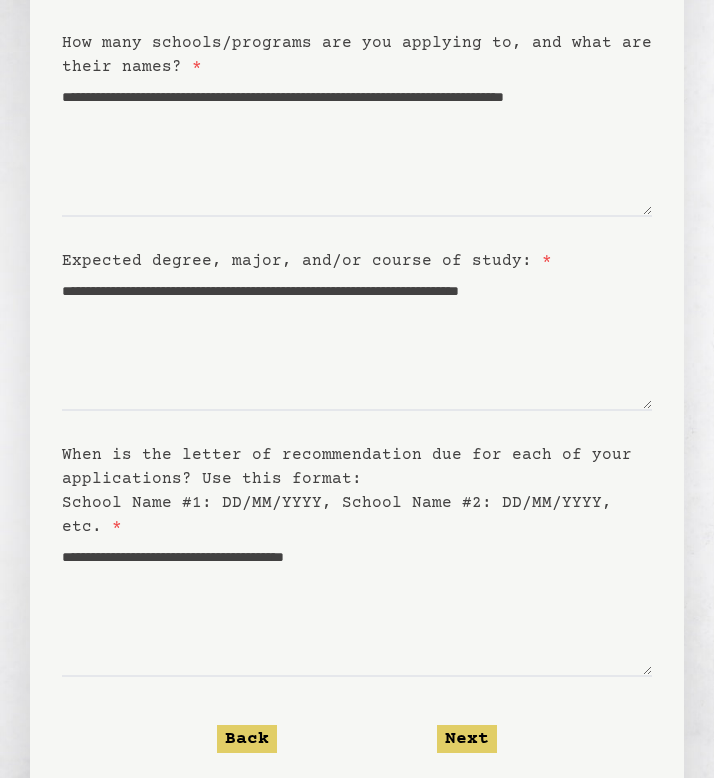 click on "When is the letter of recommendation due for each of your
applications? Use this format: School Name #1: DD/MM/YYYY,
School Name #2: DD/MM/YYYY, etc.   *" at bounding box center [347, 491] 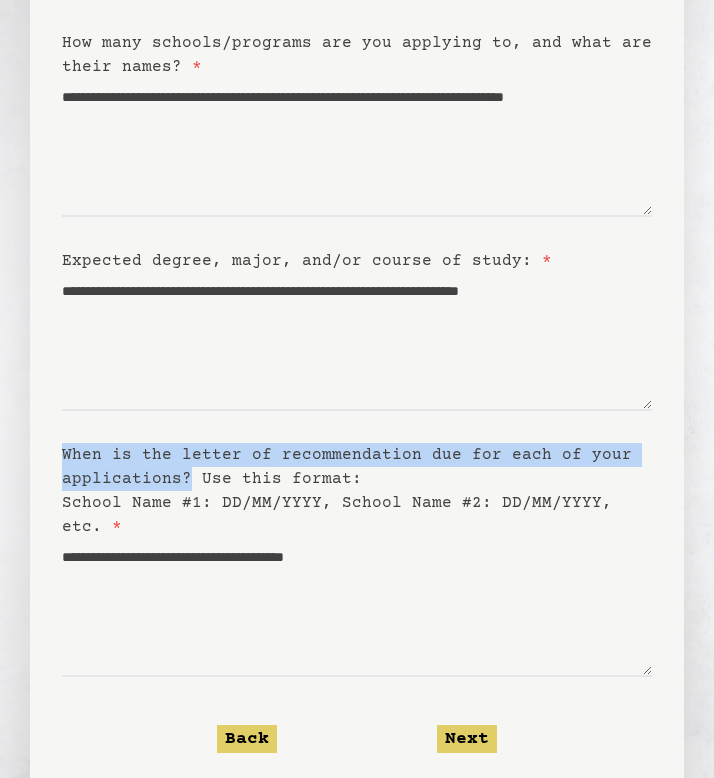 drag, startPoint x: 198, startPoint y: 455, endPoint x: 189, endPoint y: 480, distance: 26.57066 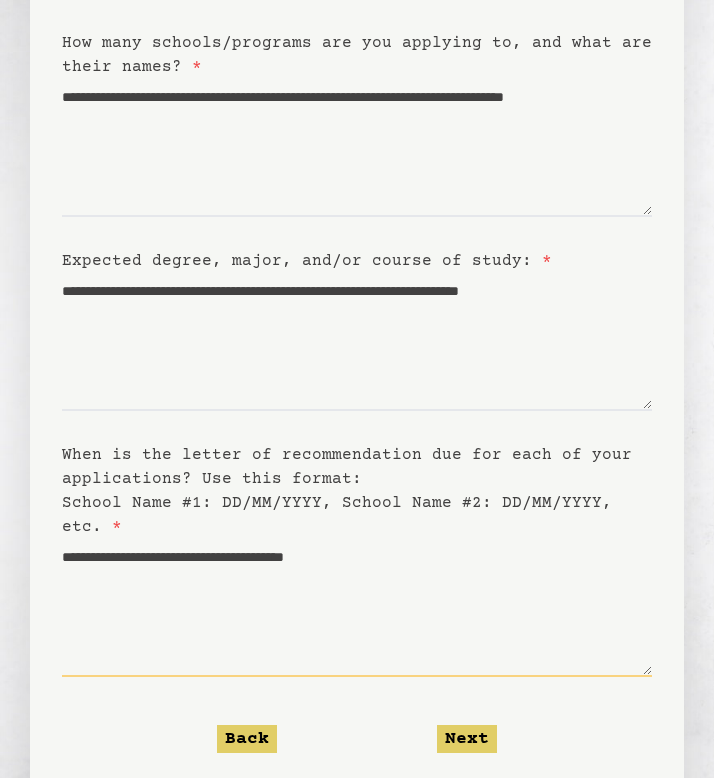 drag, startPoint x: 62, startPoint y: 557, endPoint x: 438, endPoint y: 556, distance: 376.00134 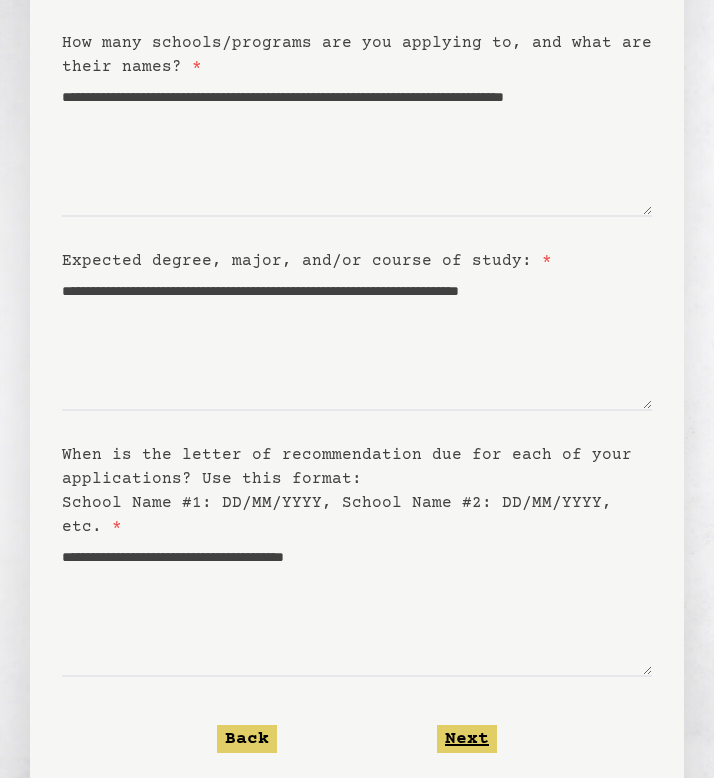 click on "Next" 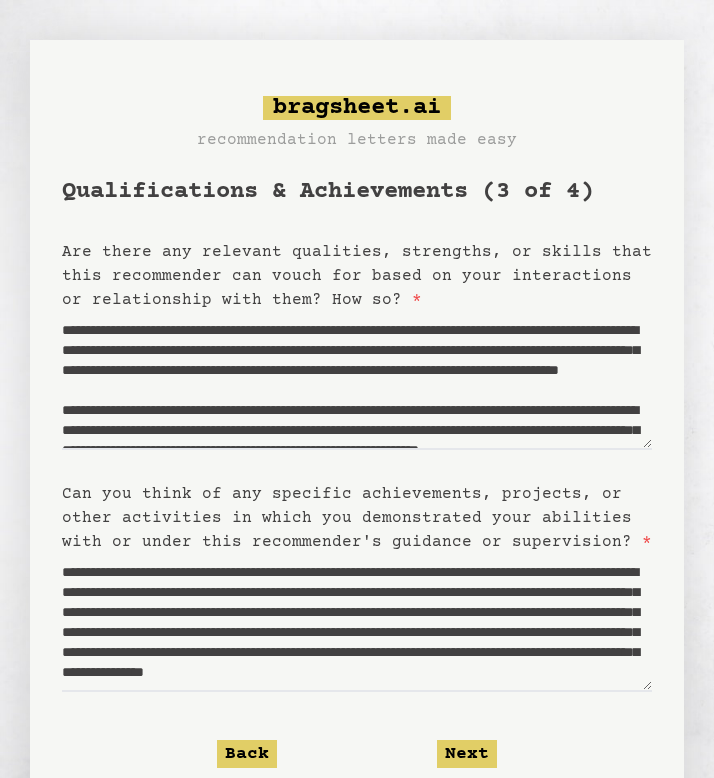 click on "Are there any relevant qualities, strengths, or skills that this
recommender can vouch for based on your interactions or
relationship with them? How so?   *" at bounding box center (357, 276) 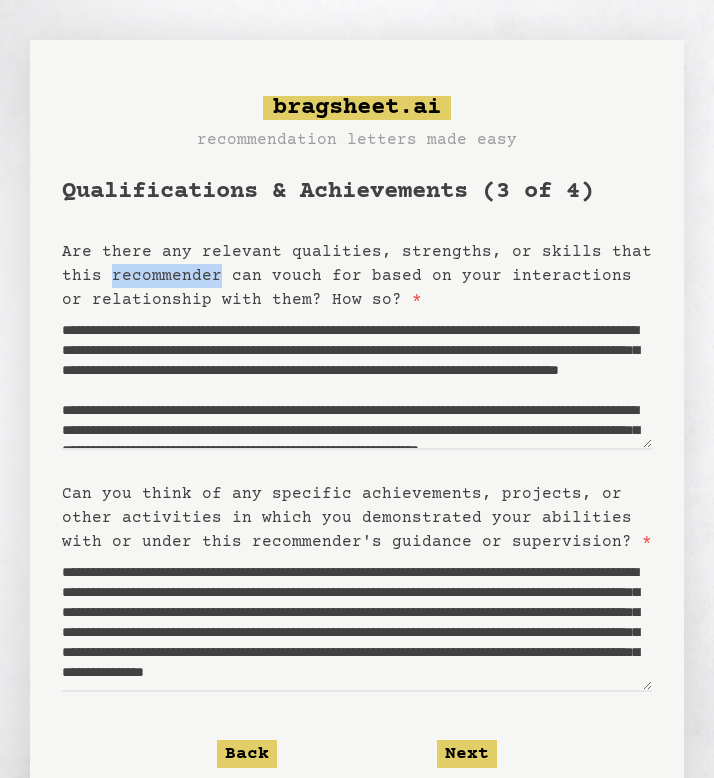 click on "Are there any relevant qualities, strengths, or skills that this
recommender can vouch for based on your interactions or
relationship with them? How so?   *" at bounding box center (357, 276) 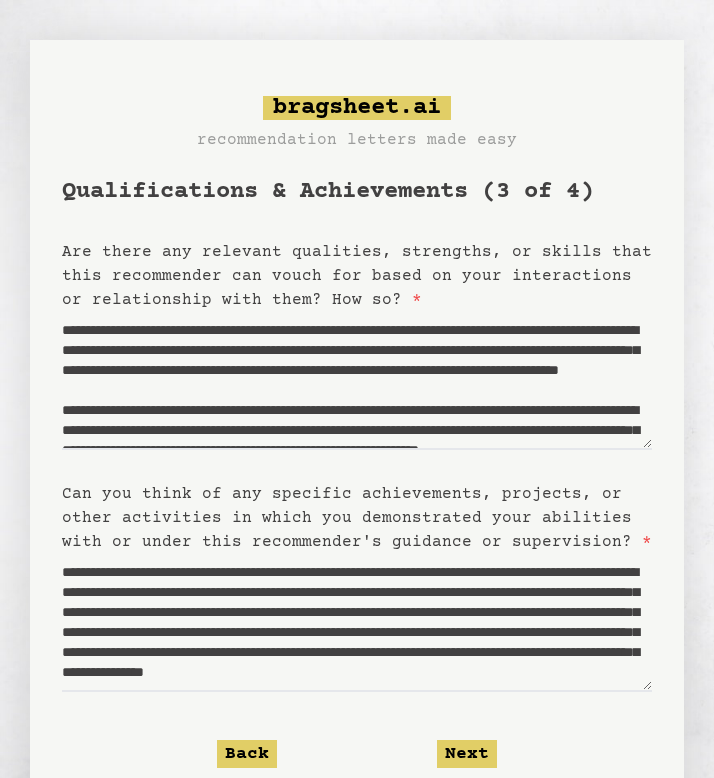 click on "Are there any relevant qualities, strengths, or skills that this
recommender can vouch for based on your interactions or
relationship with them? How so?   *" at bounding box center (357, 276) 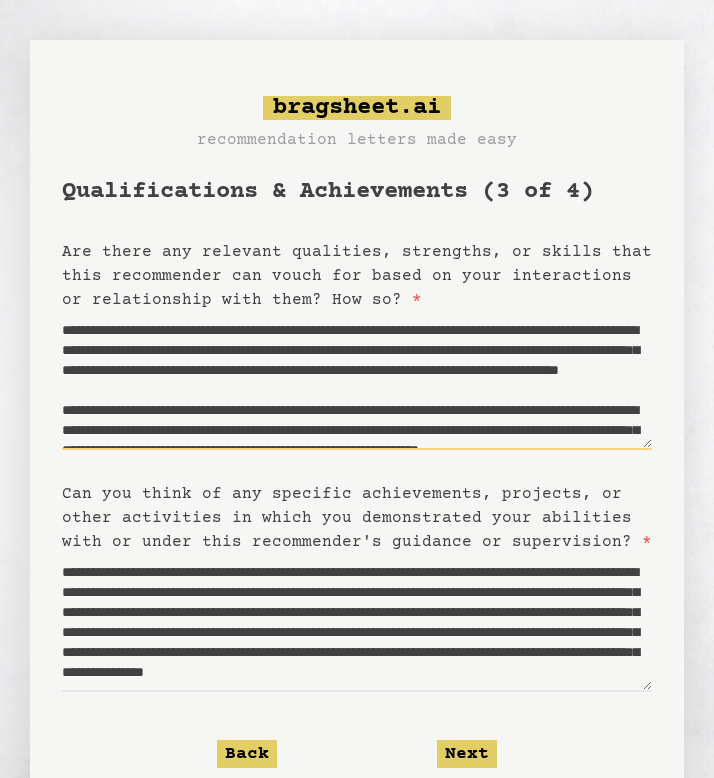 scroll, scrollTop: 400, scrollLeft: 0, axis: vertical 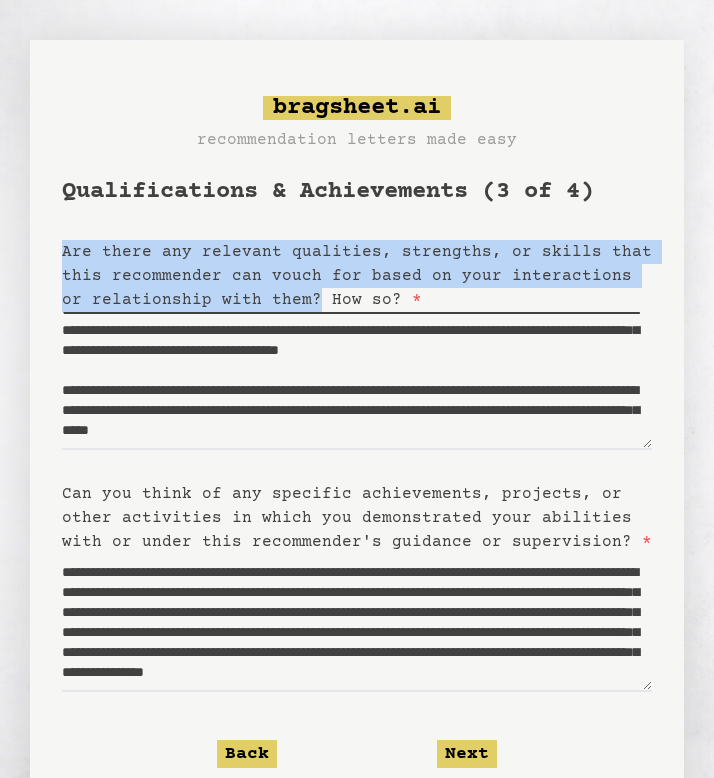 drag, startPoint x: 55, startPoint y: 249, endPoint x: 284, endPoint y: 298, distance: 234.18369 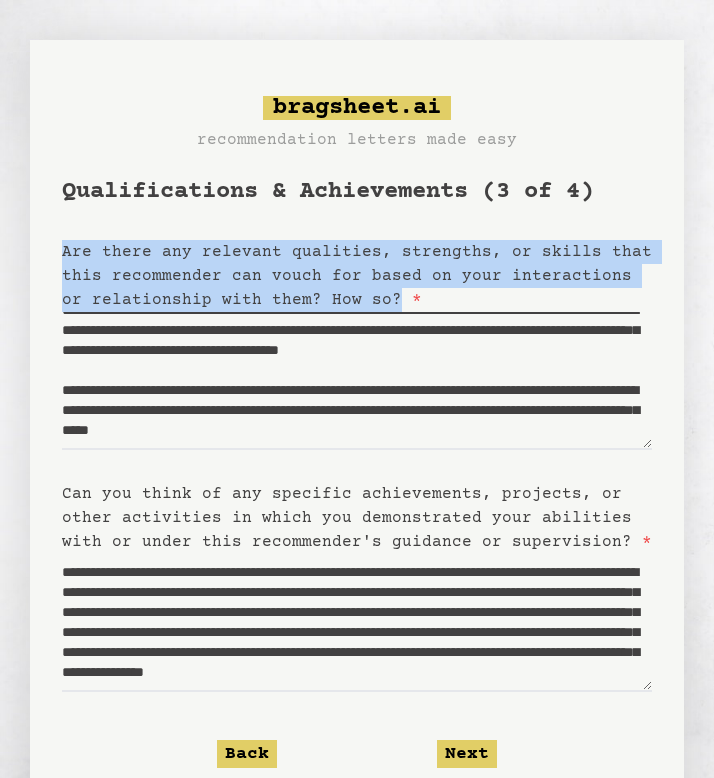 drag, startPoint x: 356, startPoint y: 299, endPoint x: 64, endPoint y: 253, distance: 295.60107 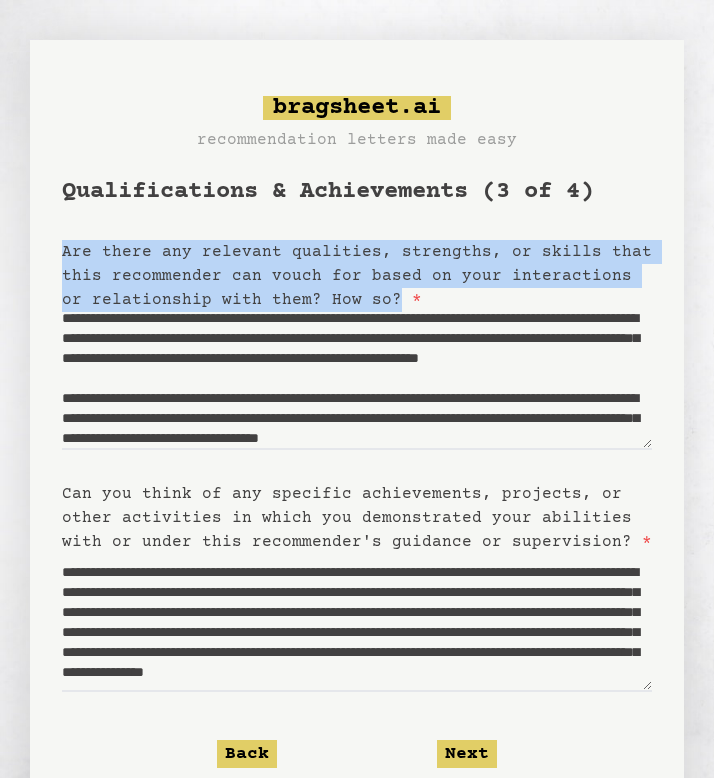 scroll, scrollTop: 0, scrollLeft: 0, axis: both 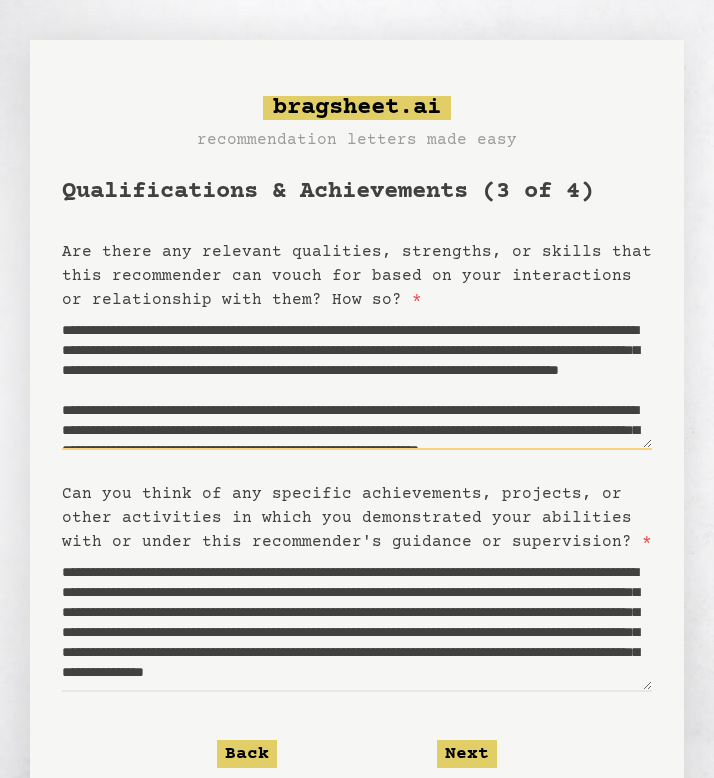 click on "Are there any relevant qualities, strengths, or skills that this
recommender can vouch for based on your interactions or
relationship with them? How so?   *" at bounding box center (357, 381) 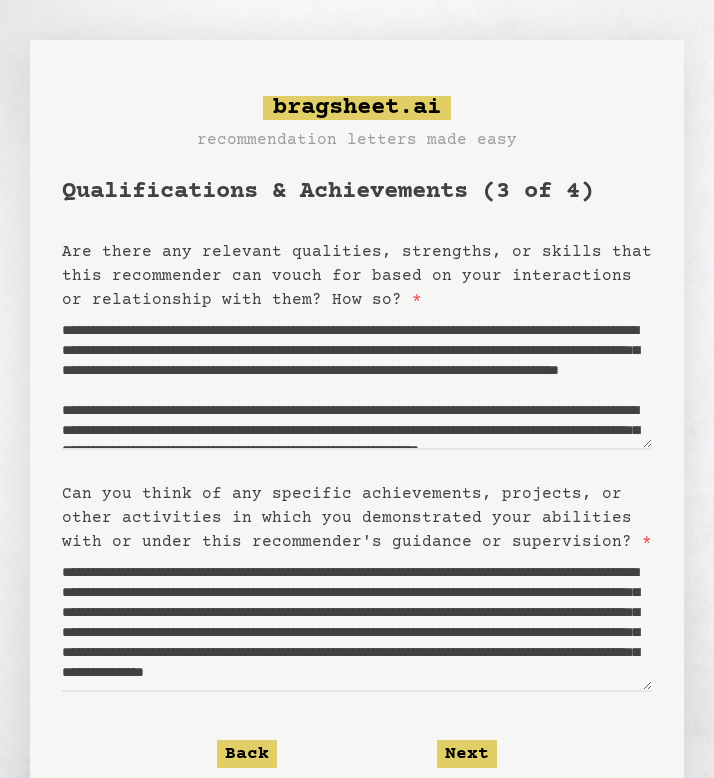 click on "Can you think of any specific achievements, projects, or other
activities in which you demonstrated your abilities with or
under this recommender's guidance or supervision?   *" at bounding box center (357, 518) 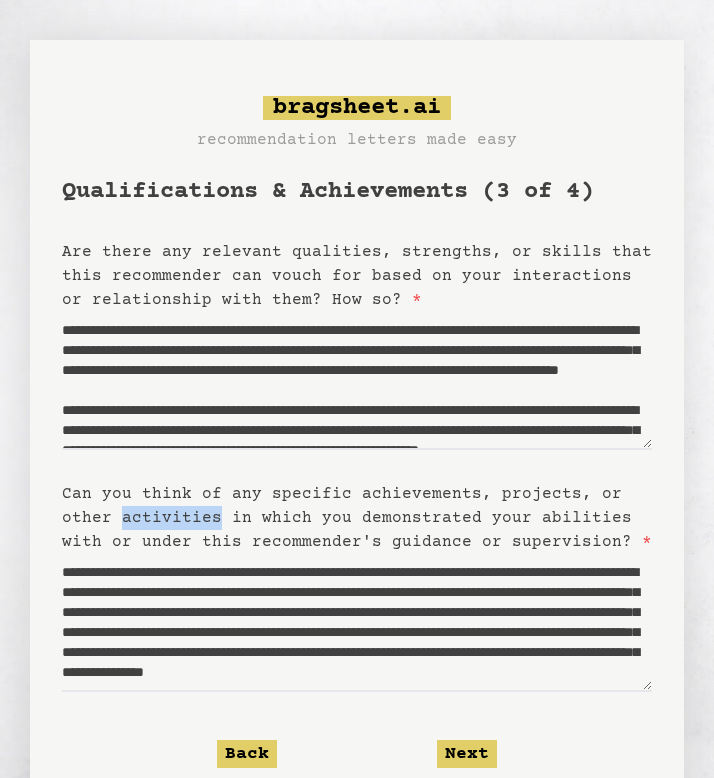 click on "Can you think of any specific achievements, projects, or other
activities in which you demonstrated your abilities with or
under this recommender's guidance or supervision?   *" at bounding box center (357, 518) 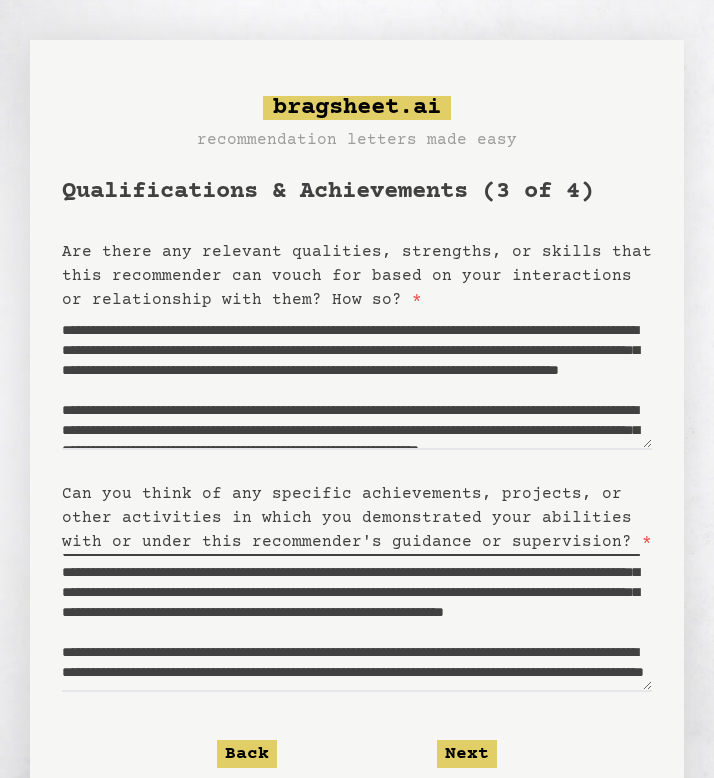 click on "Can you think of any specific achievements, projects, or other
activities in which you demonstrated your abilities with or
under this recommender's guidance or supervision?   *" at bounding box center [357, 518] 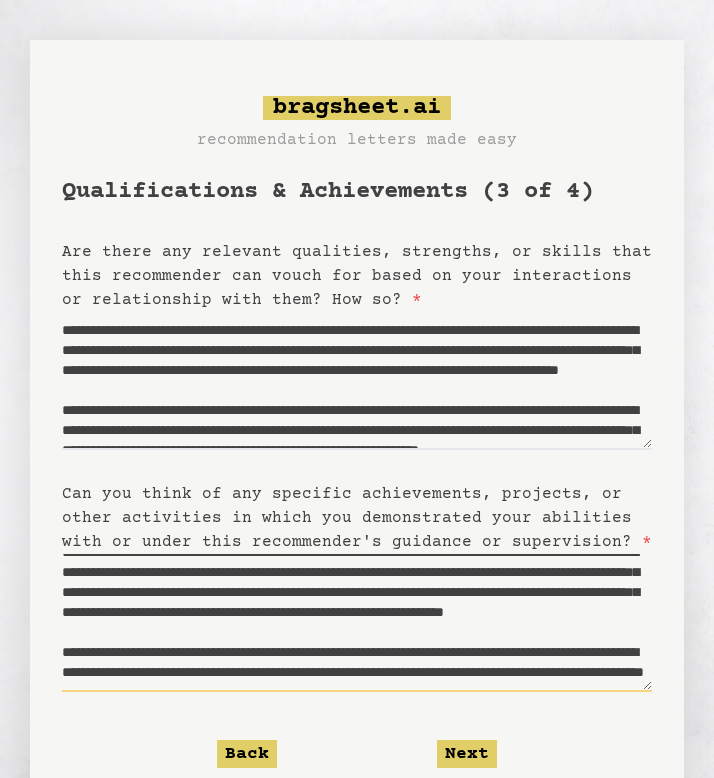 click on "Can you think of any specific achievements, projects, or other
activities in which you demonstrated your abilities with or
under this recommender's guidance or supervision?   *" at bounding box center (357, 623) 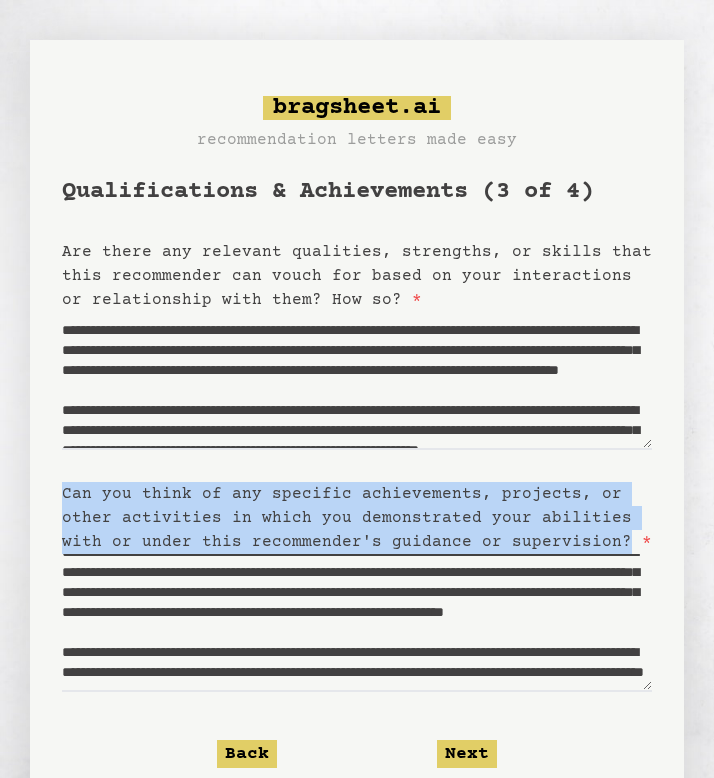 drag, startPoint x: 62, startPoint y: 487, endPoint x: 607, endPoint y: 544, distance: 547.97266 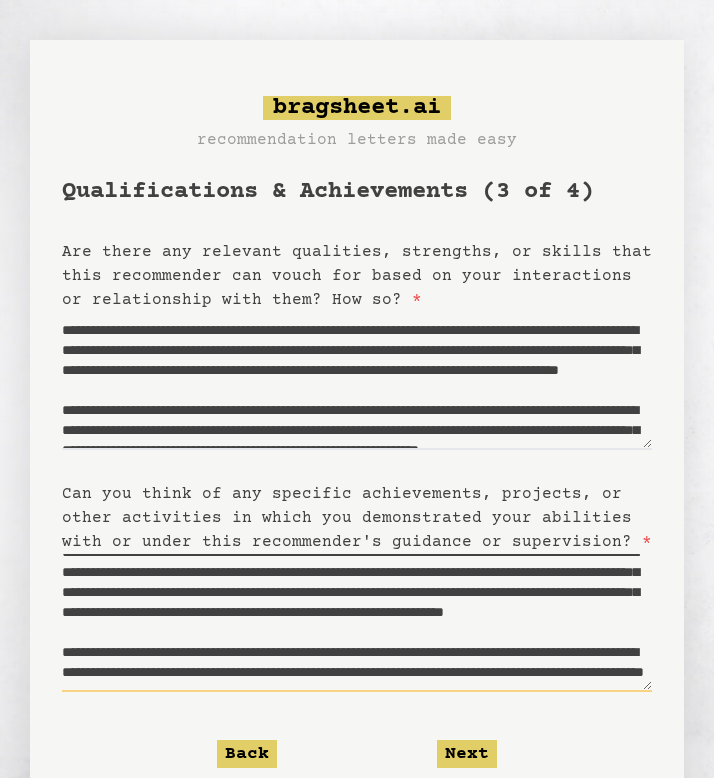 click on "Can you think of any specific achievements, projects, or other
activities in which you demonstrated your abilities with or
under this recommender's guidance or supervision?   *" at bounding box center [357, 623] 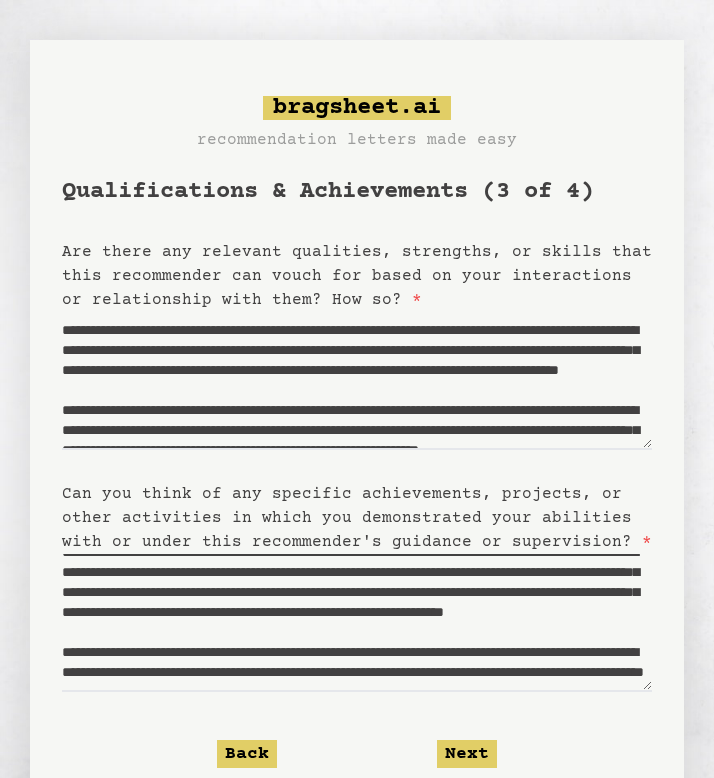 scroll, scrollTop: 142, scrollLeft: 0, axis: vertical 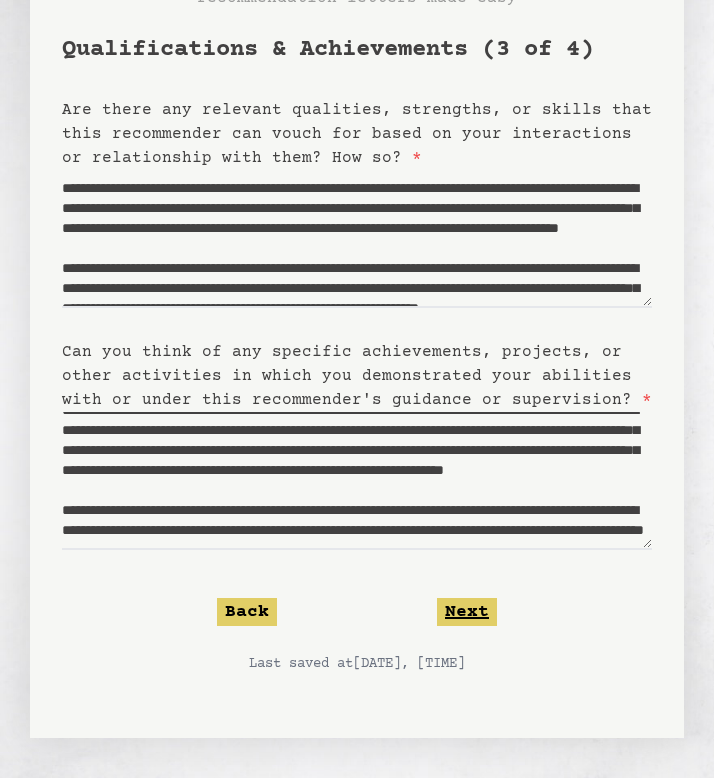 click on "Next" 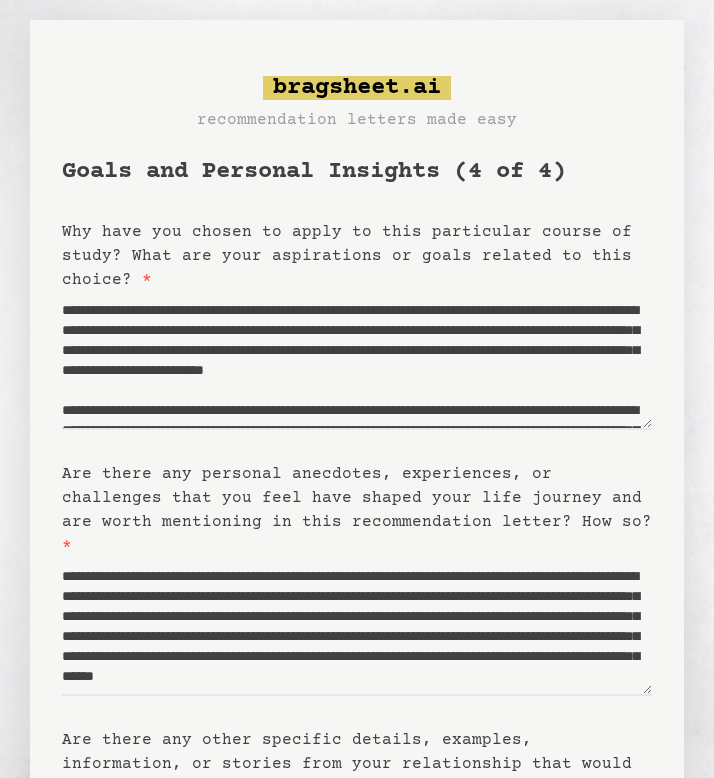 scroll, scrollTop: 0, scrollLeft: 0, axis: both 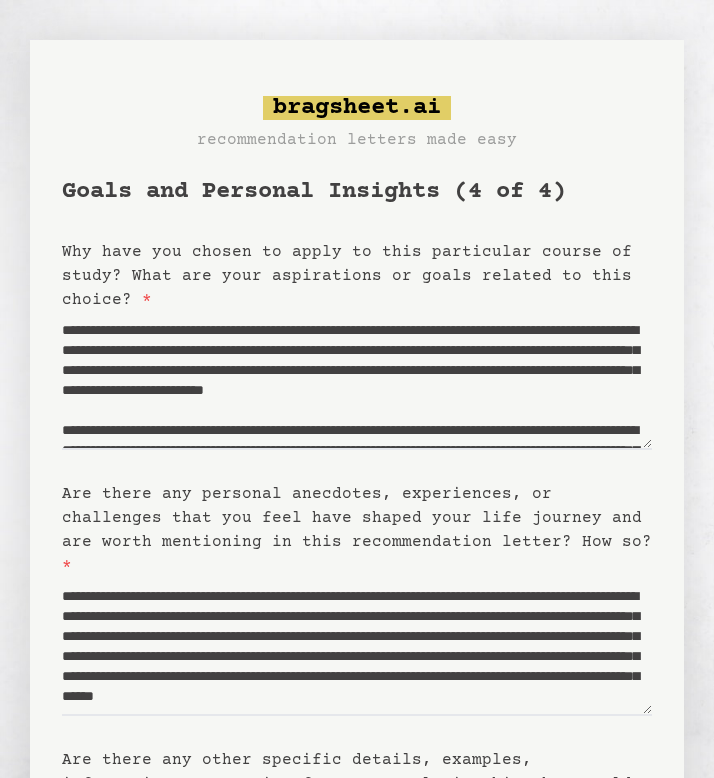 click on "bragsheet.ai   recommendation letters made easy   Goals and Personal Insights (4 of 4)   Why have you chosen to apply to this particular course of study?
What are your aspirations or goals related to this choice?   *         Are there any personal anecdotes, experiences, or challenges
that you feel have shaped your life journey and are worth
mentioning in this recommendation letter? How so?   *         Are there any other specific details, examples, information, or
stories from your relationship that would highlight your
strengths for this application?   *         Back   Next   Last saved at  8/3/2025, 7:57:20 PM" at bounding box center (357, 593) 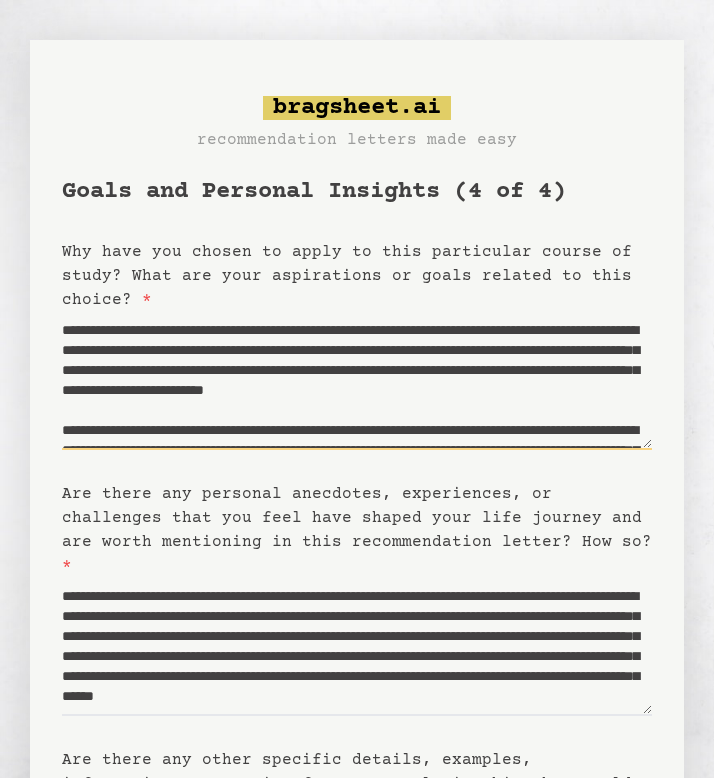 scroll, scrollTop: 360, scrollLeft: 0, axis: vertical 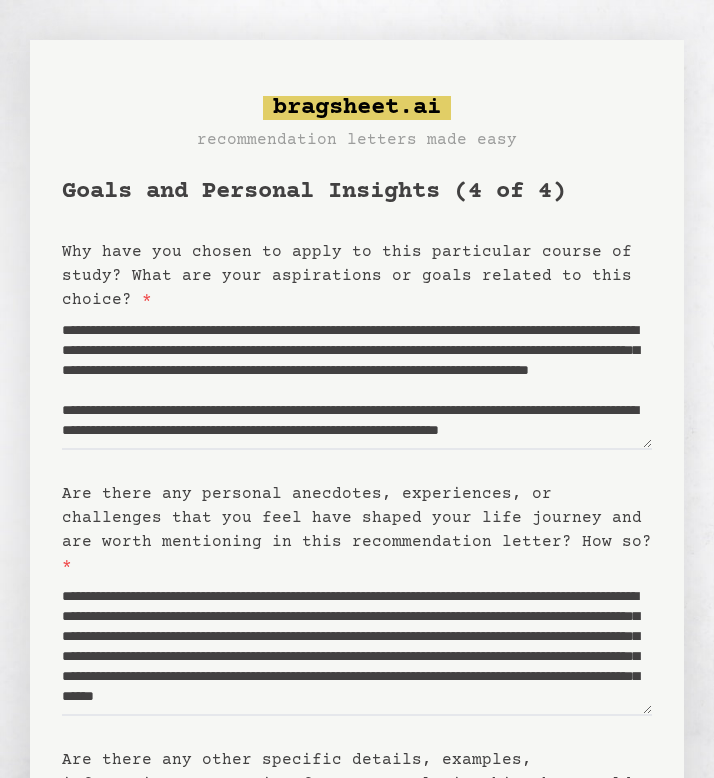 click on "Why have you chosen to apply to this particular course of study?
What are your aspirations or goals related to this choice?   *" at bounding box center (347, 276) 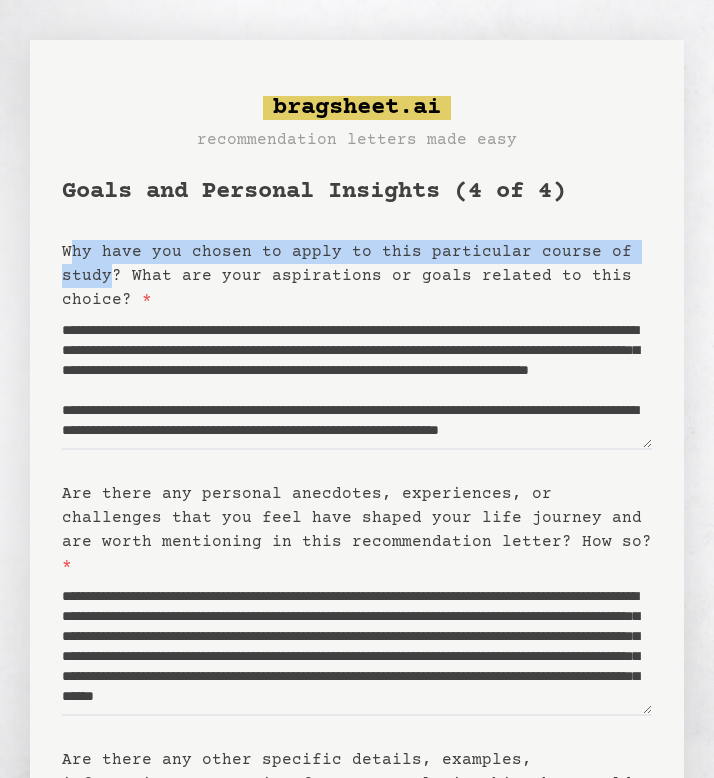 drag, startPoint x: 67, startPoint y: 254, endPoint x: 105, endPoint y: 283, distance: 47.801674 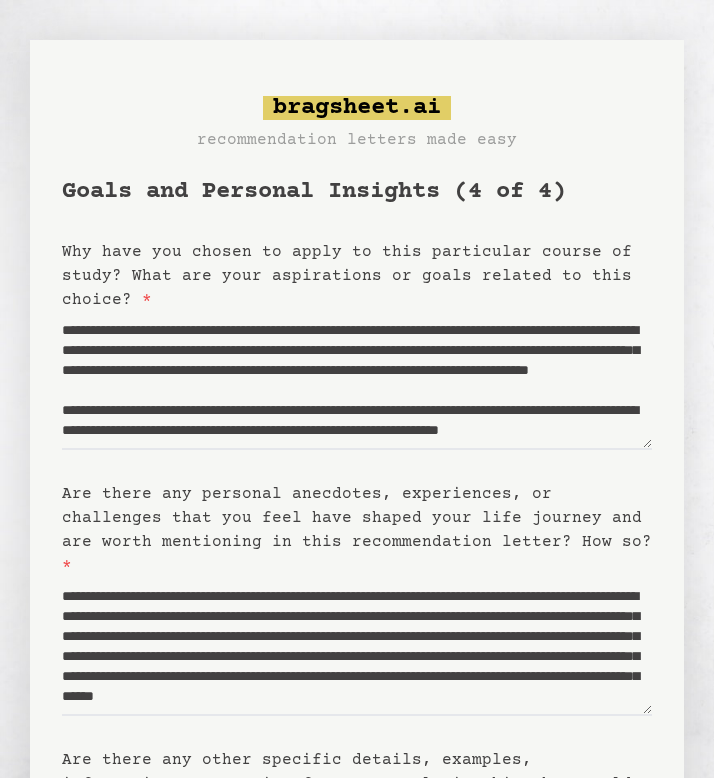 click on "Why have you chosen to apply to this particular course of study?
What are your aspirations or goals related to this choice?   *" at bounding box center [347, 276] 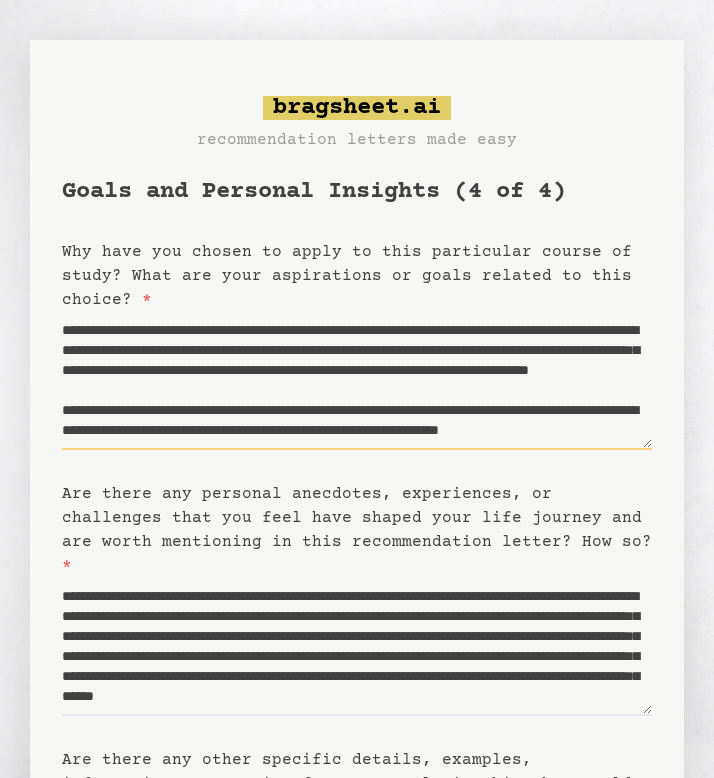 click on "Why have you chosen to apply to this particular course of study?
What are your aspirations or goals related to this choice?   *" at bounding box center (357, 381) 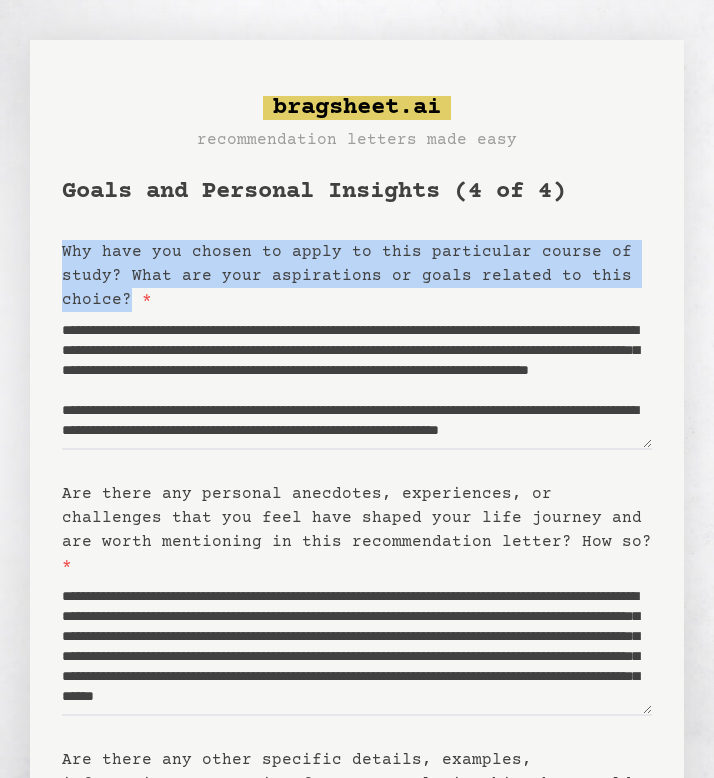 drag, startPoint x: 60, startPoint y: 247, endPoint x: 129, endPoint y: 302, distance: 88.23831 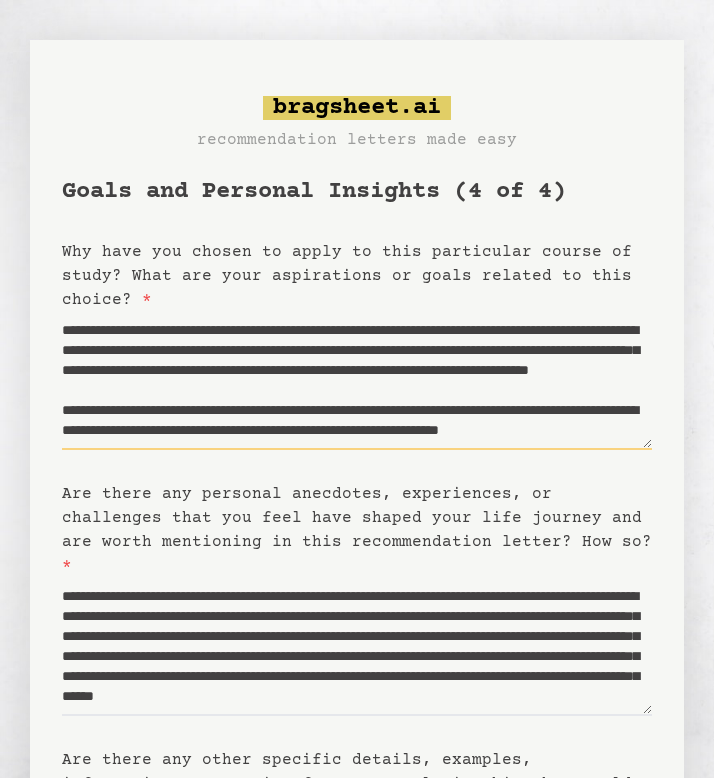 click on "Why have you chosen to apply to this particular course of study?
What are your aspirations or goals related to this choice?   *" at bounding box center (357, 381) 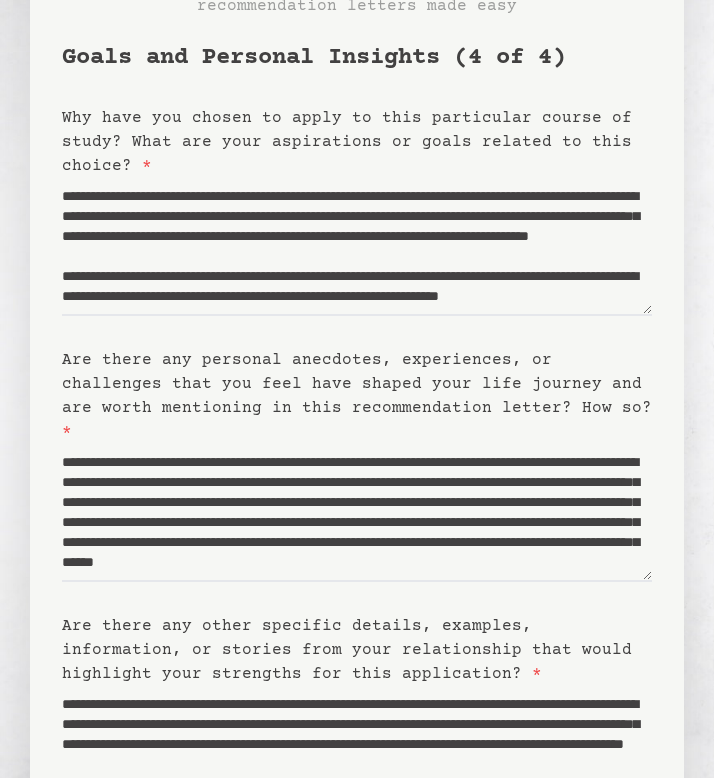 scroll, scrollTop: 150, scrollLeft: 0, axis: vertical 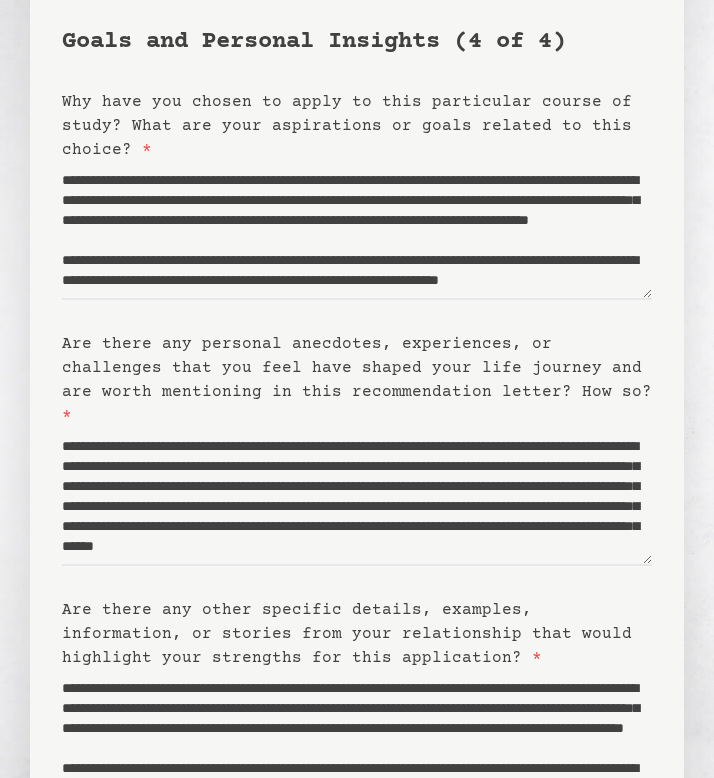 click on "Are there any personal anecdotes, experiences, or challenges
that you feel have shaped your life journey and are worth
mentioning in this recommendation letter? How so?   *" at bounding box center [357, 380] 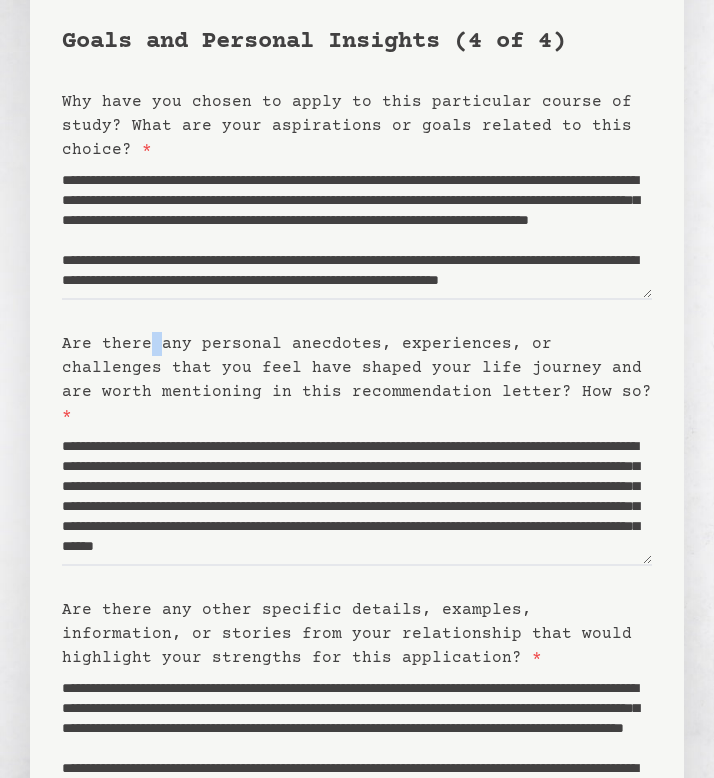 click on "Are there any personal anecdotes, experiences, or challenges
that you feel have shaped your life journey and are worth
mentioning in this recommendation letter? How so?   *" at bounding box center [357, 380] 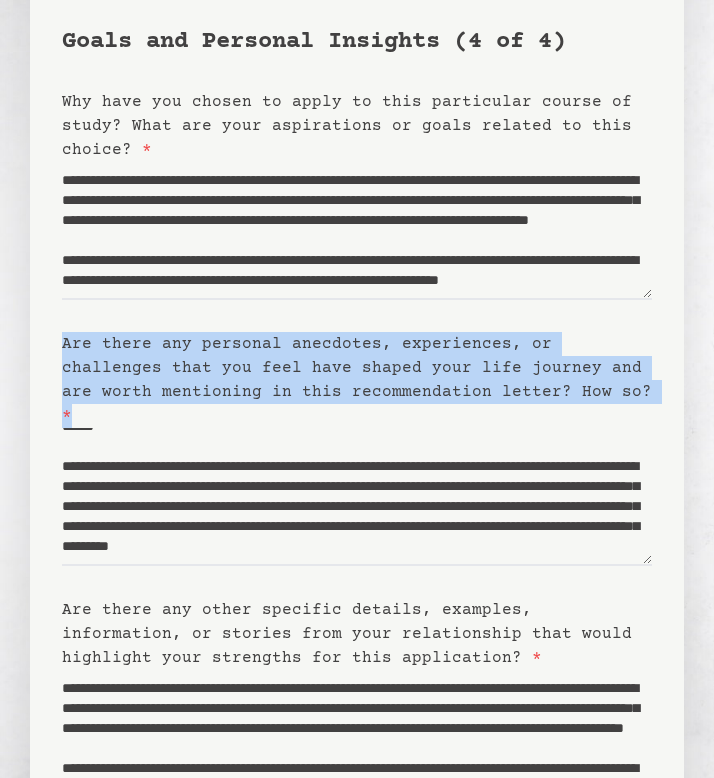 click on "Are there any personal anecdotes, experiences, or challenges
that you feel have shaped your life journey and are worth
mentioning in this recommendation letter? How so?   *" at bounding box center [357, 380] 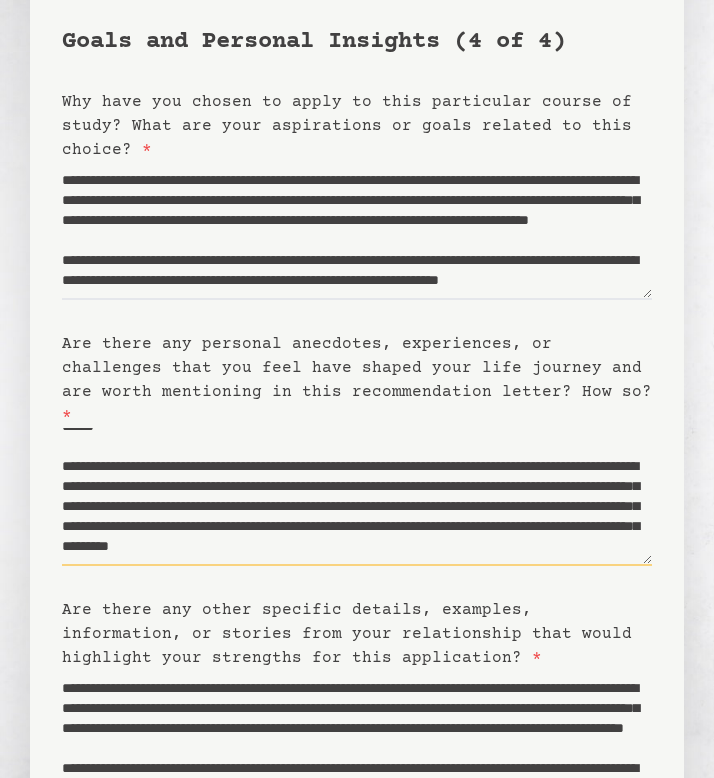click on "Are there any personal anecdotes, experiences, or challenges
that you feel have shaped your life journey and are worth
mentioning in this recommendation letter? How so?   *" at bounding box center (357, 497) 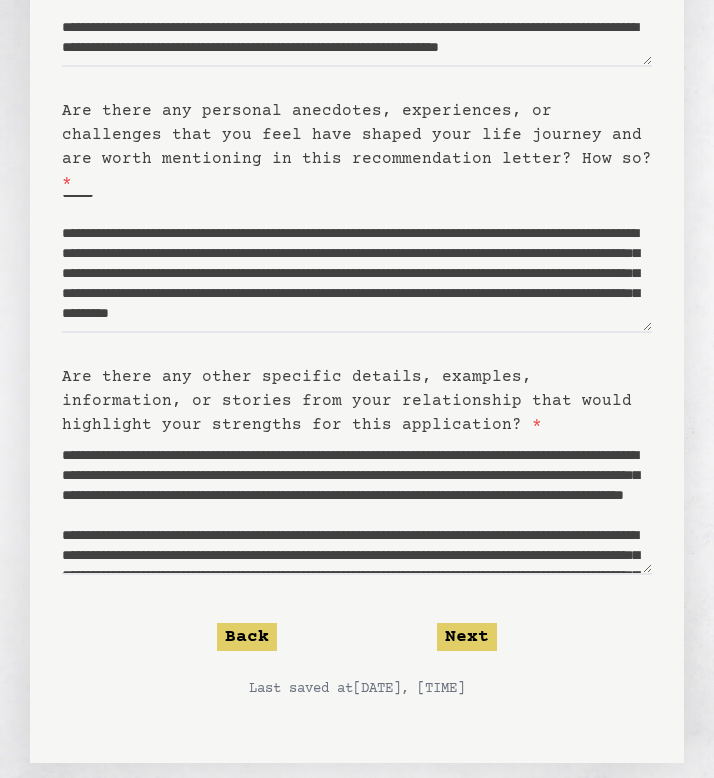 scroll, scrollTop: 384, scrollLeft: 0, axis: vertical 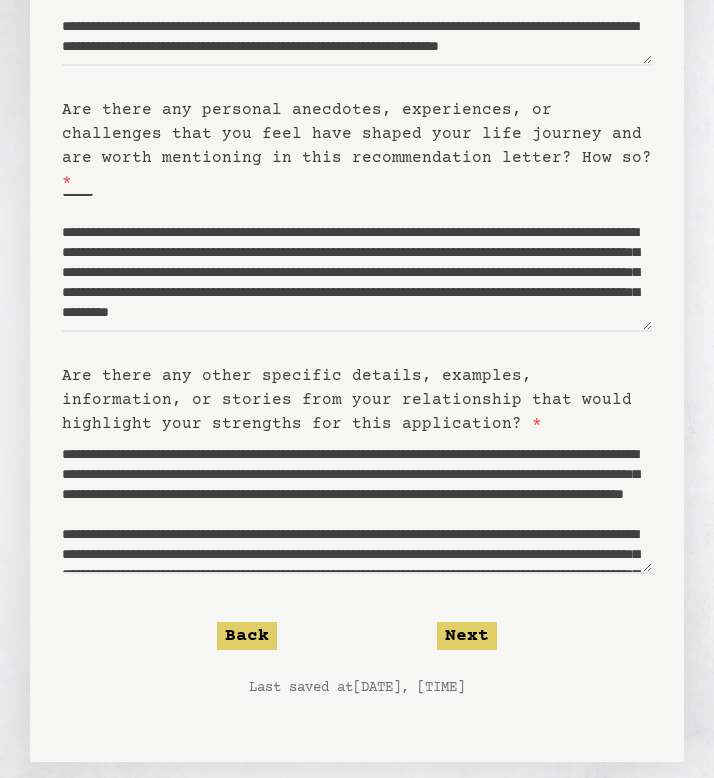 click on "Are there any other specific details, examples, information, or
stories from your relationship that would highlight your
strengths for this application?   *" at bounding box center [347, 400] 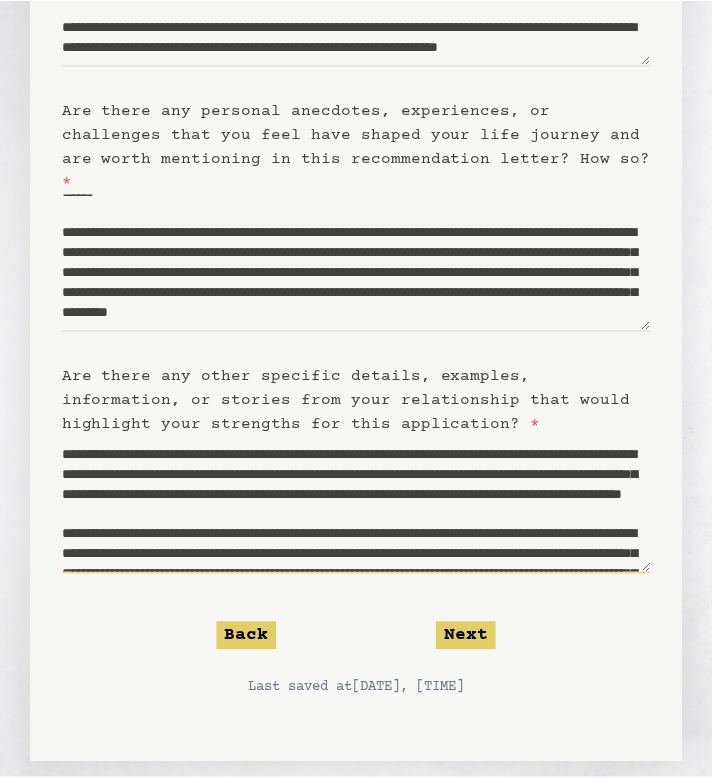 scroll, scrollTop: 180, scrollLeft: 0, axis: vertical 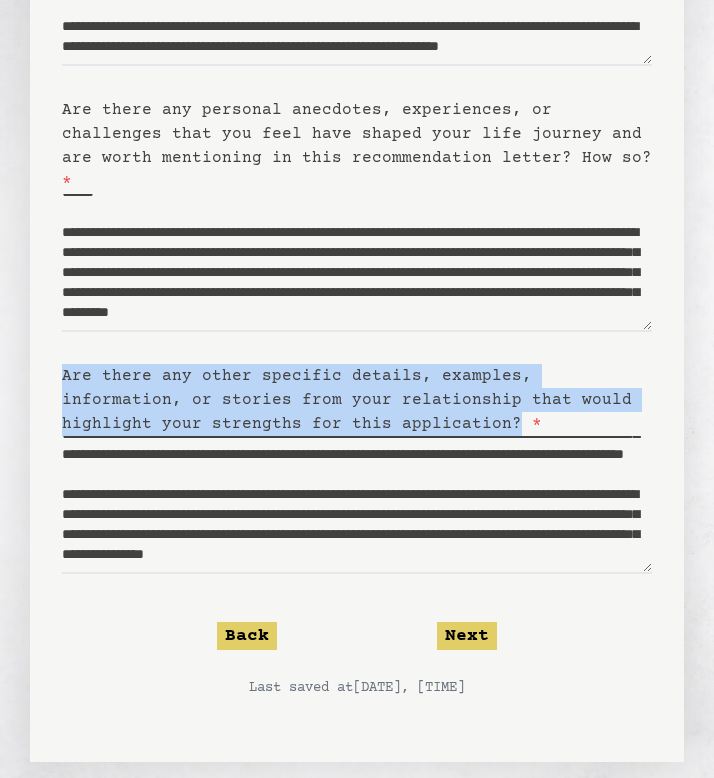 drag, startPoint x: 356, startPoint y: 397, endPoint x: 42, endPoint y: 344, distance: 318.44153 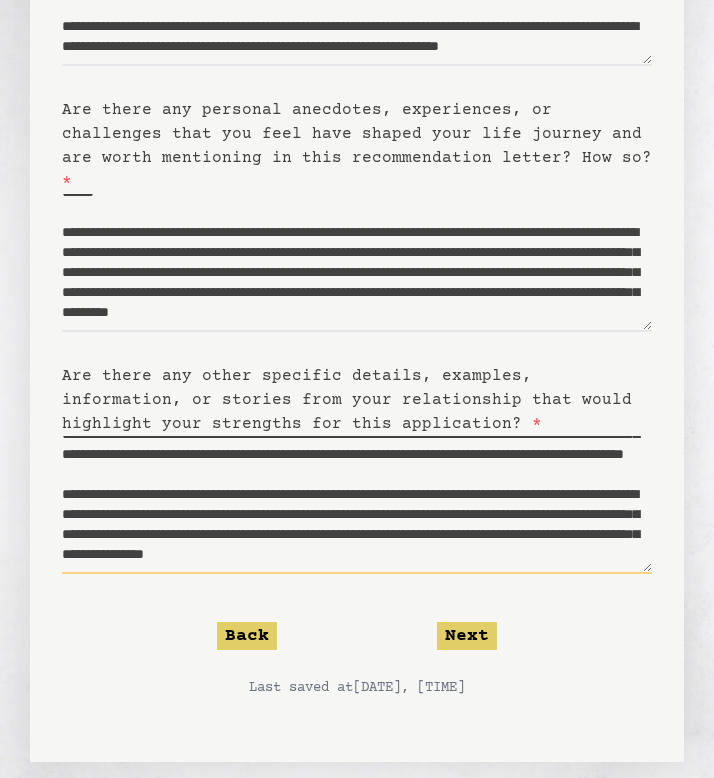 click on "[DATE], [TIME]" at bounding box center (357, 505) 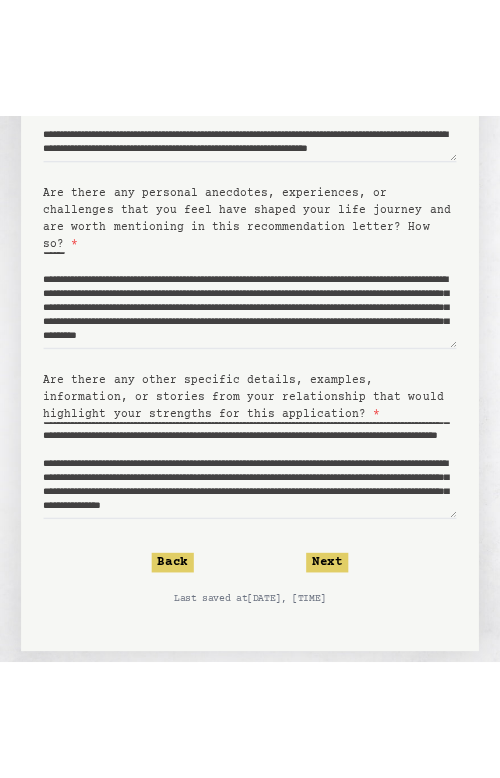 scroll, scrollTop: 440, scrollLeft: 0, axis: vertical 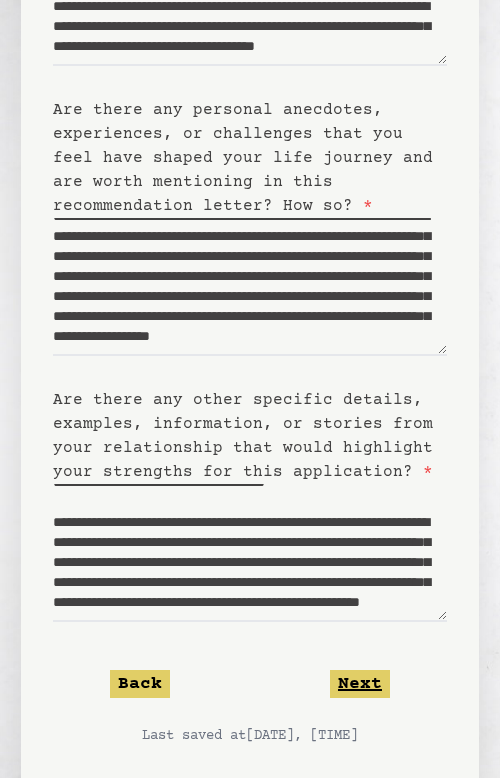 click on "Next" 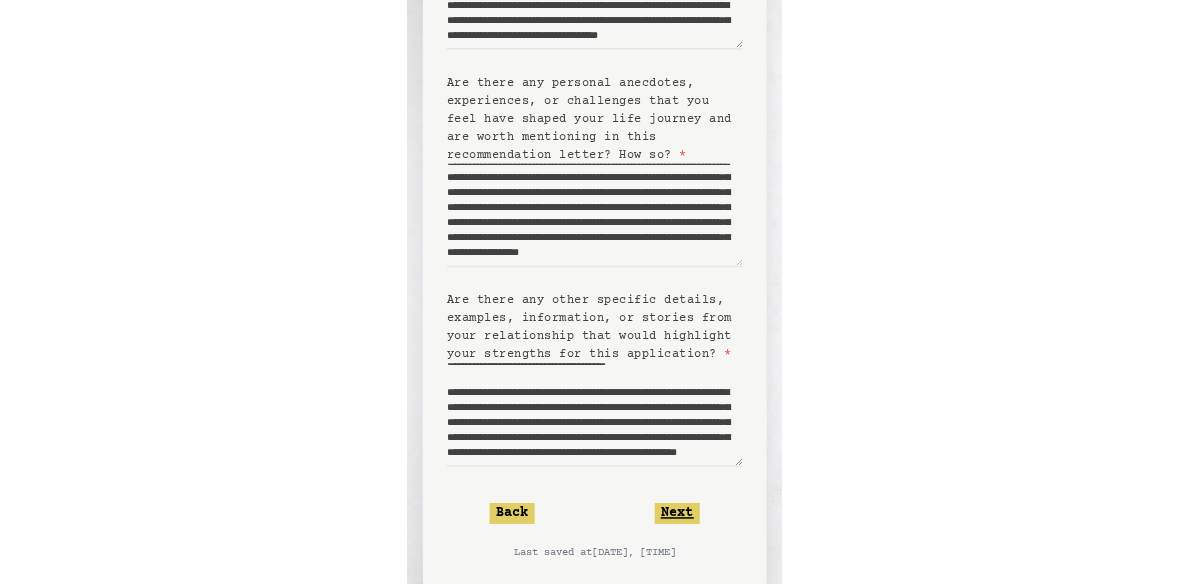 scroll, scrollTop: 0, scrollLeft: 0, axis: both 